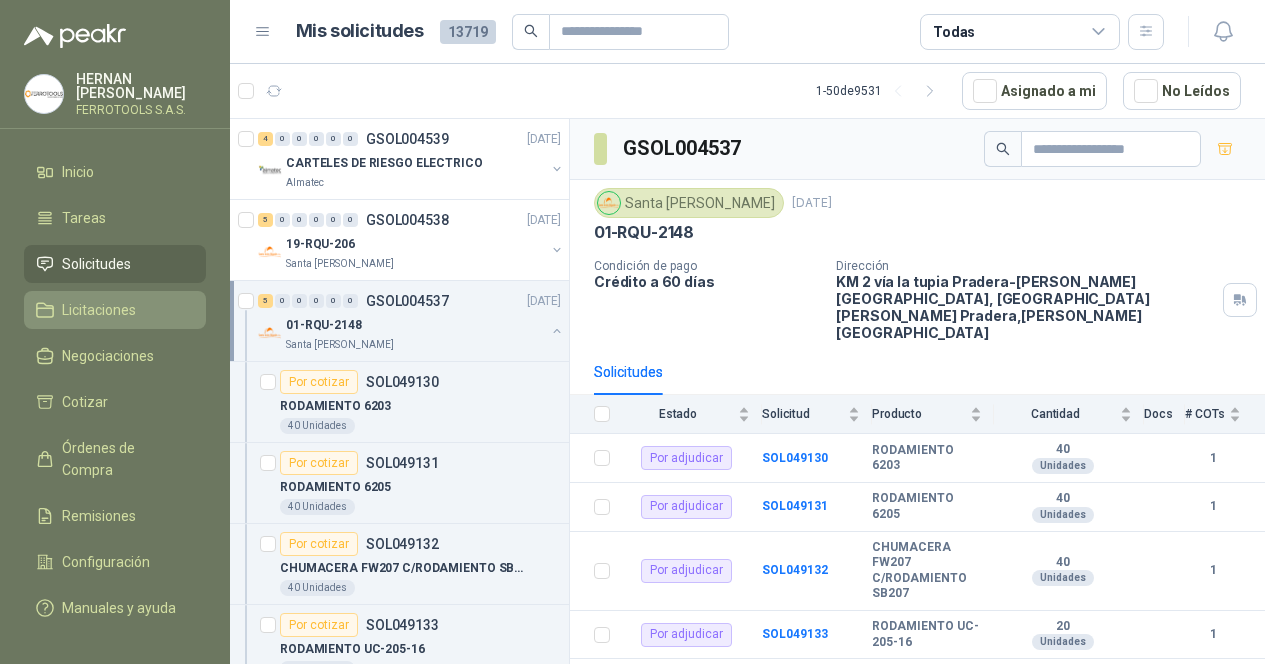 scroll, scrollTop: 0, scrollLeft: 0, axis: both 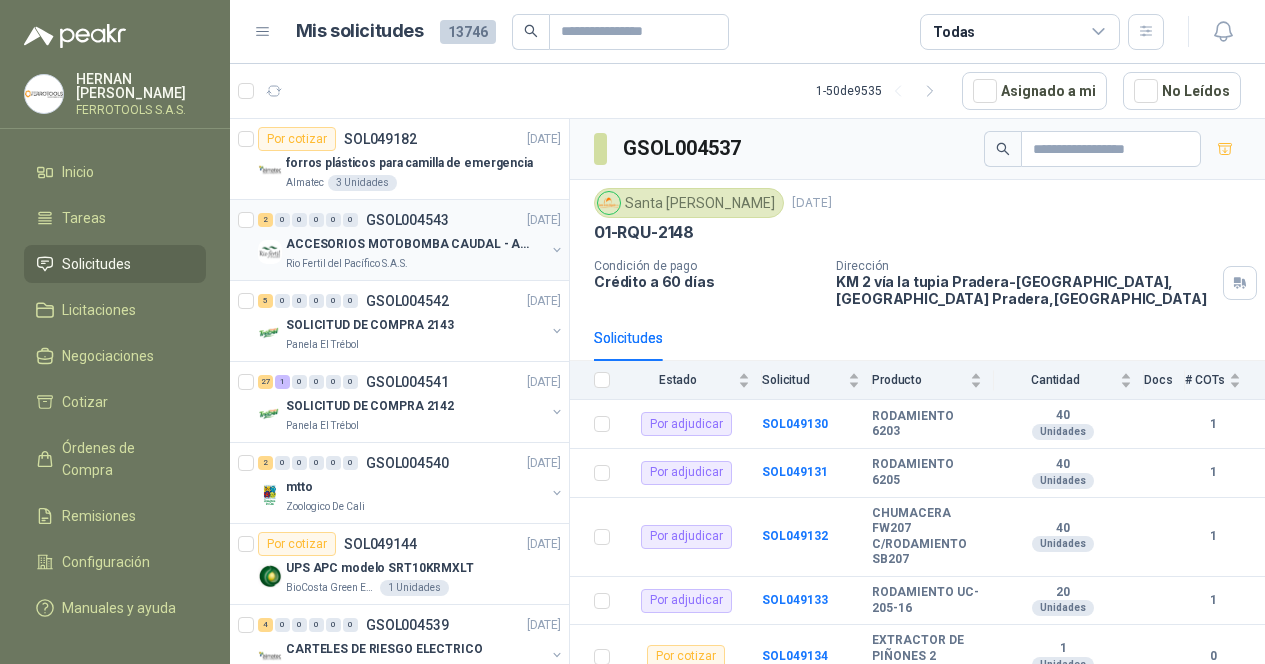 click on "ACCESORIOS MOTOBOMBA CAUDAL - ARENAL" at bounding box center [410, 244] 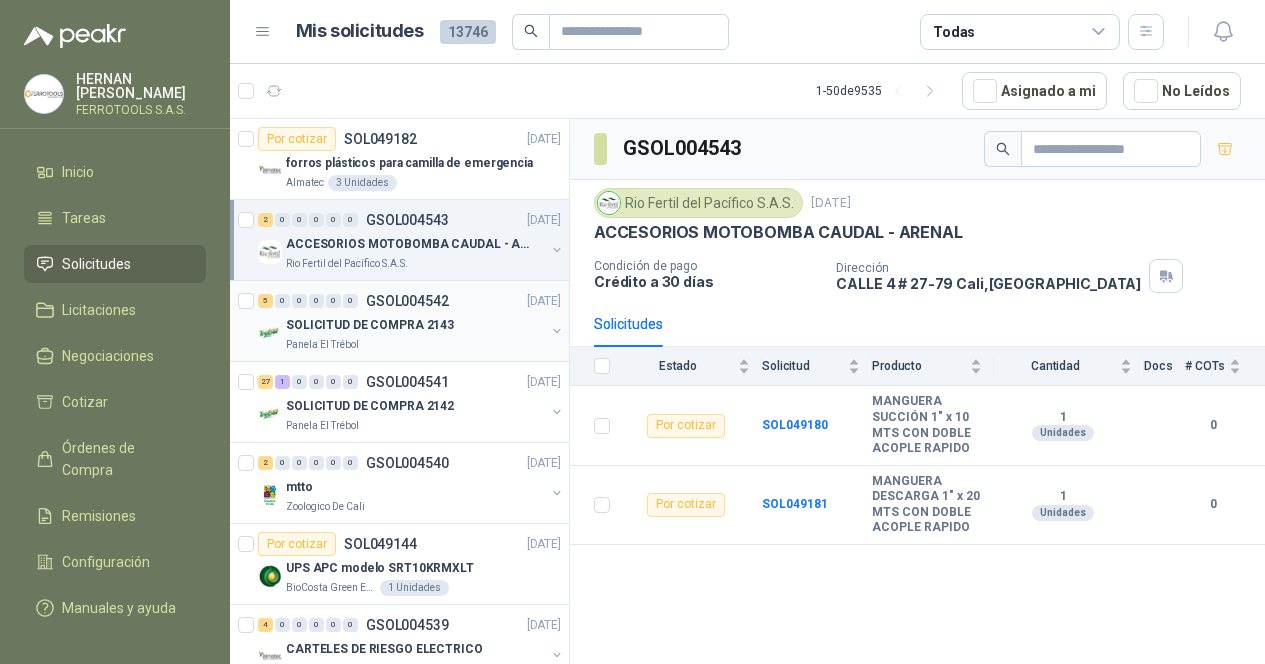 click on "SOLICITUD DE COMPRA 2143" at bounding box center [370, 325] 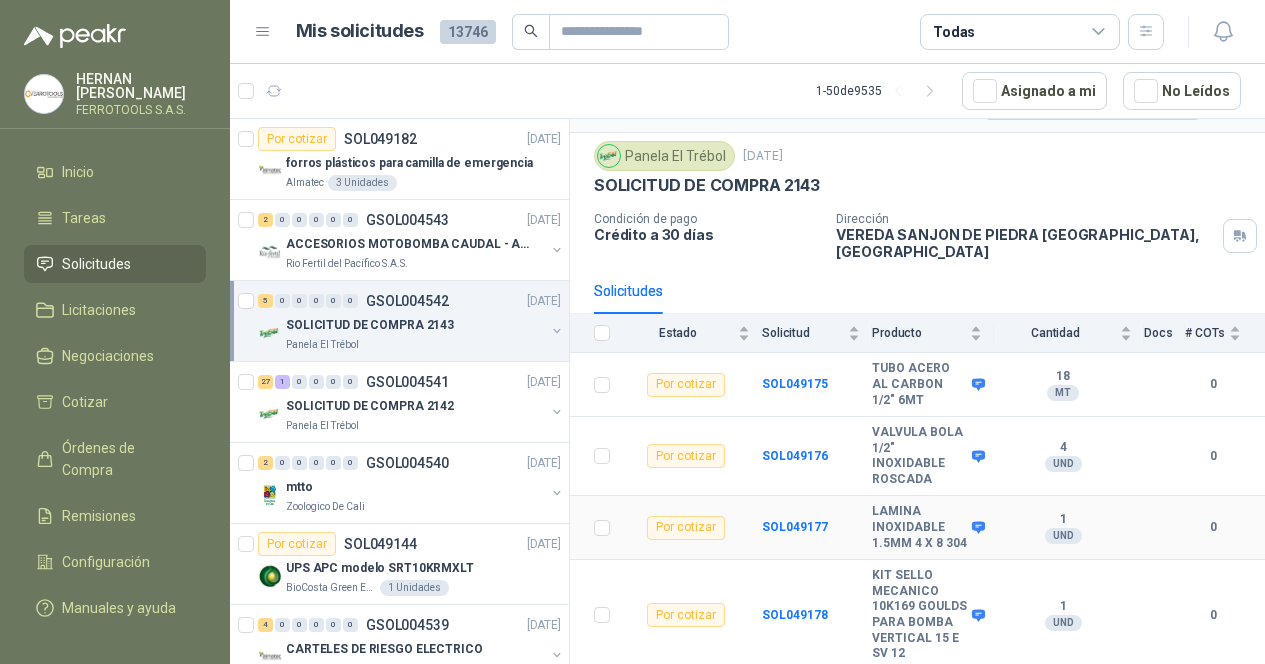 scroll, scrollTop: 0, scrollLeft: 0, axis: both 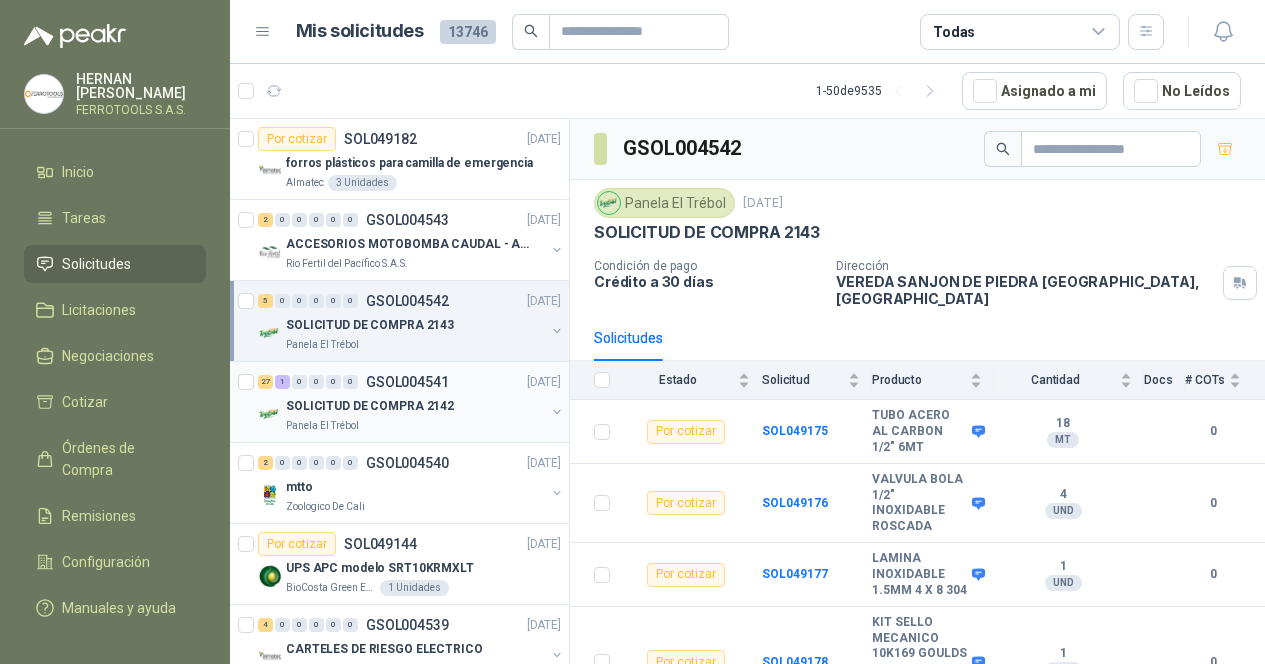 click on "SOLICITUD DE COMPRA 2142" at bounding box center [415, 406] 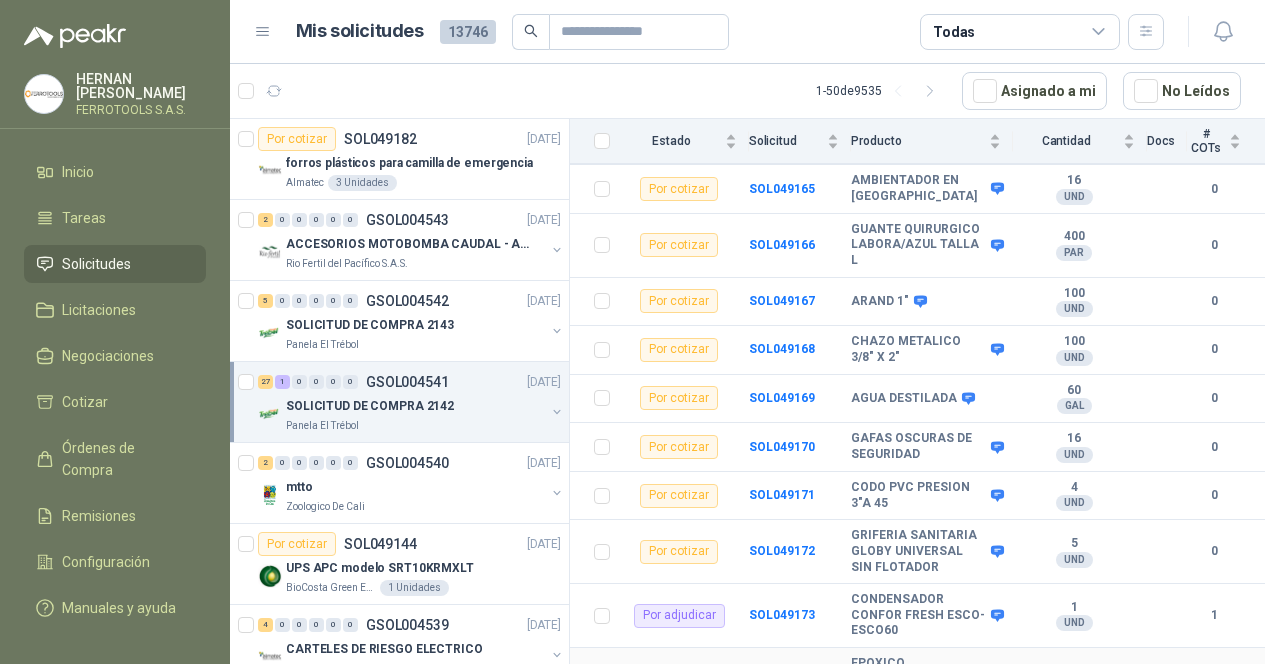 scroll, scrollTop: 1206, scrollLeft: 0, axis: vertical 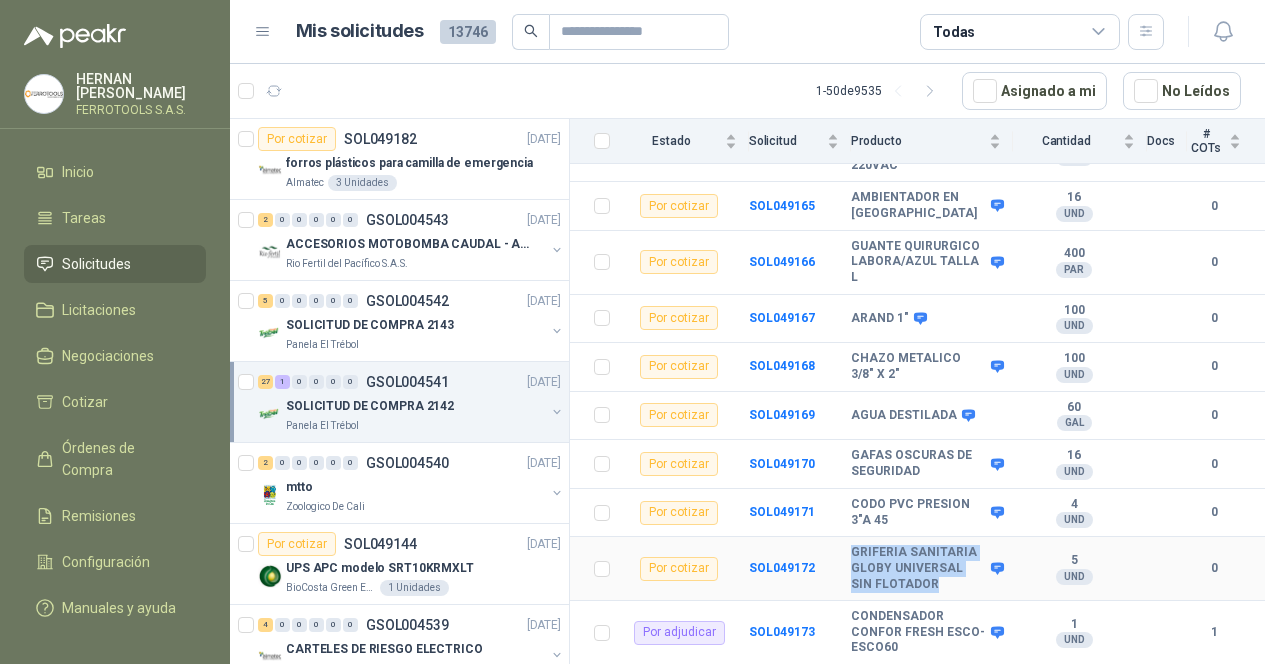 drag, startPoint x: 931, startPoint y: 609, endPoint x: 845, endPoint y: 589, distance: 88.29496 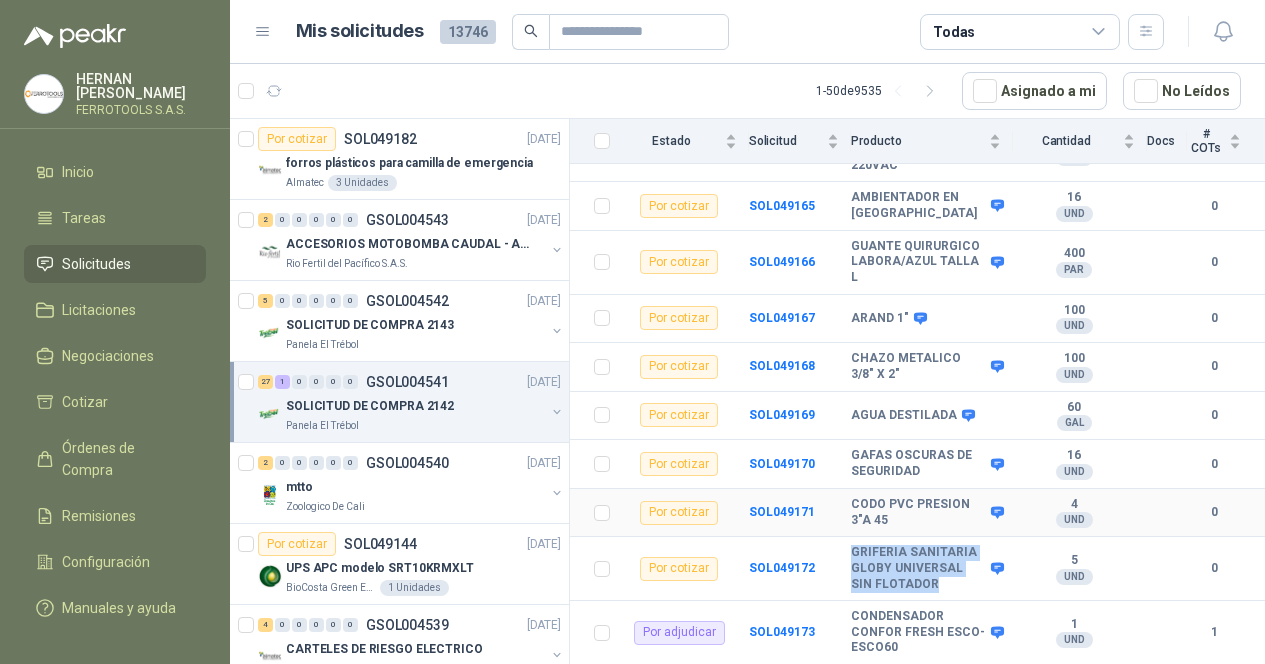 copy on "GRIFERIA SANITARIA GLOBY UNIVERSAL SIN FLOTADOR" 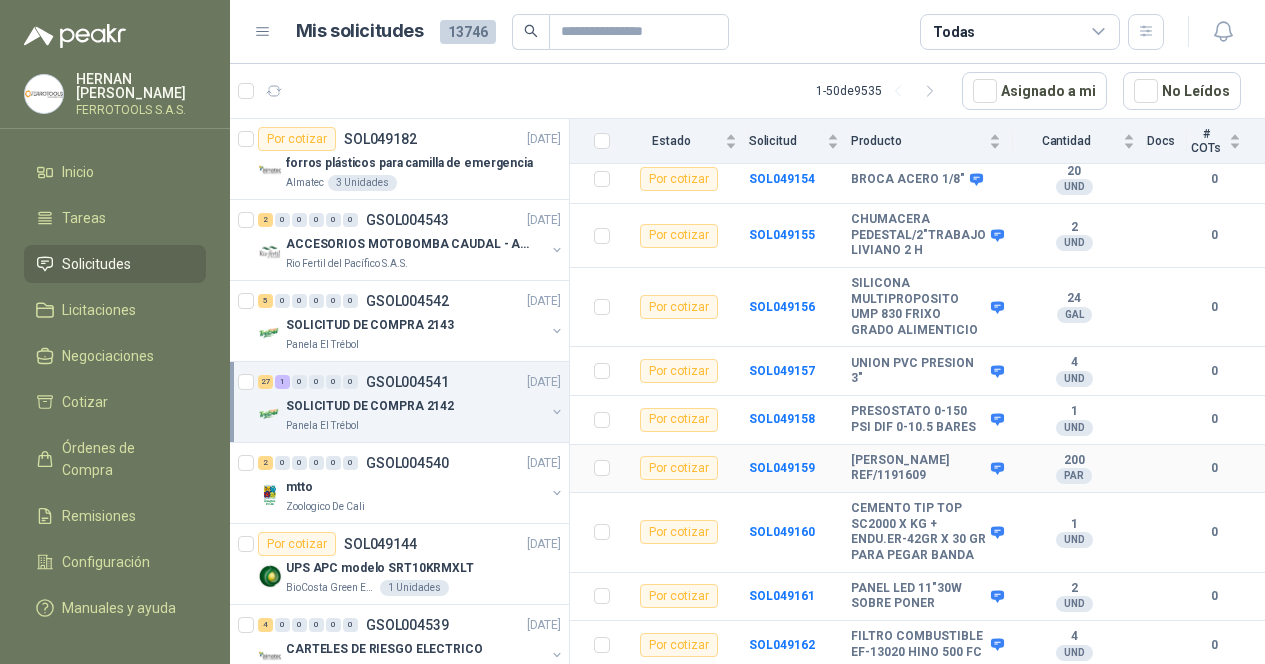 scroll, scrollTop: 0, scrollLeft: 0, axis: both 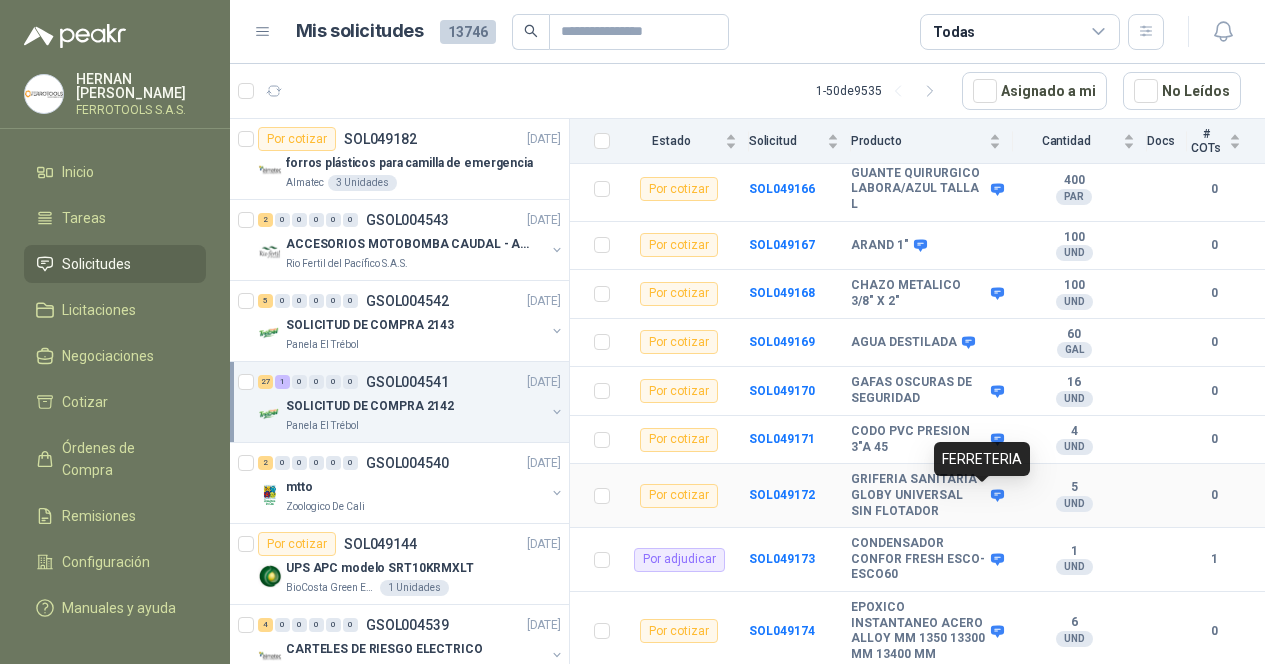 click 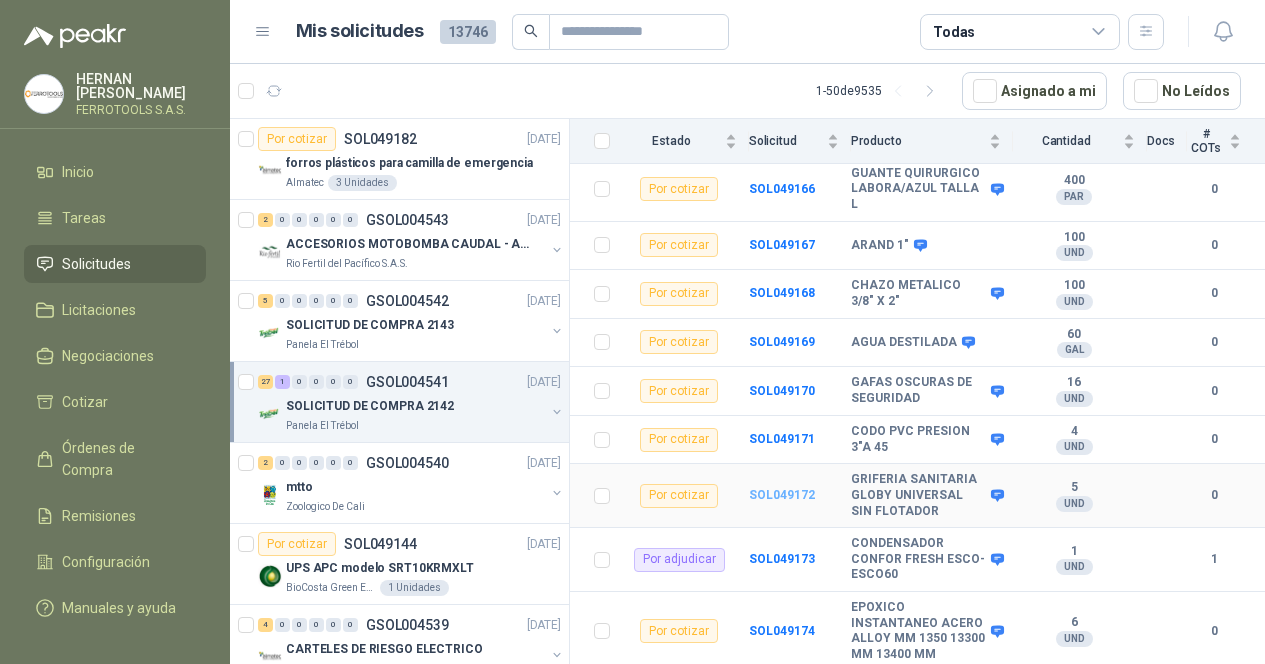 click on "SOL049172" at bounding box center (782, 495) 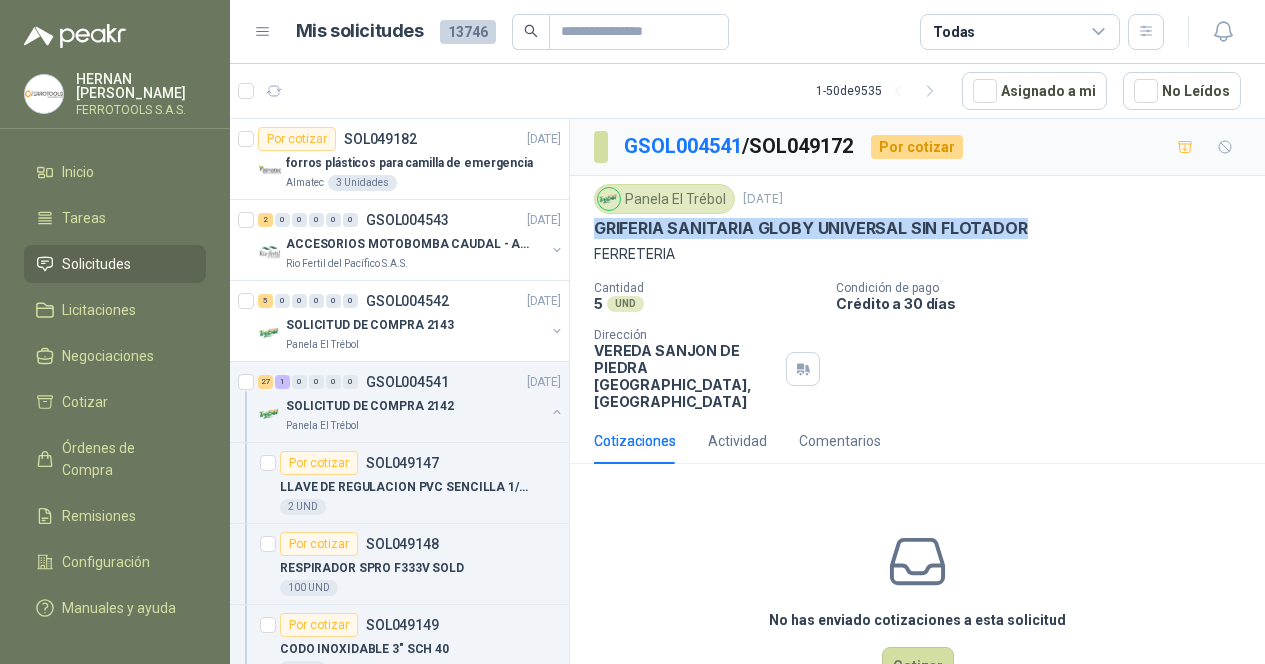 drag, startPoint x: 1028, startPoint y: 230, endPoint x: 596, endPoint y: 229, distance: 432.00116 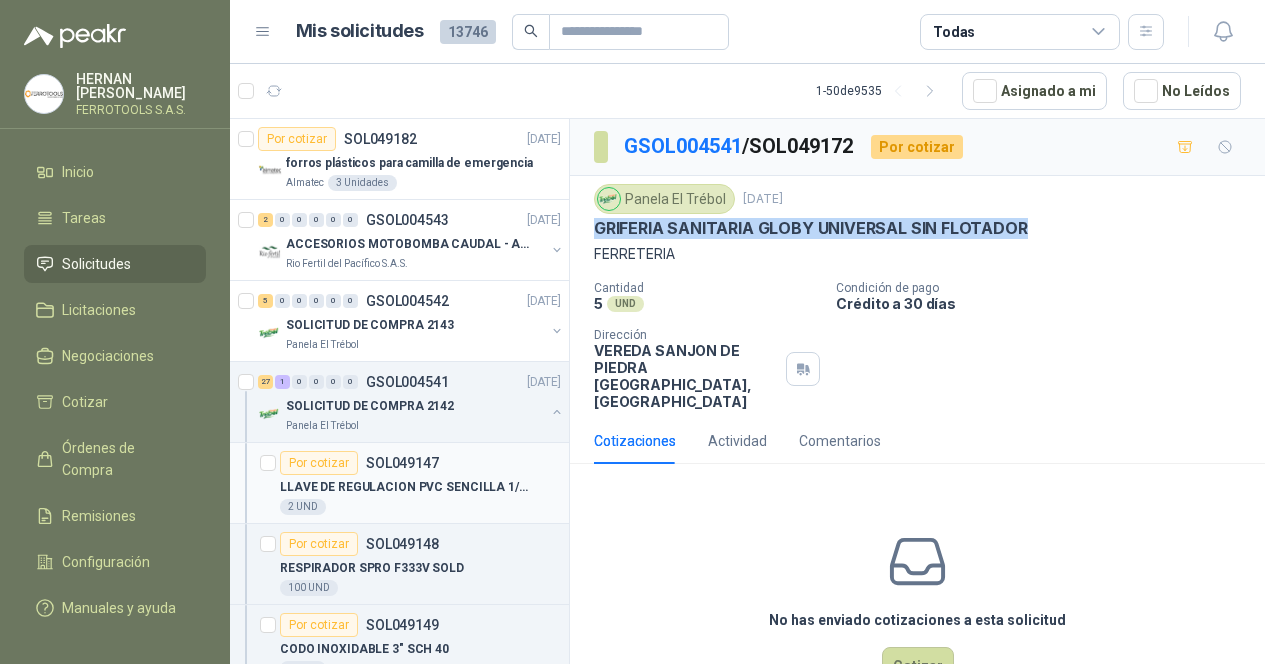 click on "LLAVE DE REGULACION PVC SENCILLA 1/2"" at bounding box center [404, 487] 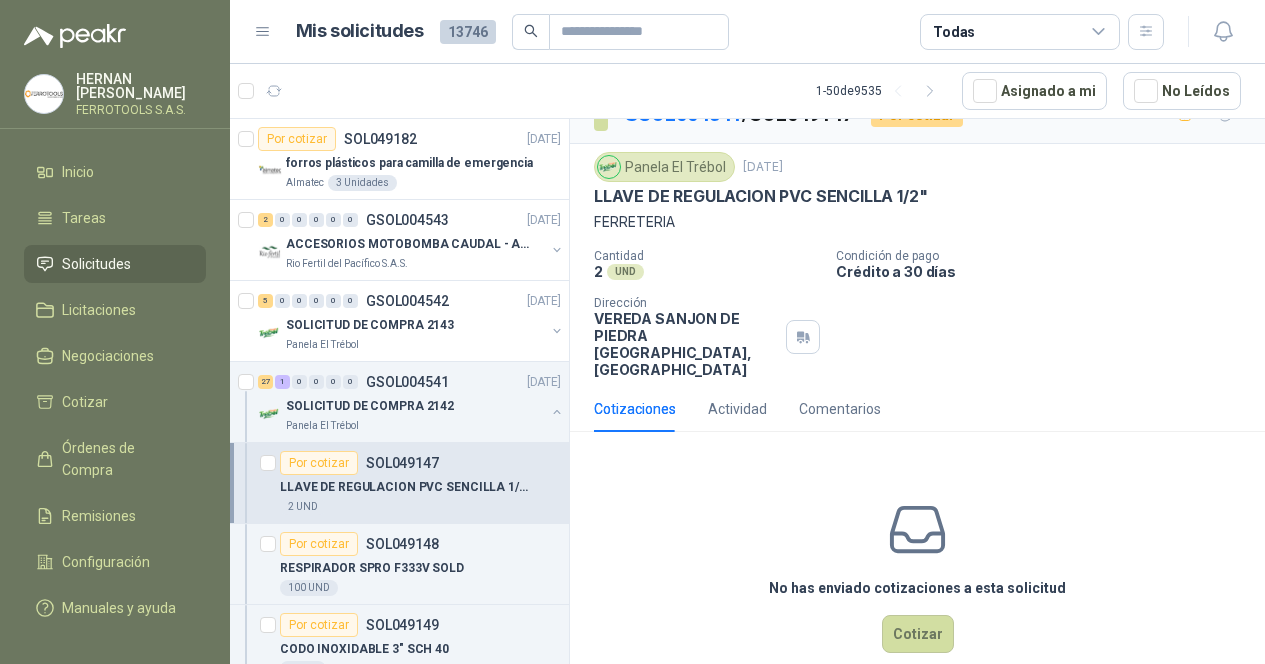 scroll, scrollTop: 49, scrollLeft: 0, axis: vertical 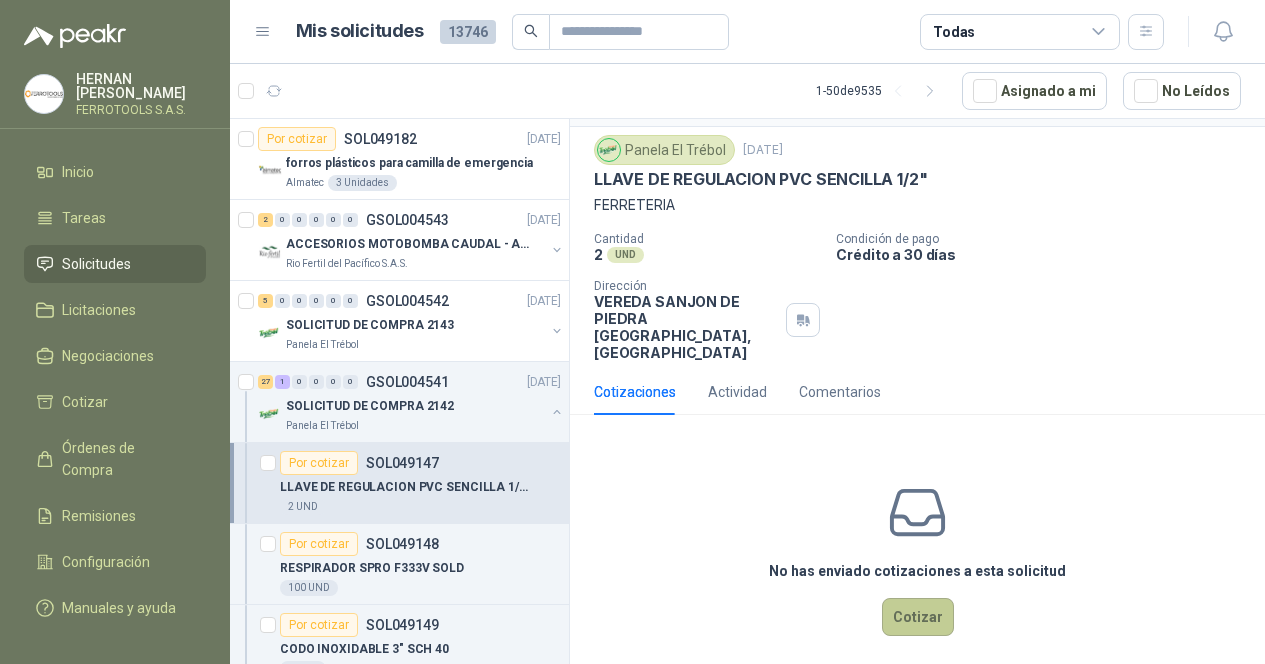 click on "Cotizar" at bounding box center (918, 617) 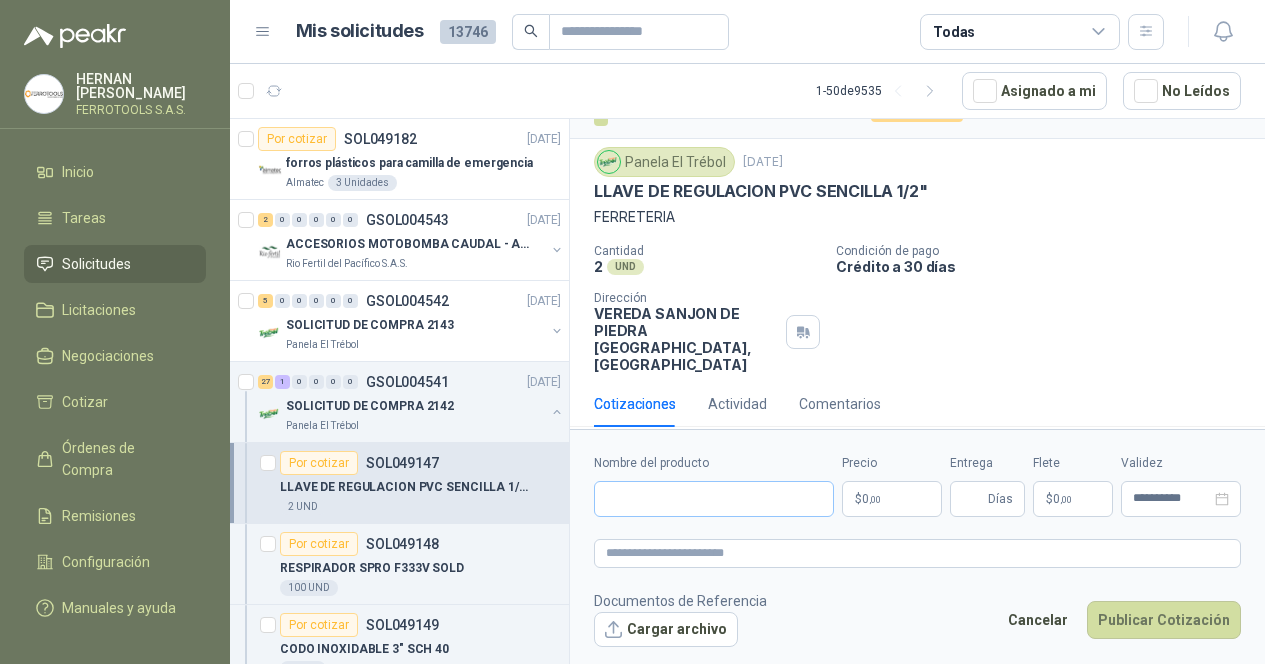 scroll, scrollTop: 36, scrollLeft: 0, axis: vertical 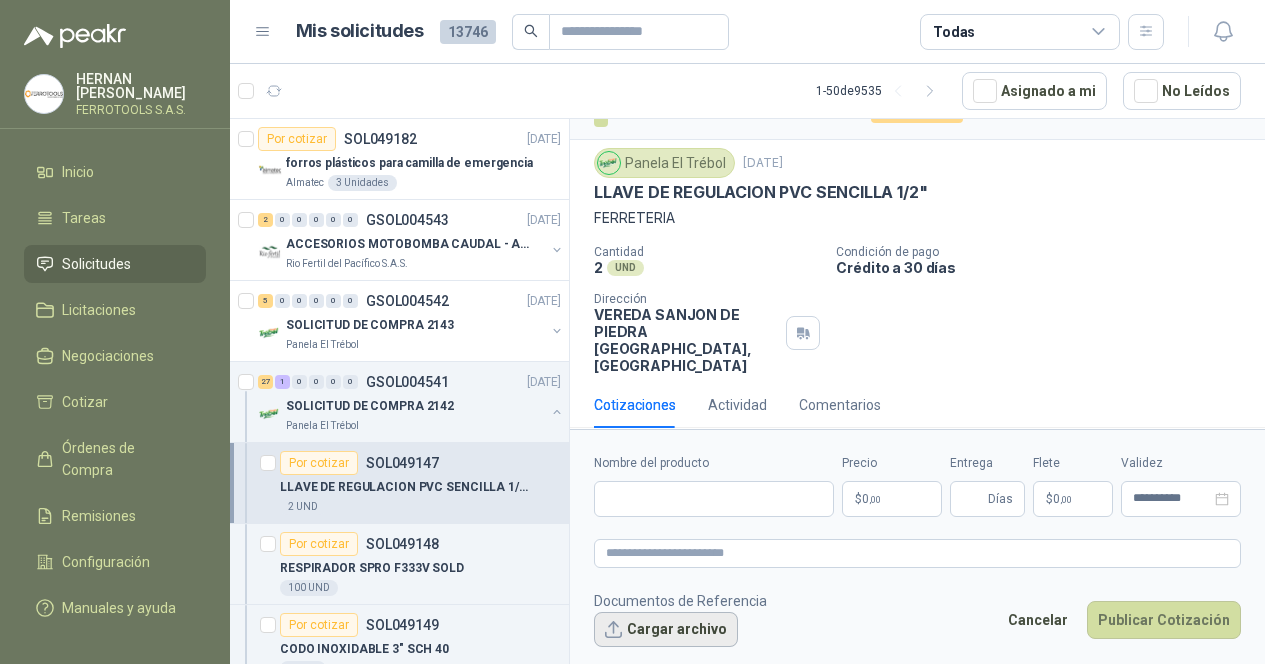 click on "Cargar archivo" at bounding box center [666, 630] 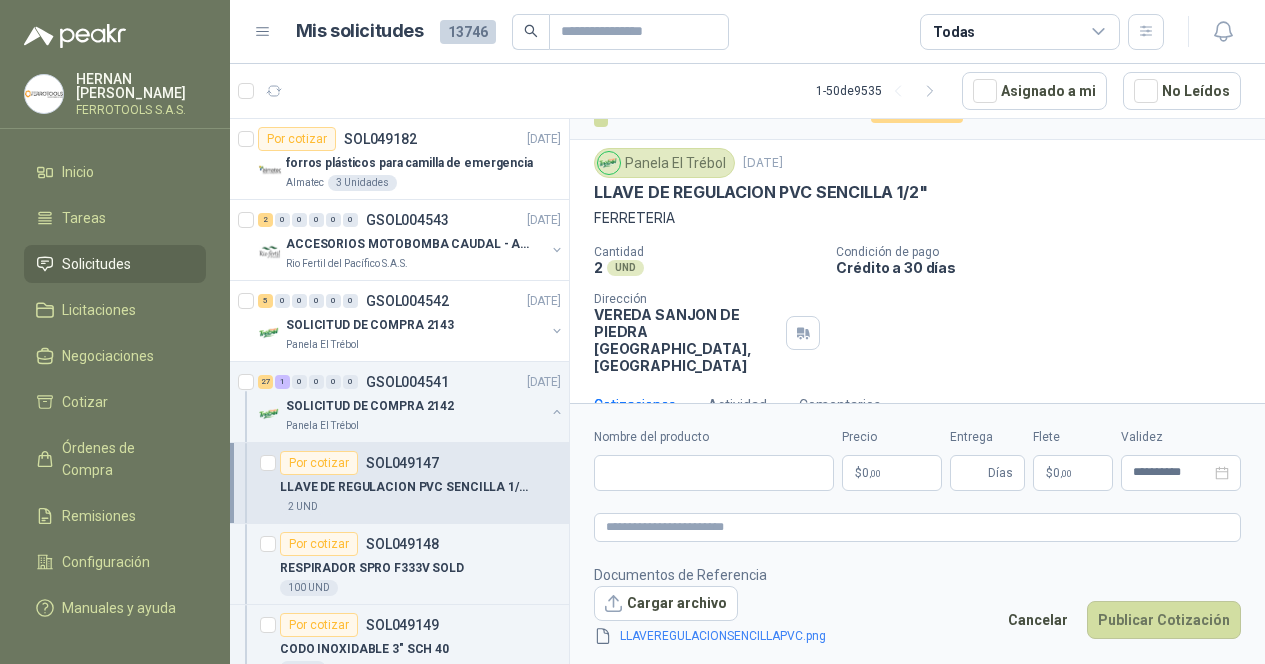 scroll, scrollTop: 49, scrollLeft: 0, axis: vertical 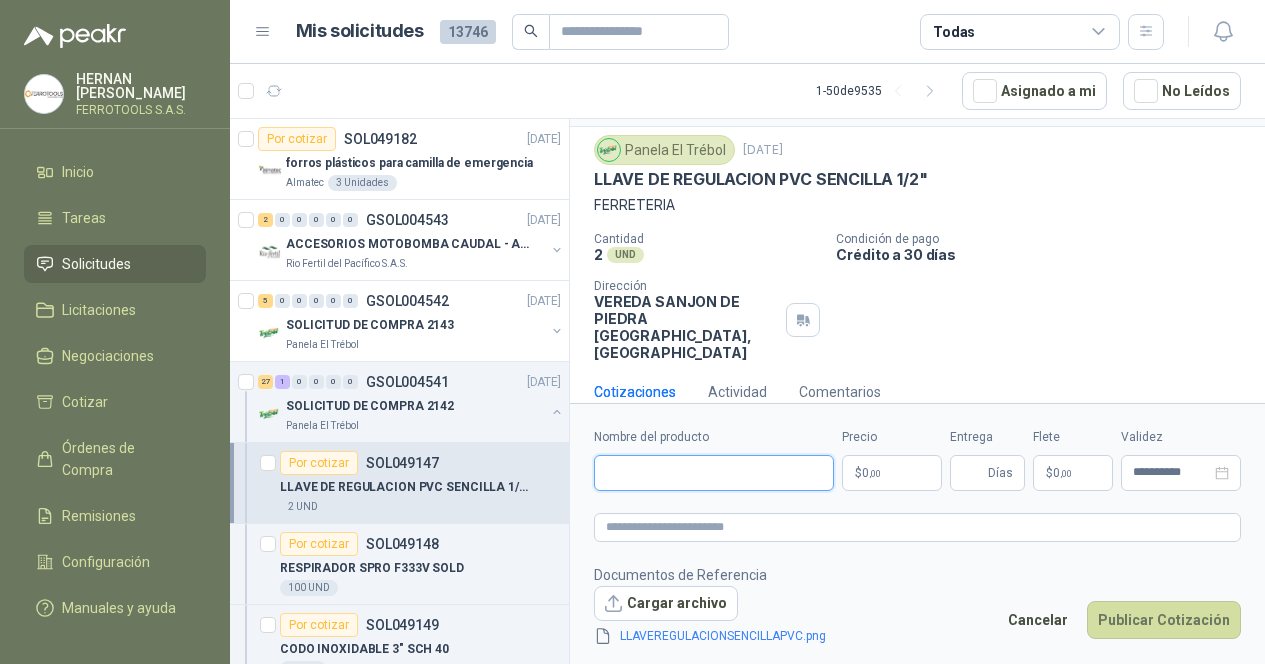 click on "Nombre del producto" at bounding box center (714, 473) 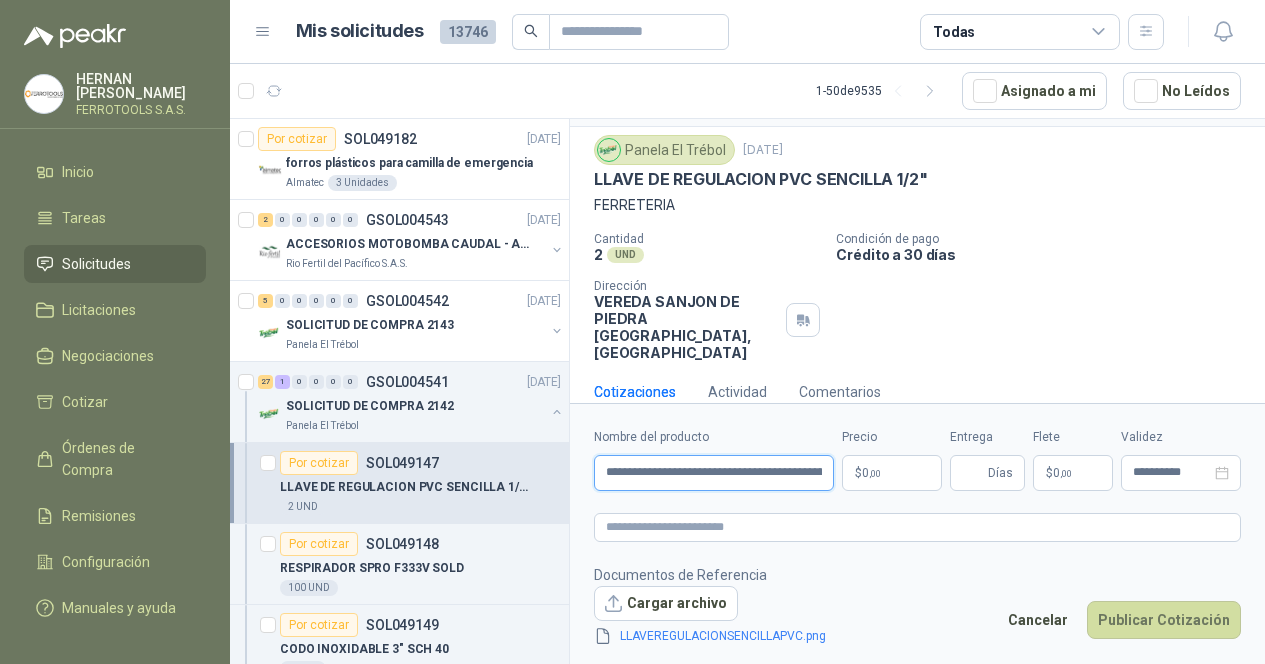 scroll, scrollTop: 0, scrollLeft: 84, axis: horizontal 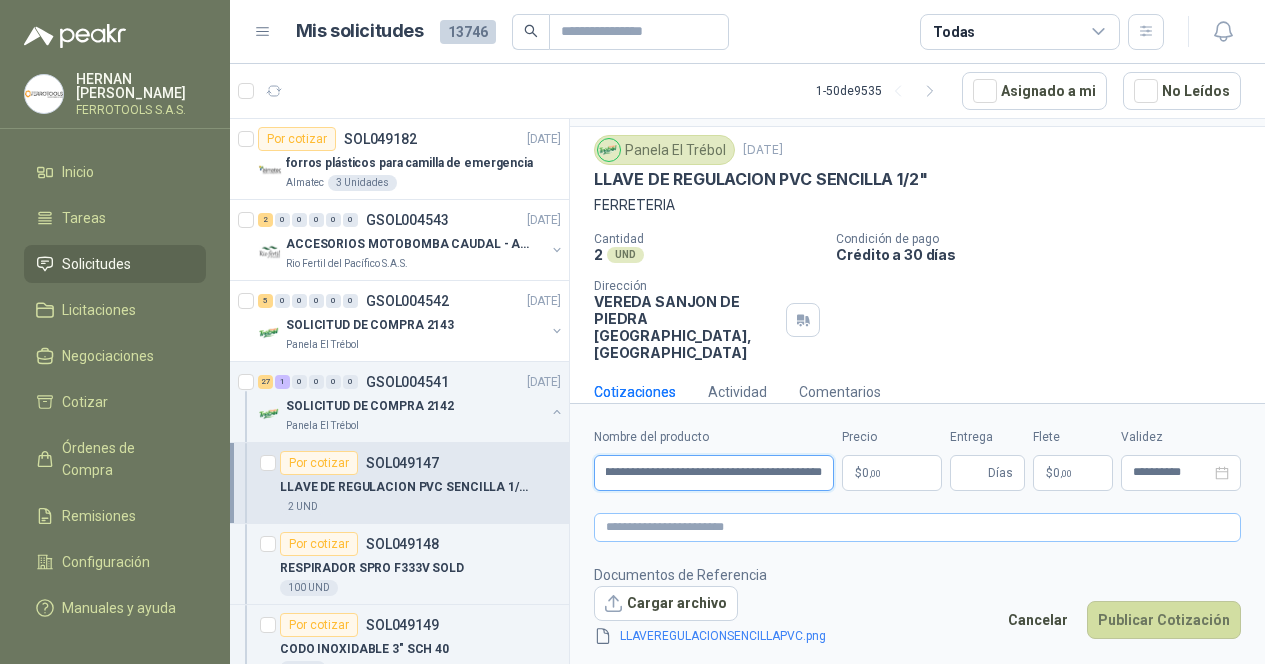 type on "**********" 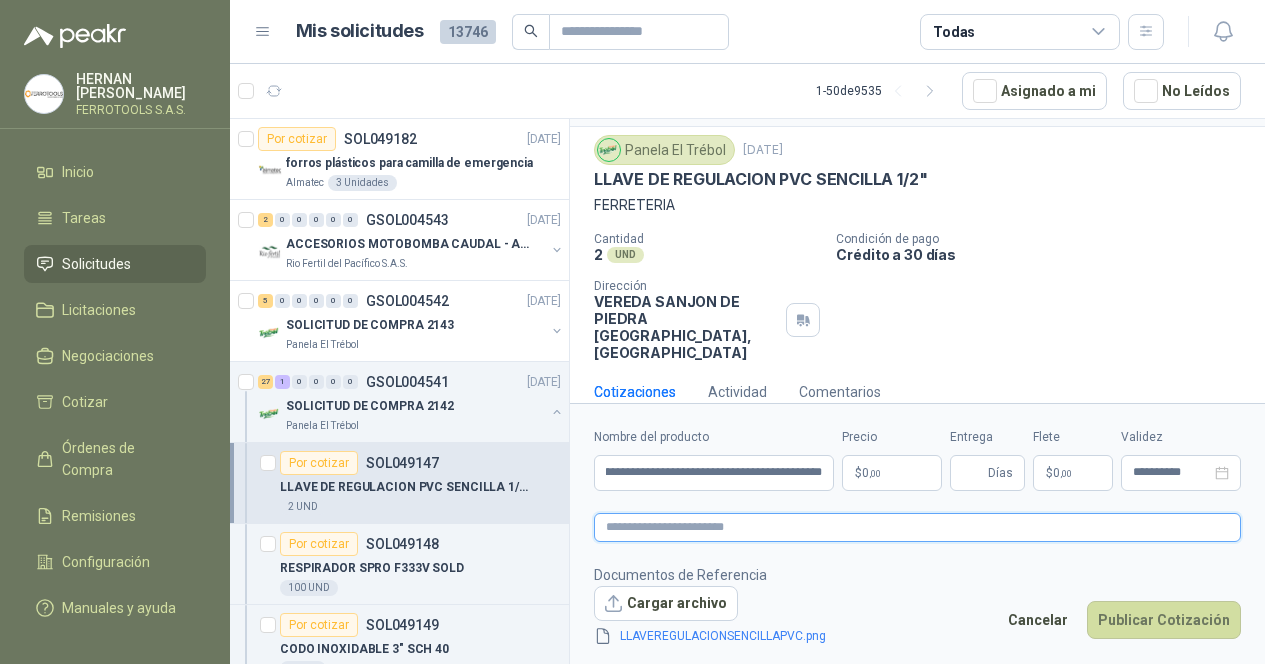 click at bounding box center [917, 527] 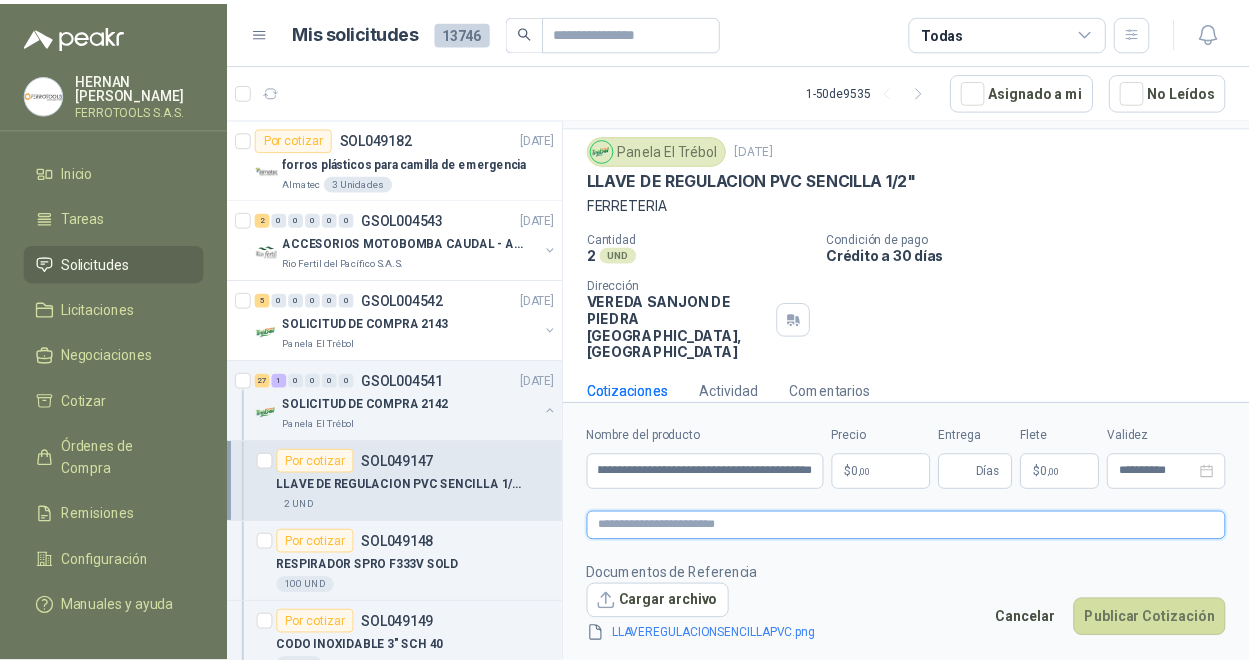 scroll, scrollTop: 0, scrollLeft: 0, axis: both 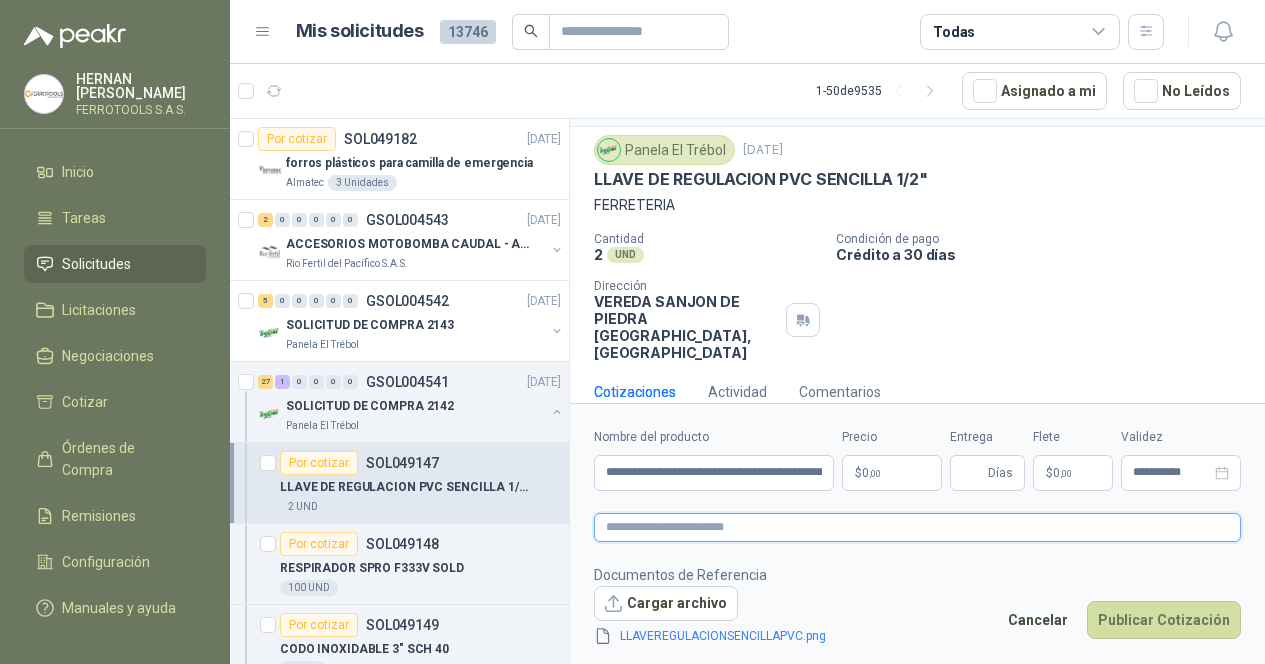 paste on "**********" 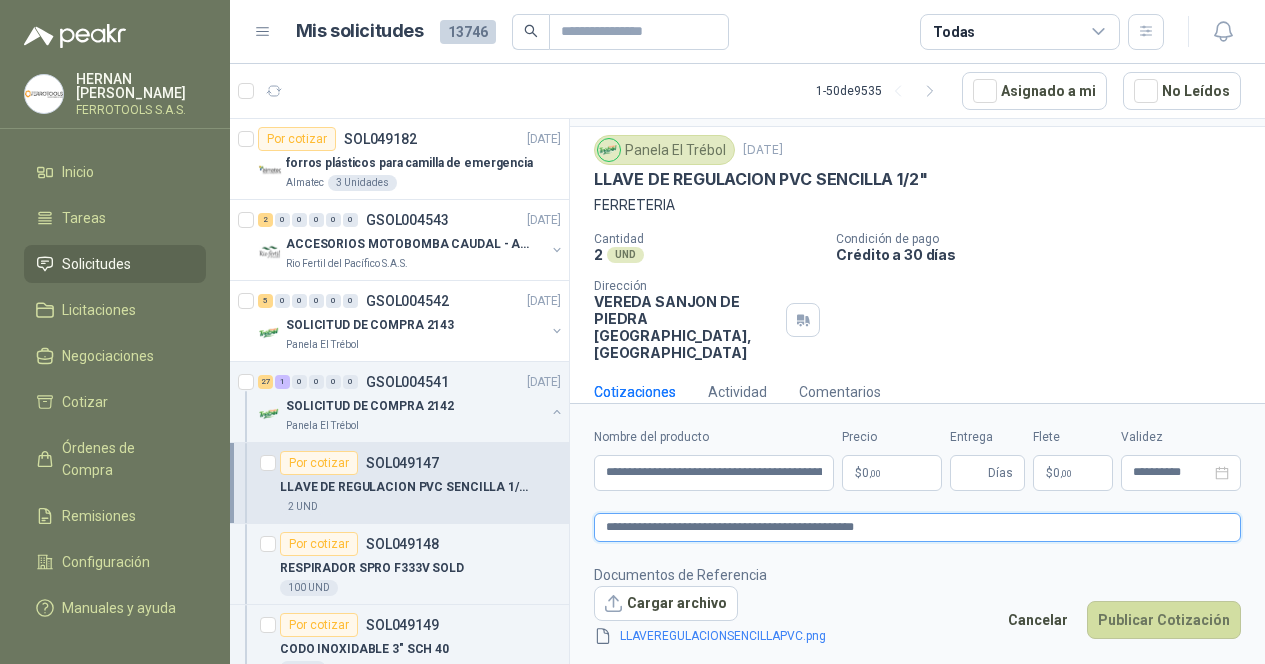 type on "**********" 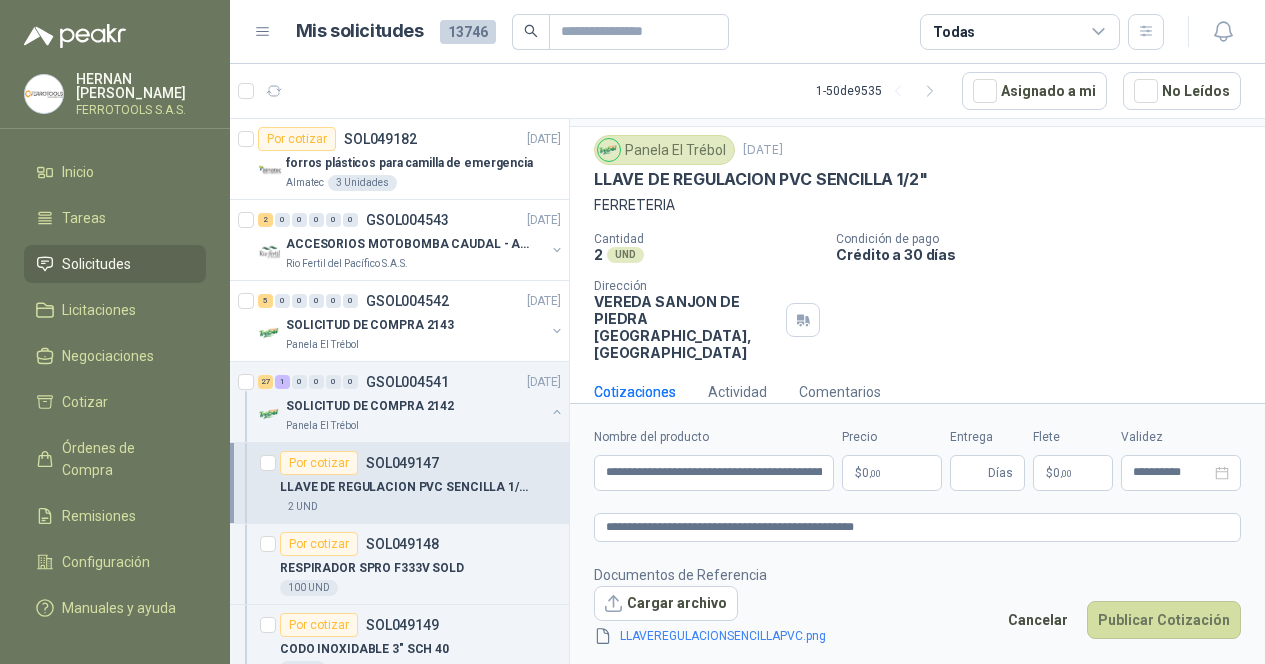 click on "[PERSON_NAME] FERROTOOLS S.A.S.   Inicio   Tareas   Solicitudes   Licitaciones   Negociaciones   Cotizar   Órdenes de Compra   Remisiones   Configuración   Manuales y ayuda Mis solicitudes 13746 Todas 1 - 50  de  9535 Asignado a mi No Leídos Por cotizar SOL049182 [DATE]   forros plásticos para camilla de emergencia Almatec 3   Unidades 2   0   0   0   0   0   GSOL004543 [DATE]   ACCESORIOS MOTOBOMBA CAUDAL - ARENAL Rio Fertil del Pacífico S.A.S.   5   0   0   0   0   0   GSOL004542 [DATE]   SOLICITUD DE COMPRA 2143 Panela El Trébol   27   1   0   0   0   0   GSOL004541 [DATE]   SOLICITUD DE COMPRA 2142 Panela El Trébol   Por cotizar SOL049147 LLAVE DE REGULACION PVC SENCILLA 1/2" 2   UND  Por cotizar SOL049148 RESPIRADOR SPRO F333V SOLD 100   UND  Por cotizar SOL049149 CODO INOXIDABLE 3" SCH 40                4   UND  Por cotizar SOL049150 LOCTITE 414                              6   UND  Por cotizar SOL049151 ANGEO ANTITRIX                           12   MT   Por cotizar SOL049152 2" at bounding box center [632, 332] 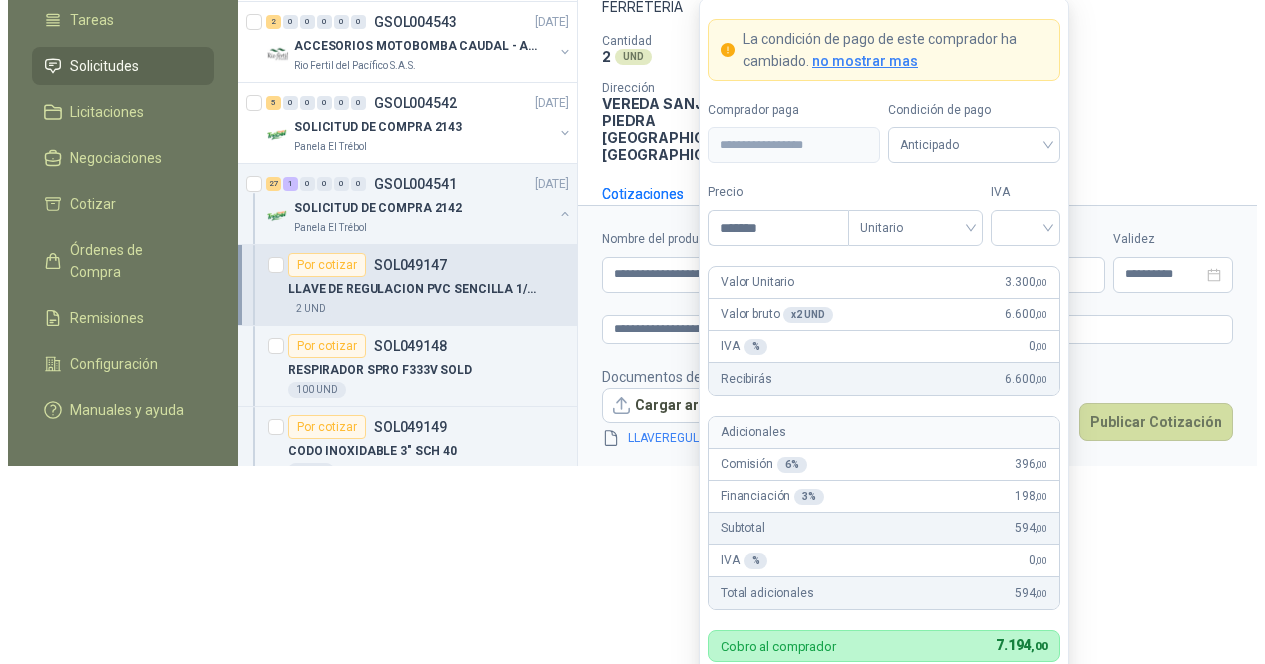 scroll, scrollTop: 0, scrollLeft: 0, axis: both 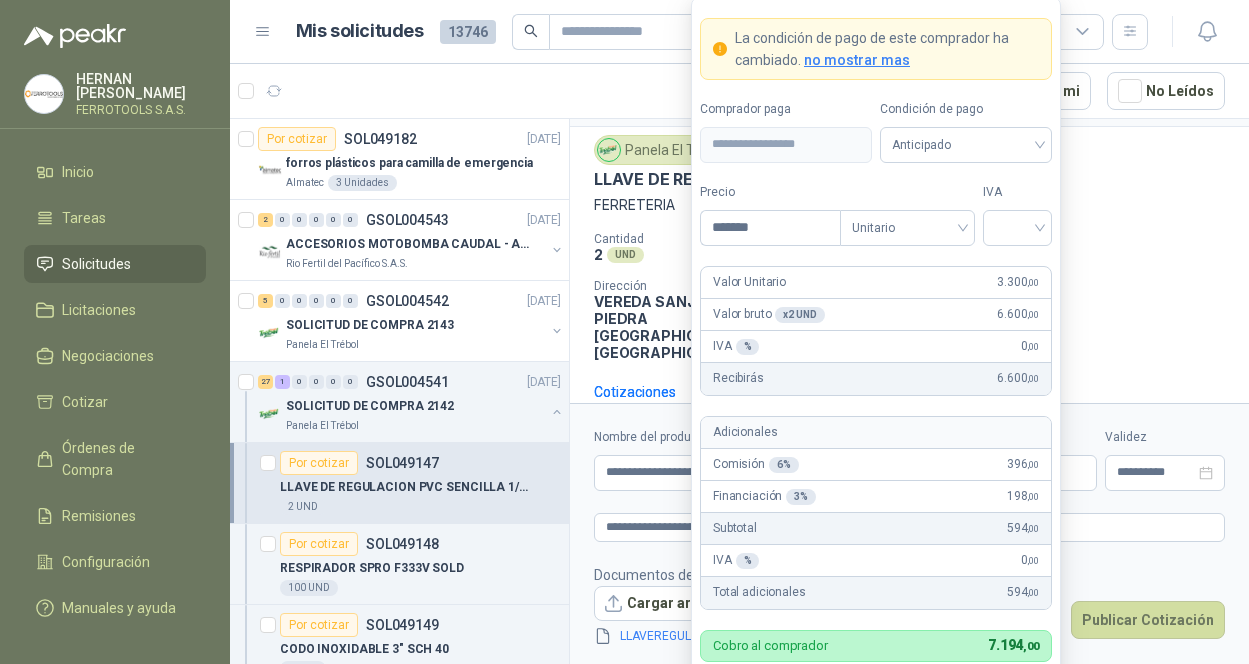 type on "*******" 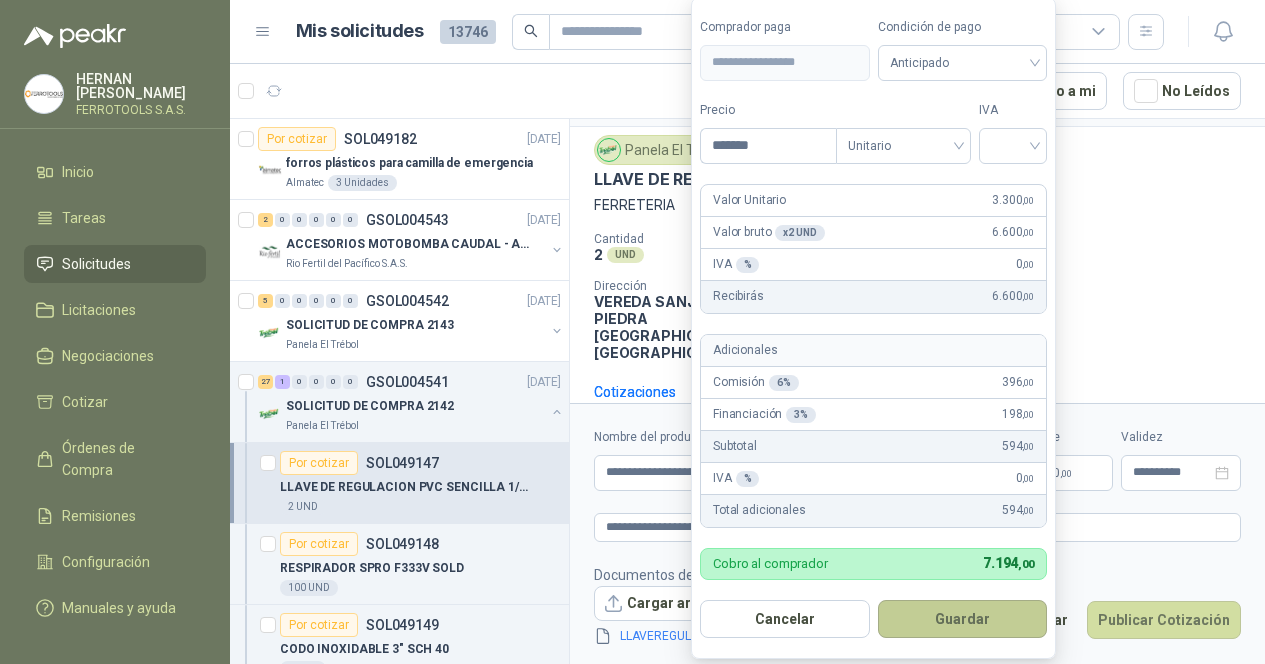 click on "Guardar" at bounding box center [963, 619] 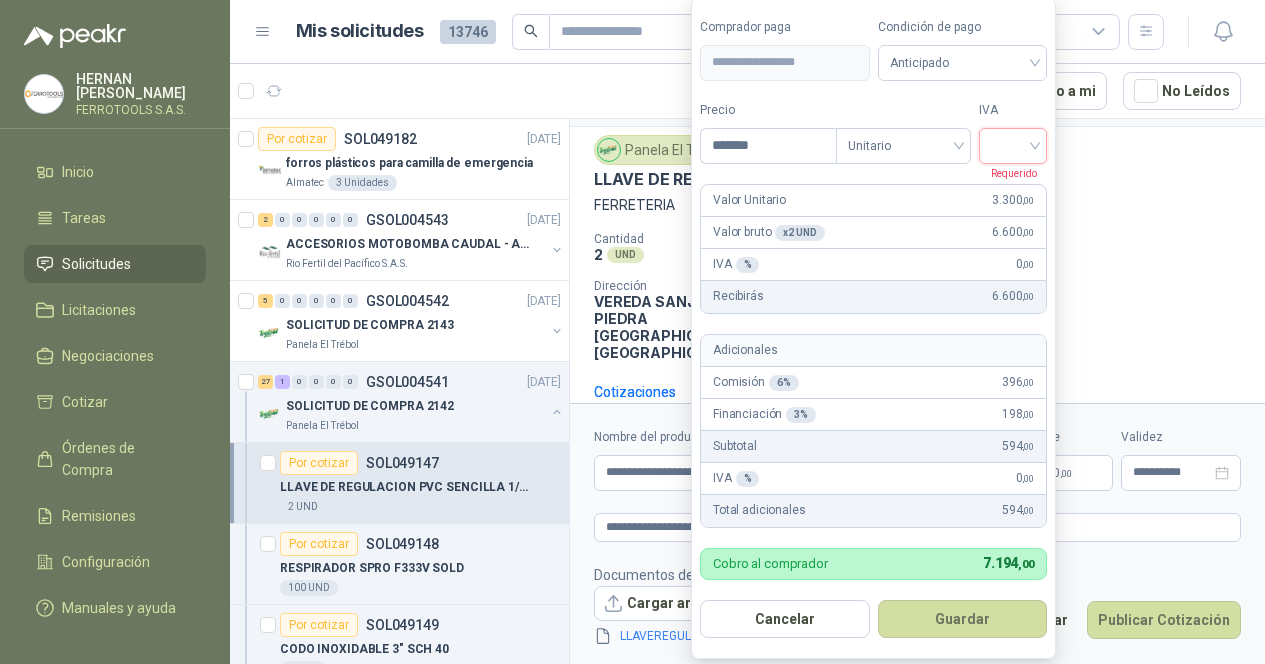 click at bounding box center (1013, 144) 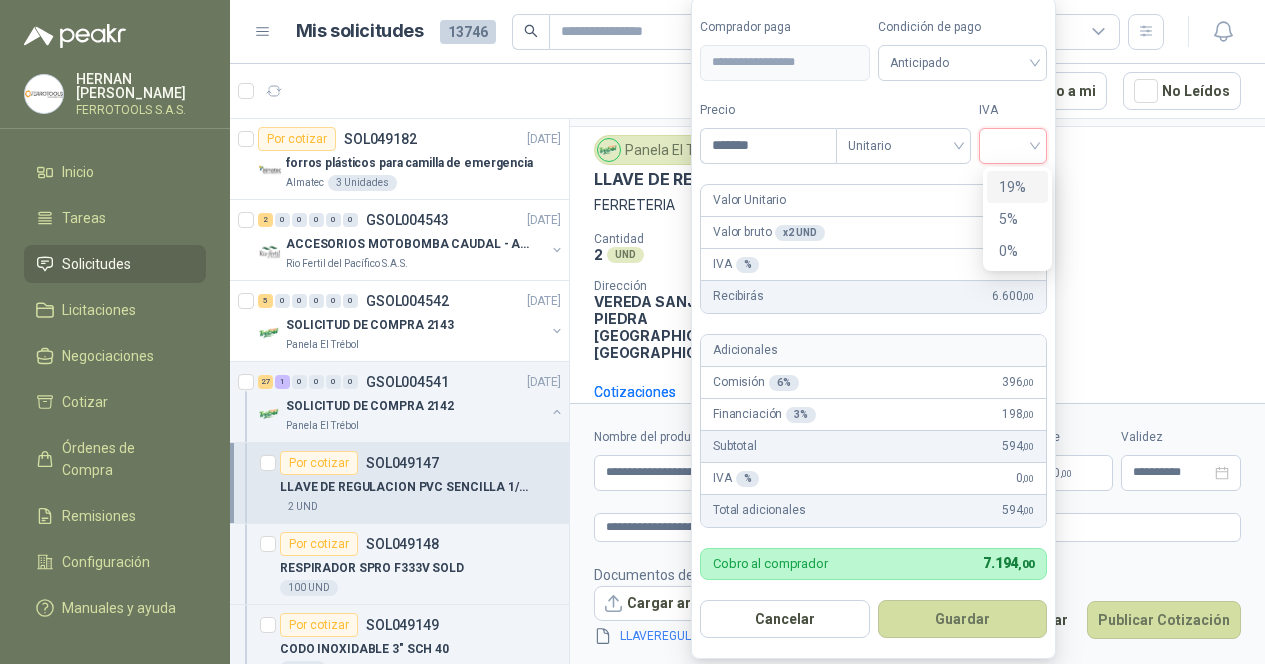 click on "19%" at bounding box center (1017, 187) 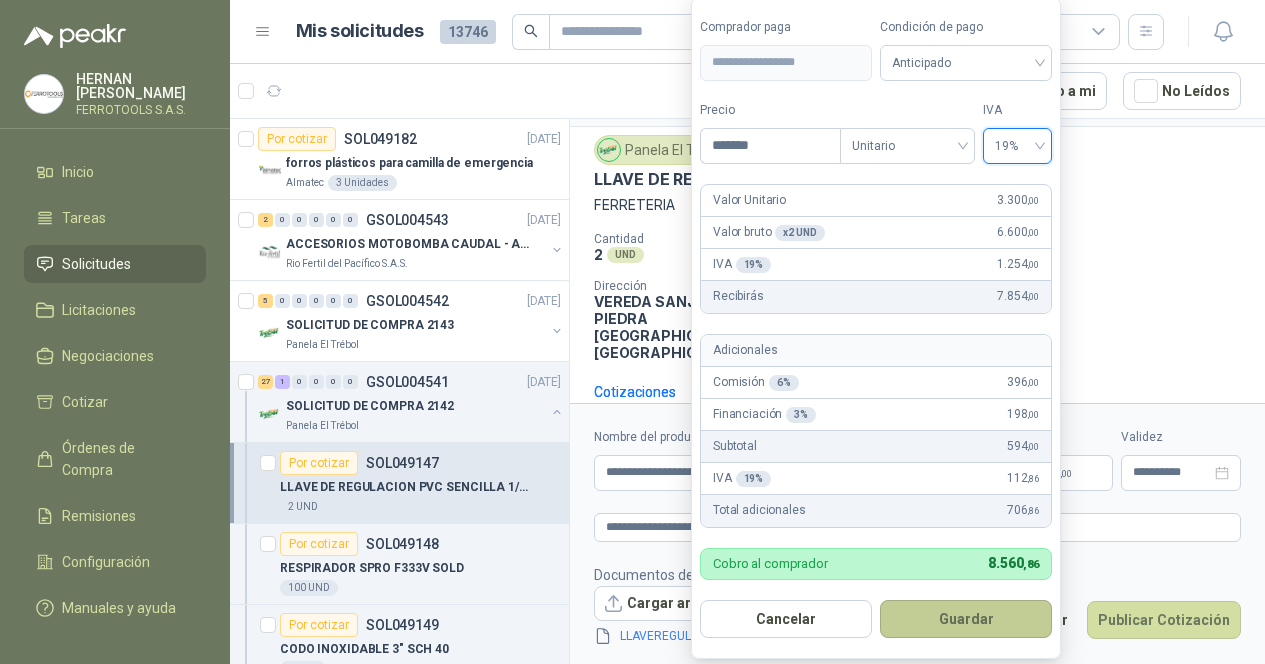 click on "Guardar" at bounding box center (966, 619) 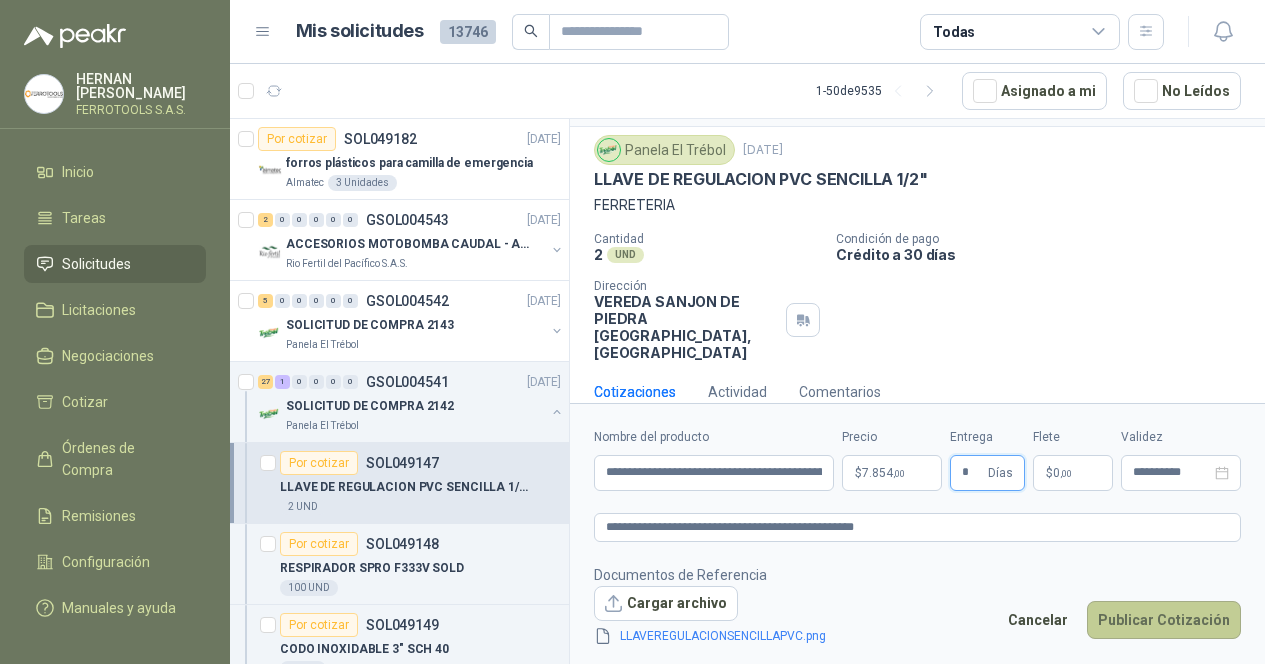 type on "*" 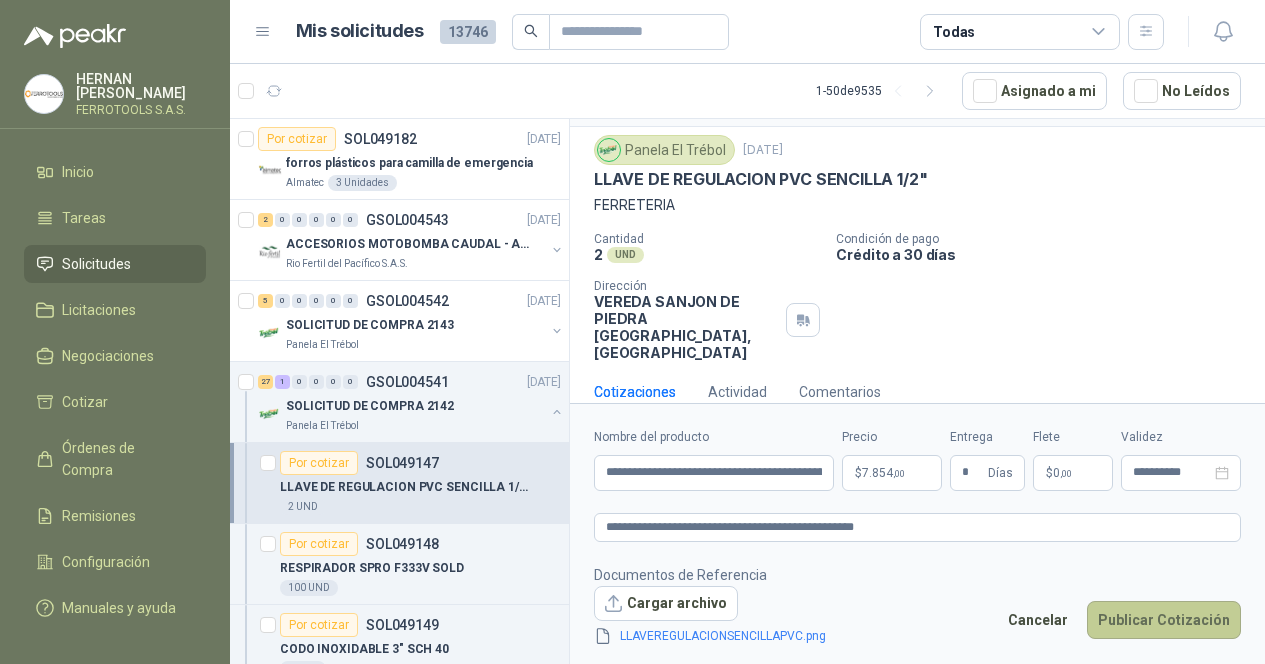 click on "Publicar Cotización" at bounding box center [1164, 620] 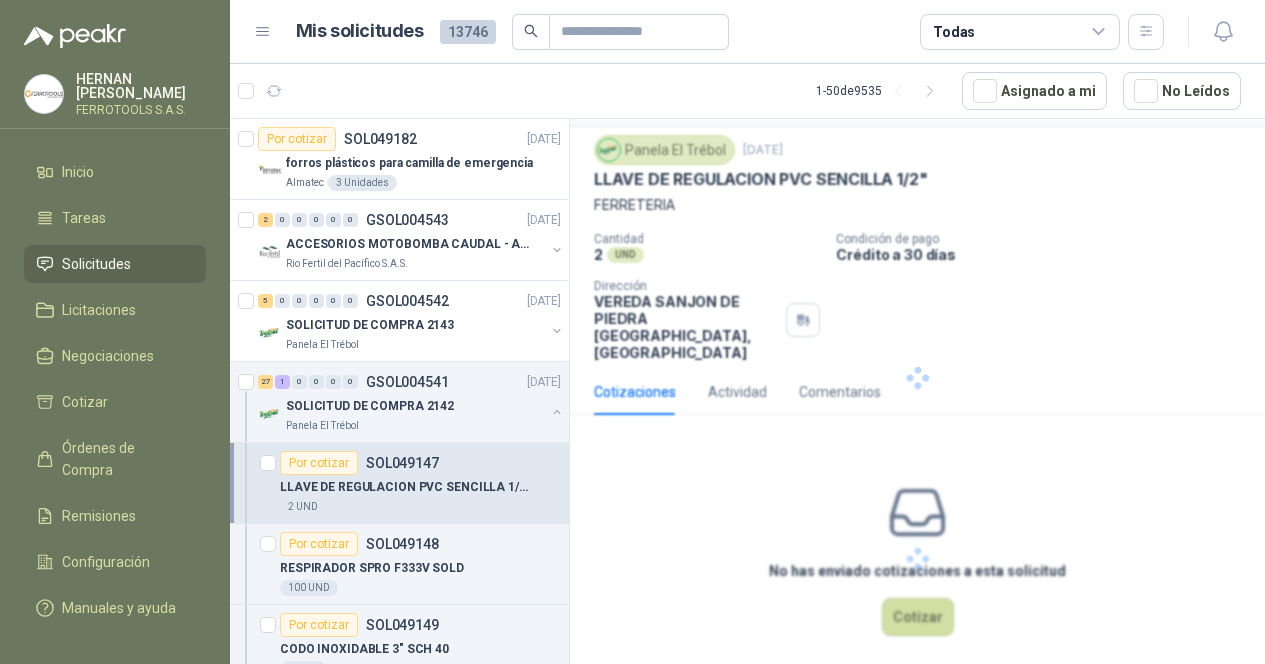 scroll, scrollTop: 0, scrollLeft: 0, axis: both 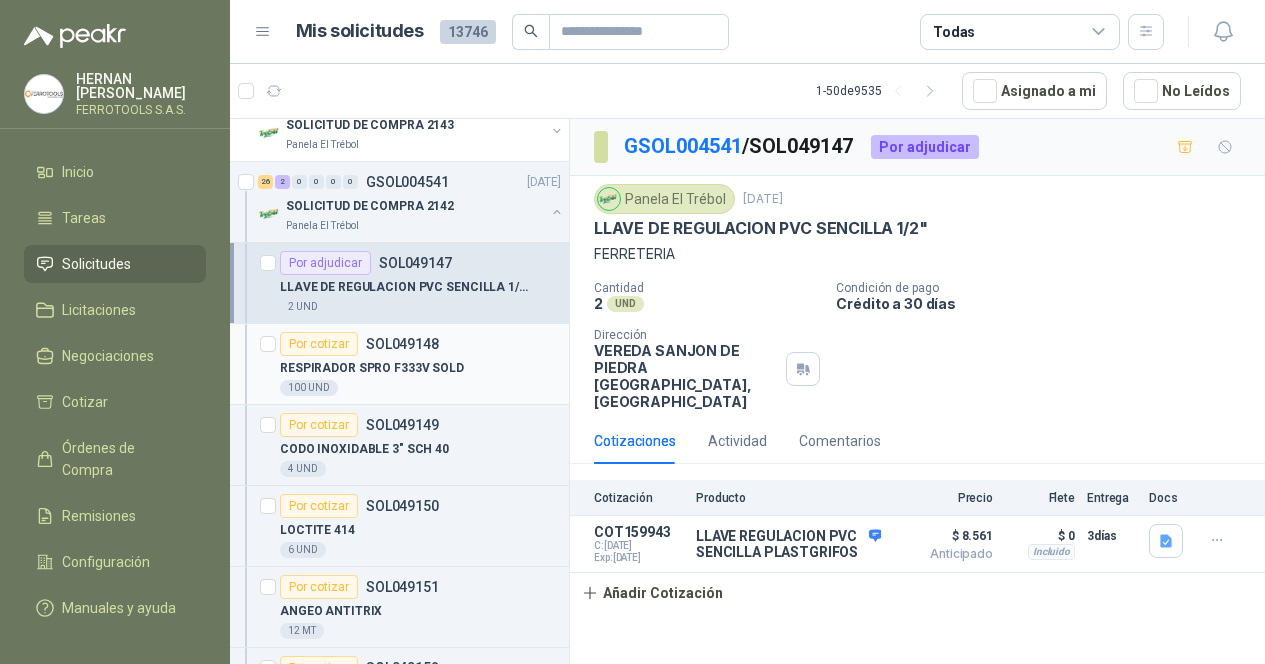click on "Por cotizar SOL049148 RESPIRADOR SPRO F333V SOLD 100   UND" at bounding box center (399, 364) 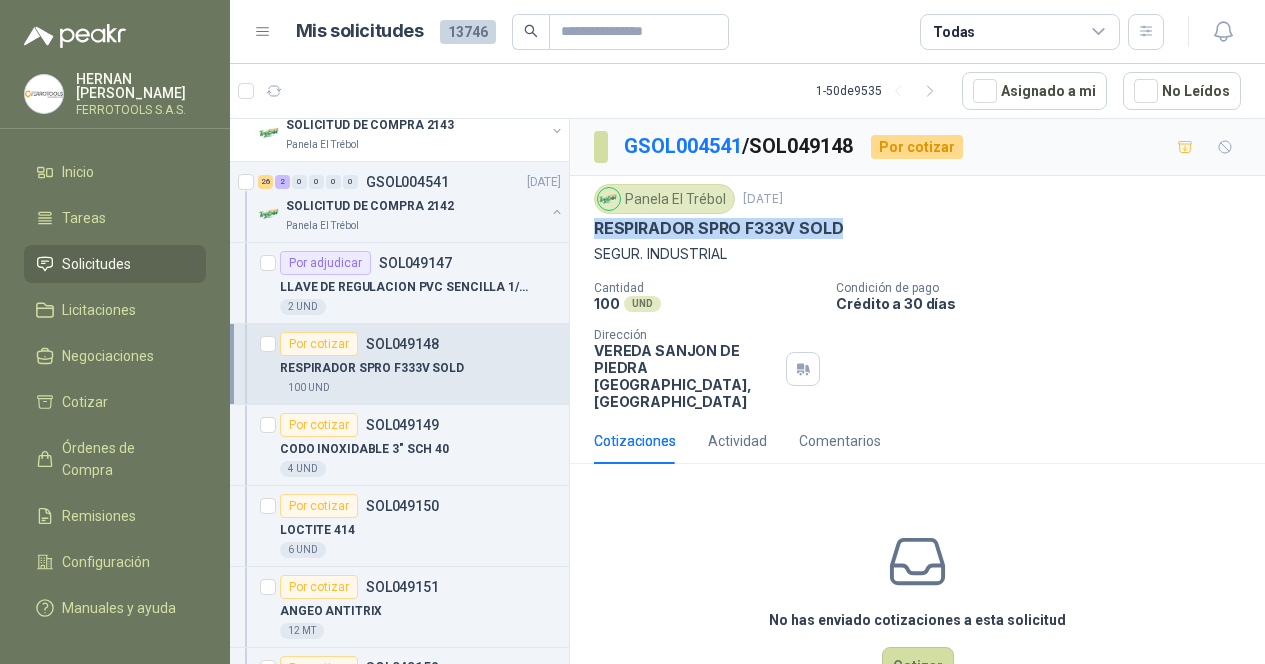 drag, startPoint x: 850, startPoint y: 224, endPoint x: 580, endPoint y: 234, distance: 270.18512 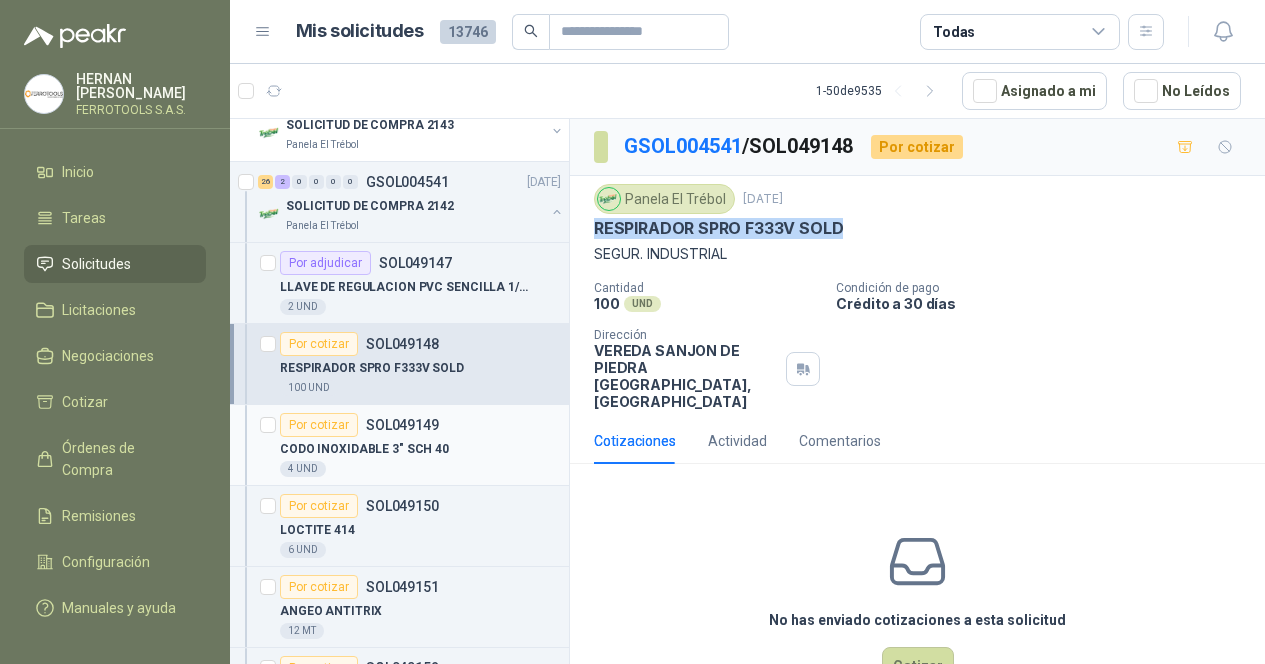 click on "CODO INOXIDABLE 3" SCH 40" at bounding box center (364, 449) 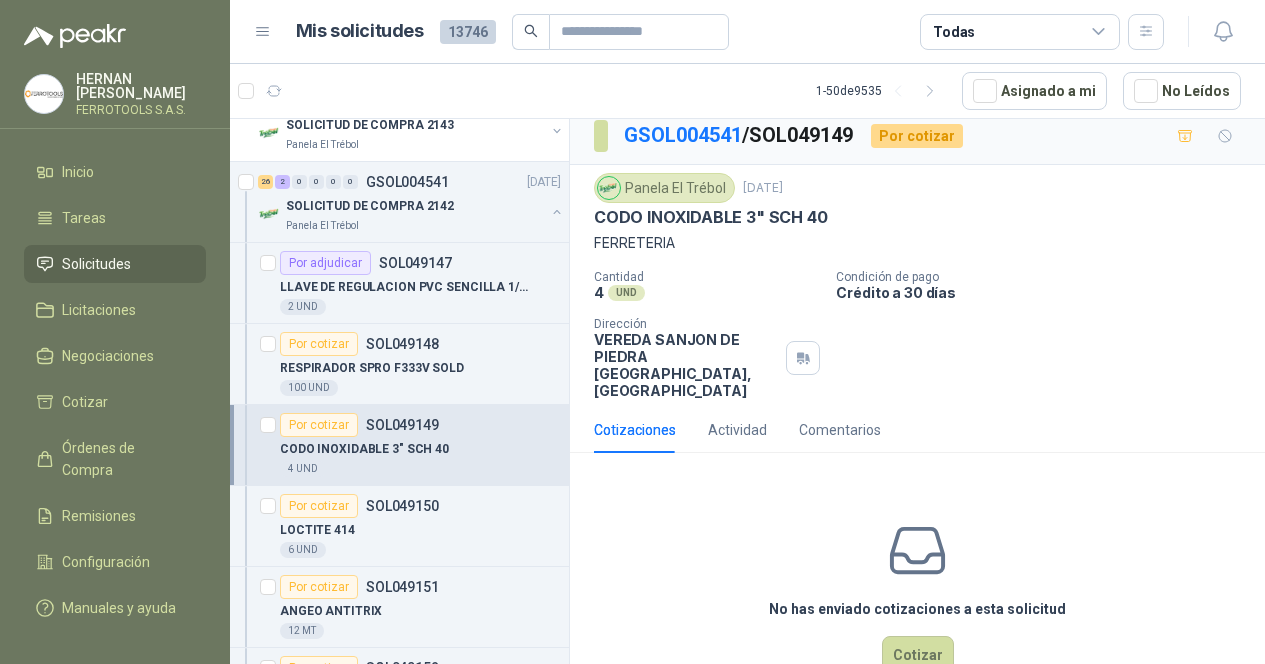scroll, scrollTop: 0, scrollLeft: 0, axis: both 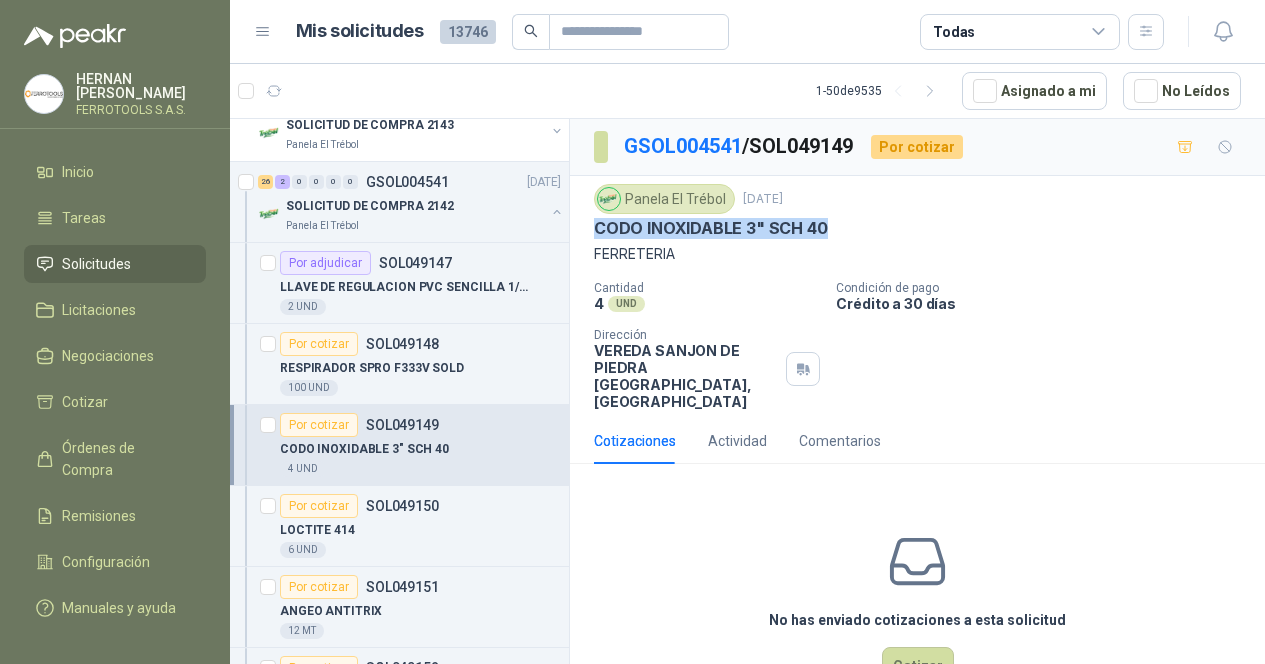 drag, startPoint x: 837, startPoint y: 233, endPoint x: 591, endPoint y: 226, distance: 246.09958 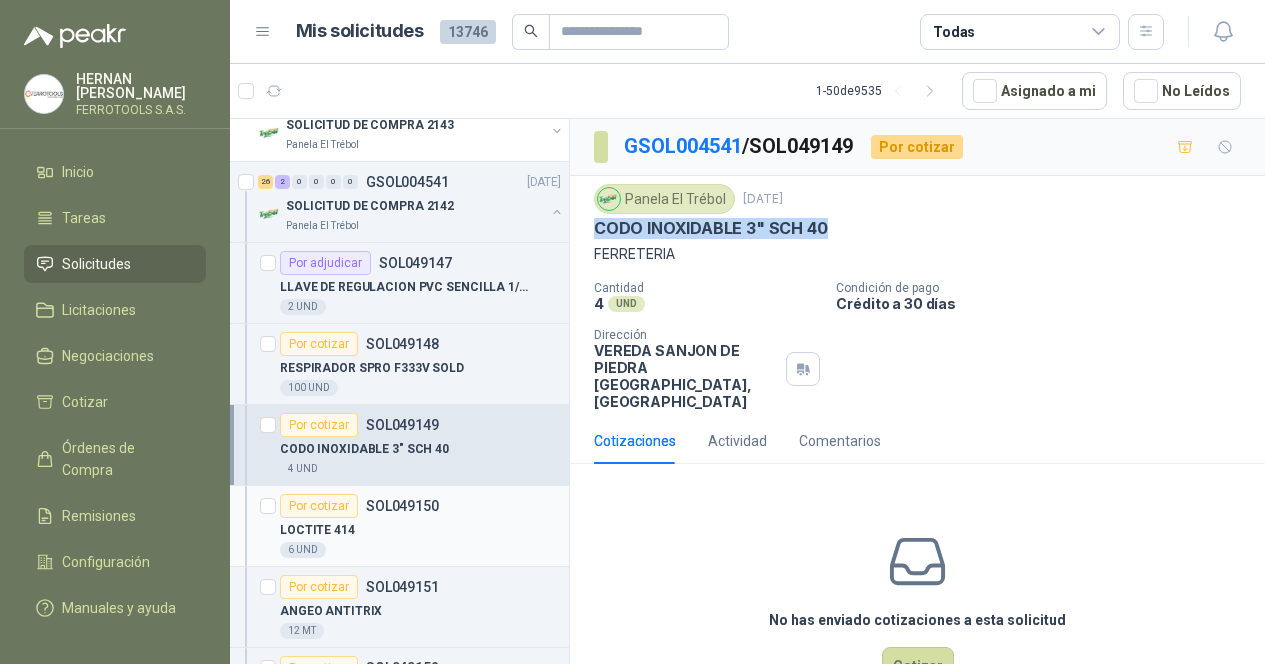 click on "LOCTITE 414" at bounding box center (420, 530) 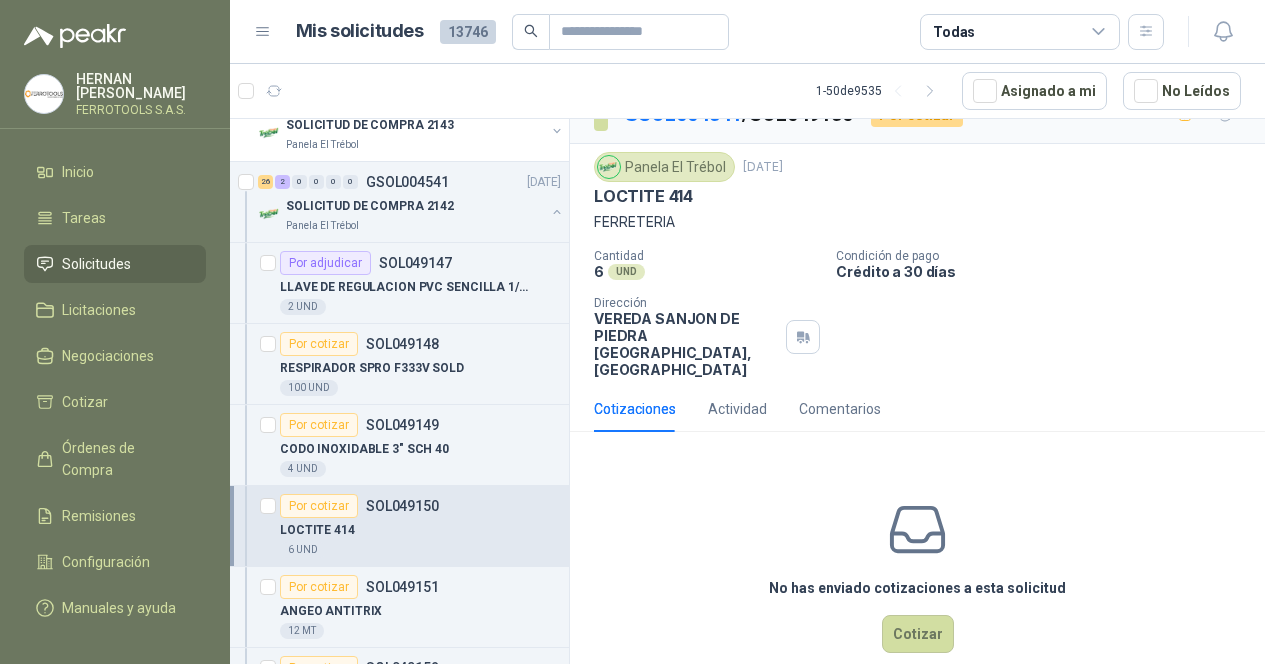 scroll, scrollTop: 49, scrollLeft: 0, axis: vertical 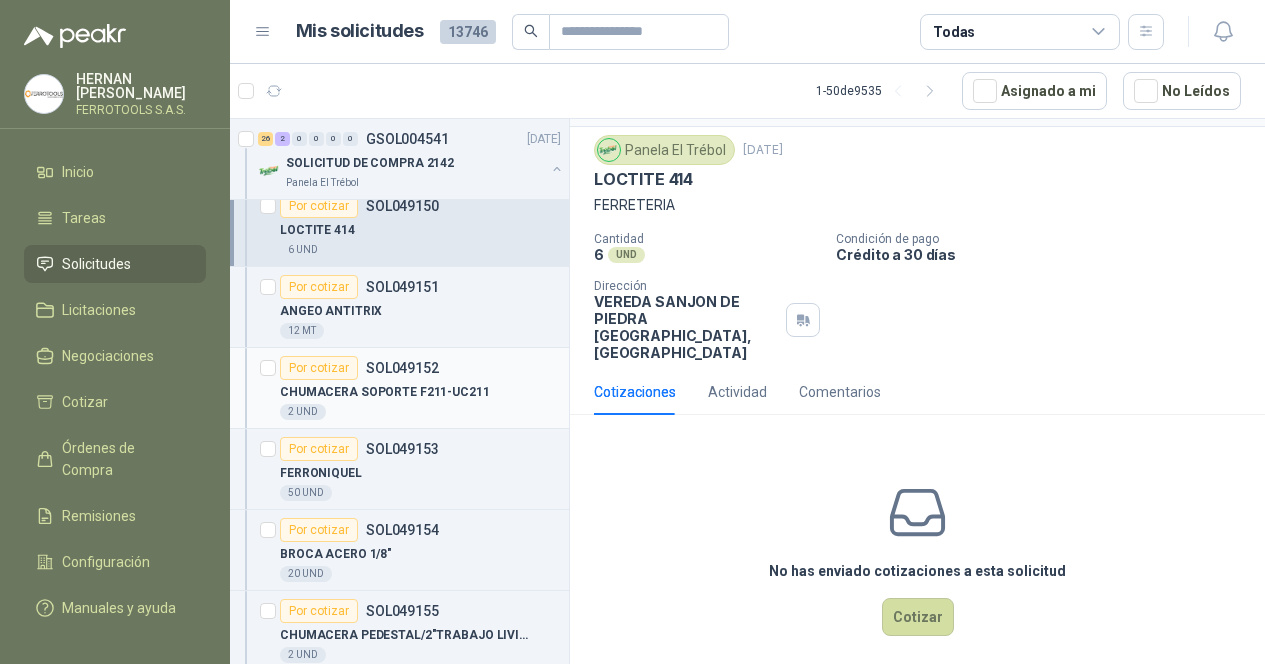 click on "2   UND" at bounding box center [420, 412] 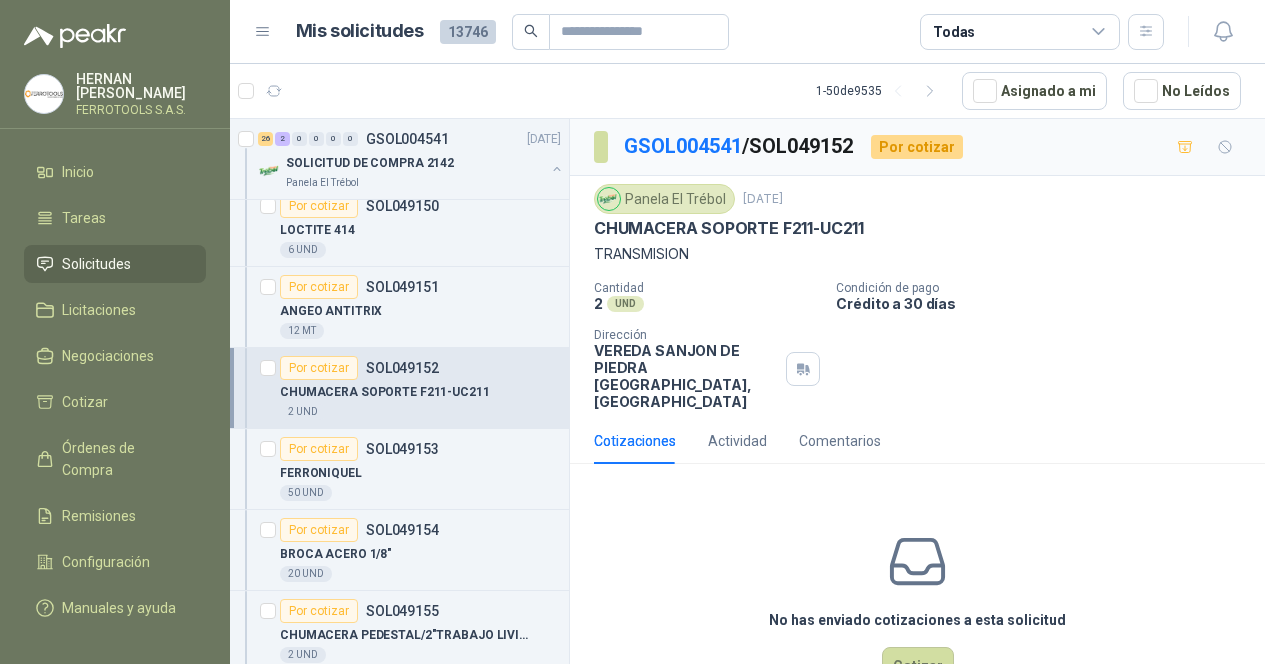 click on "CHUMACERA SOPORTE F211-UC211" at bounding box center (917, 228) 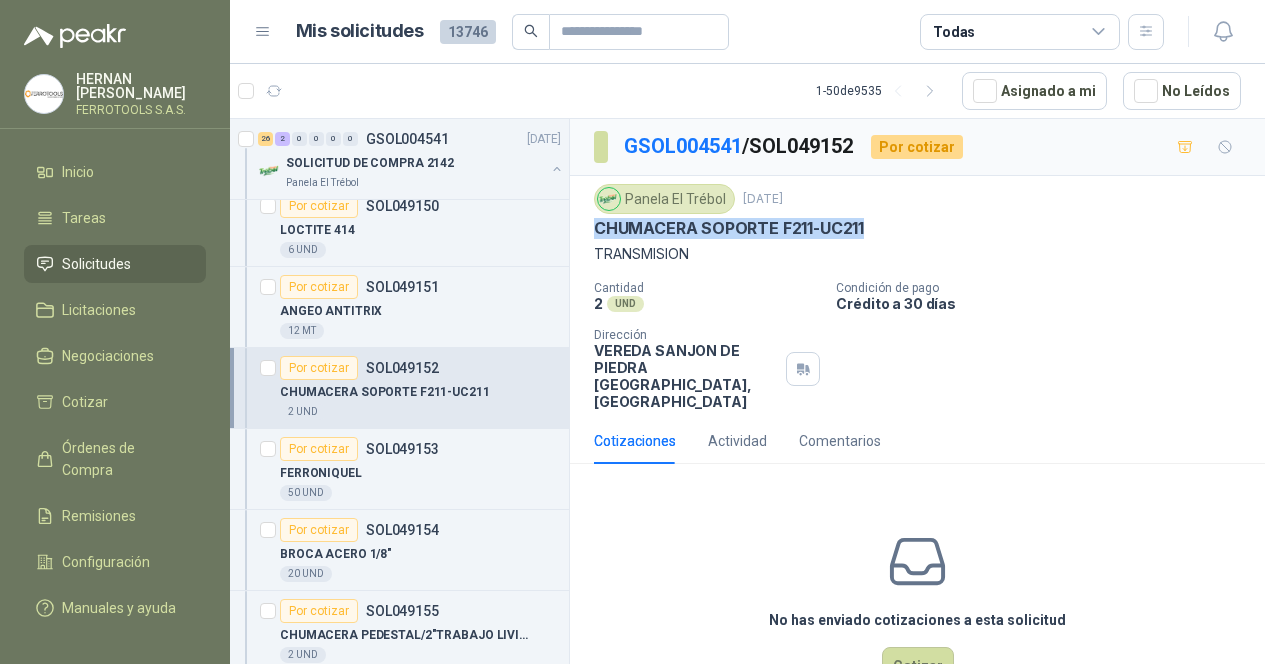 drag, startPoint x: 892, startPoint y: 220, endPoint x: 594, endPoint y: 231, distance: 298.20294 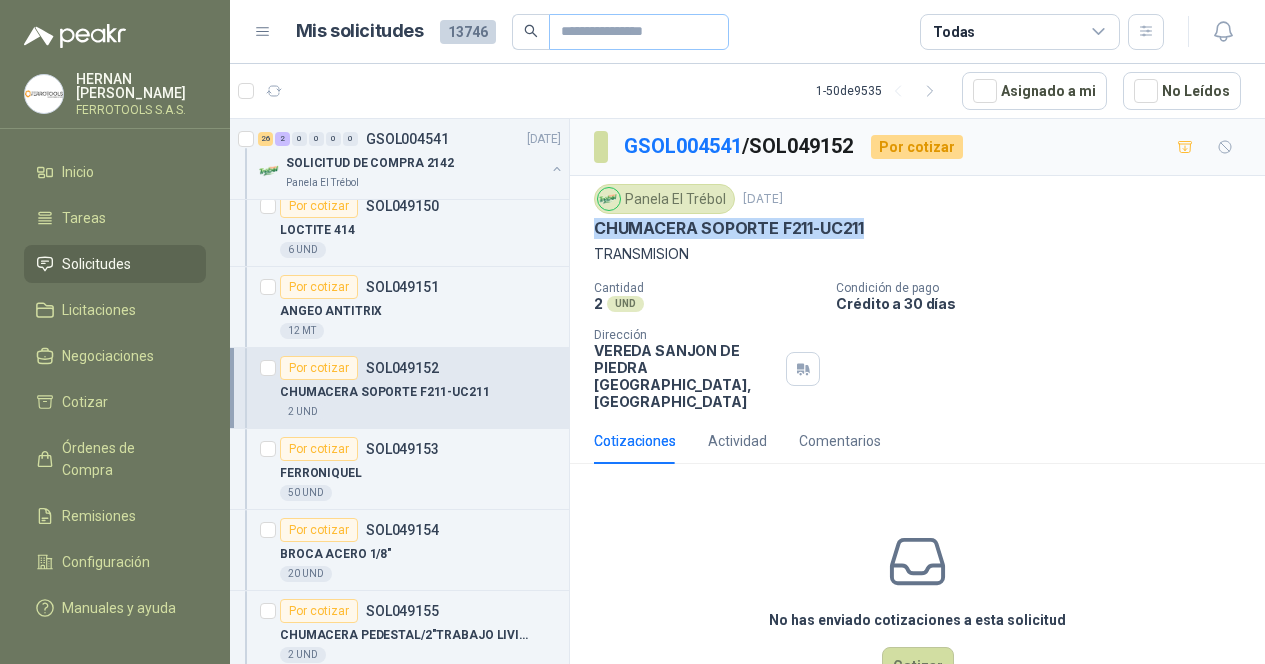 copy on "CHUMACERA SOPORTE F211-UC211" 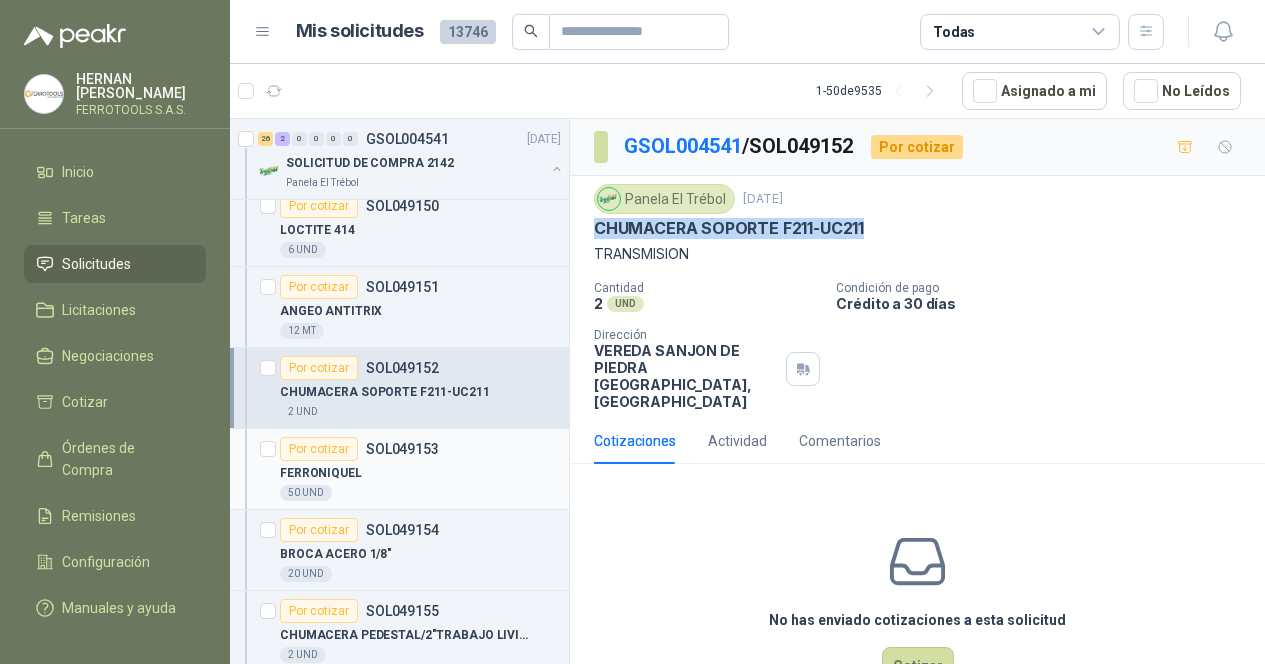 click on "50   UND" at bounding box center (420, 493) 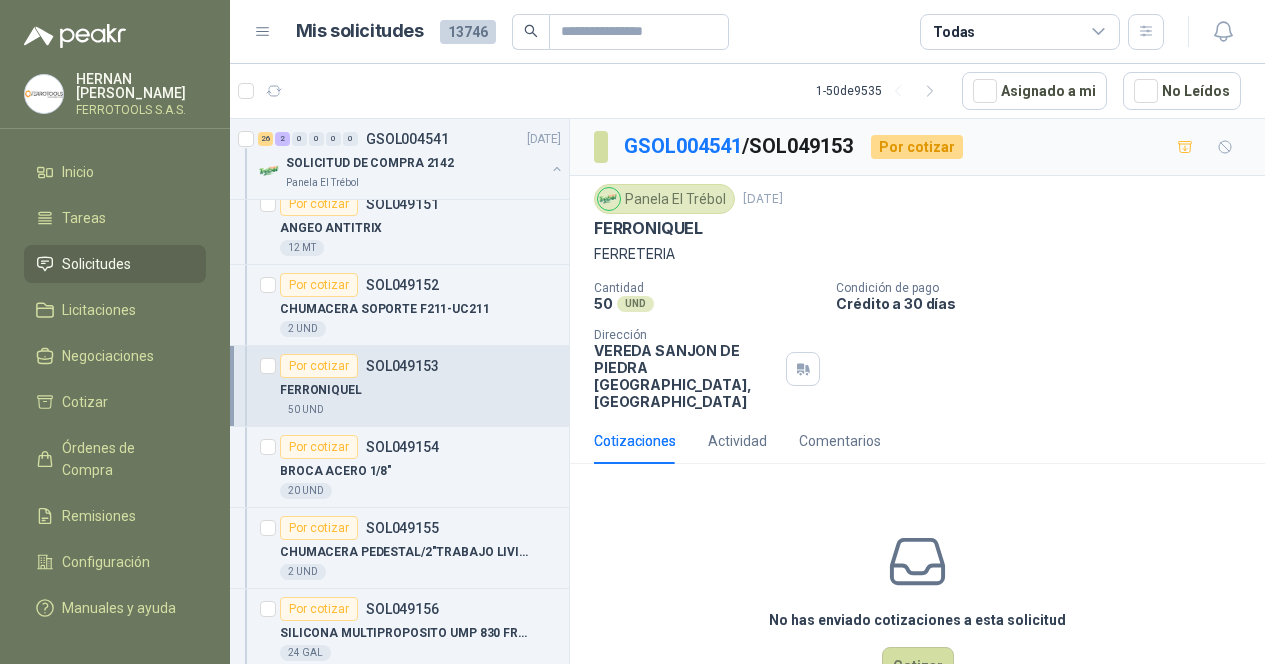 scroll, scrollTop: 600, scrollLeft: 0, axis: vertical 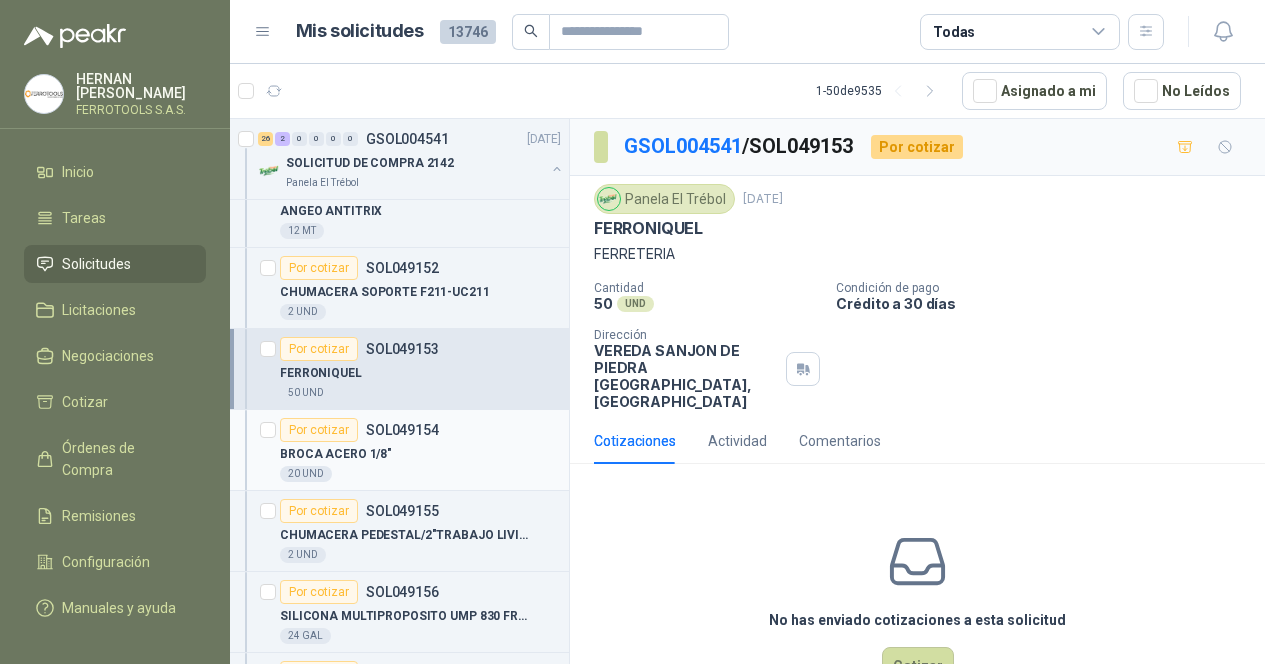 click on "BROCA ACERO 1/8"" at bounding box center [420, 454] 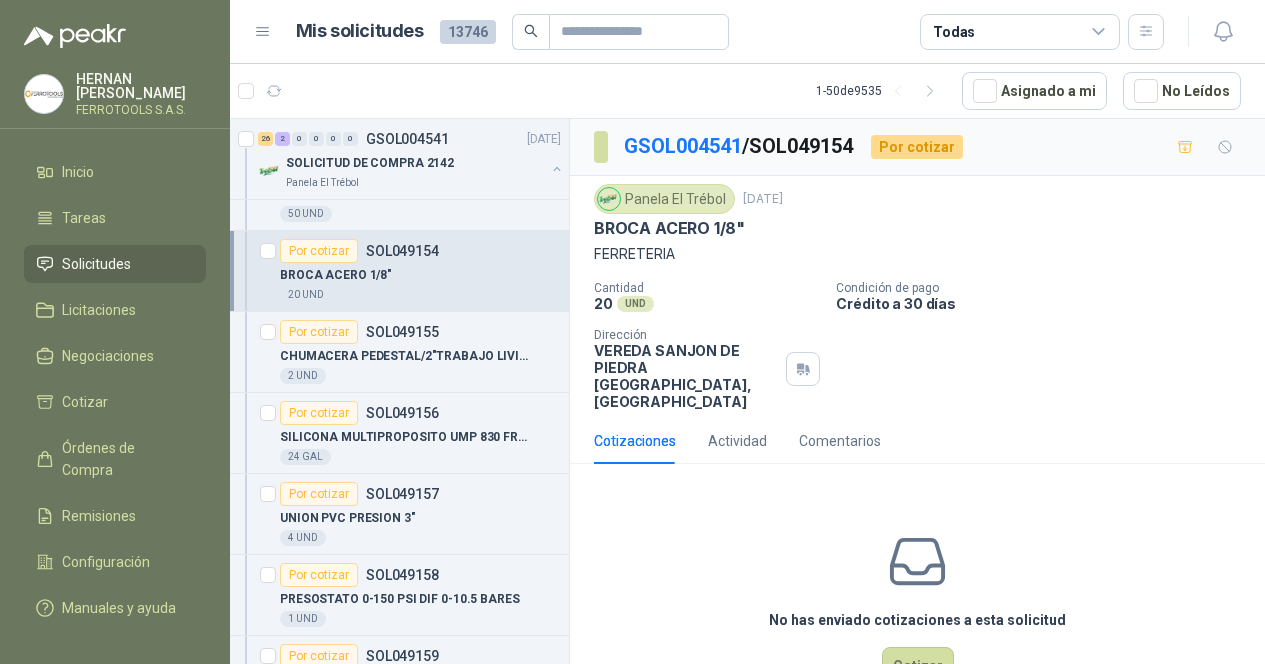 scroll, scrollTop: 800, scrollLeft: 0, axis: vertical 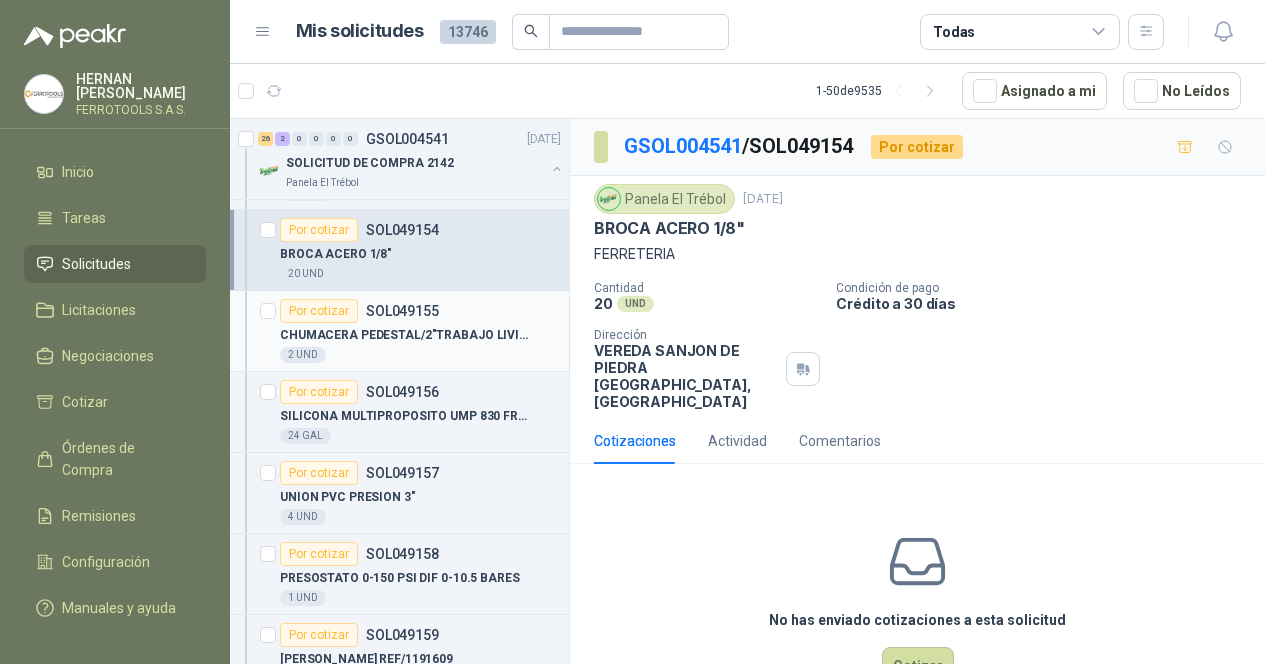 click on "Por cotizar SOL049155 CHUMACERA PEDESTAL/2"TRABAJO LIVIANO 2 H 2   UND" at bounding box center [399, 331] 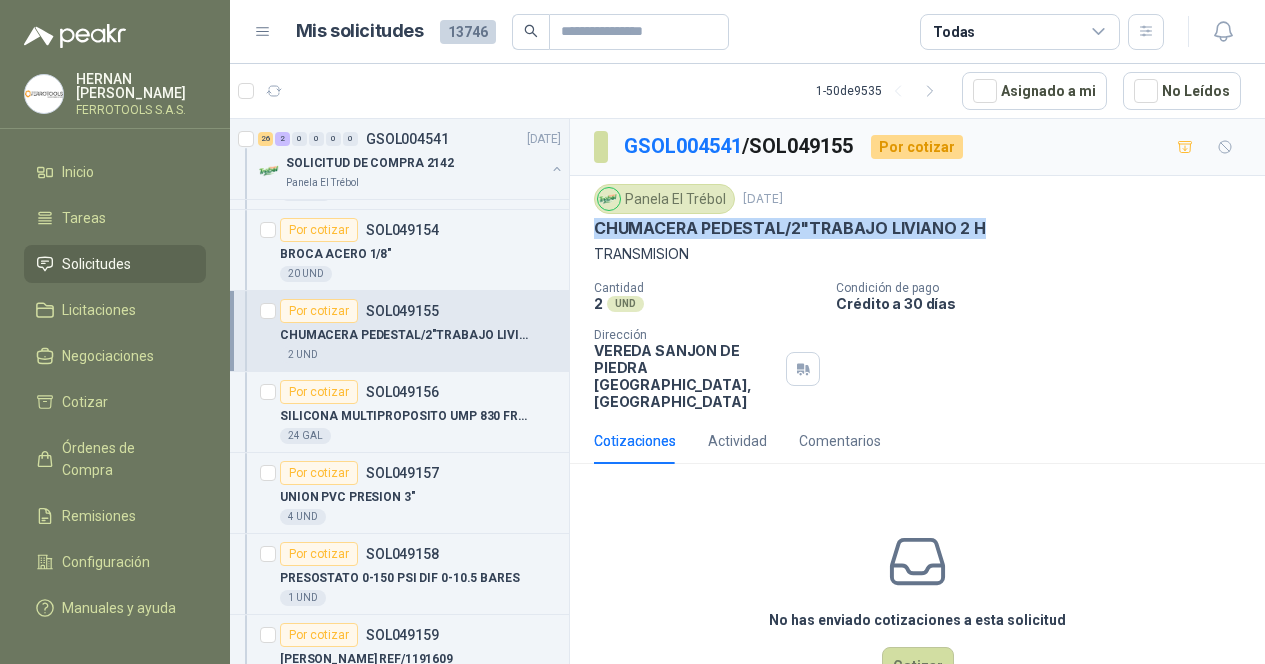 drag, startPoint x: 997, startPoint y: 222, endPoint x: 594, endPoint y: 218, distance: 403.01984 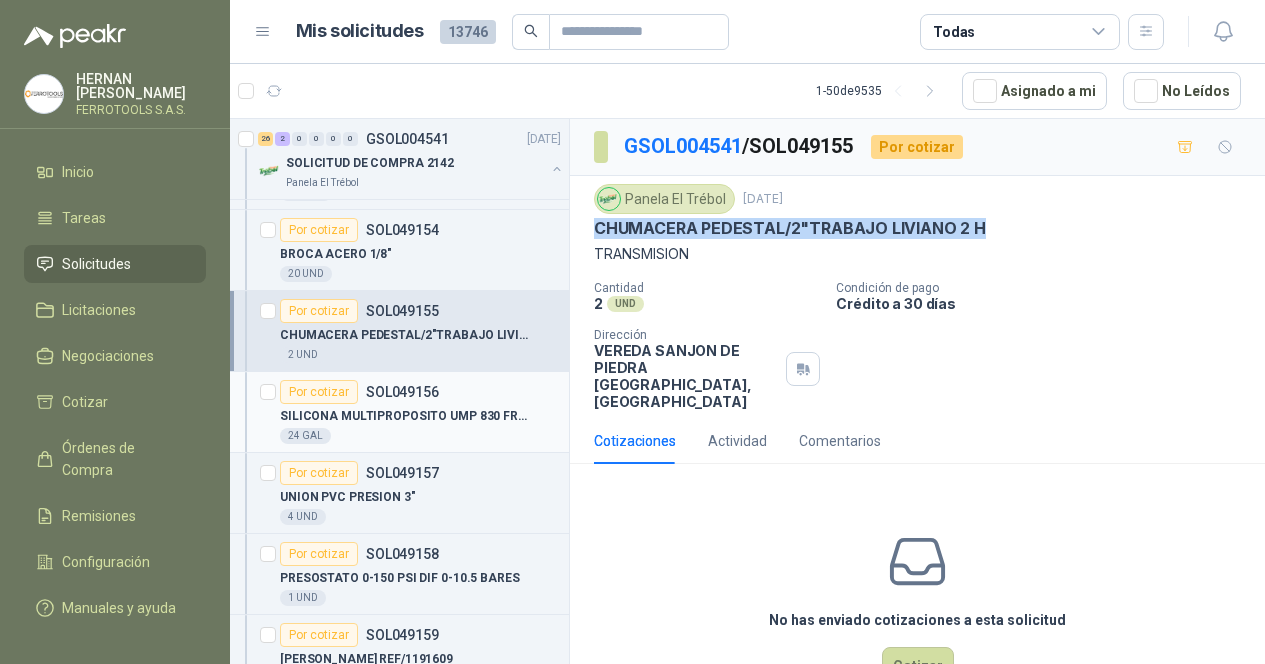 click on "24   GAL" at bounding box center [420, 436] 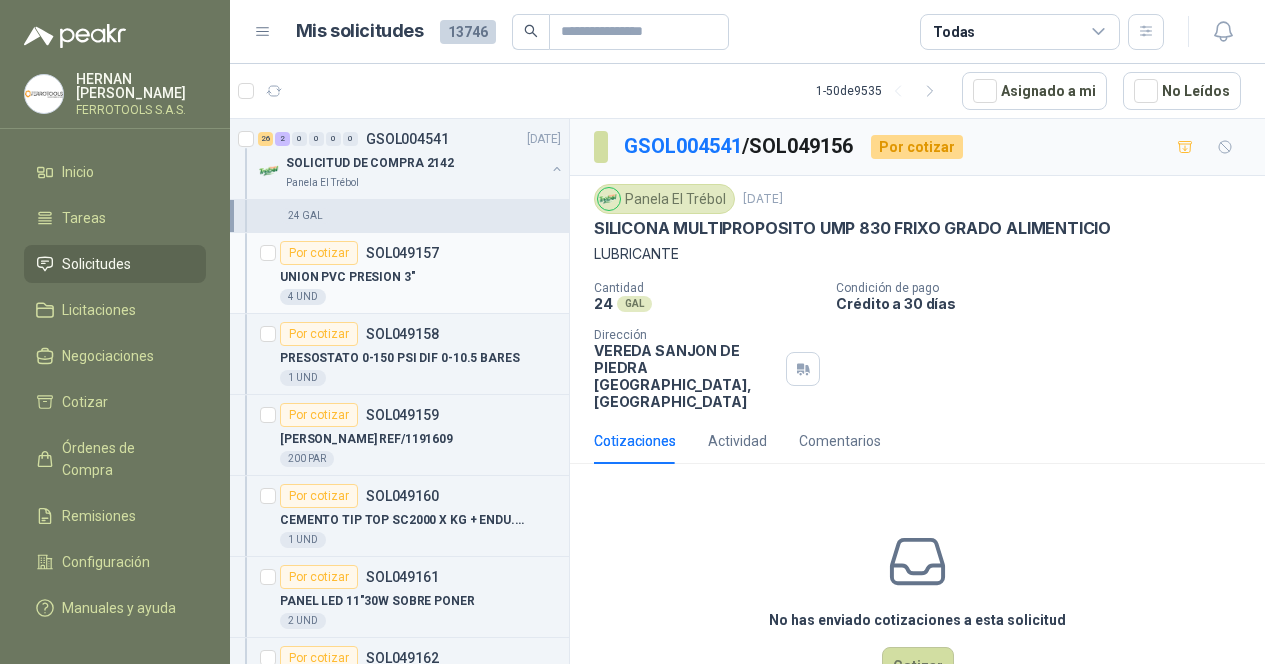 scroll, scrollTop: 1000, scrollLeft: 0, axis: vertical 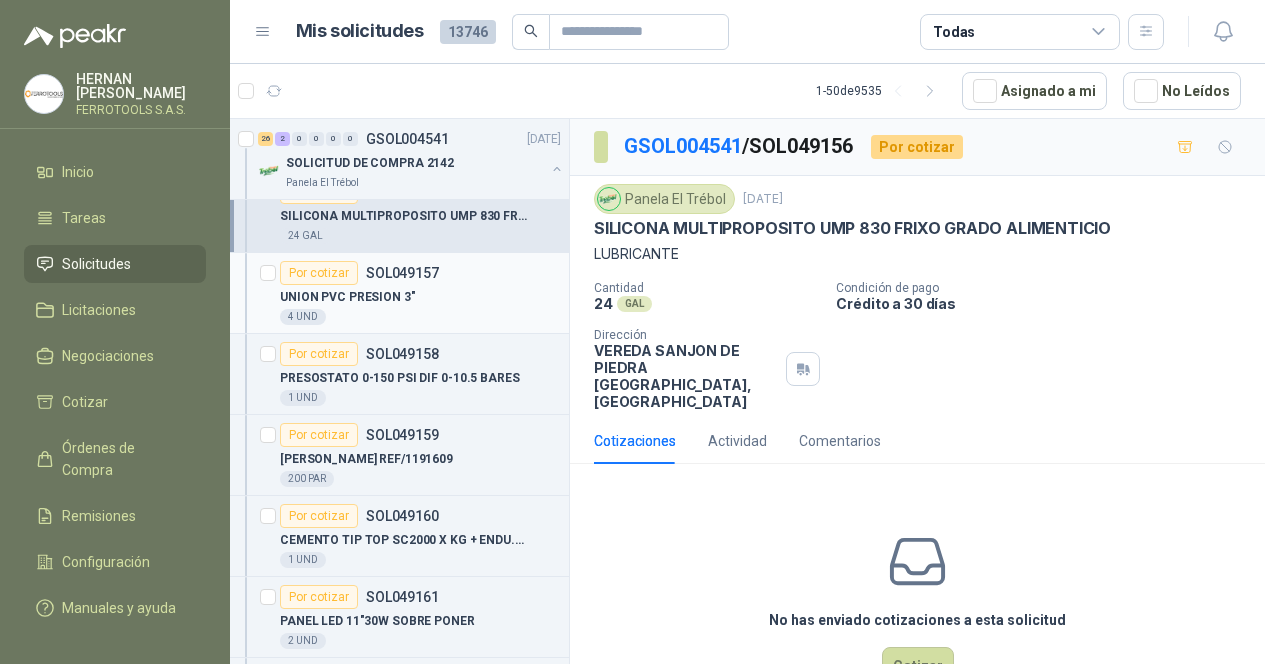 click on "4   UND" at bounding box center [420, 317] 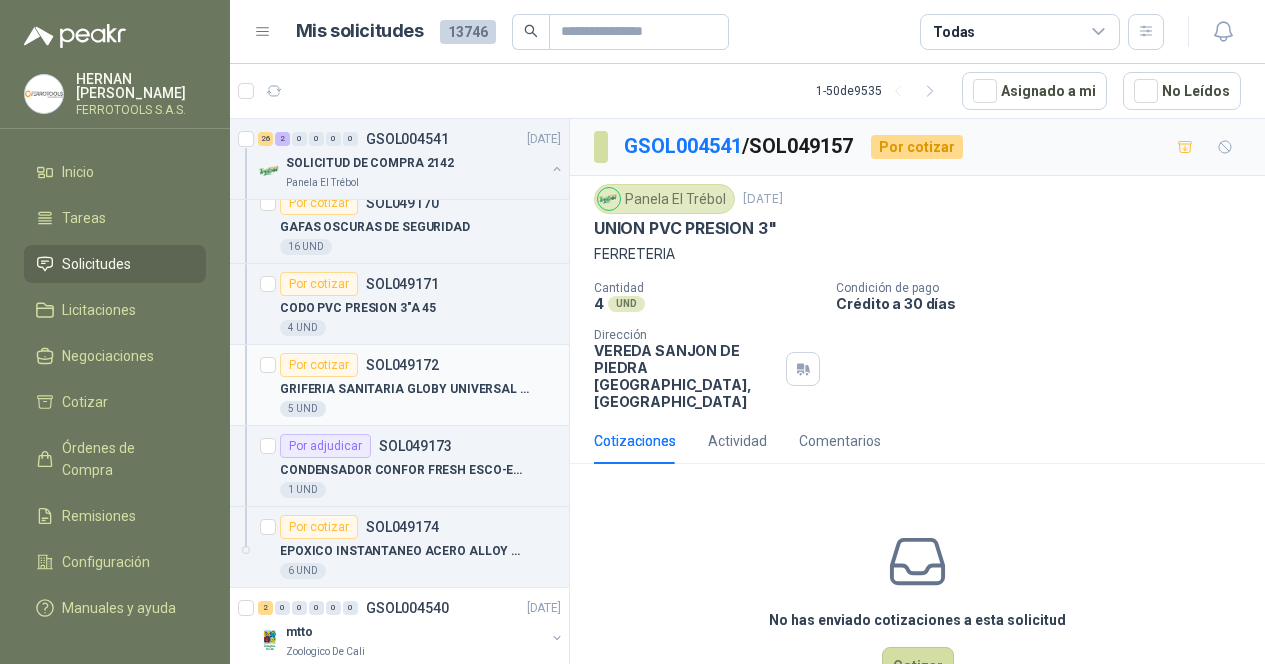 scroll, scrollTop: 2100, scrollLeft: 0, axis: vertical 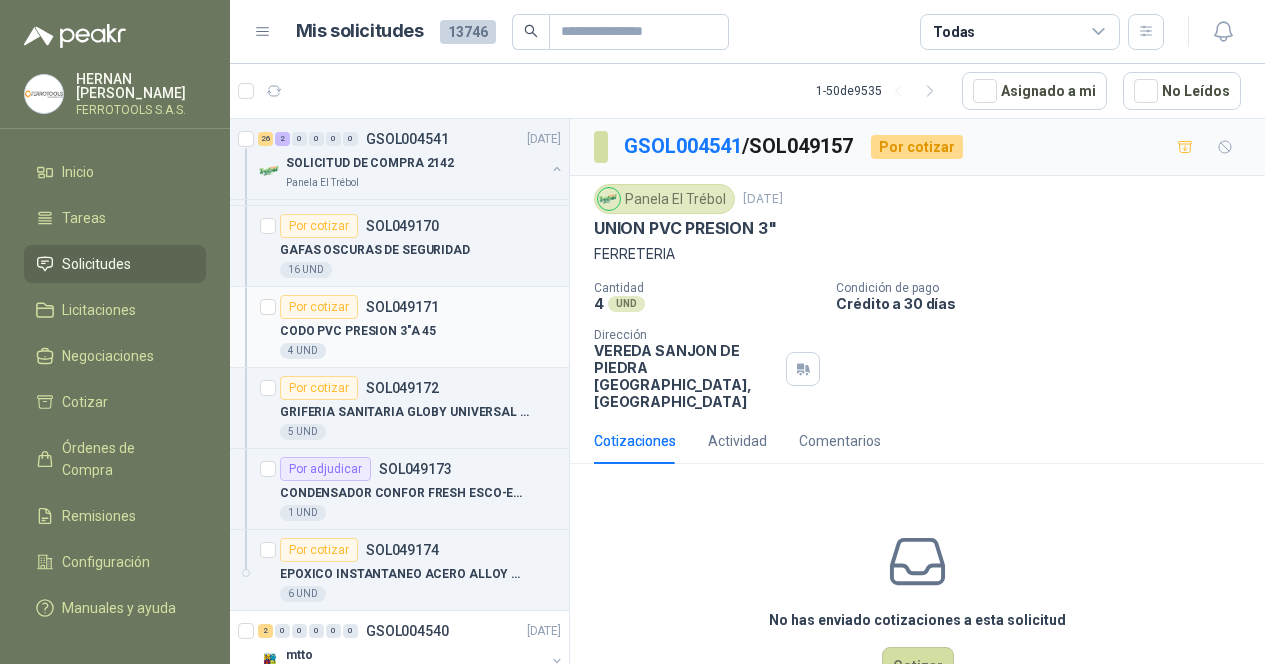 click on "4   UND" at bounding box center [420, 351] 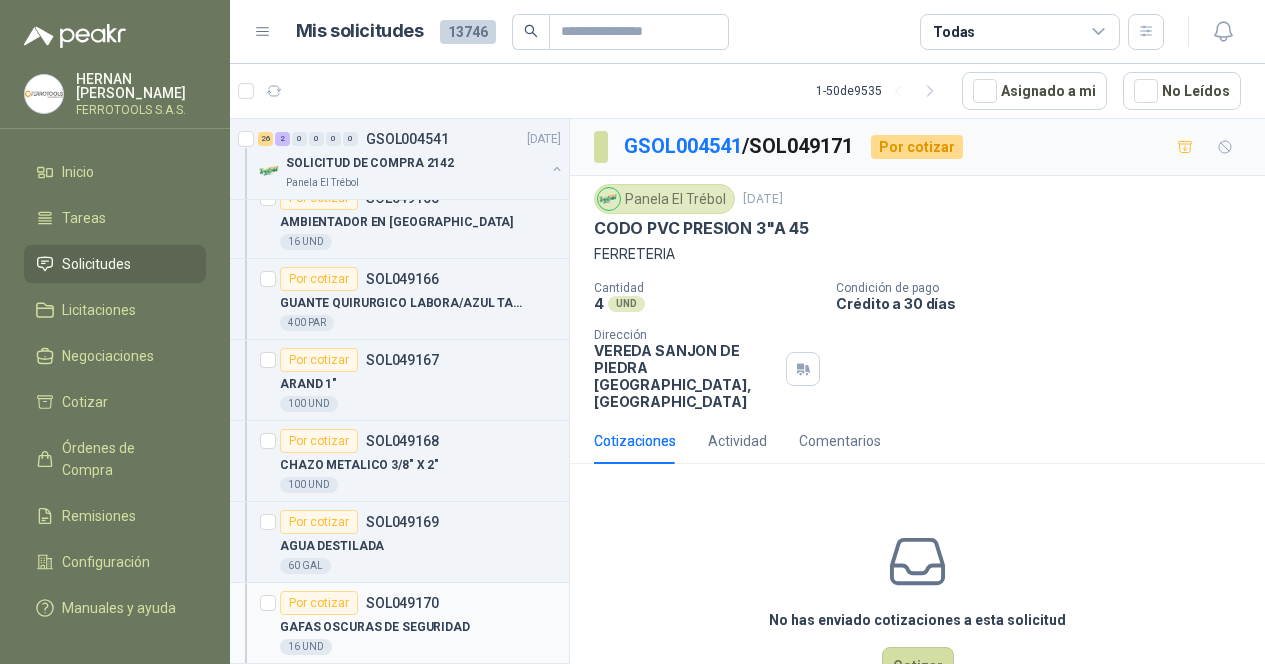 scroll, scrollTop: 1700, scrollLeft: 0, axis: vertical 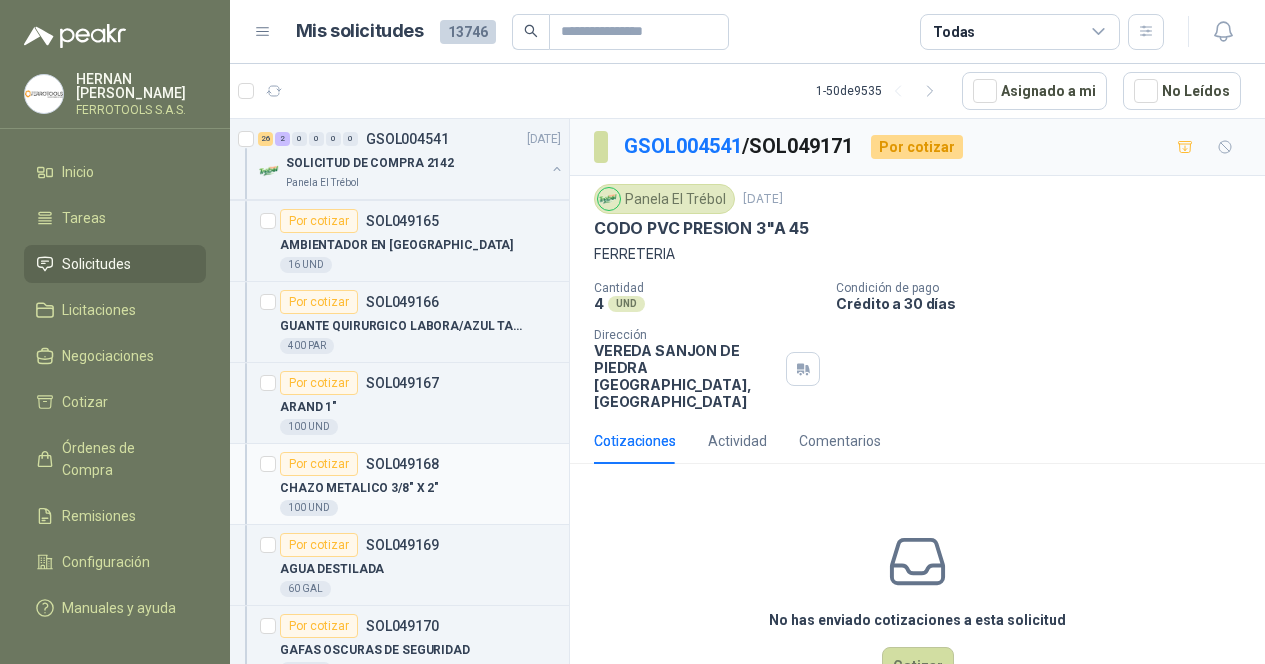 click on "CHAZO METALICO 3/8" X 2"" at bounding box center (359, 488) 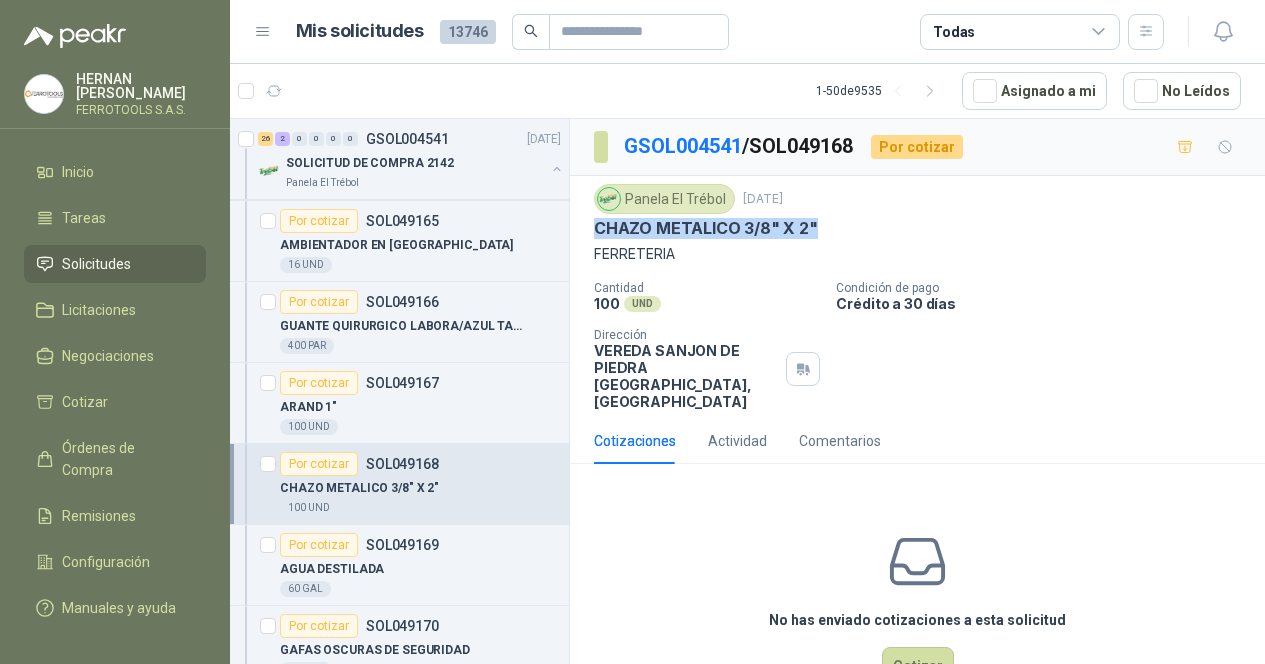 drag, startPoint x: 840, startPoint y: 230, endPoint x: 595, endPoint y: 238, distance: 245.13058 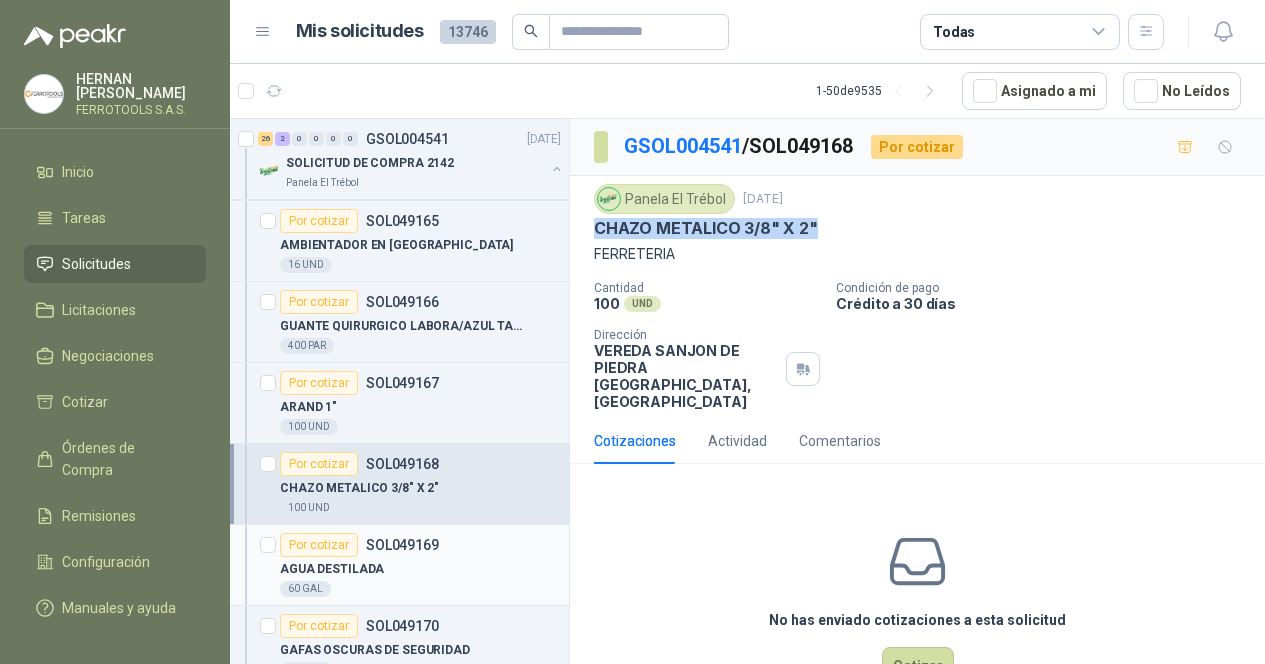 scroll, scrollTop: 1600, scrollLeft: 0, axis: vertical 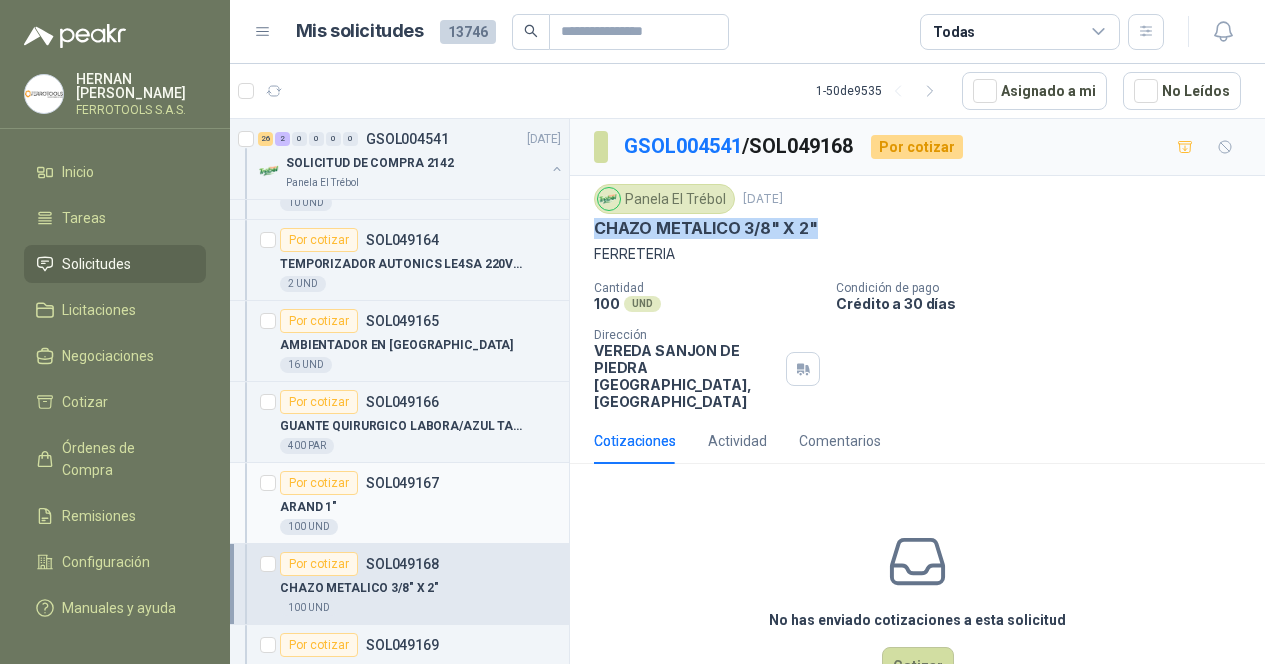 click on "100   UND" at bounding box center (420, 527) 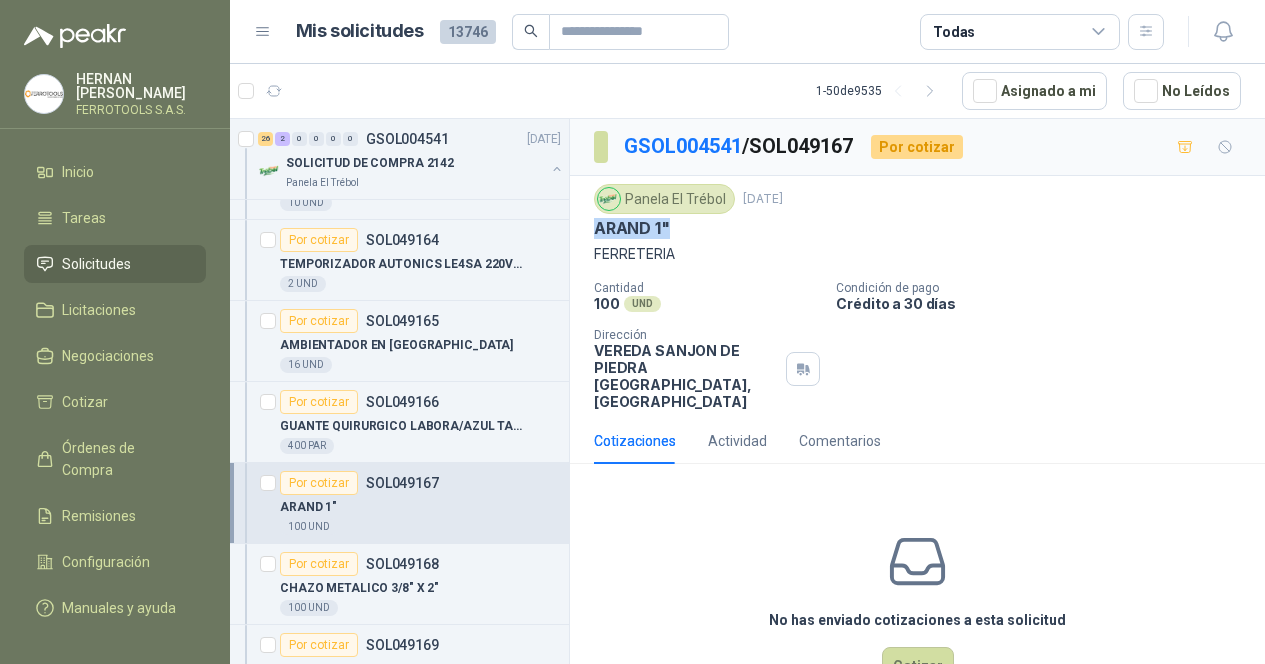 drag, startPoint x: 709, startPoint y: 235, endPoint x: 570, endPoint y: 231, distance: 139.05754 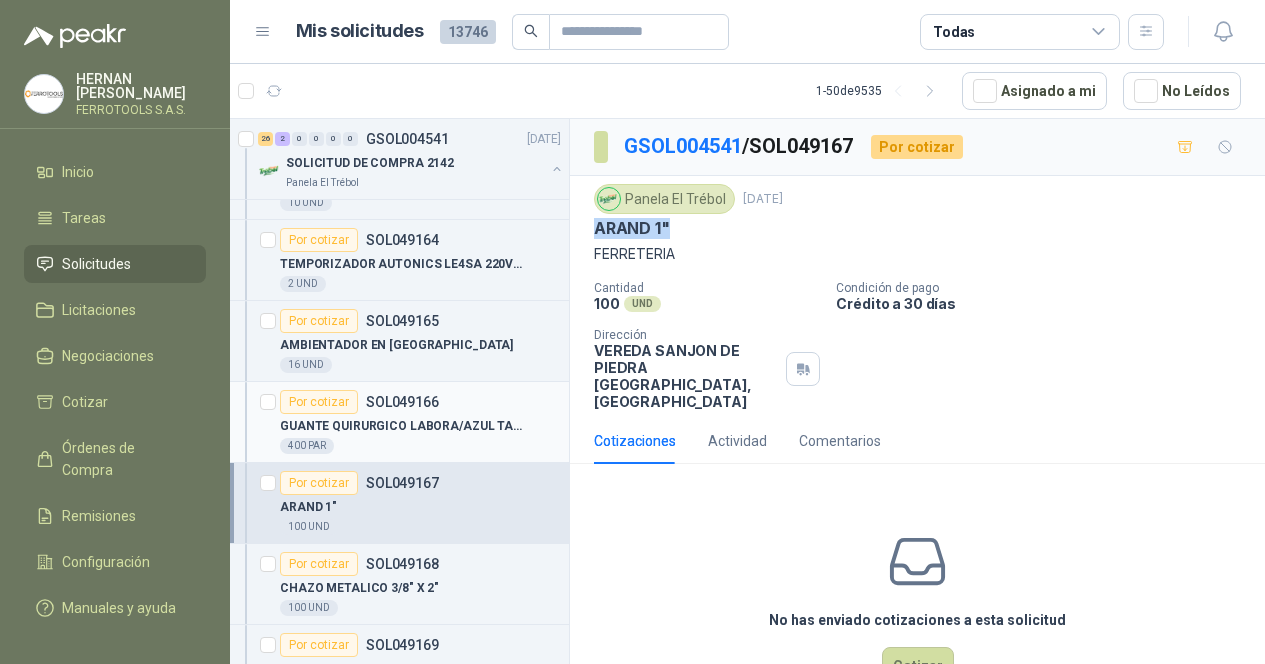 click on "400   PAR" at bounding box center [420, 446] 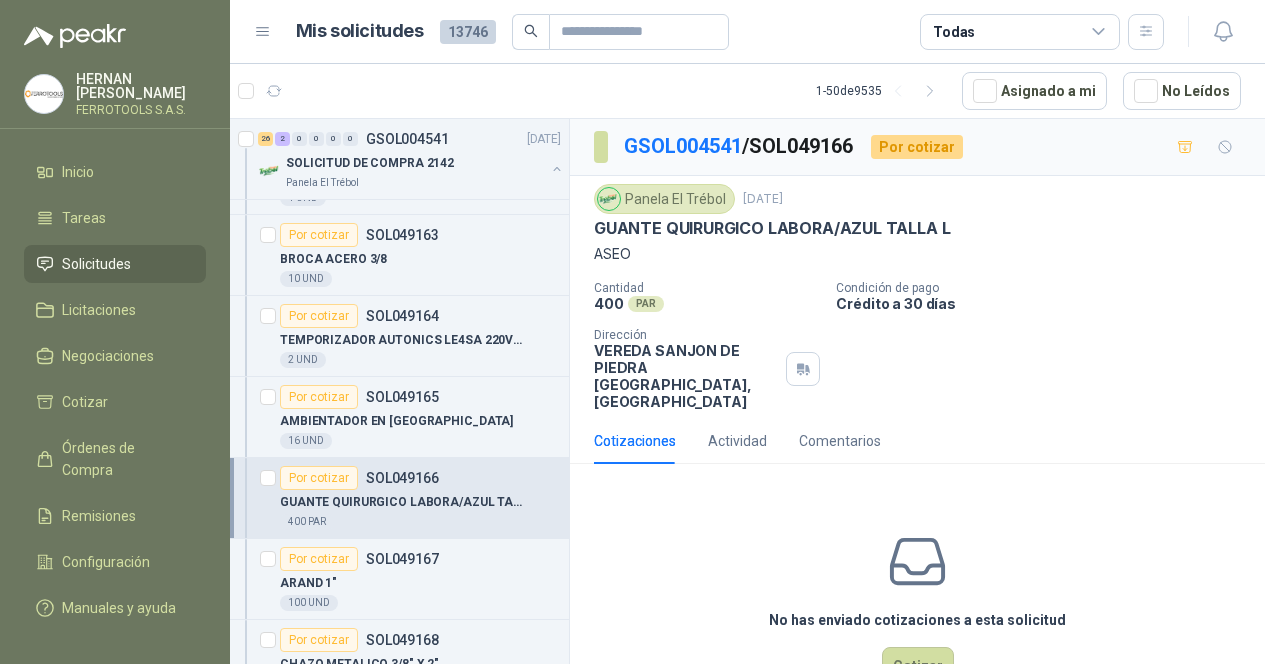 scroll, scrollTop: 1500, scrollLeft: 0, axis: vertical 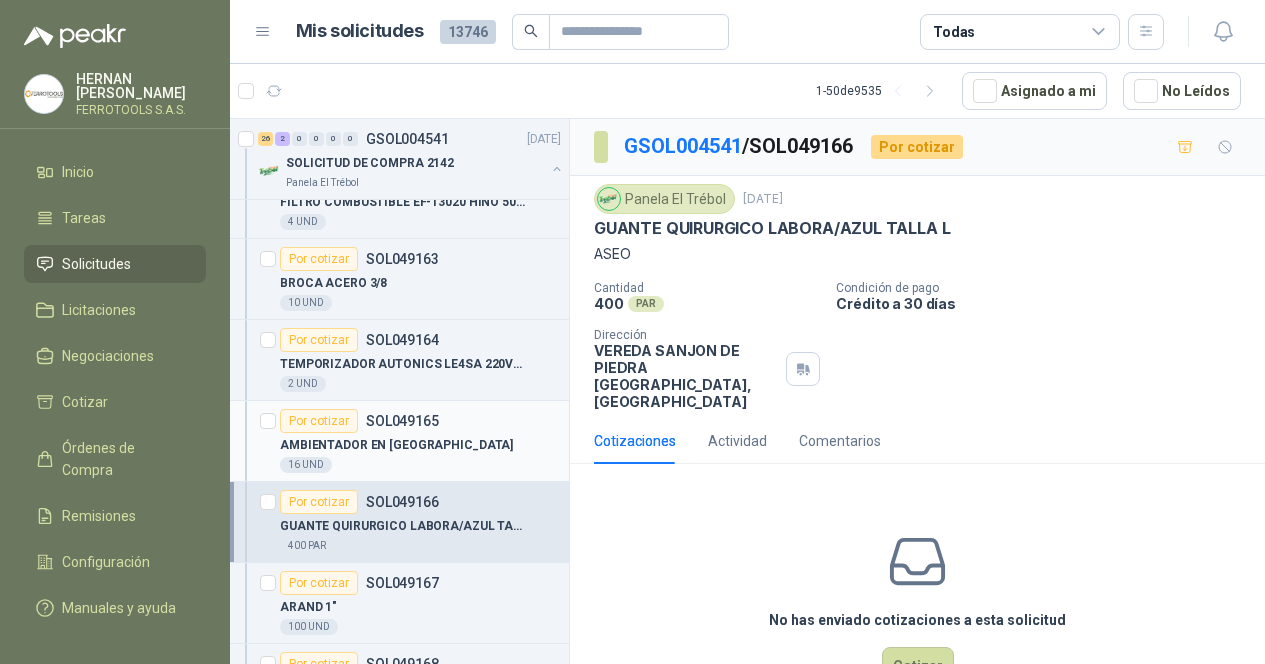 click on "16   UND" at bounding box center [420, 465] 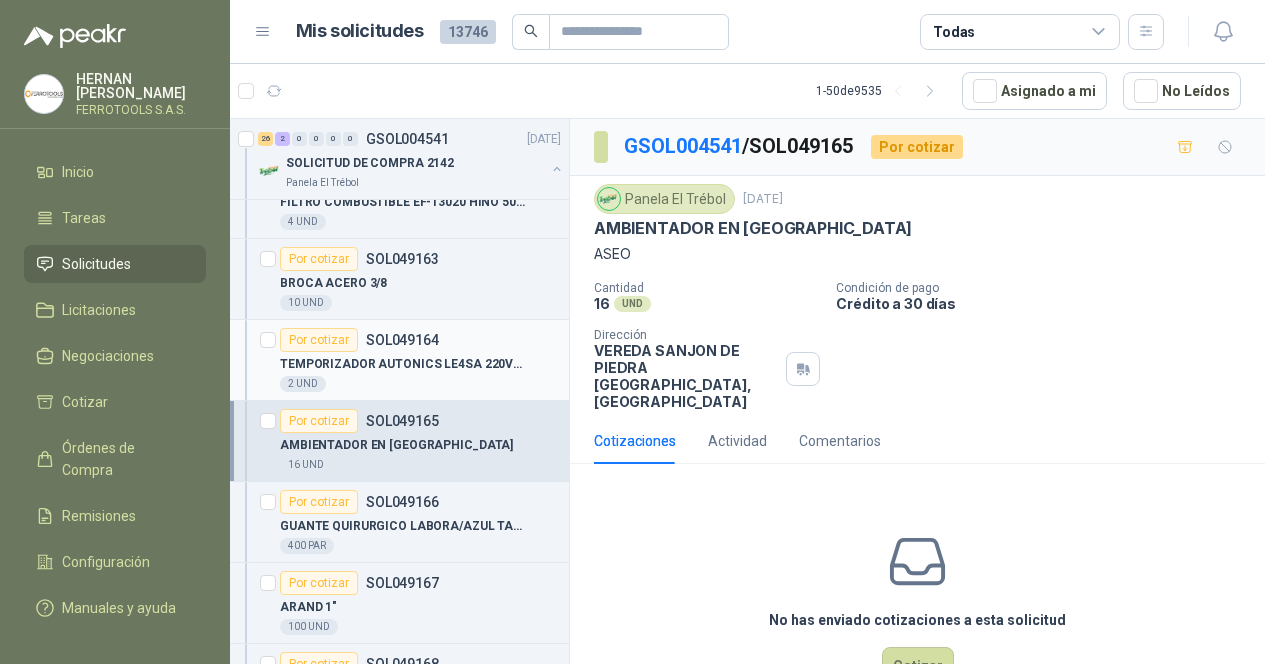 click on "2   UND" at bounding box center (420, 384) 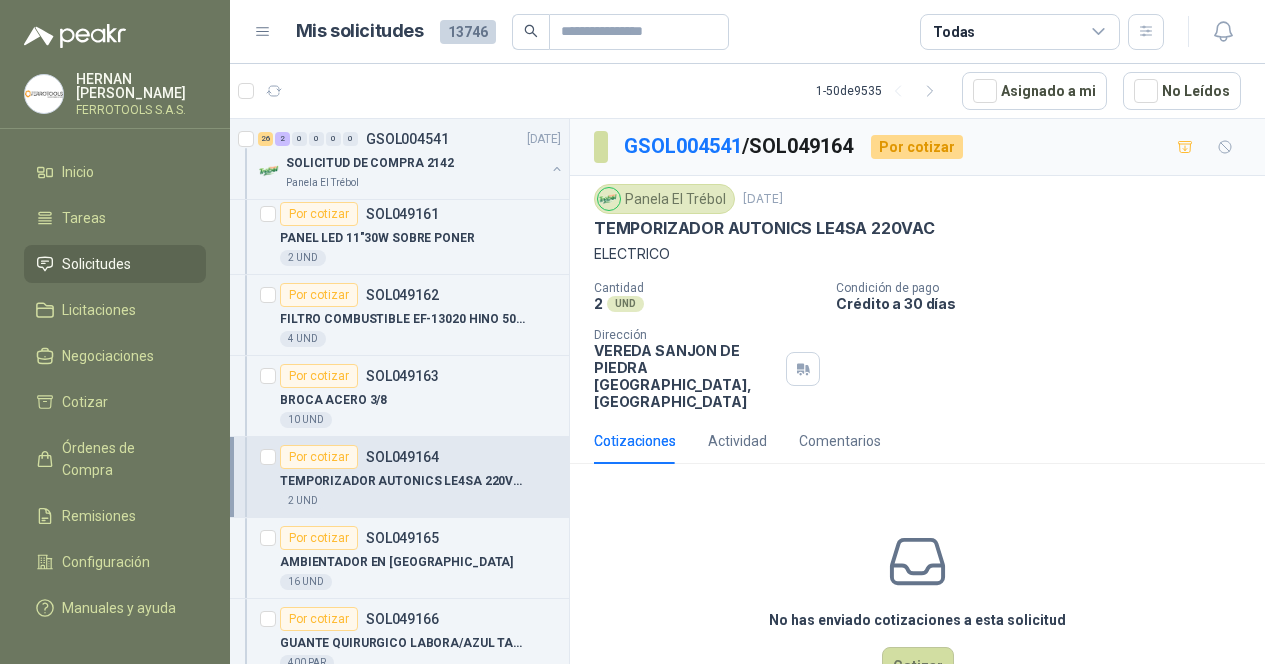 scroll, scrollTop: 1300, scrollLeft: 0, axis: vertical 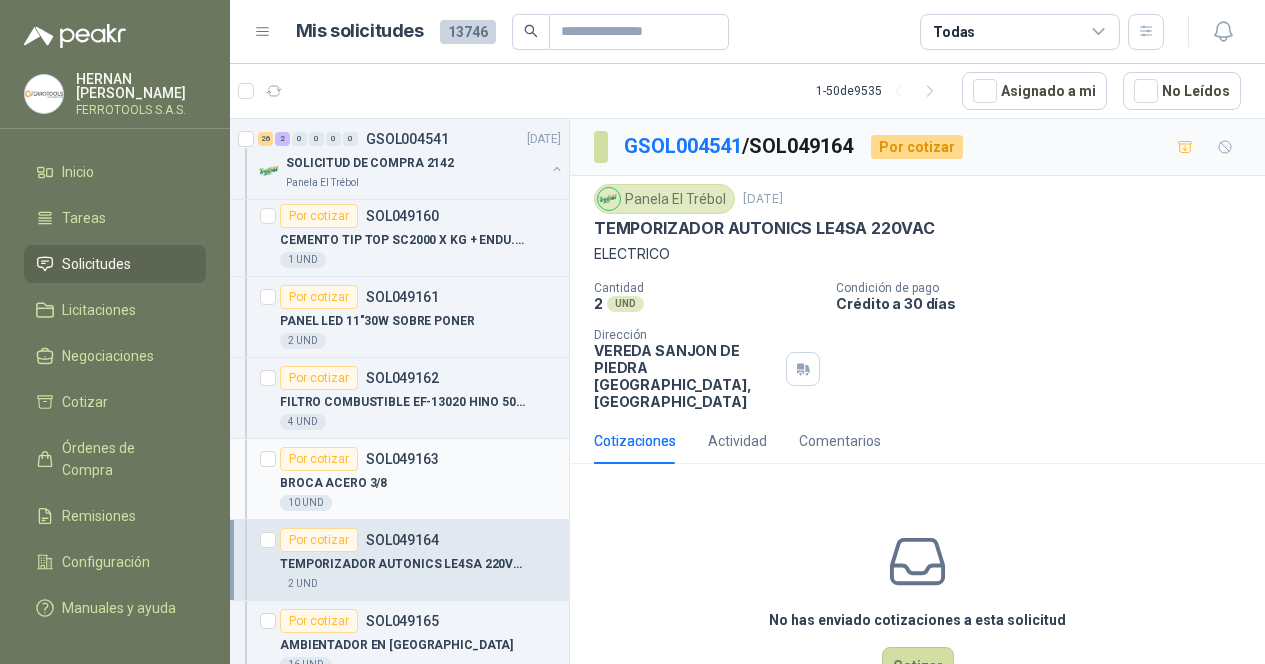 click on "BROCA ACERO 3/8" at bounding box center (420, 483) 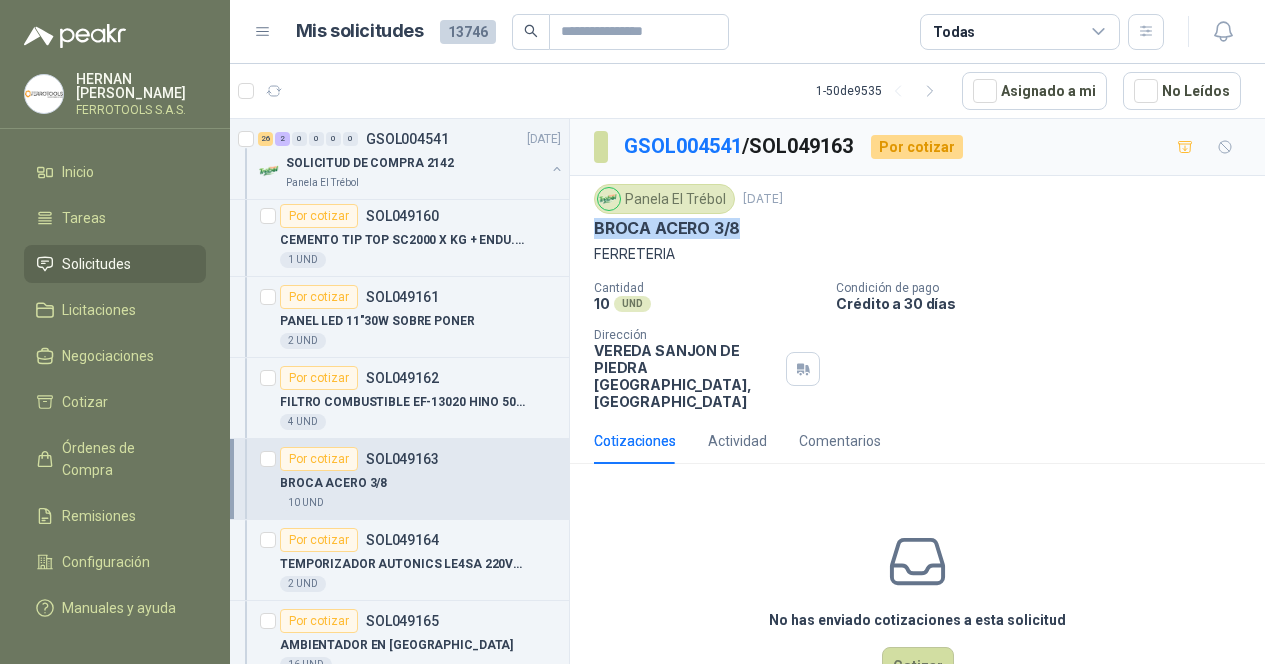 drag, startPoint x: 752, startPoint y: 223, endPoint x: 597, endPoint y: 228, distance: 155.08063 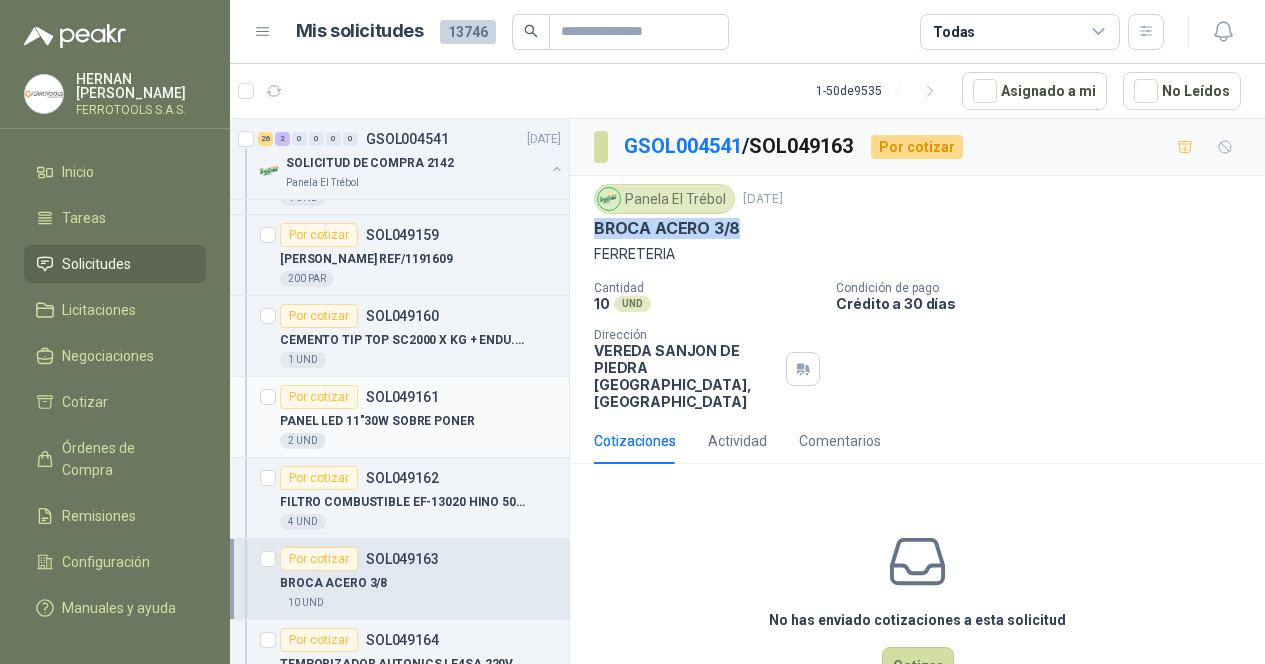 scroll, scrollTop: 1100, scrollLeft: 0, axis: vertical 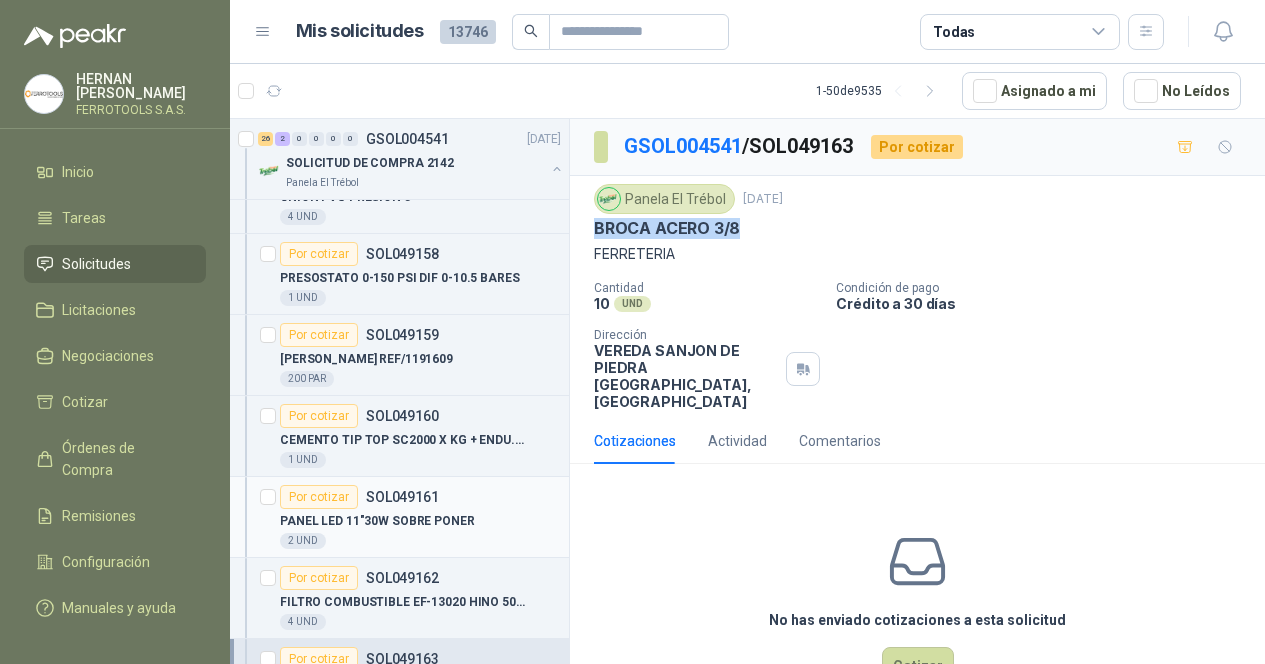 click on "2   UND" at bounding box center (420, 541) 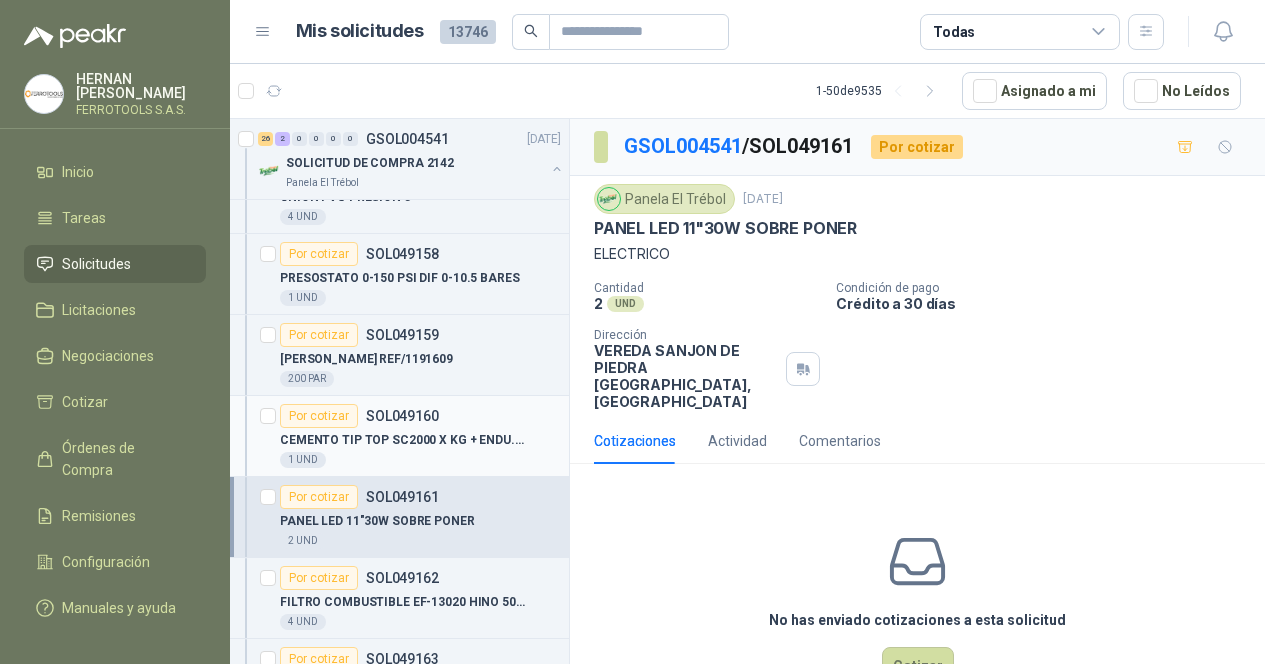 click on "Por cotizar SOL049160 CEMENTO TIP TOP SC2000 X KG + ENDU.ER-42GR X 30 GR PARA PEGAR BANDA 1   UND" at bounding box center (399, 436) 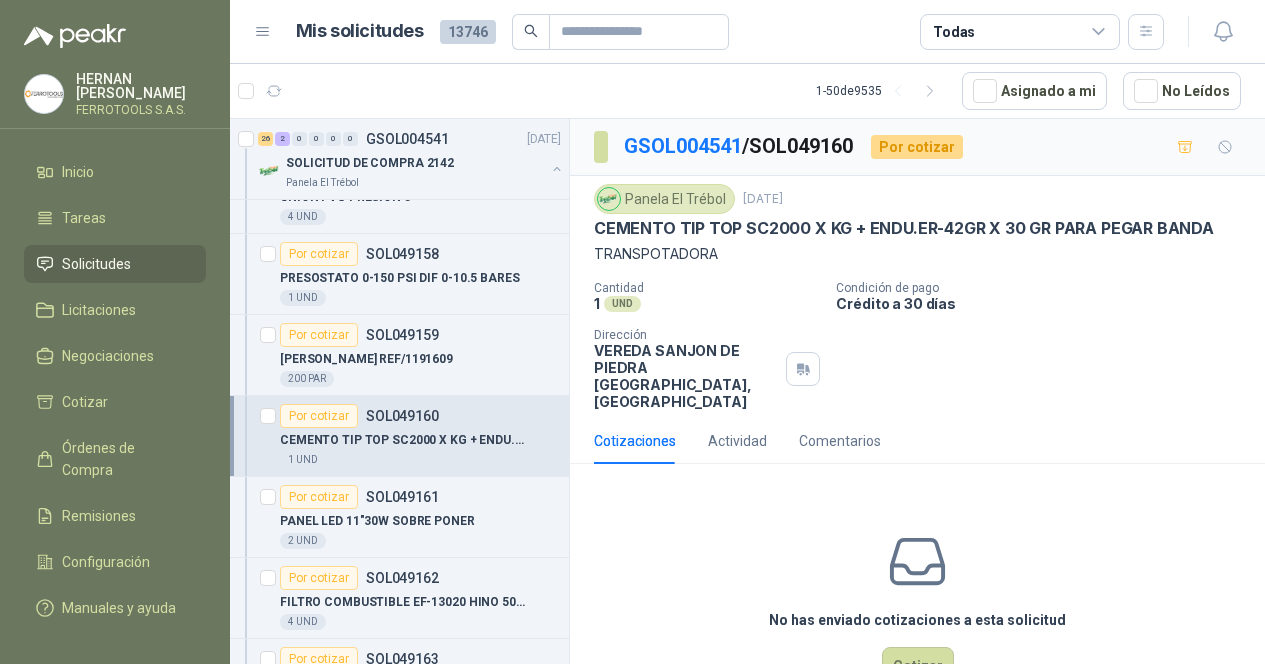 scroll, scrollTop: 1000, scrollLeft: 0, axis: vertical 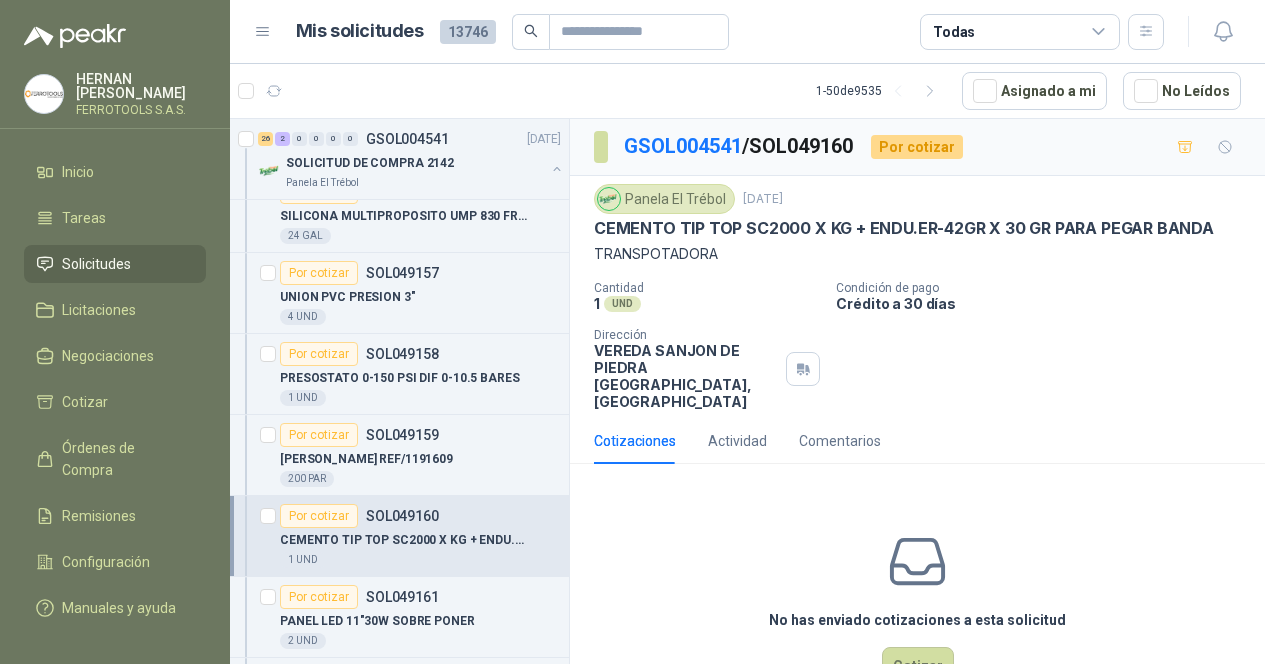 click on "[PERSON_NAME] REF/1191609" at bounding box center [420, 459] 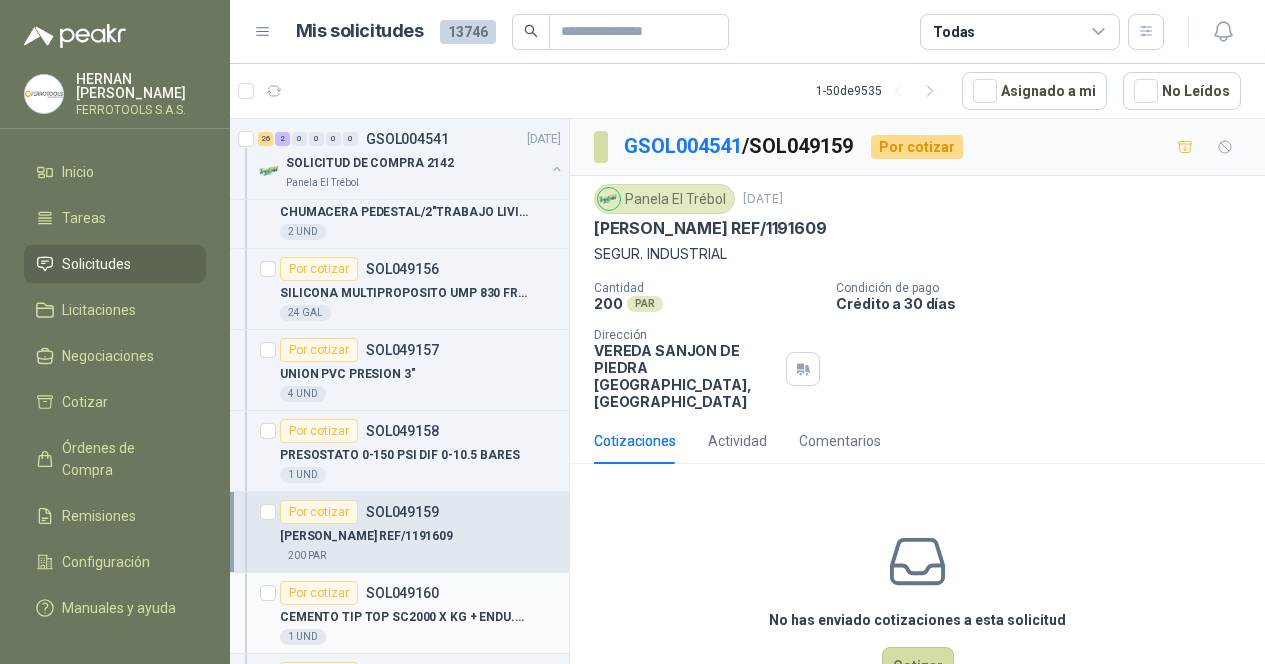scroll, scrollTop: 900, scrollLeft: 0, axis: vertical 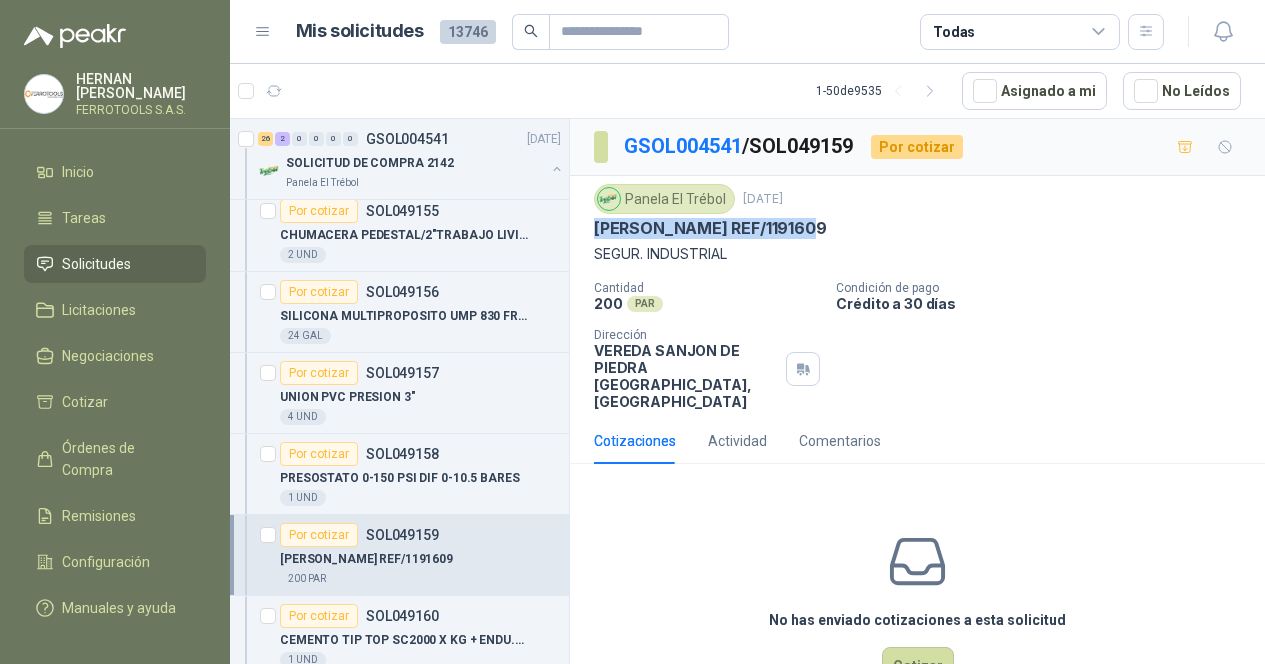 drag, startPoint x: 838, startPoint y: 225, endPoint x: 577, endPoint y: 226, distance: 261.00192 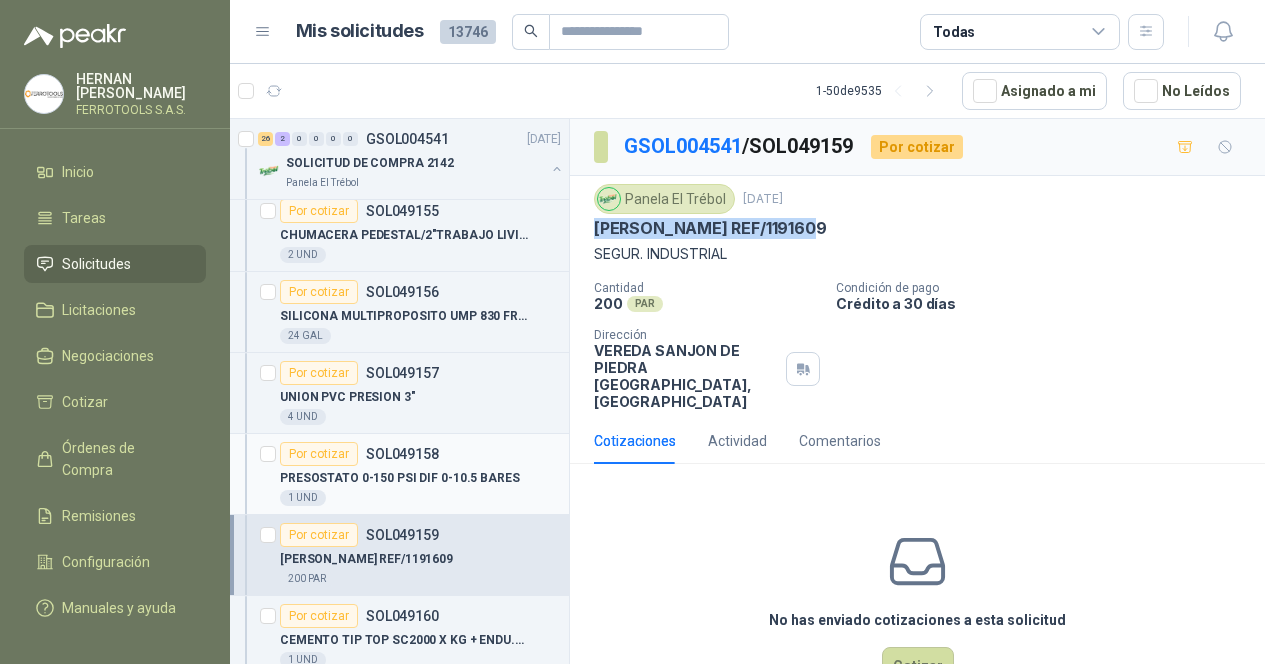 click on "1   UND" at bounding box center (420, 498) 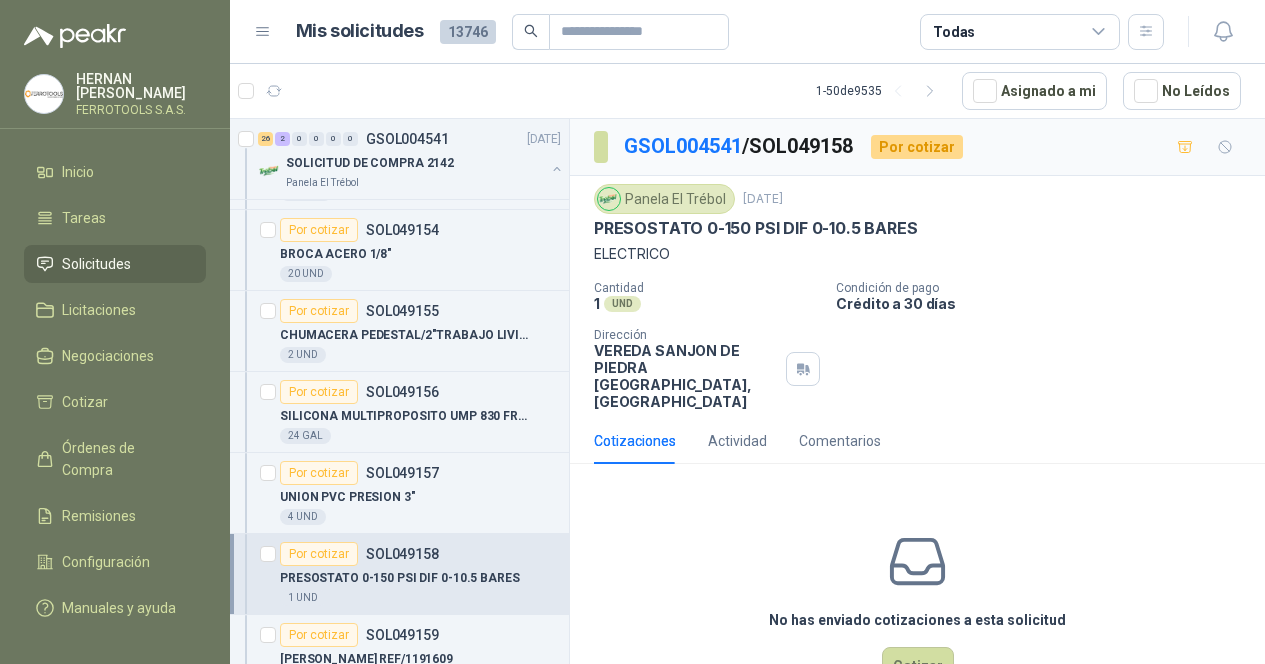 scroll, scrollTop: 700, scrollLeft: 0, axis: vertical 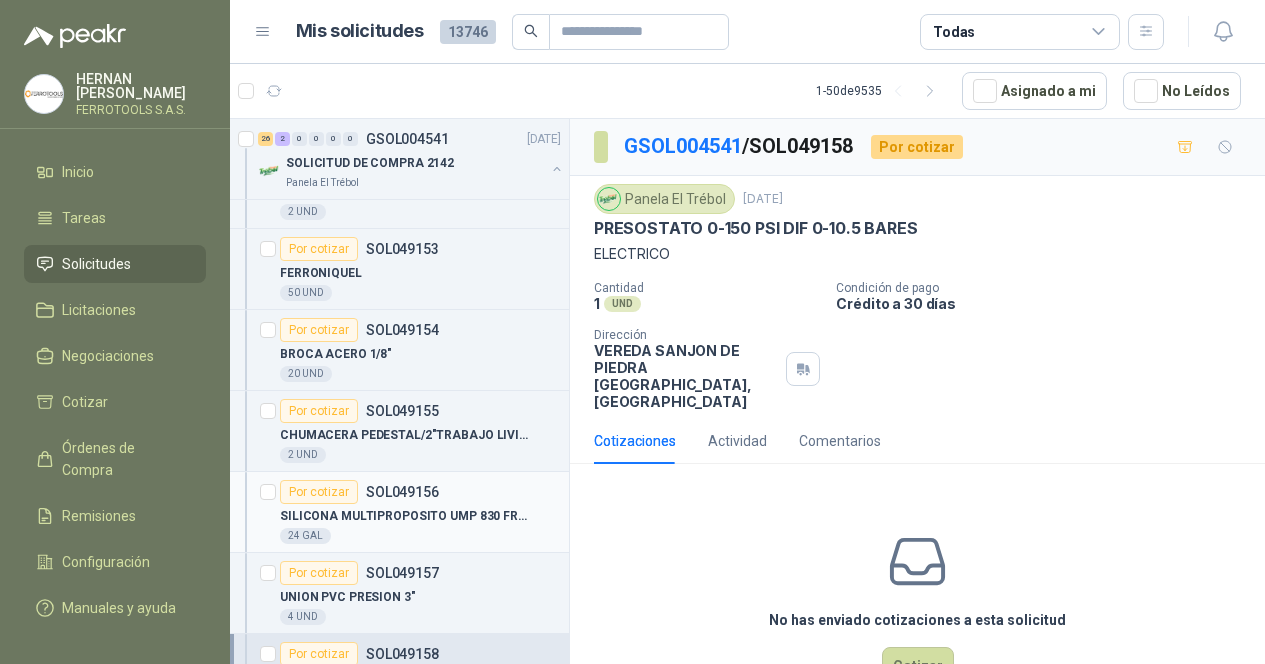 click on "SILICONA MULTIPROPOSITO UMP 830 FRIXO GRADO ALIMENTICIO" at bounding box center [404, 516] 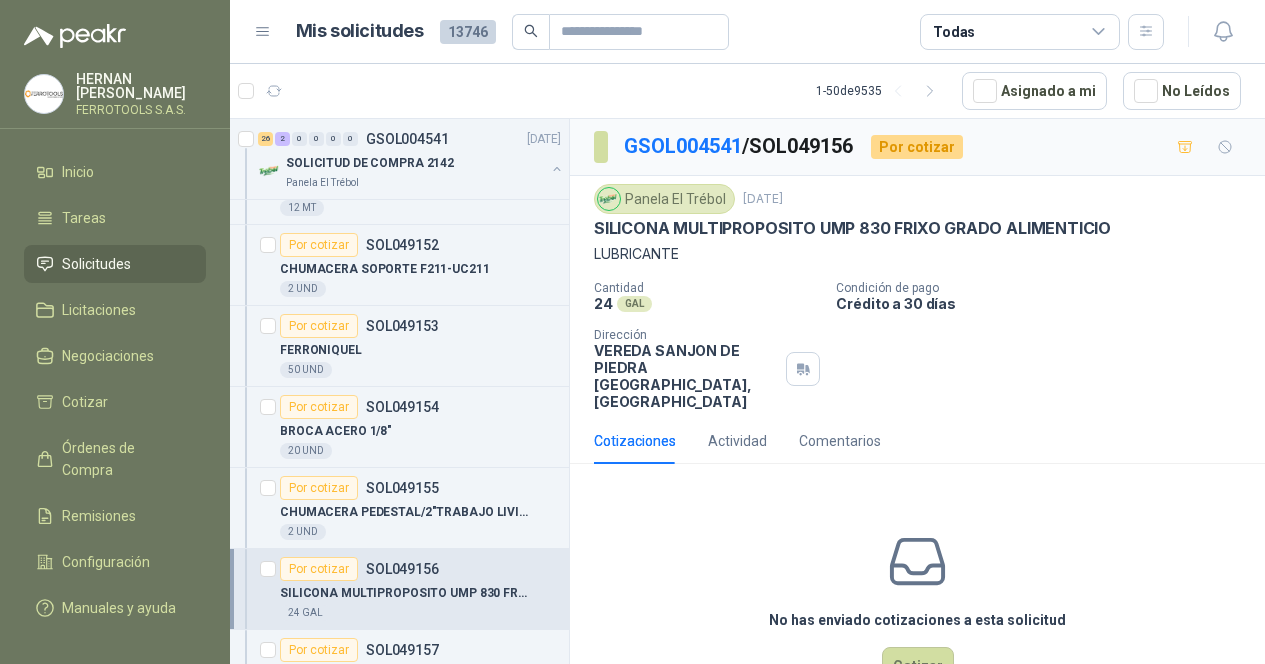 scroll, scrollTop: 600, scrollLeft: 0, axis: vertical 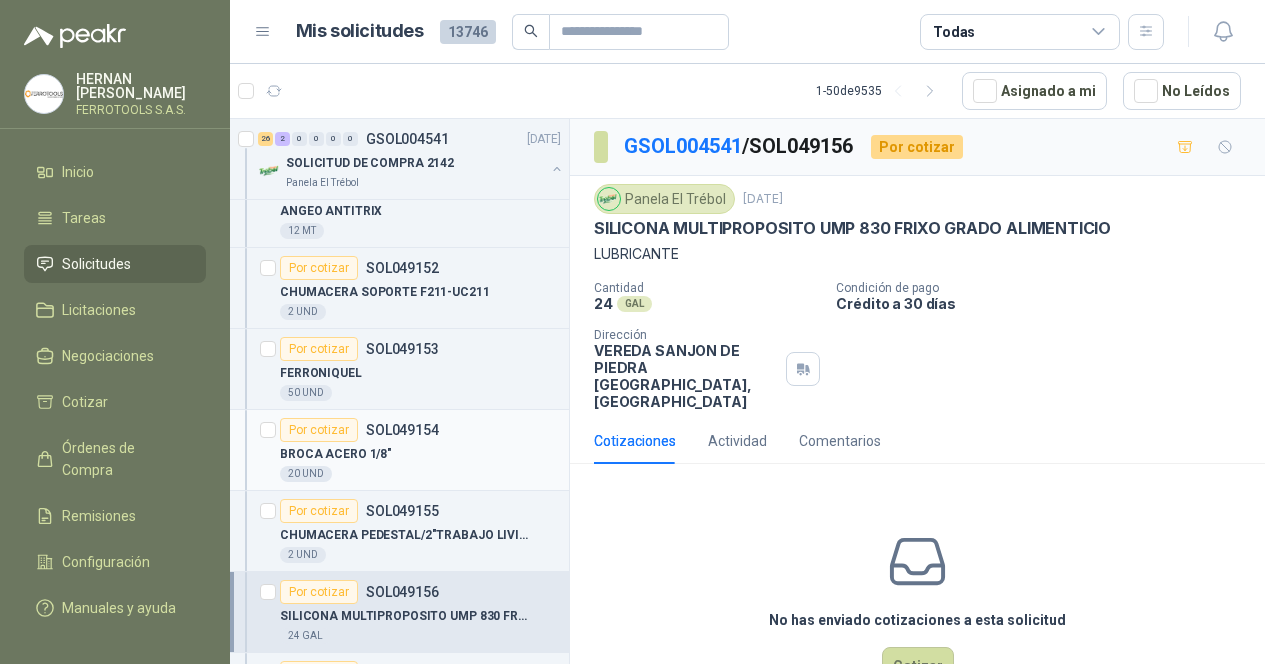click on "BROCA ACERO 1/8"" at bounding box center (420, 454) 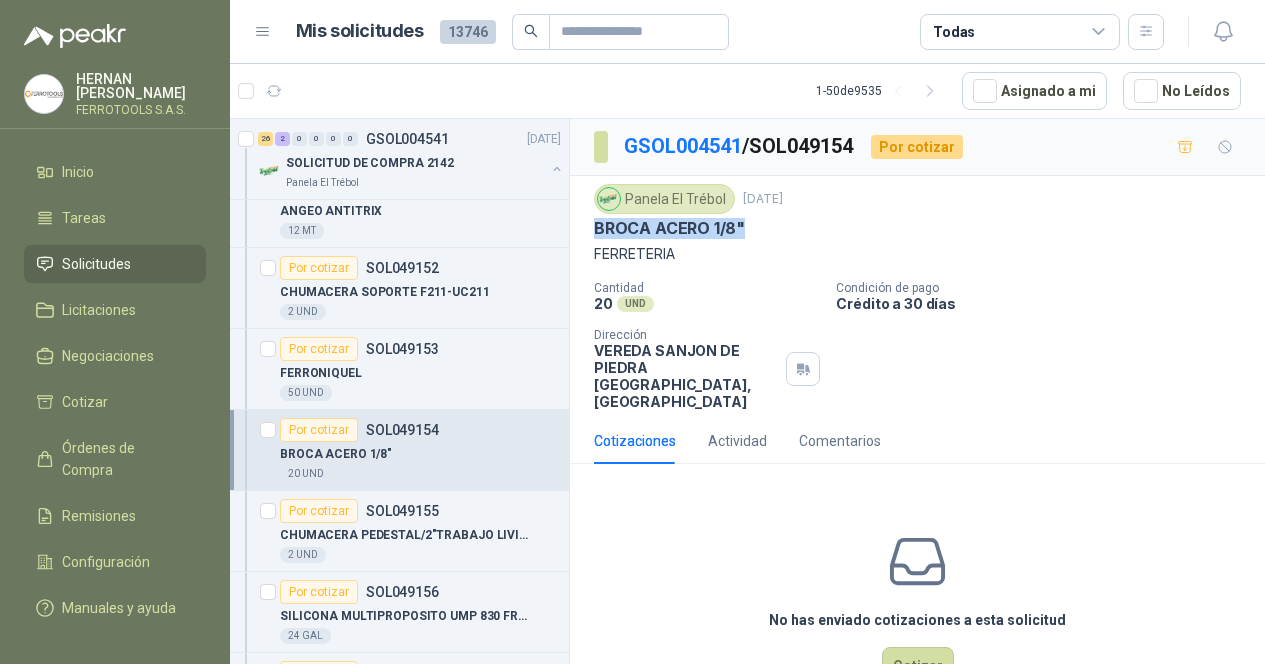 drag, startPoint x: 756, startPoint y: 233, endPoint x: 579, endPoint y: 231, distance: 177.01129 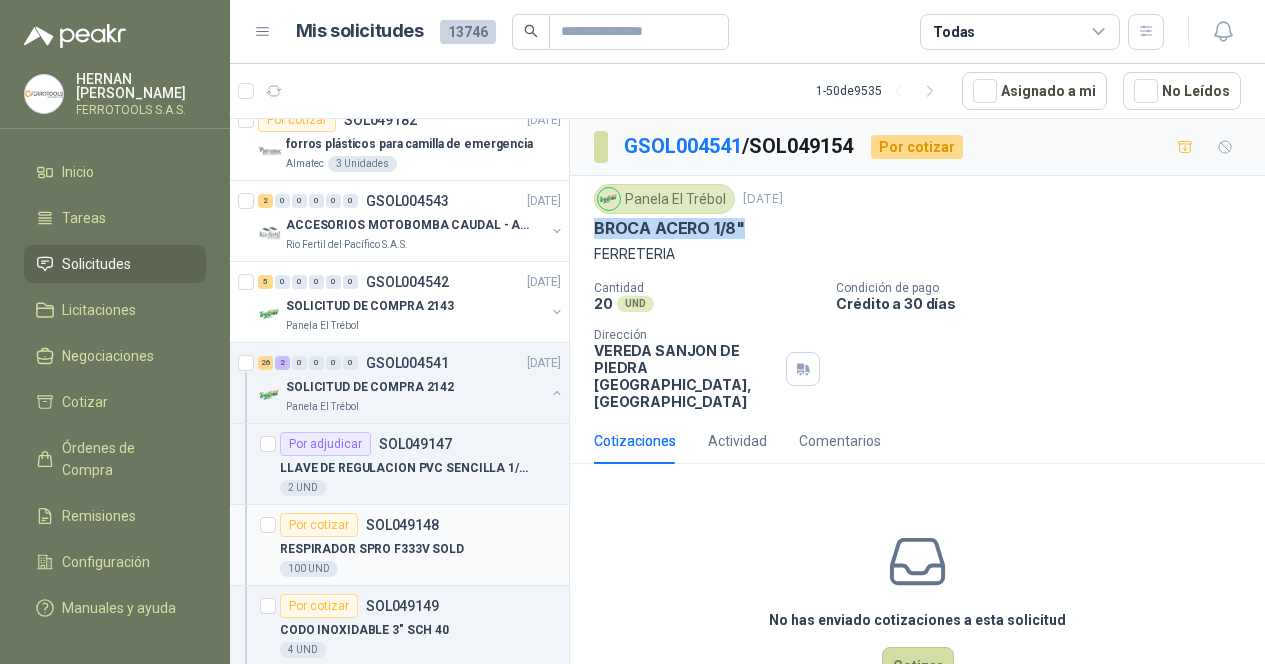 scroll, scrollTop: 0, scrollLeft: 0, axis: both 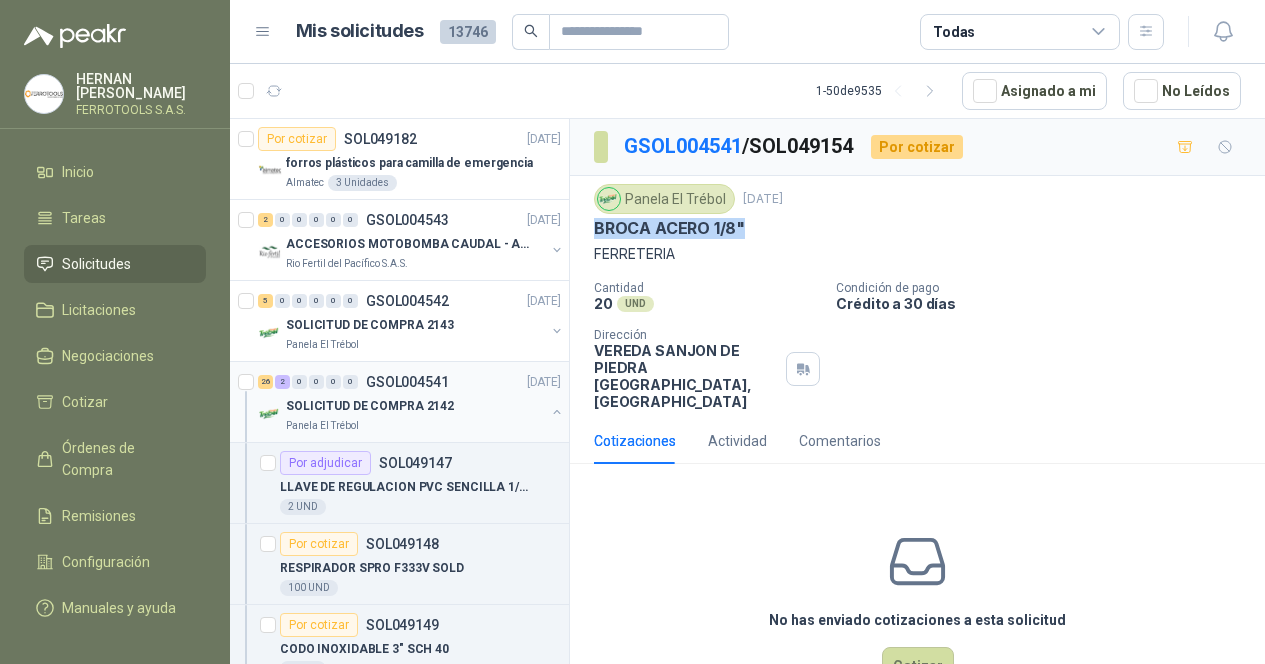 click at bounding box center (557, 412) 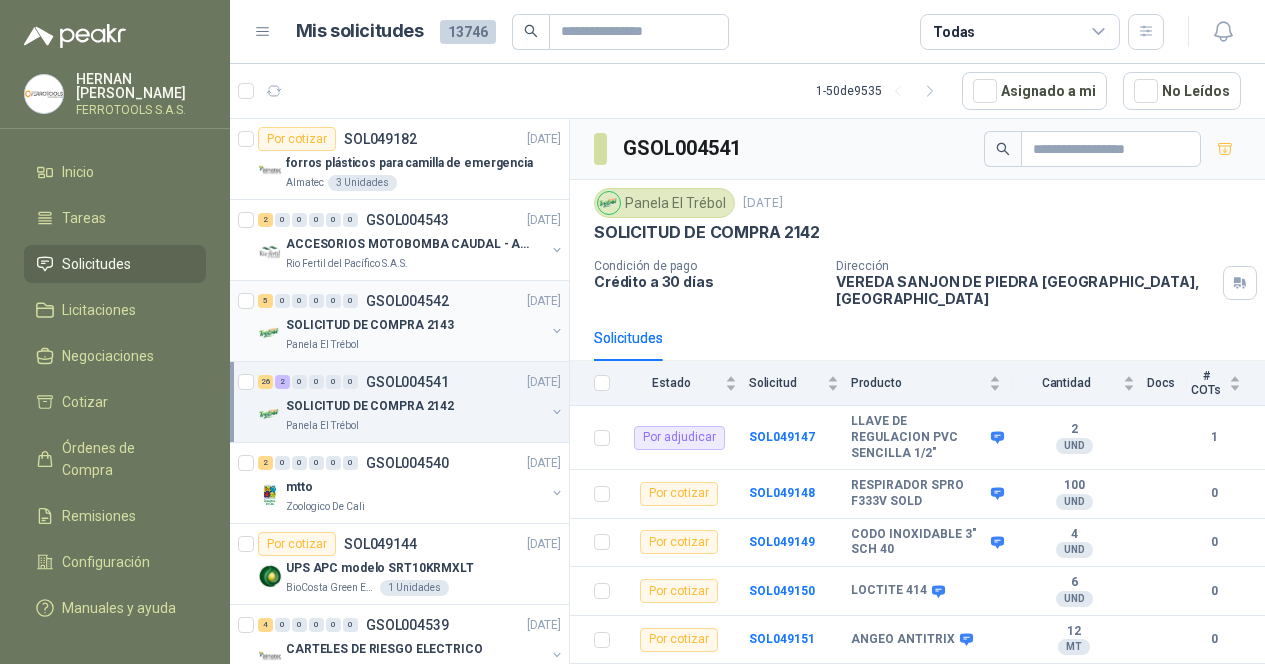 click on "Panela El Trébol" at bounding box center (415, 345) 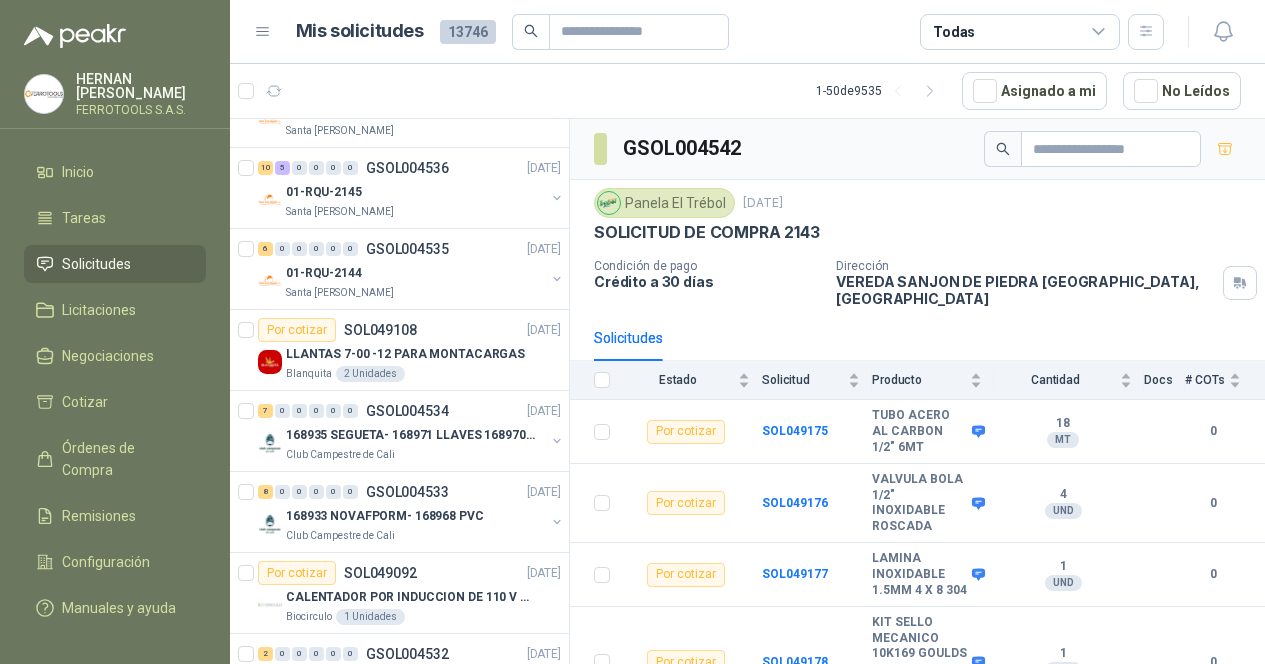 scroll, scrollTop: 900, scrollLeft: 0, axis: vertical 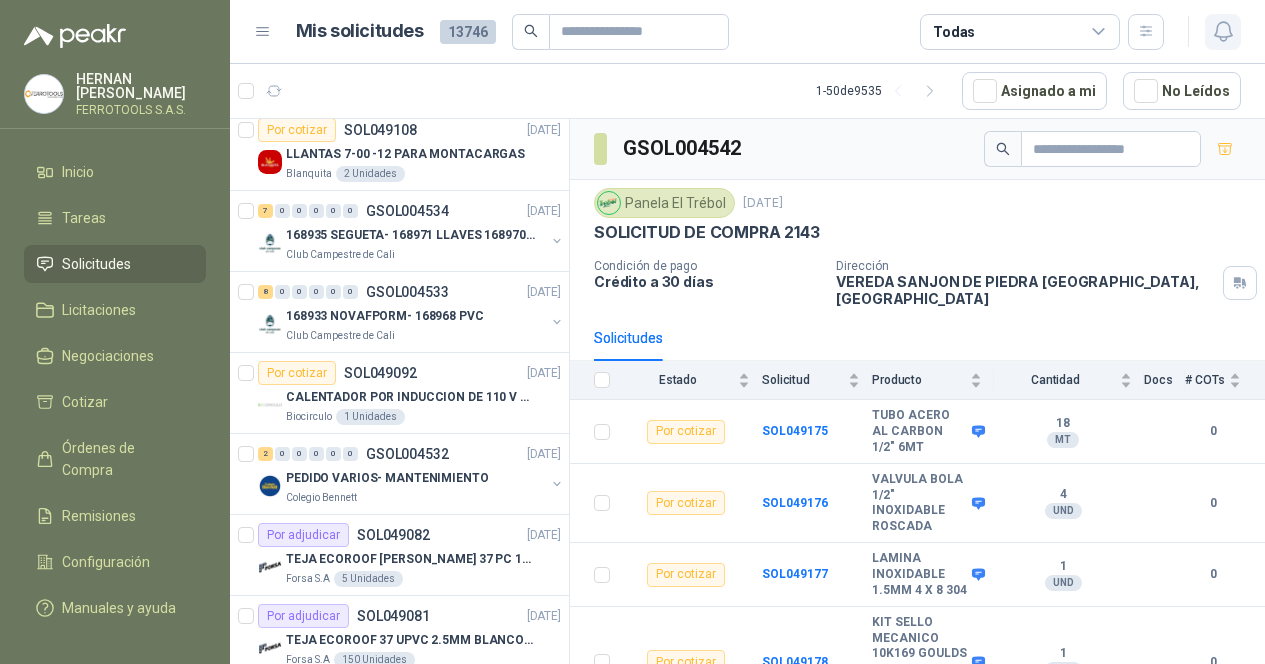 click at bounding box center [1223, 32] 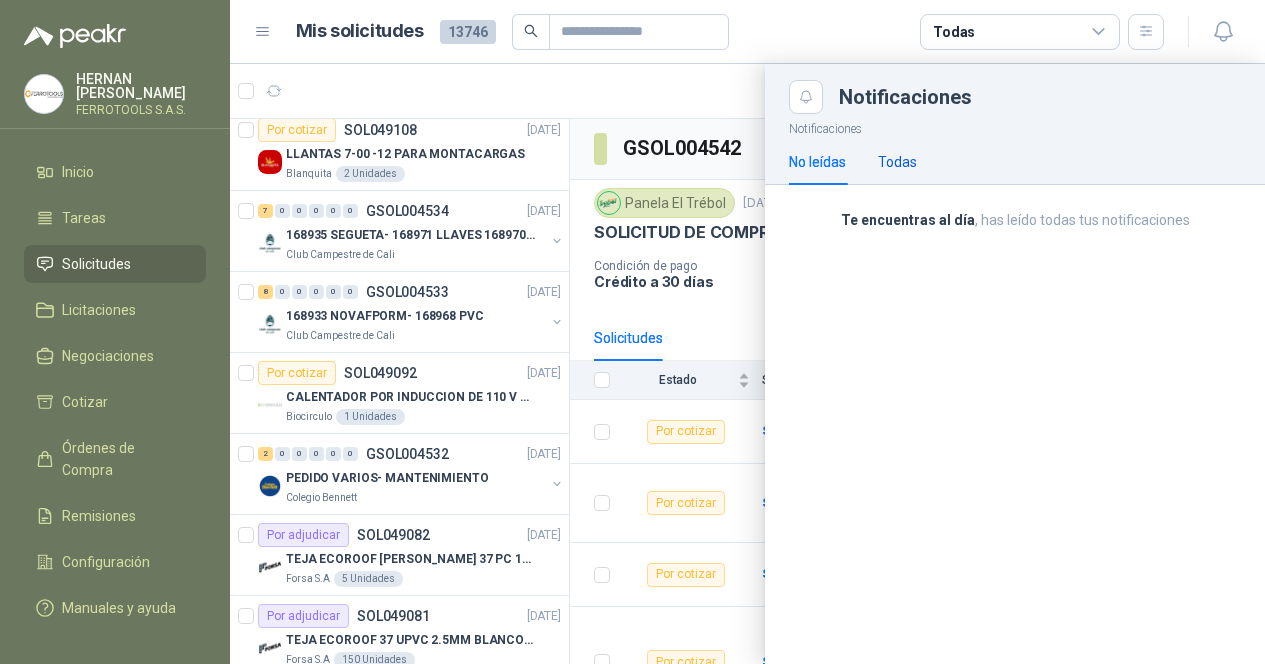 click on "Todas" at bounding box center (897, 162) 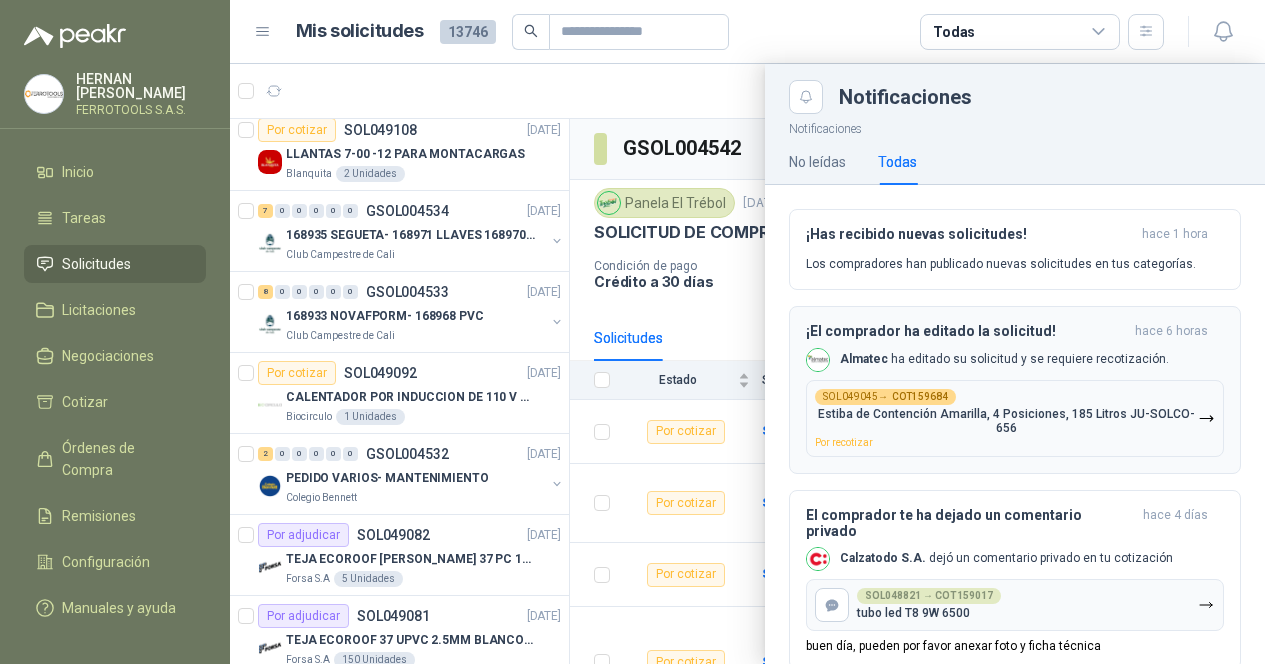 click on "Almatec   ha editado su solicitud y se requiere recotización." at bounding box center (1004, 359) 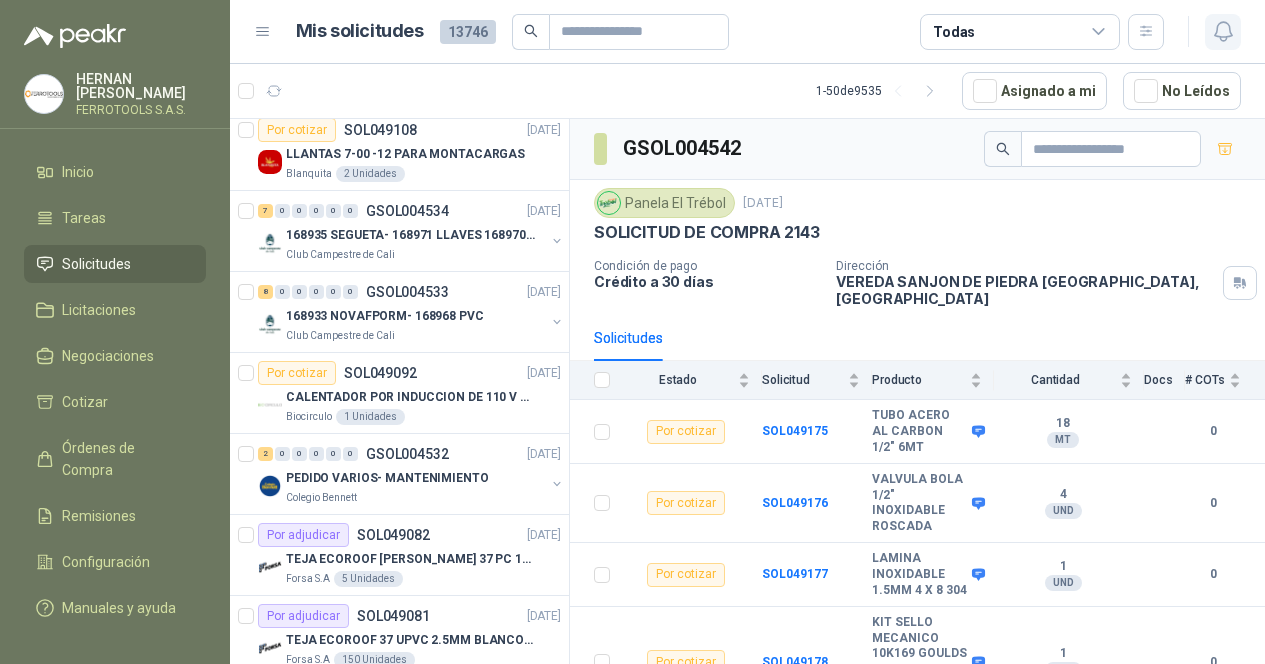 click 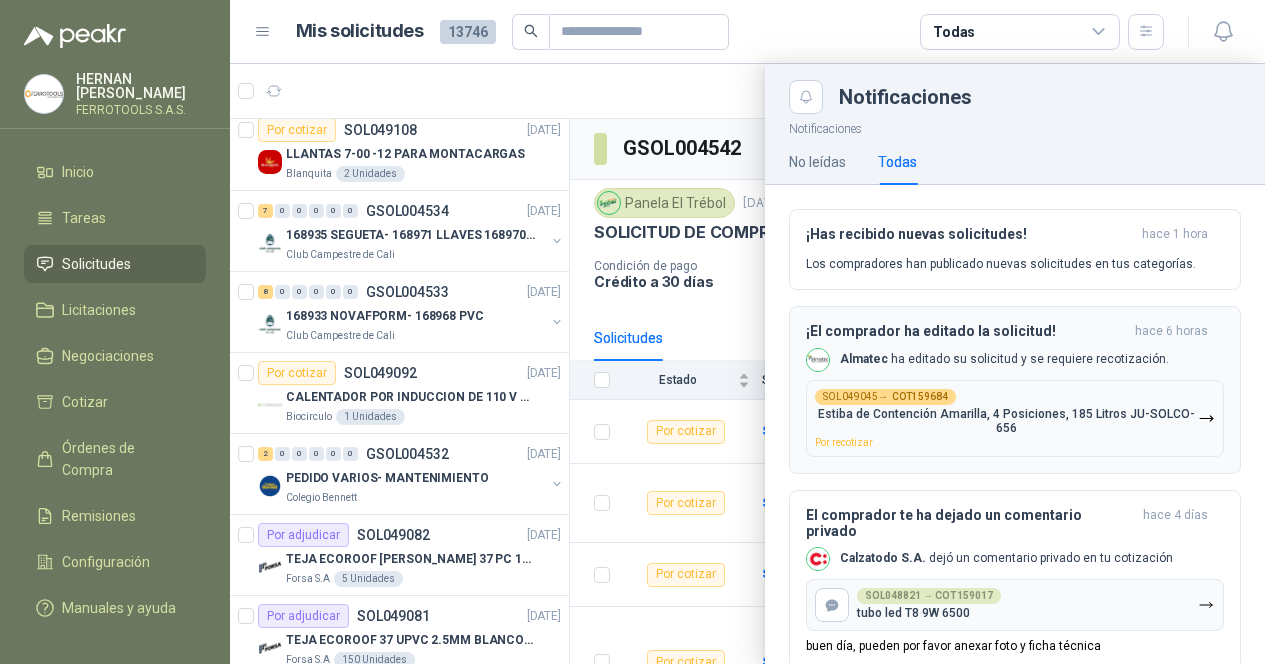 click on "Por recotizar" at bounding box center (844, 442) 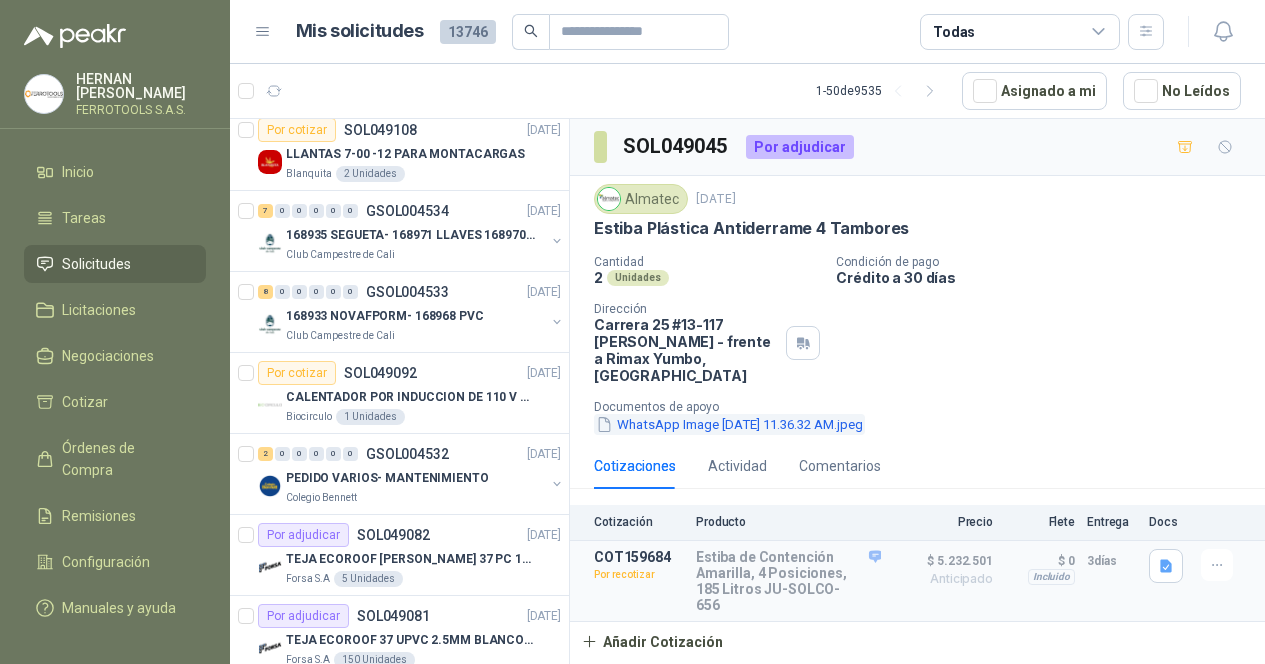 click on "WhatsApp Image [DATE] 11.36.32 AM.jpeg" at bounding box center [729, 424] 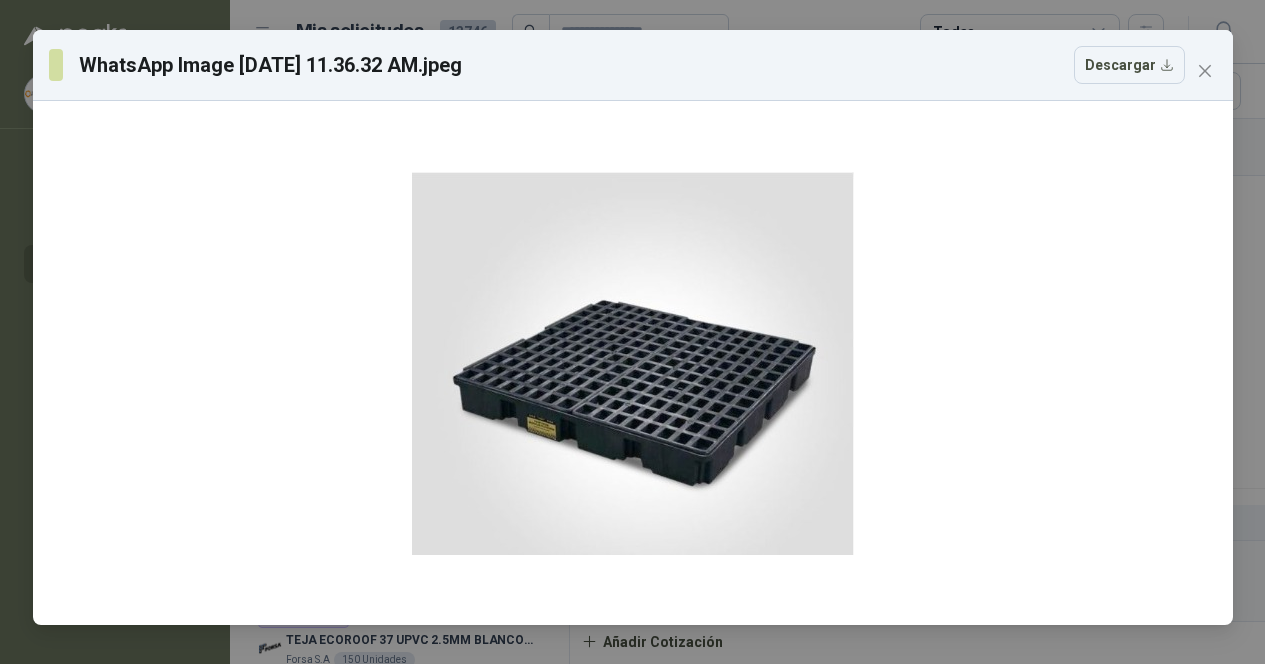 click on "WhatsApp Image [DATE] 11.36.32 AM.jpeg   Descargar" at bounding box center [633, 65] 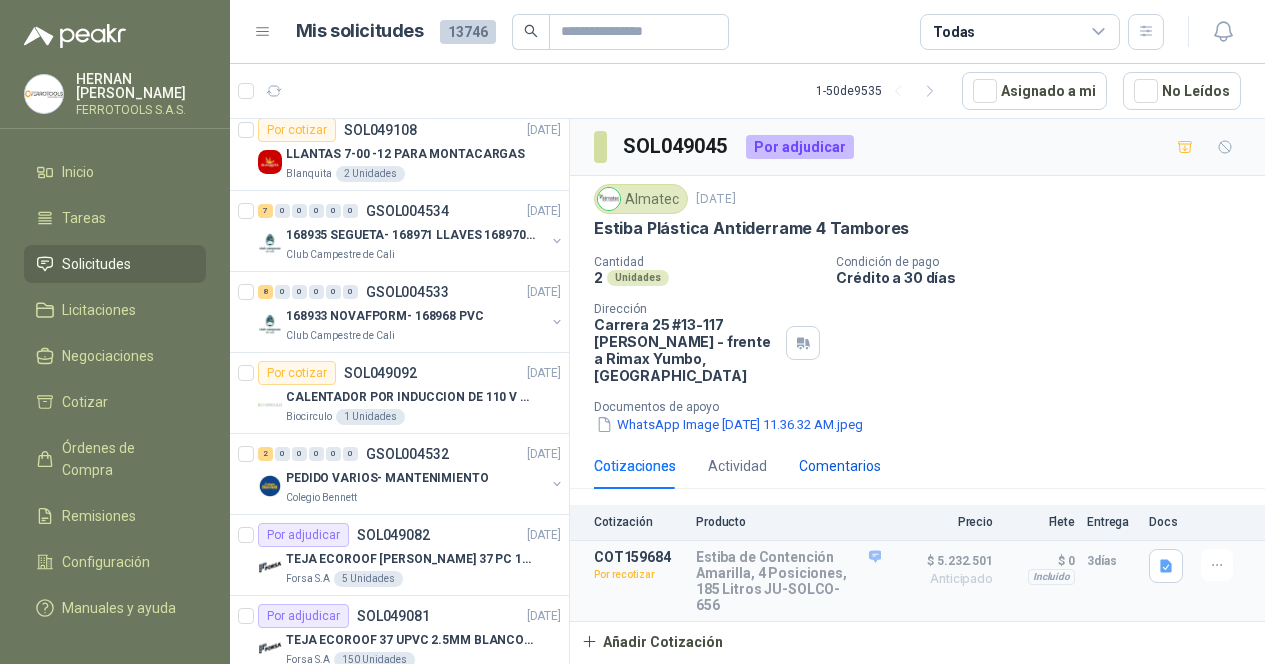click on "Comentarios" at bounding box center [840, 466] 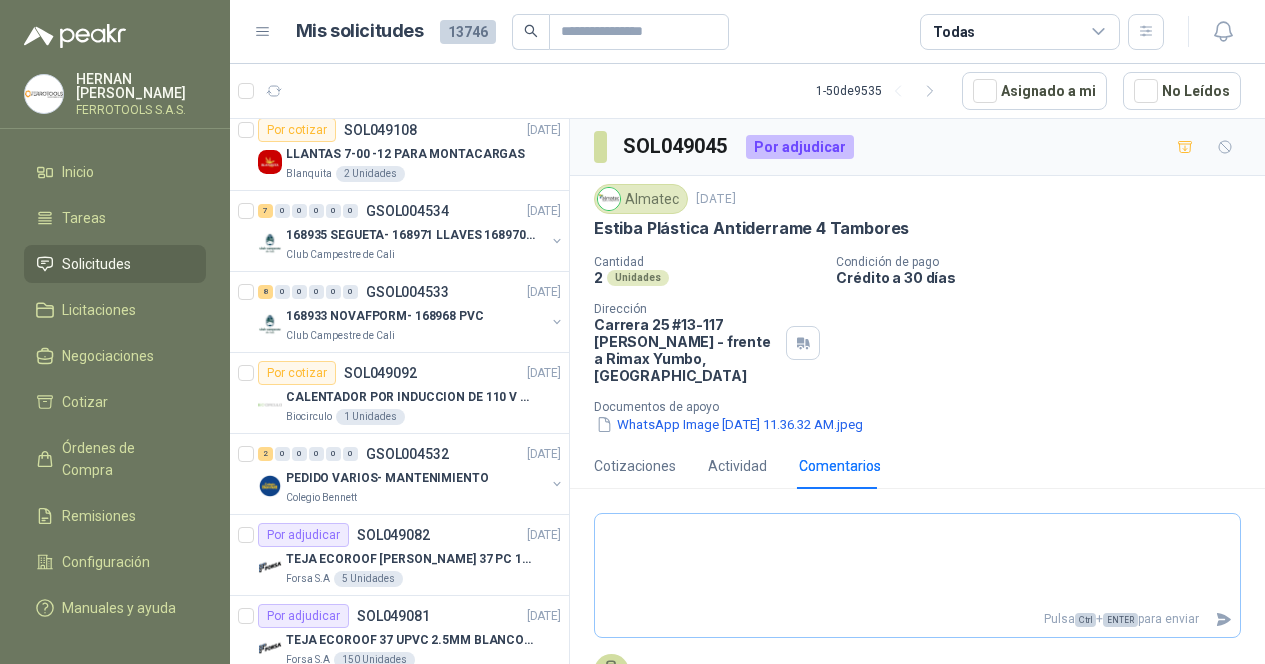 scroll, scrollTop: 270, scrollLeft: 0, axis: vertical 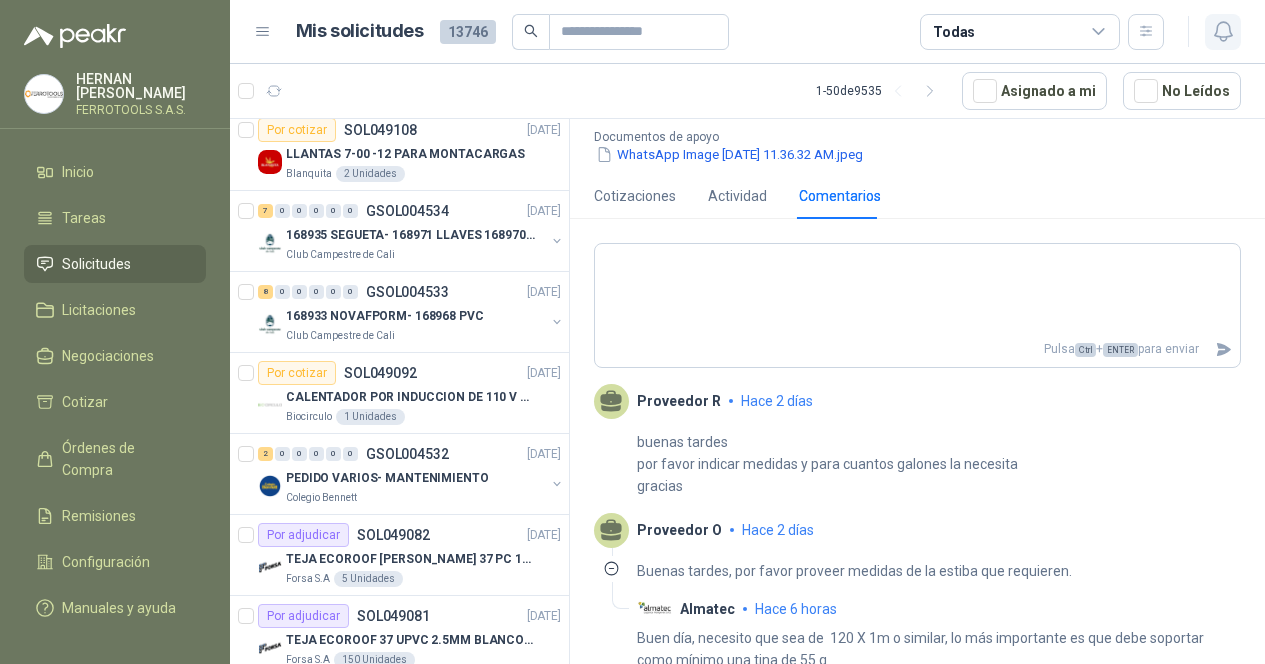 click at bounding box center (1223, 32) 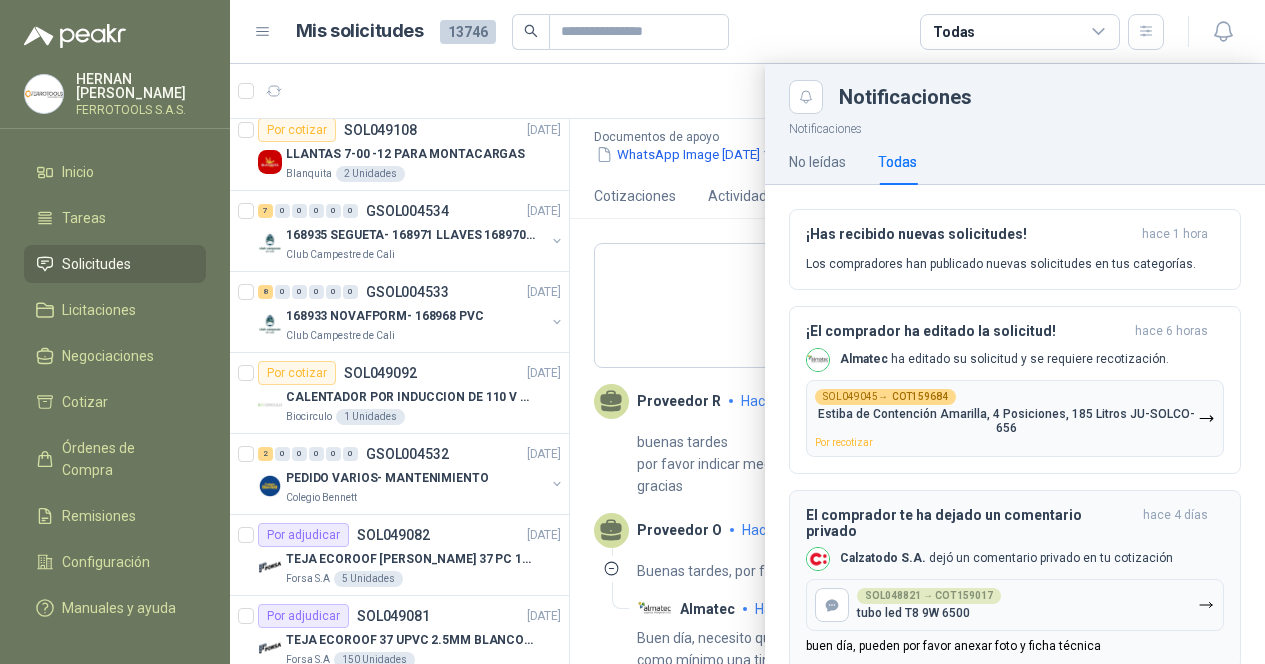 scroll, scrollTop: 100, scrollLeft: 0, axis: vertical 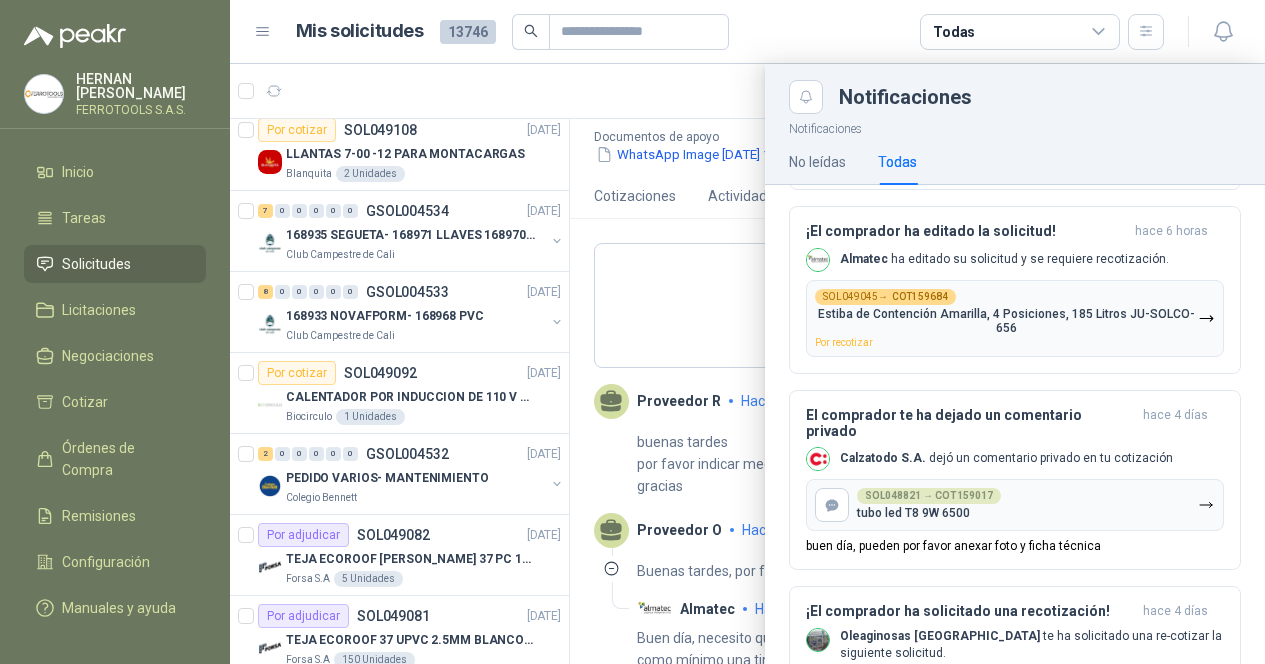 click at bounding box center (747, 364) 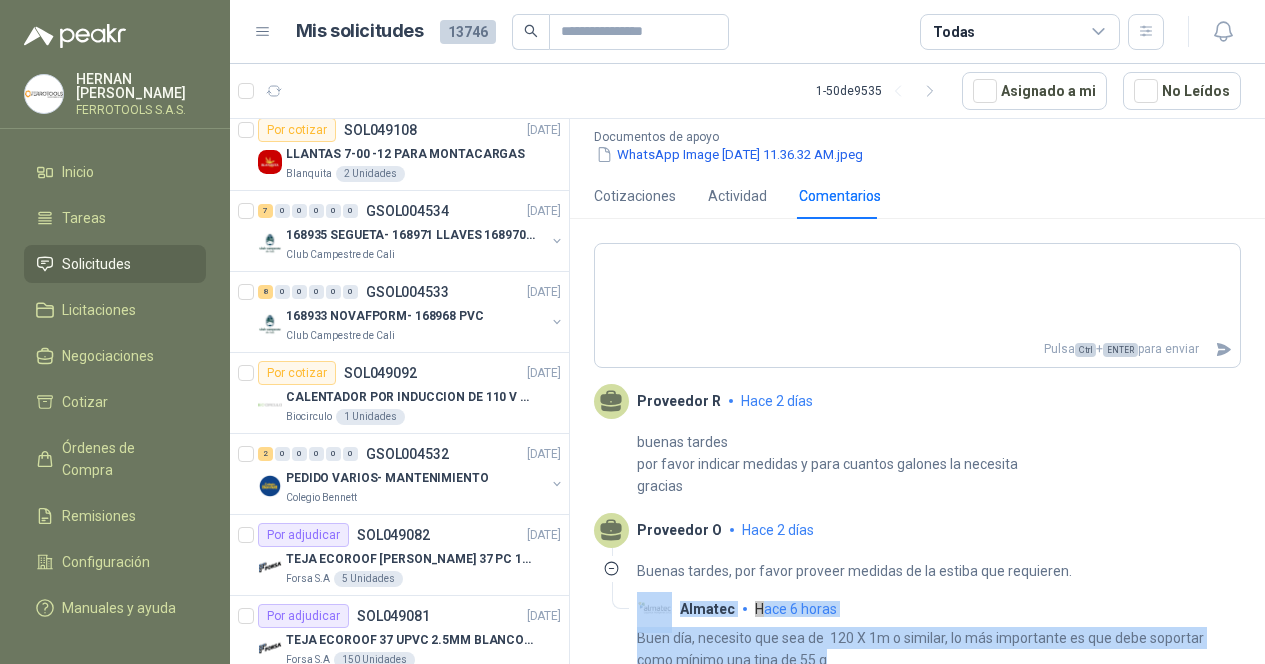 drag, startPoint x: 845, startPoint y: 648, endPoint x: 630, endPoint y: 627, distance: 216.02315 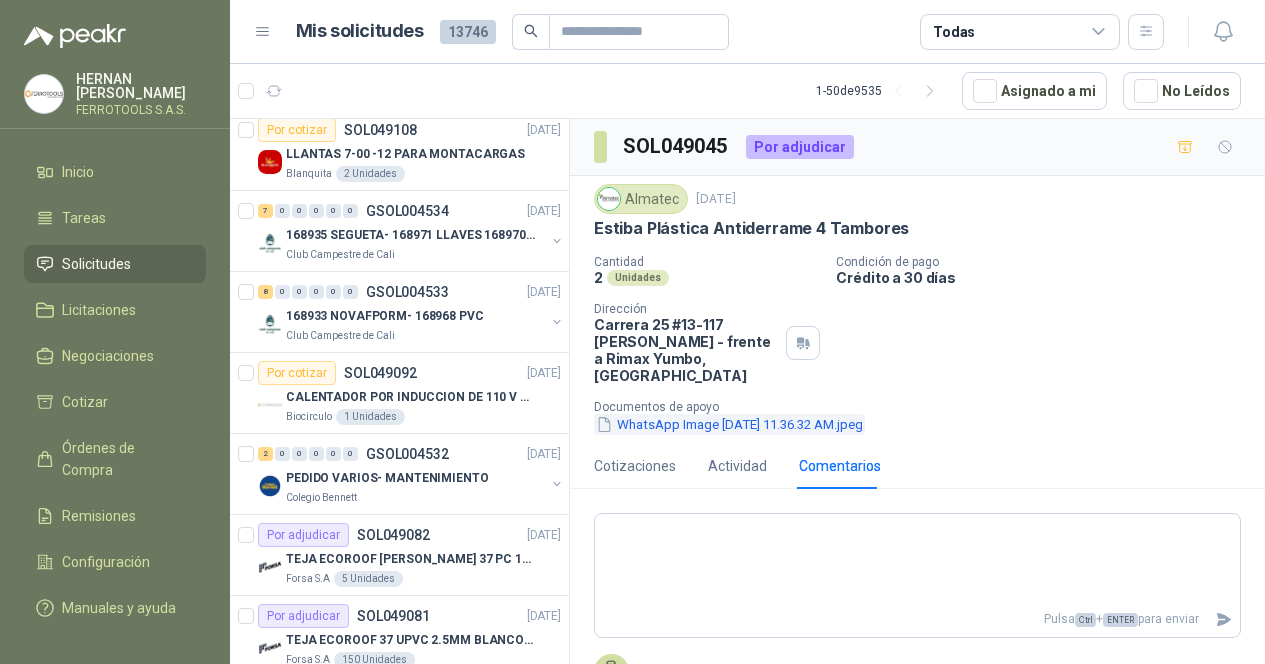 click on "WhatsApp Image [DATE] 11.36.32 AM.jpeg" at bounding box center (729, 424) 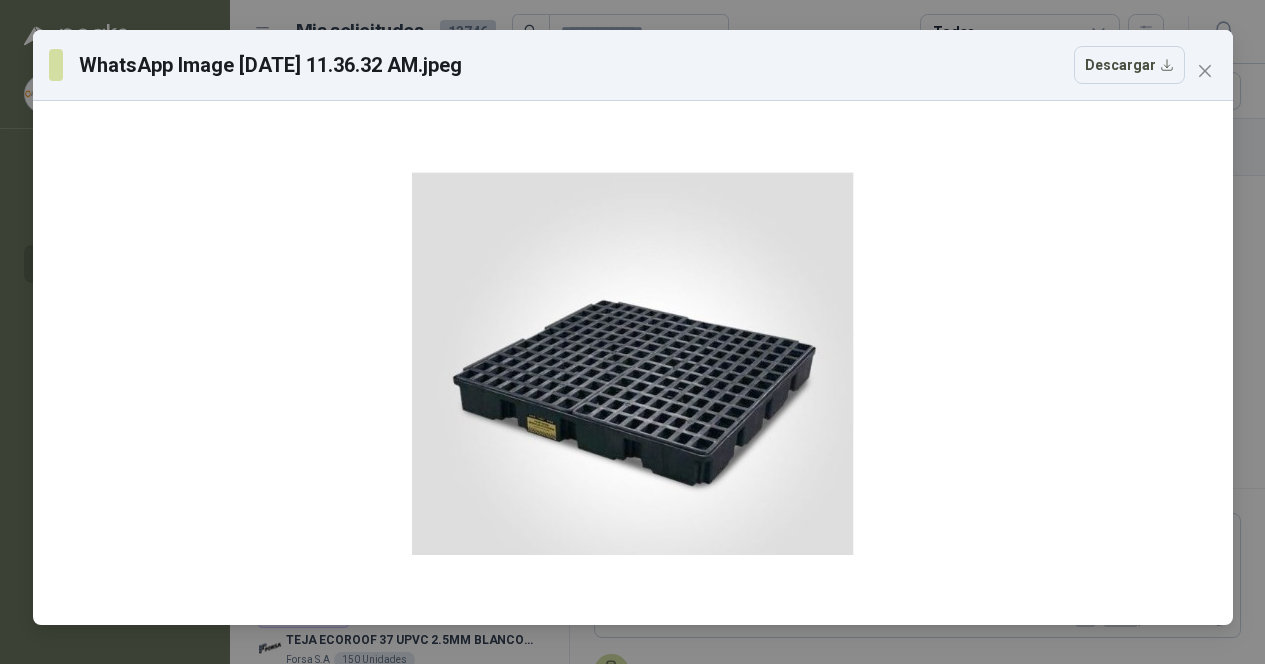 drag, startPoint x: 1213, startPoint y: 80, endPoint x: 1209, endPoint y: 97, distance: 17.464249 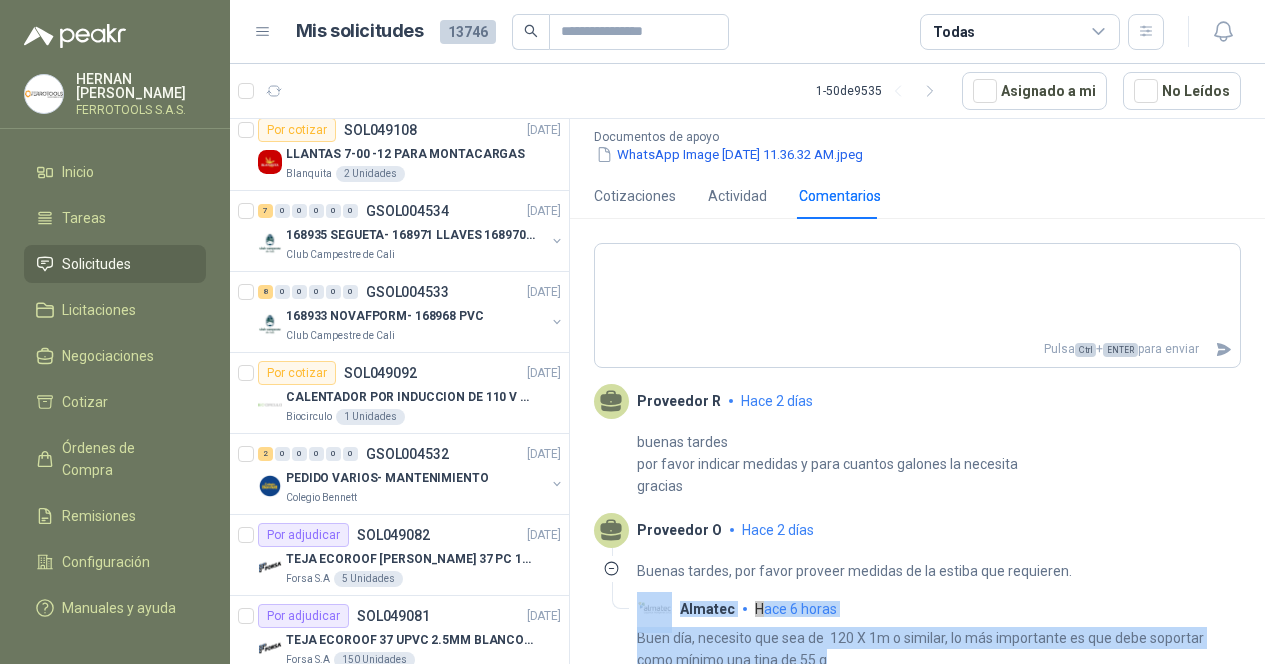 scroll, scrollTop: 0, scrollLeft: 0, axis: both 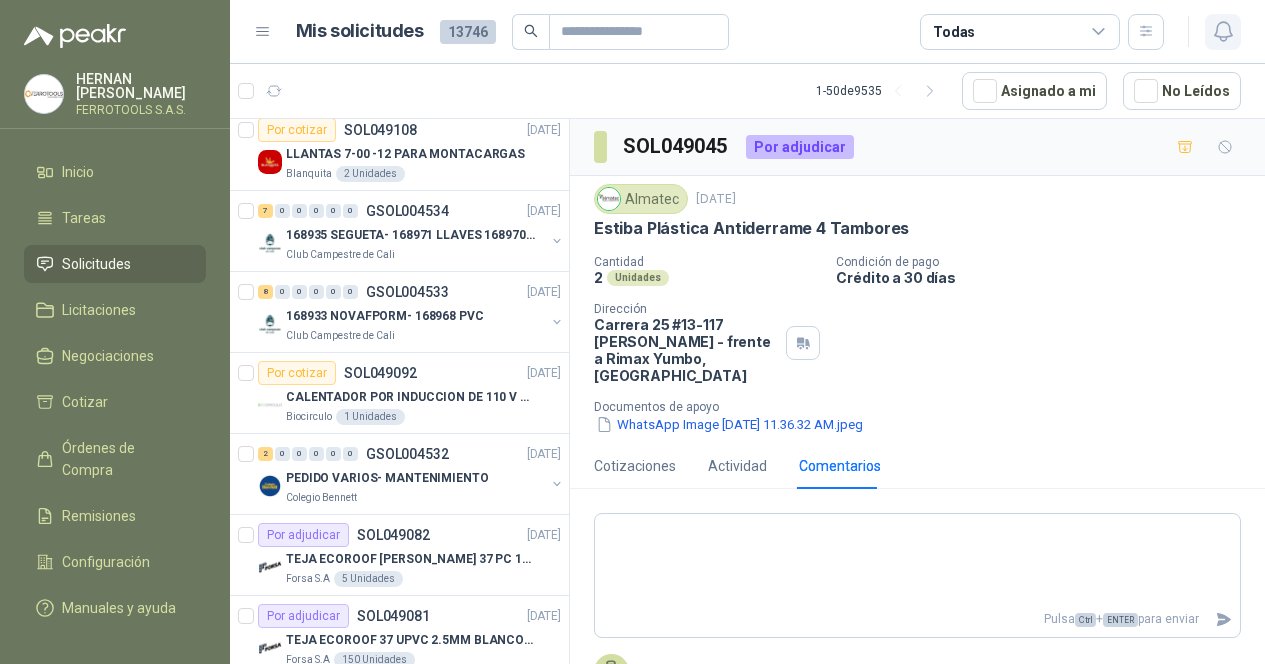 click 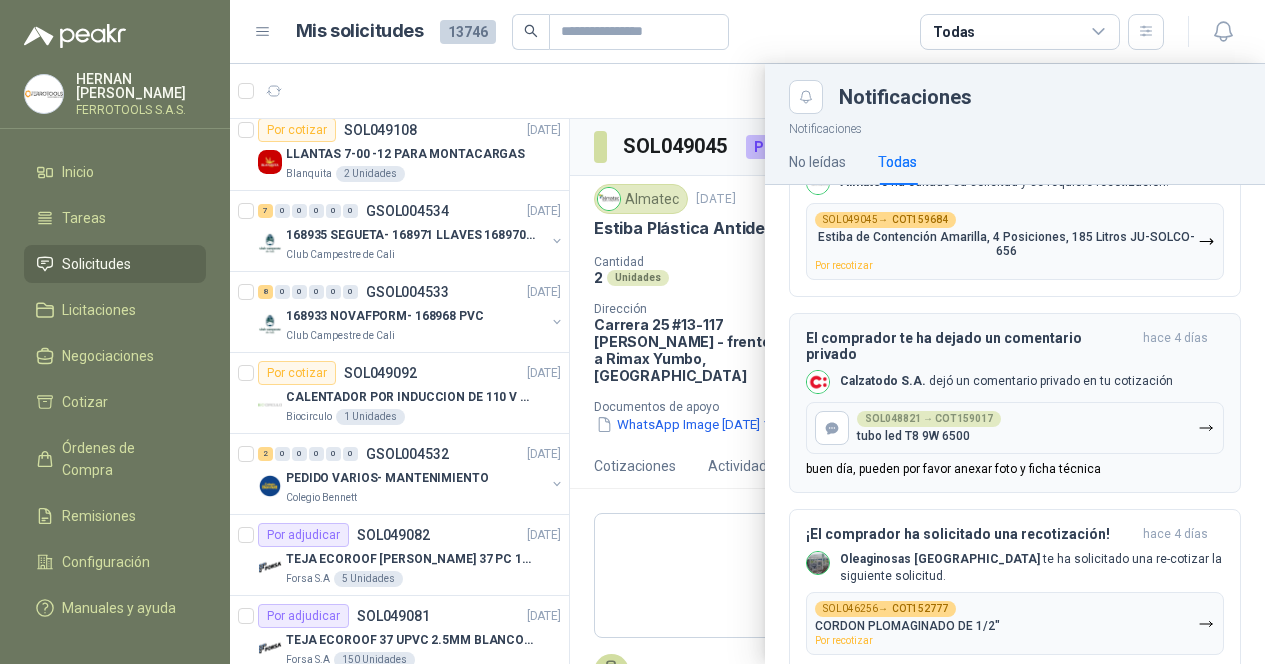 scroll, scrollTop: 200, scrollLeft: 0, axis: vertical 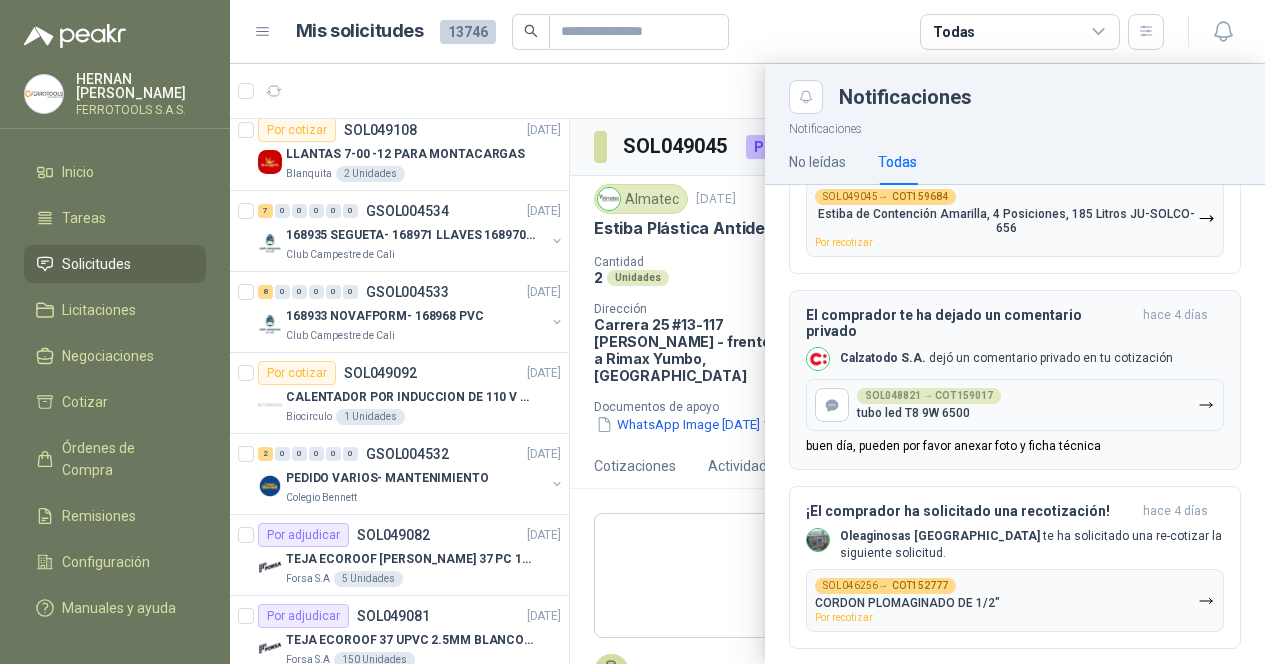 click on "SOL048821 → COT159017 tubo led T8 9W 6500" at bounding box center (1015, 405) 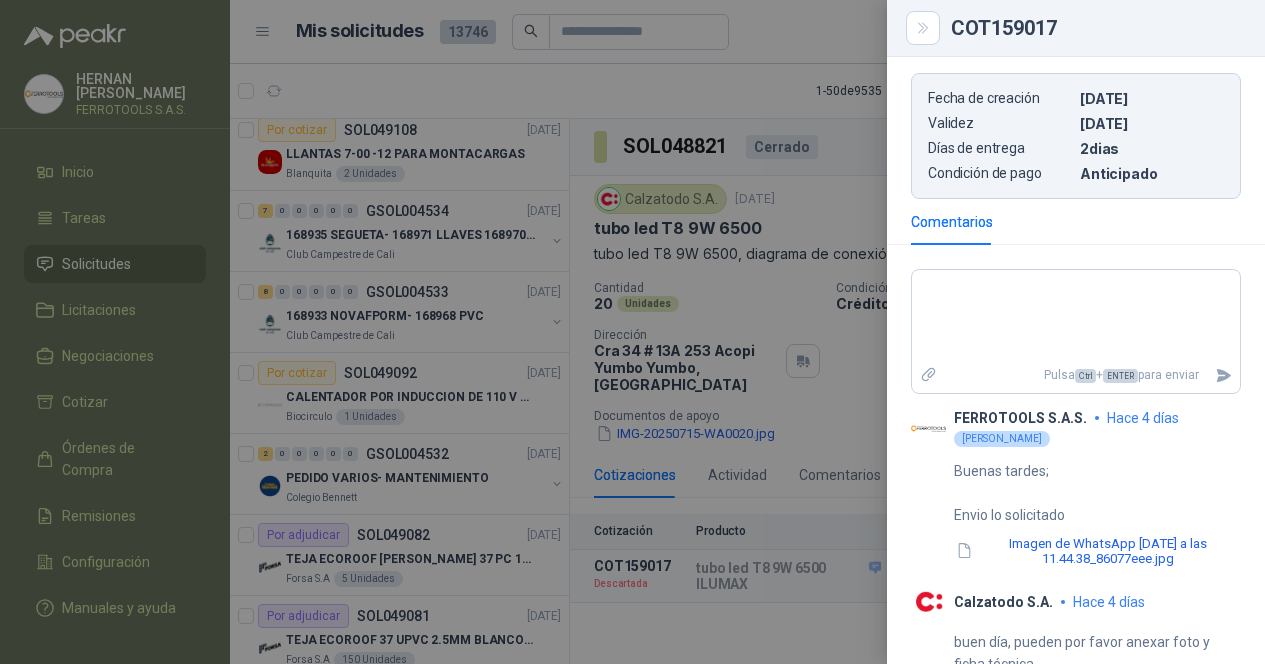 scroll, scrollTop: 822, scrollLeft: 0, axis: vertical 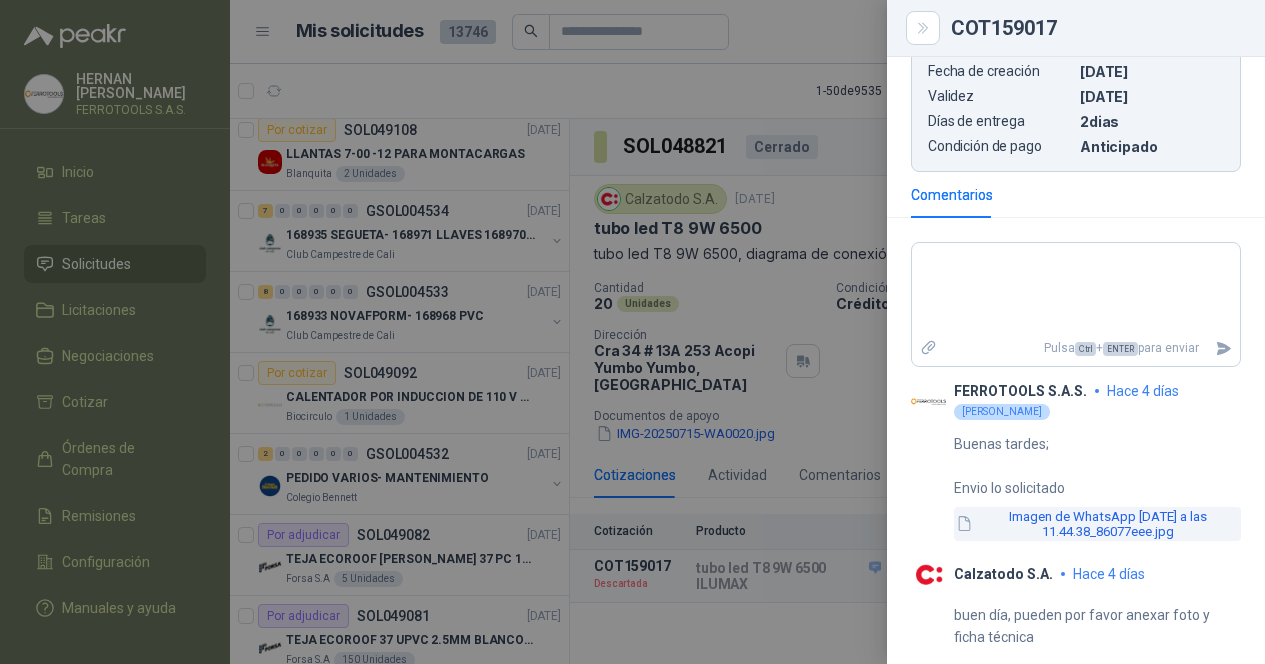 click on "Imagen de WhatsApp [DATE] a las 11.44.38_86077eee.jpg" at bounding box center (1097, 524) 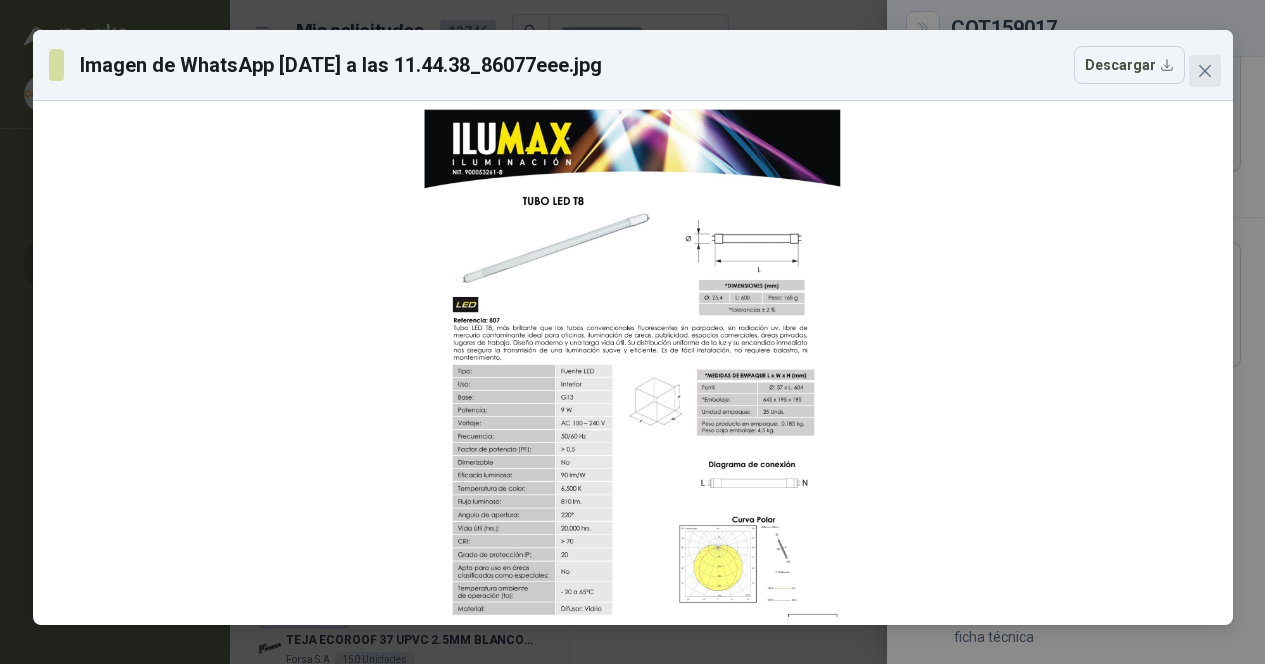 click at bounding box center (1205, 71) 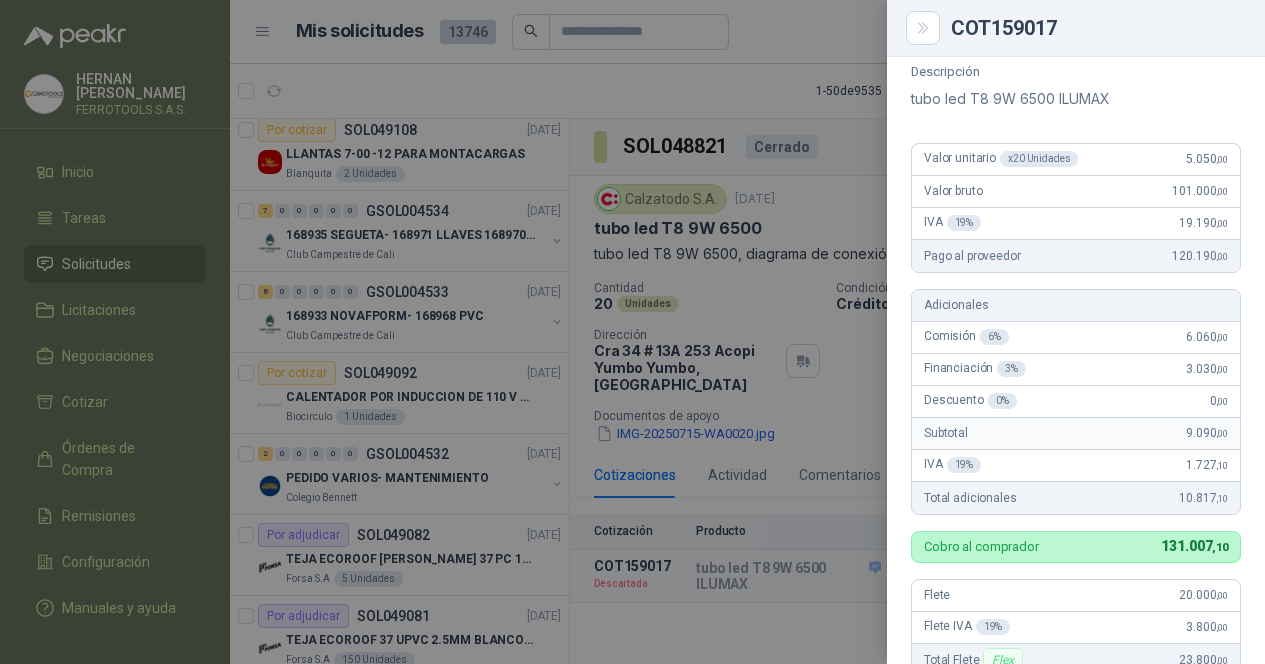 scroll, scrollTop: 22, scrollLeft: 0, axis: vertical 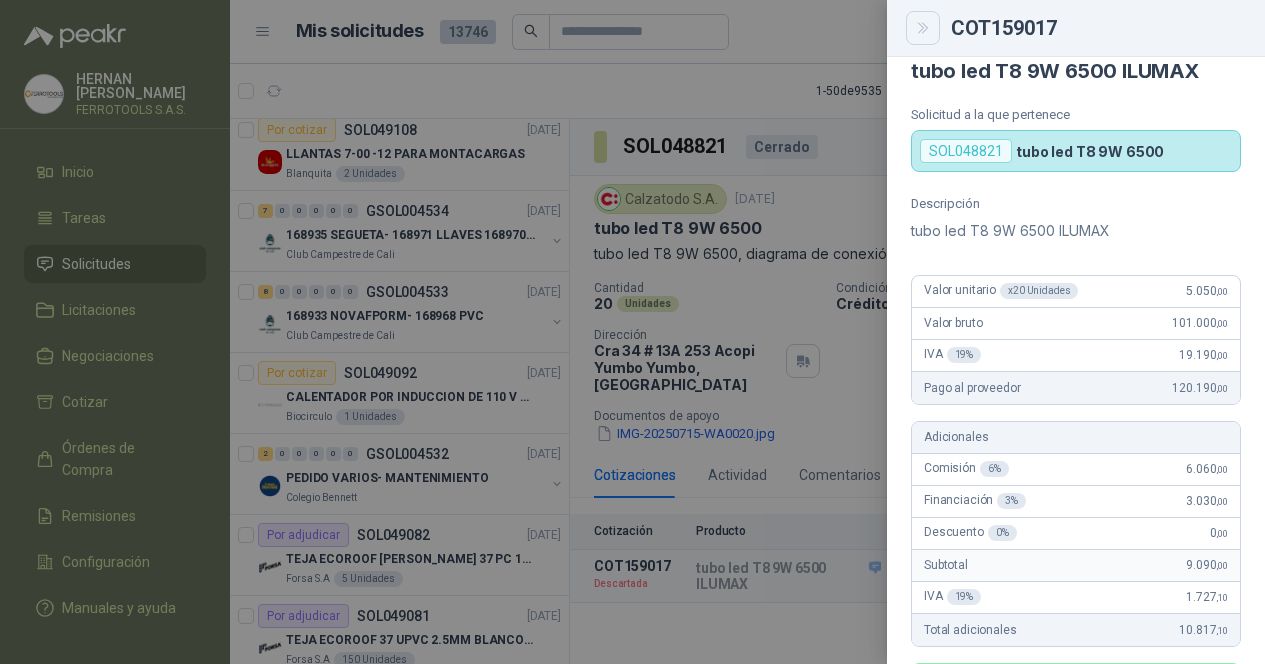 click 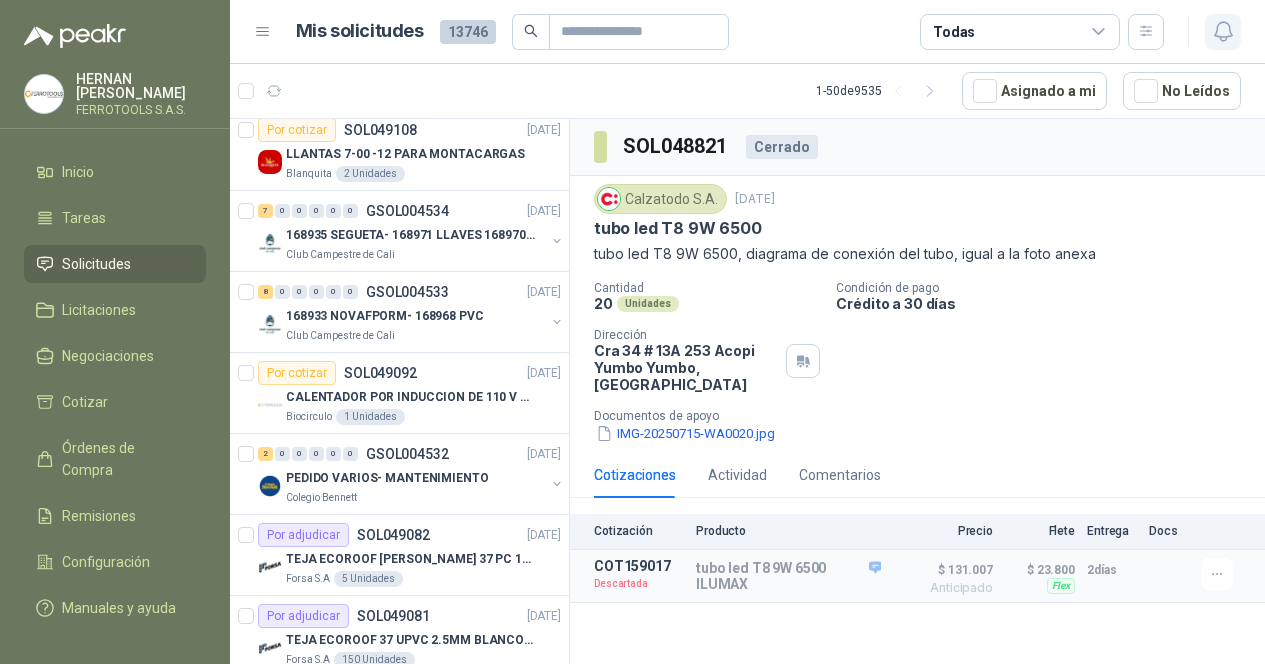 click 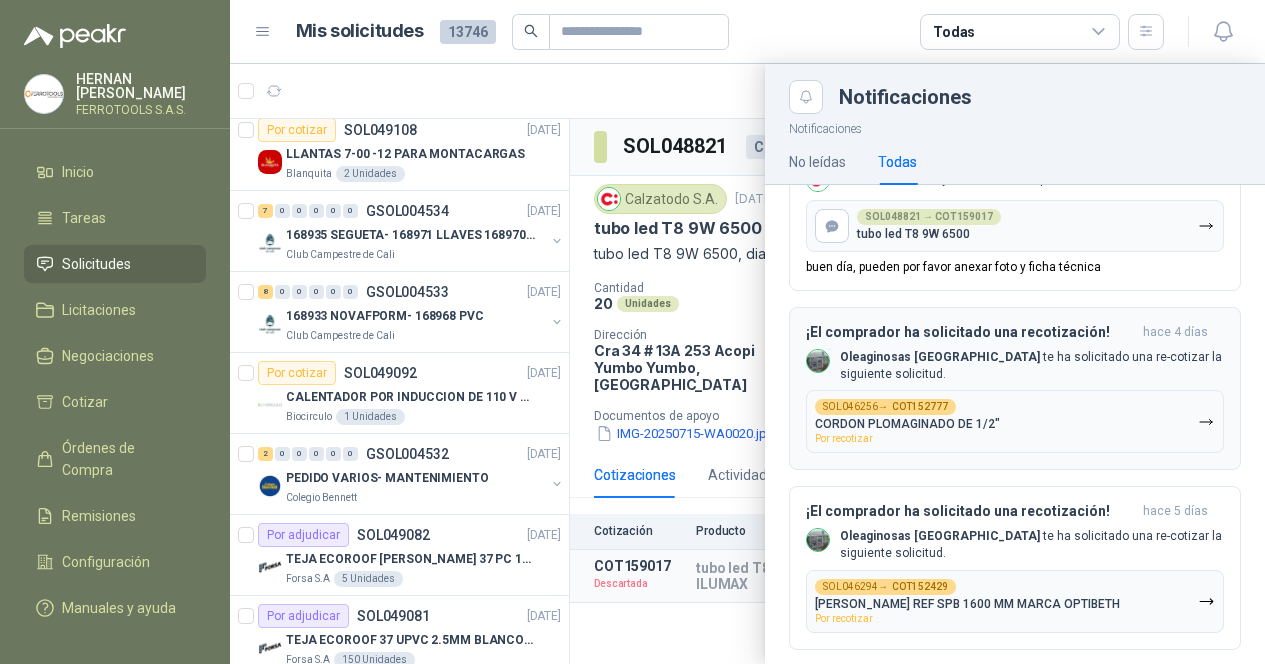scroll, scrollTop: 400, scrollLeft: 0, axis: vertical 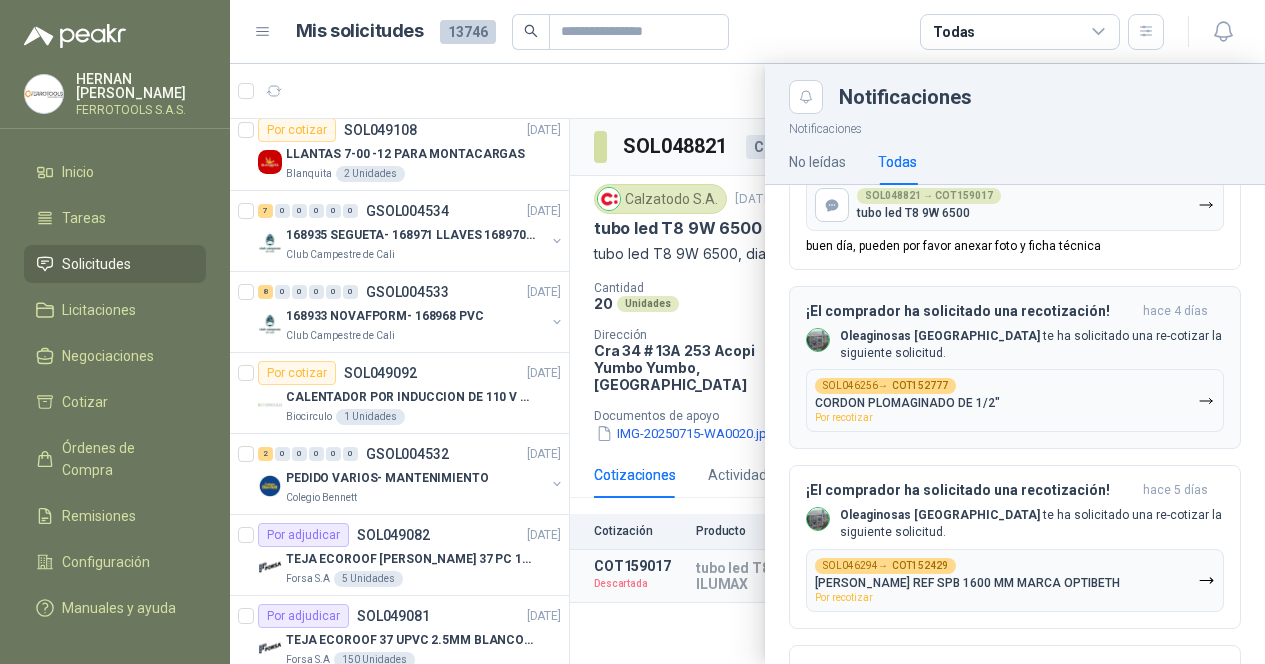 click on "Por recotizar" at bounding box center [844, 417] 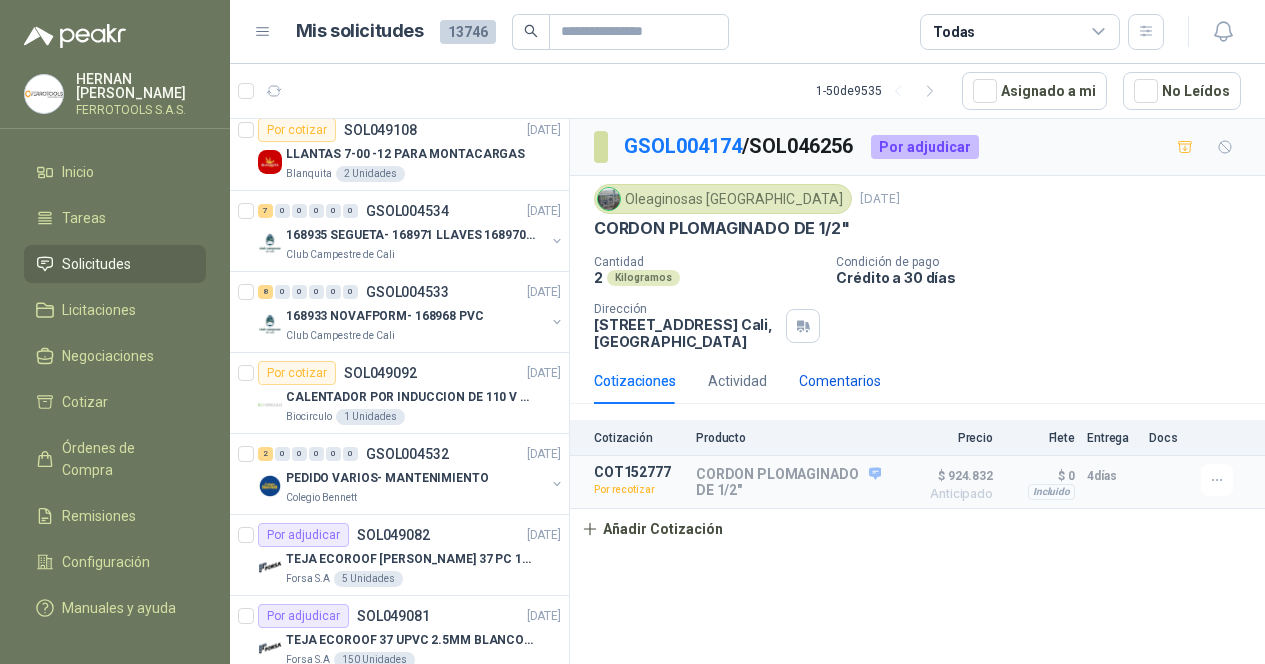 click on "Comentarios" at bounding box center [840, 381] 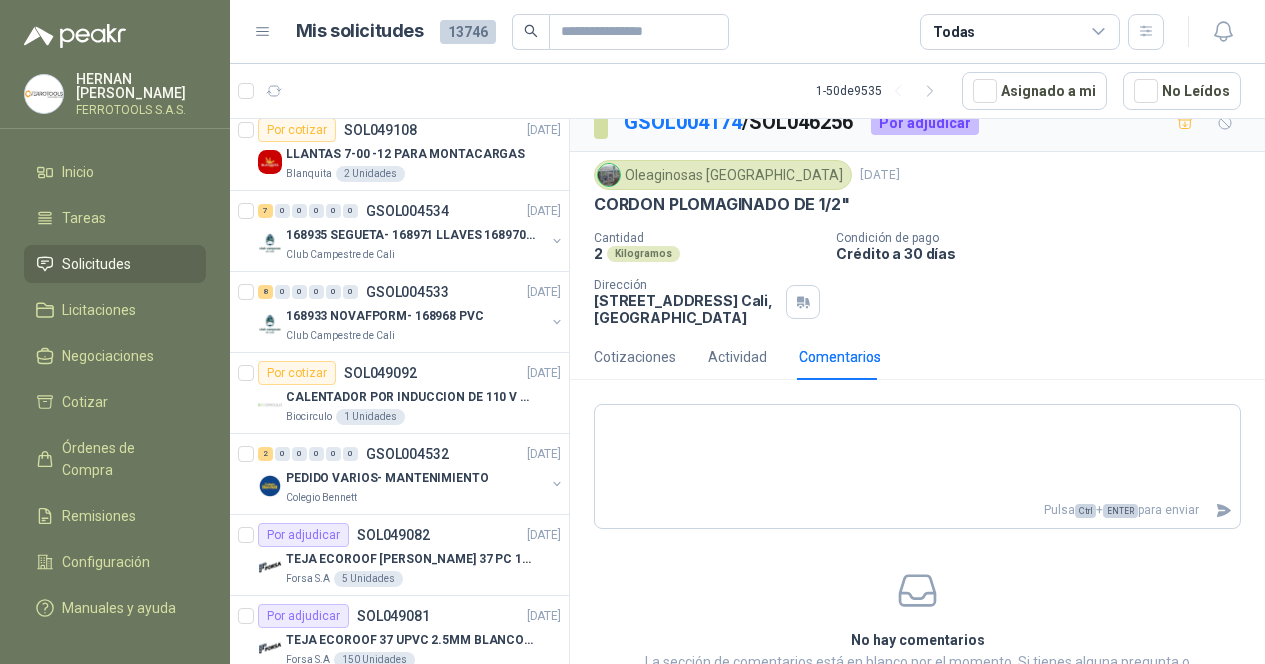 scroll, scrollTop: 5, scrollLeft: 0, axis: vertical 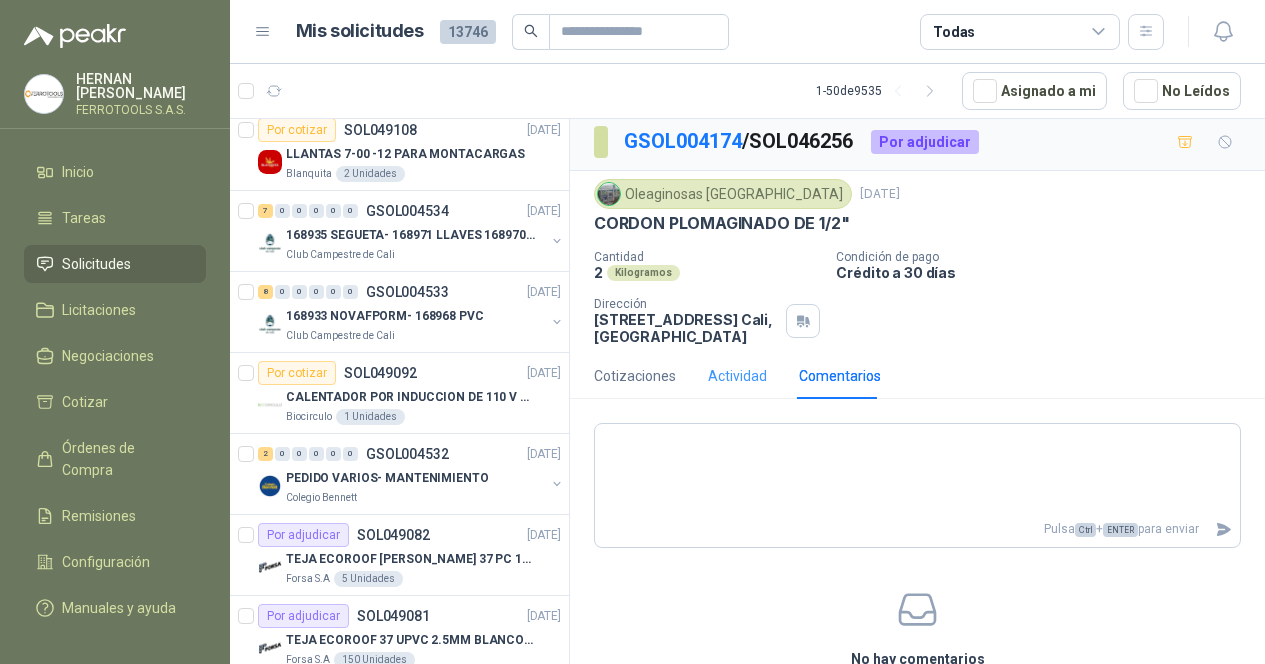click on "Actividad" at bounding box center [737, 376] 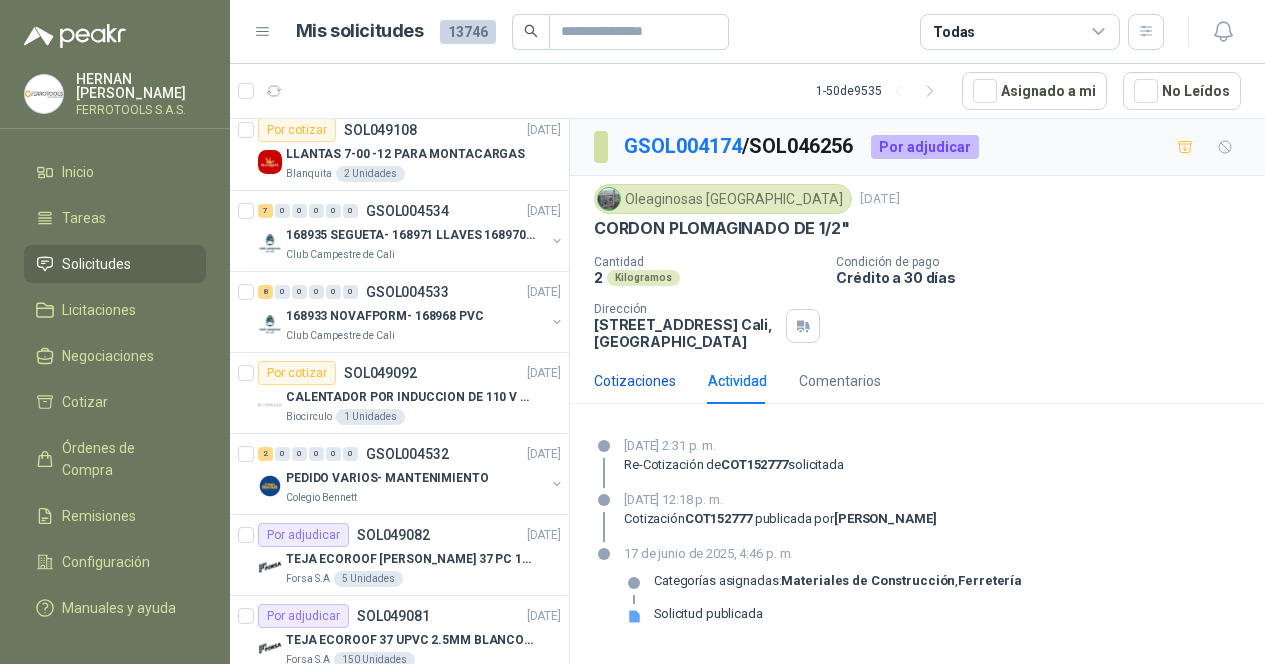 click on "Cotizaciones" at bounding box center [635, 381] 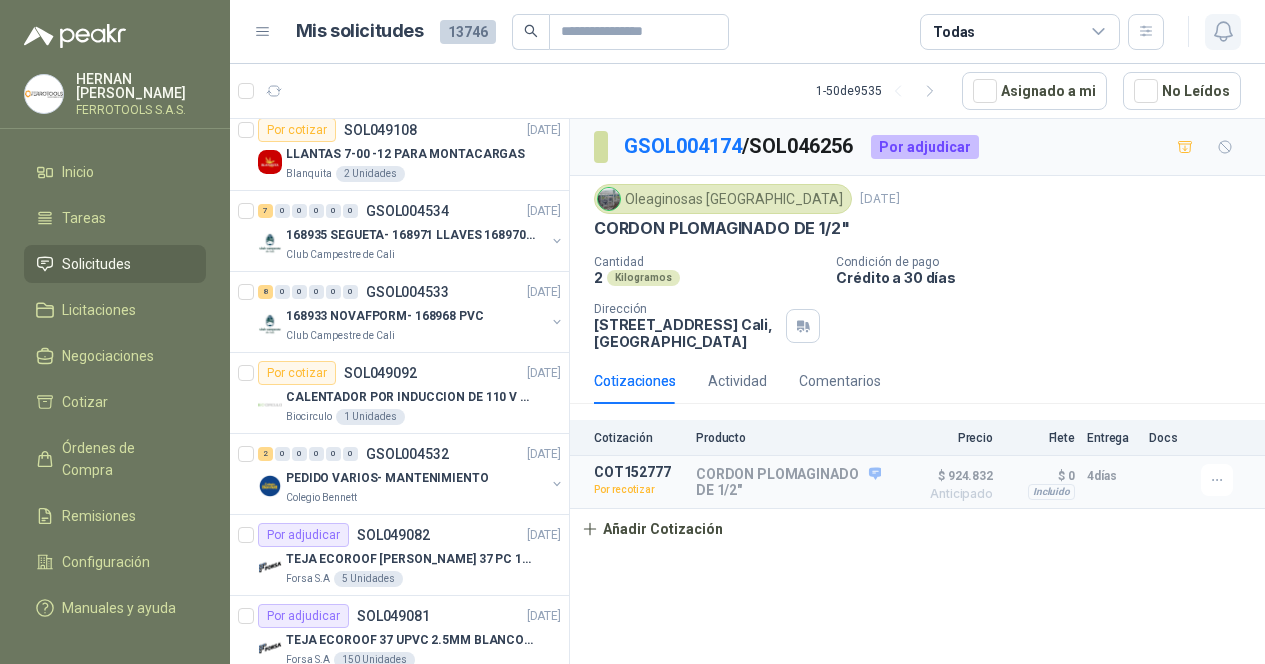 click 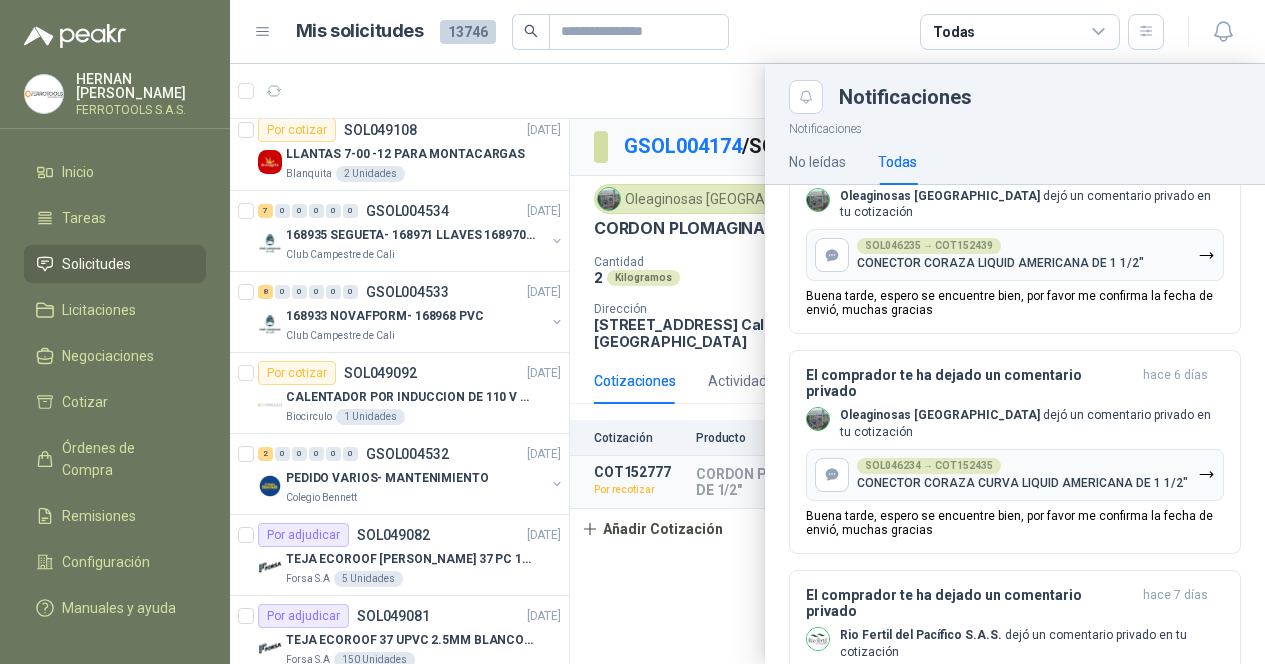 scroll, scrollTop: 1900, scrollLeft: 0, axis: vertical 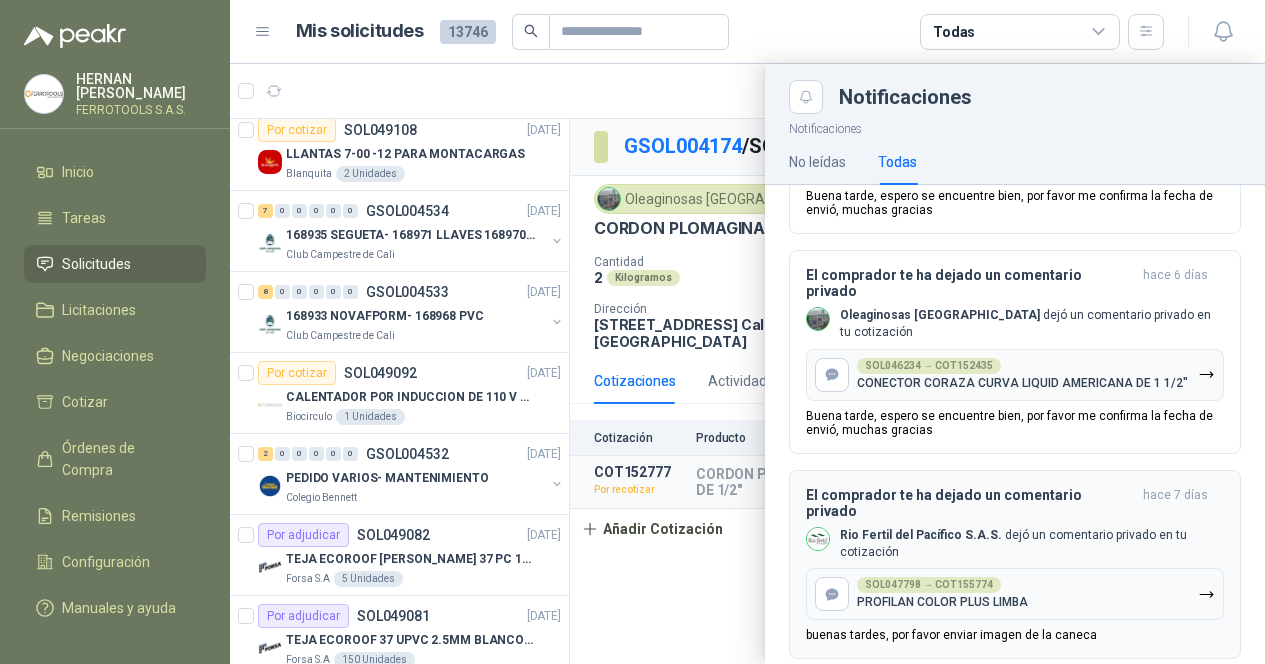 click on "buenas tardes, por favor enviar imagen de la caneca" at bounding box center [951, 635] 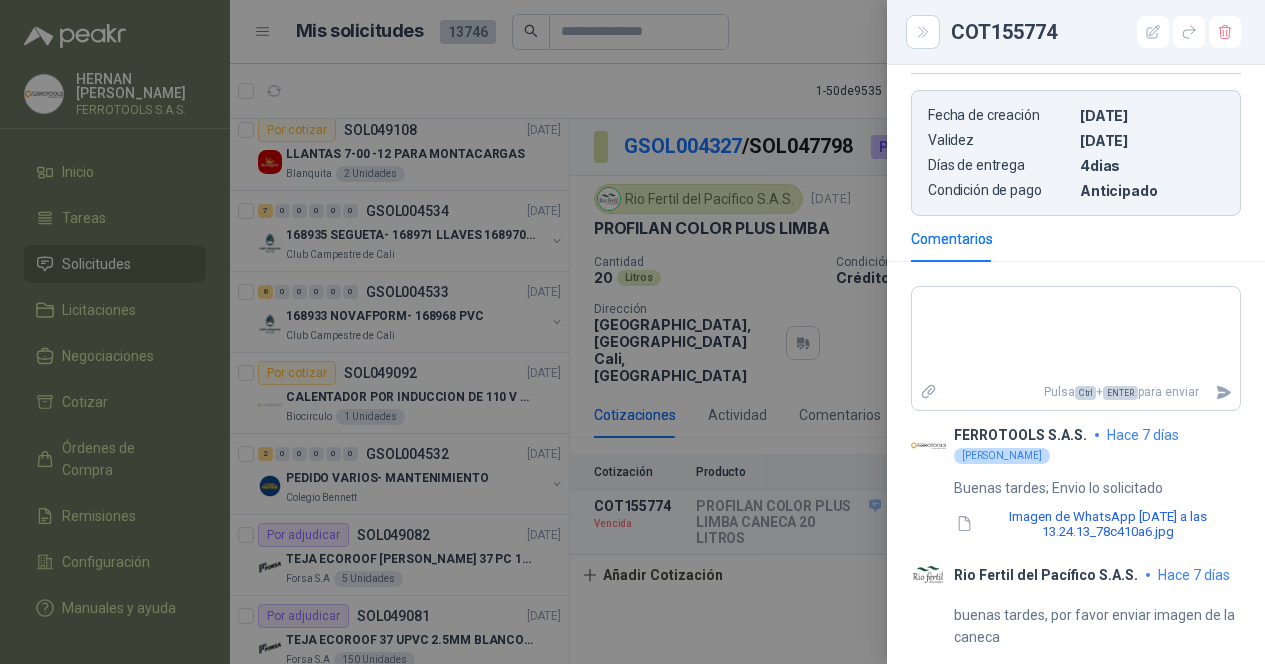 scroll, scrollTop: 833, scrollLeft: 0, axis: vertical 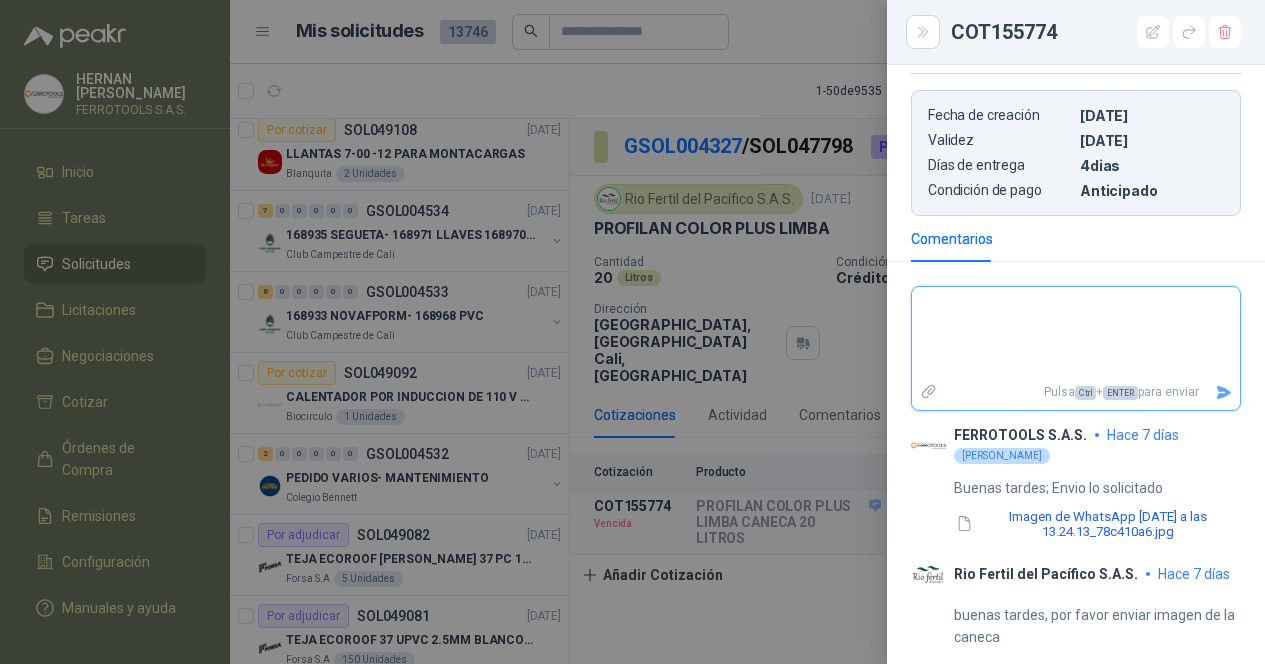 click at bounding box center [1076, 333] 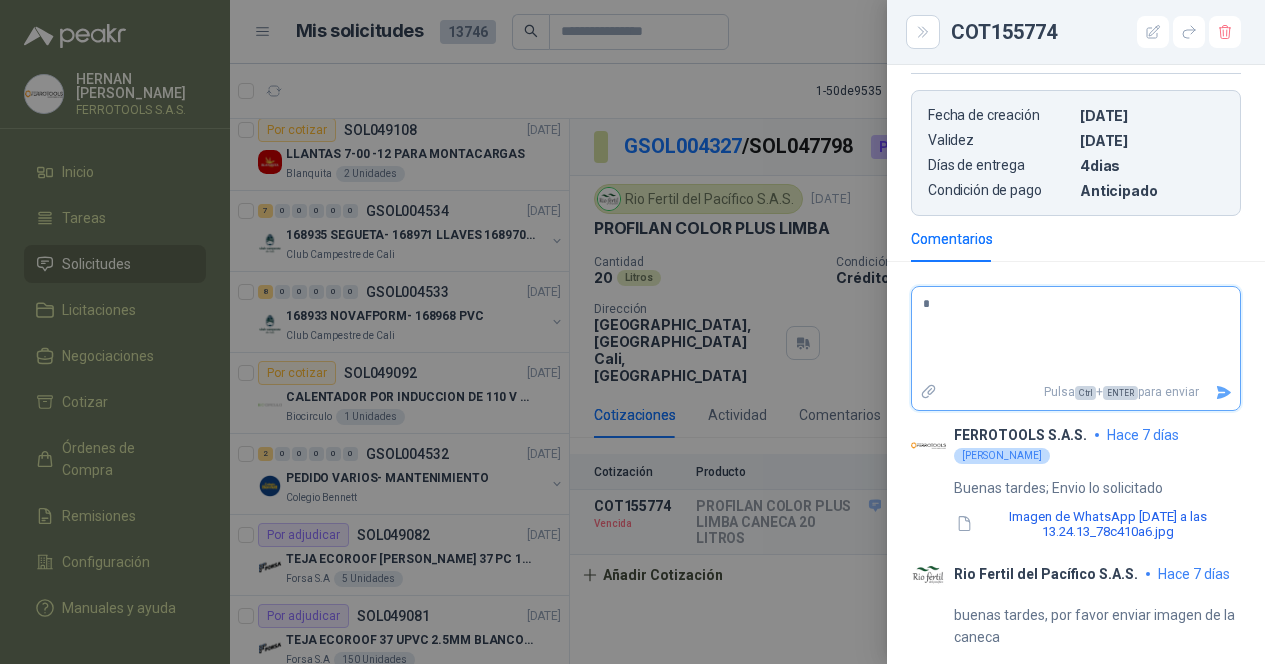 type 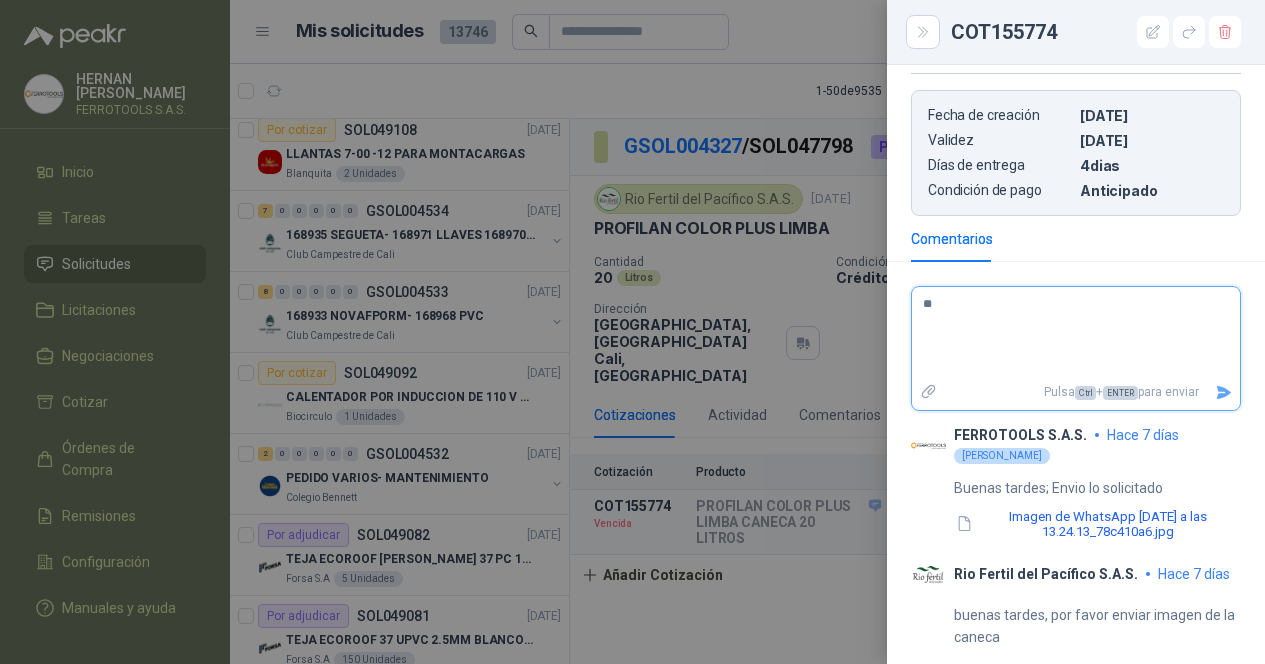 type 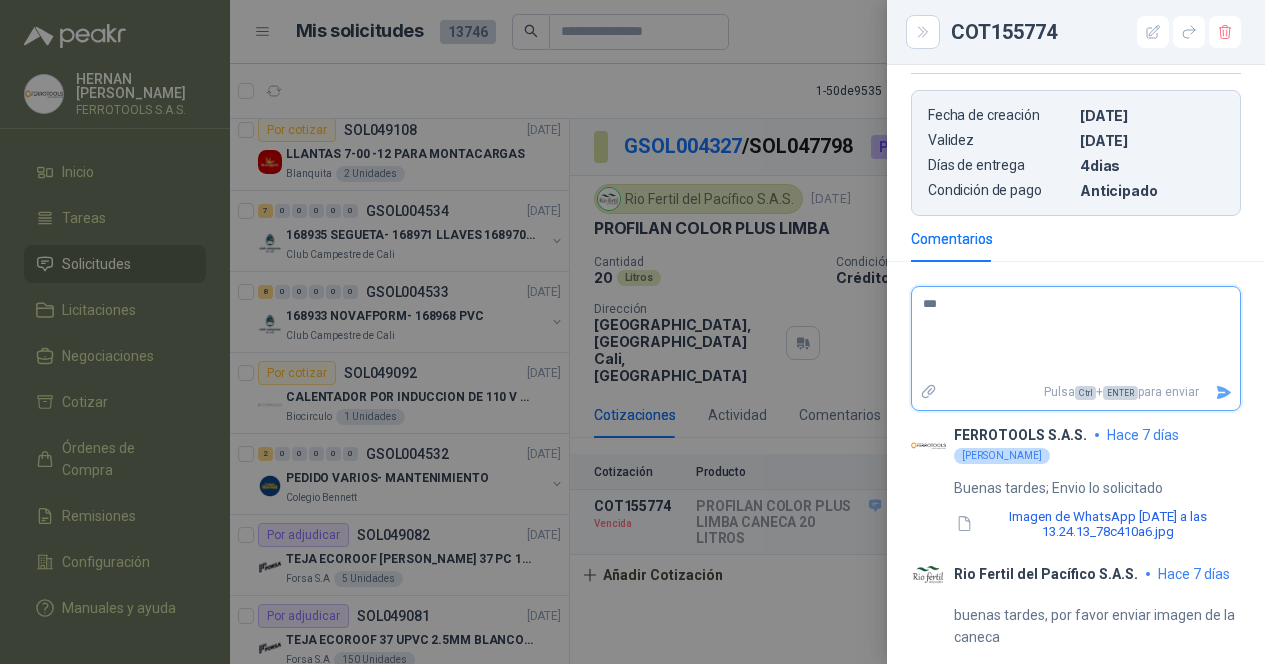 type 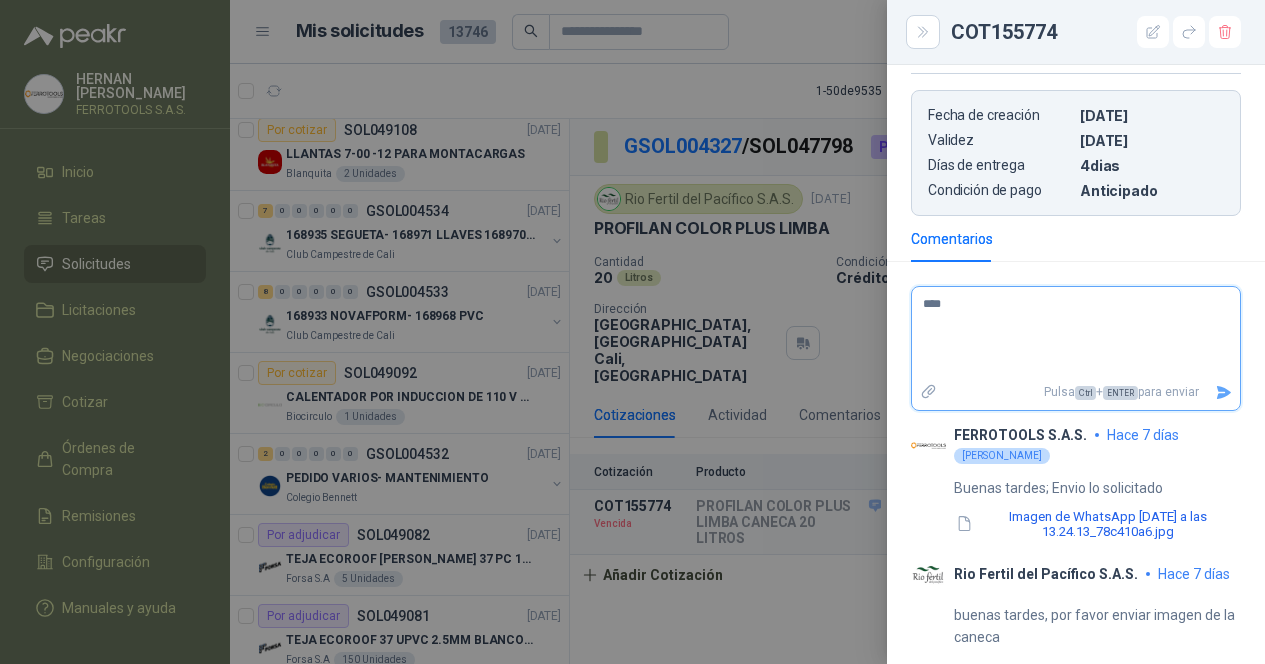 type 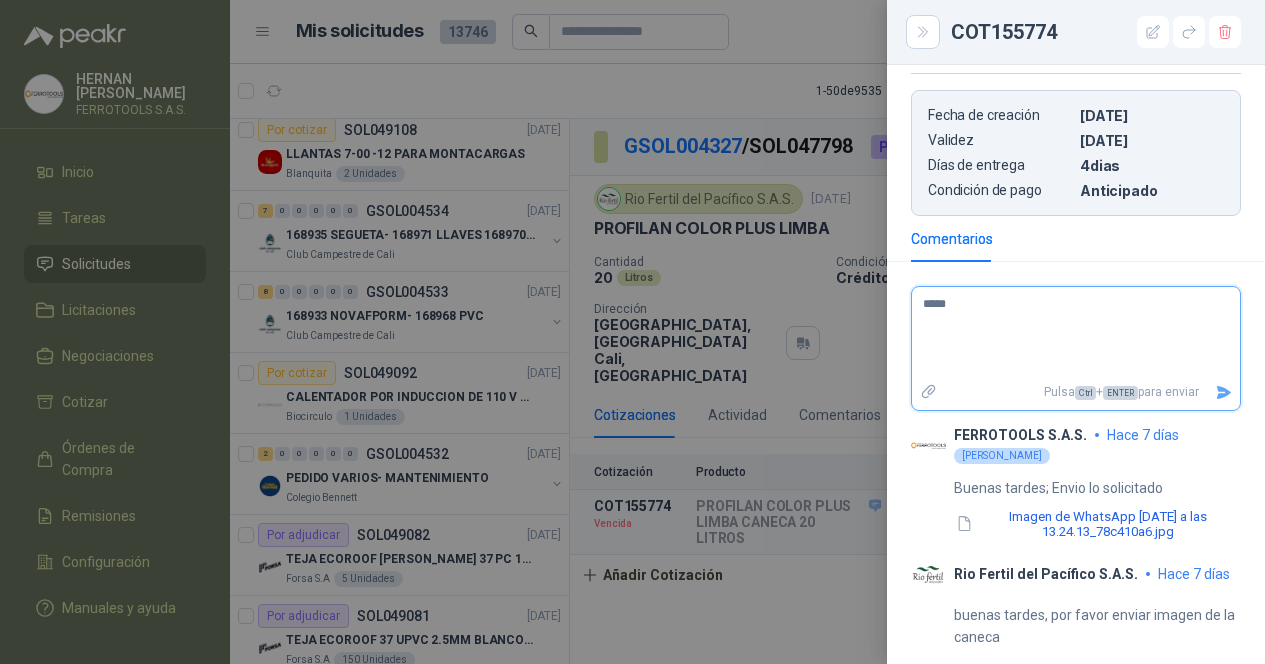 type 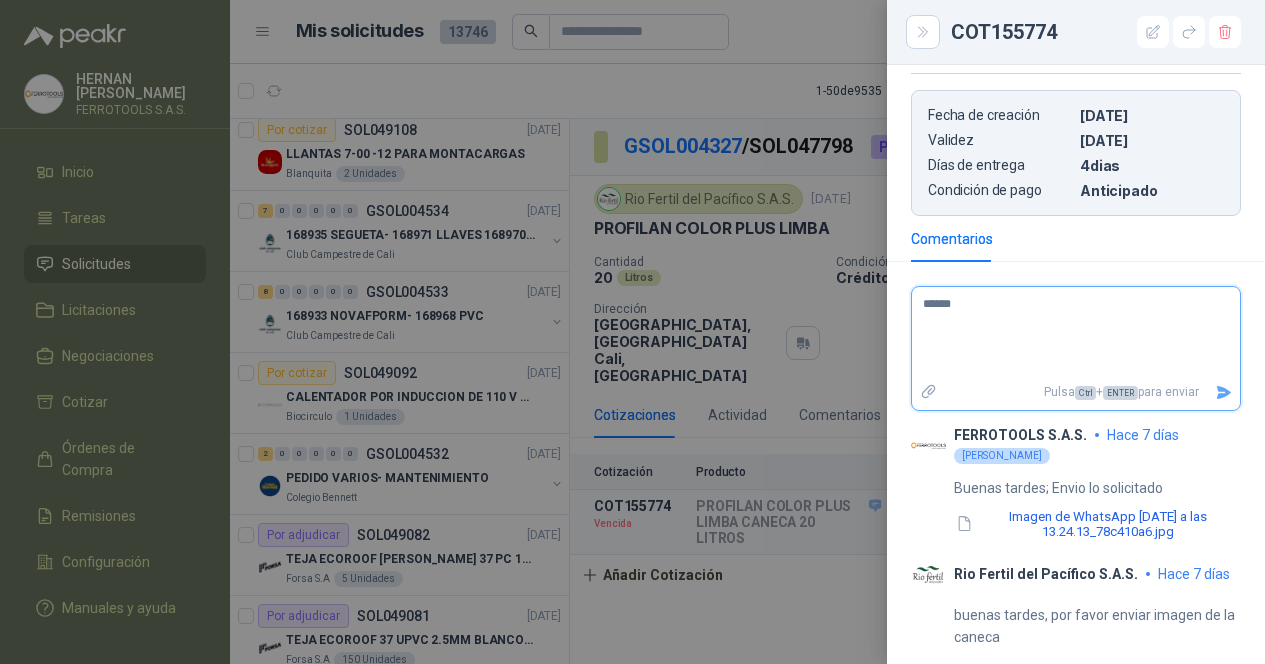 type 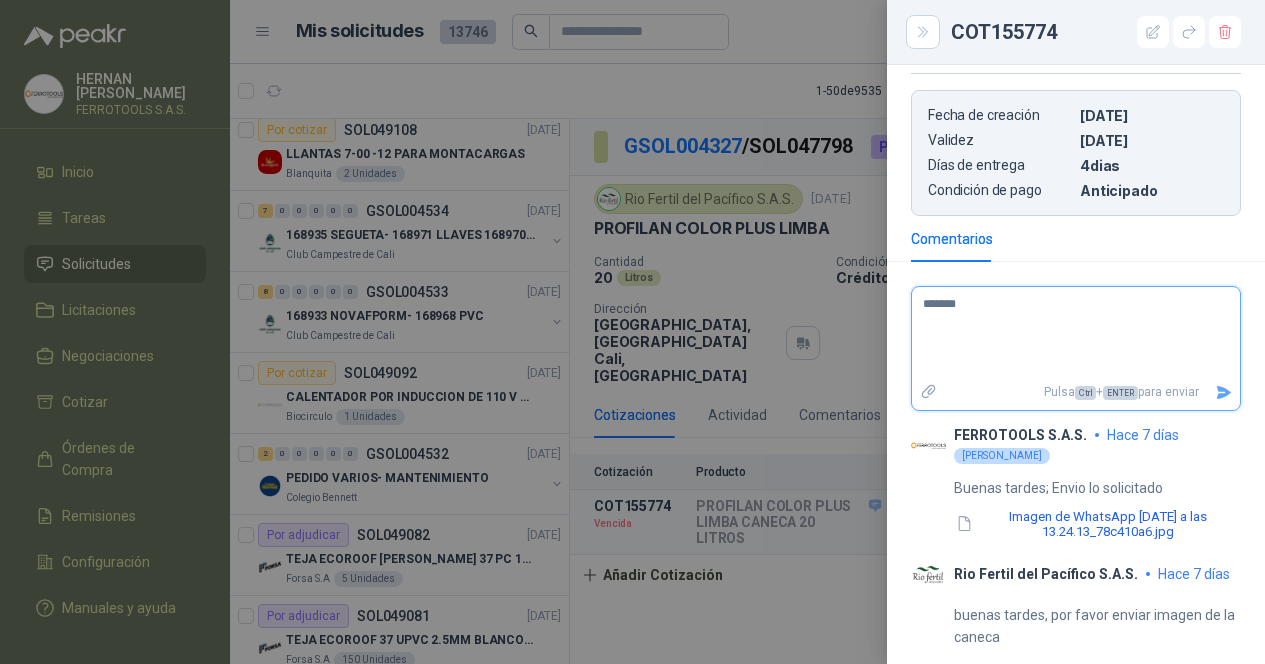 type 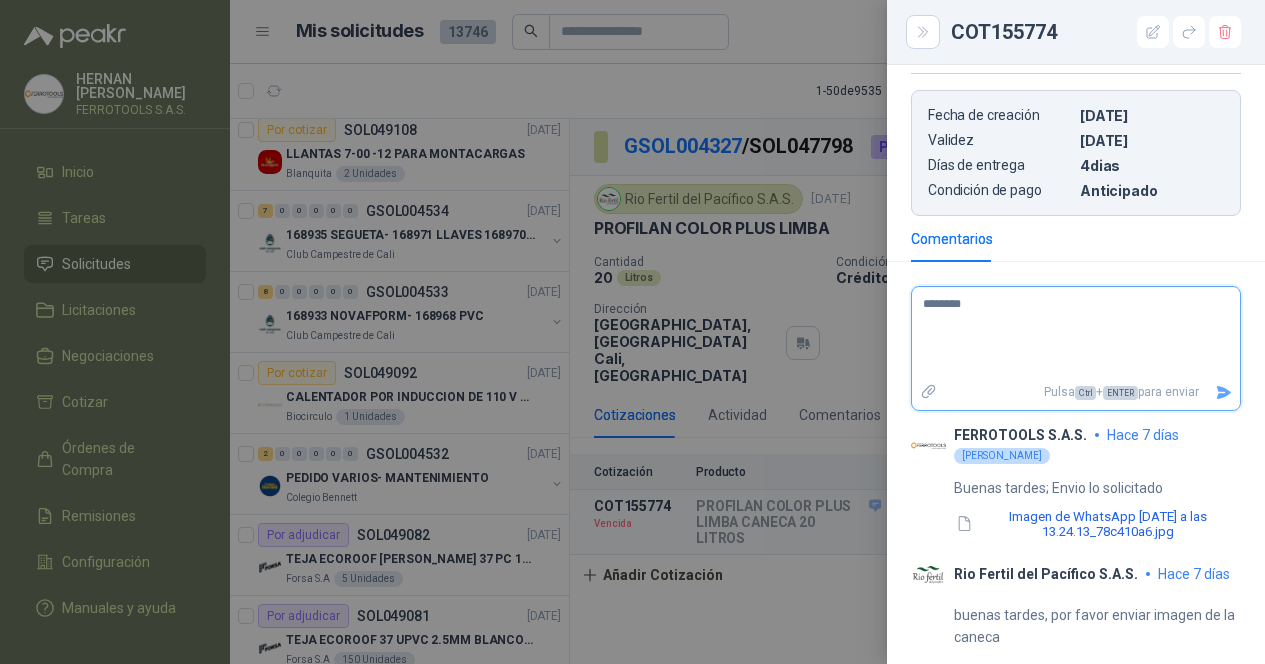 type 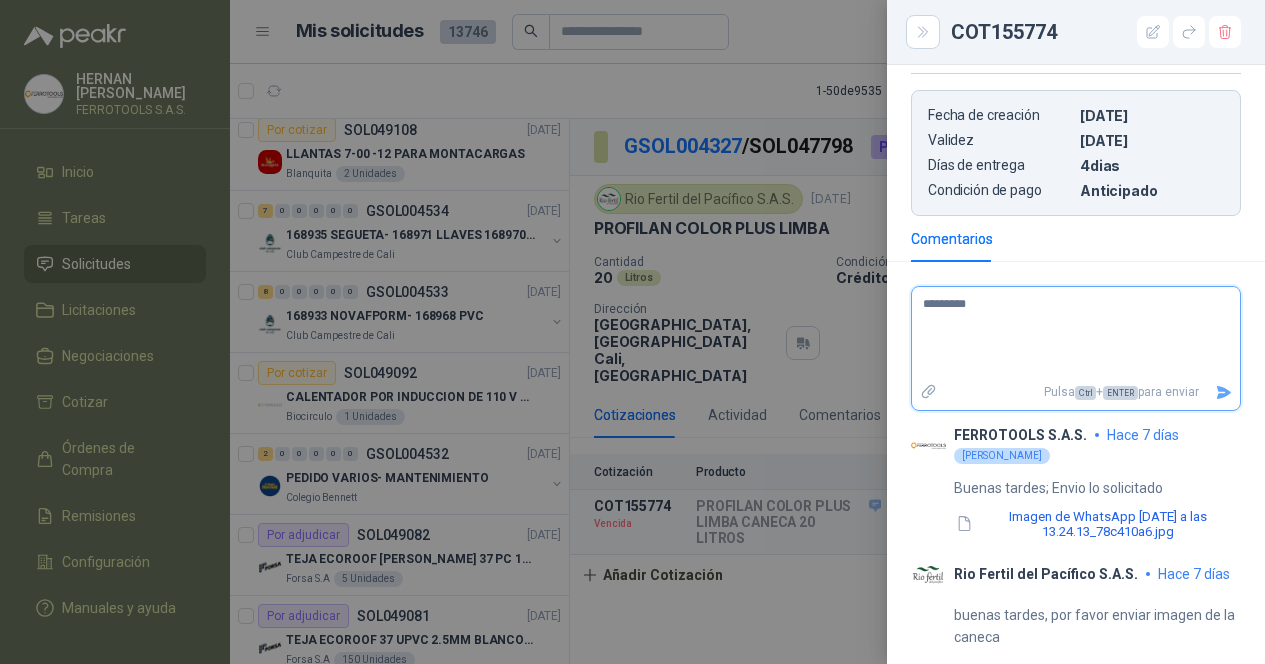 type 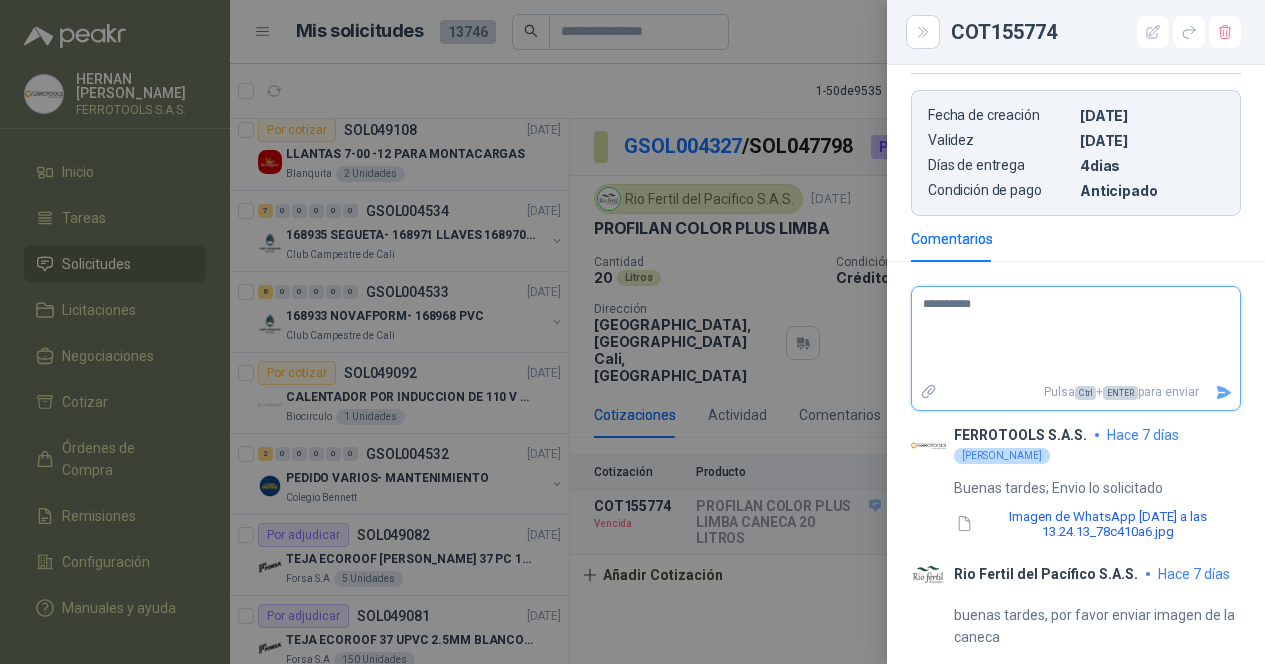 type 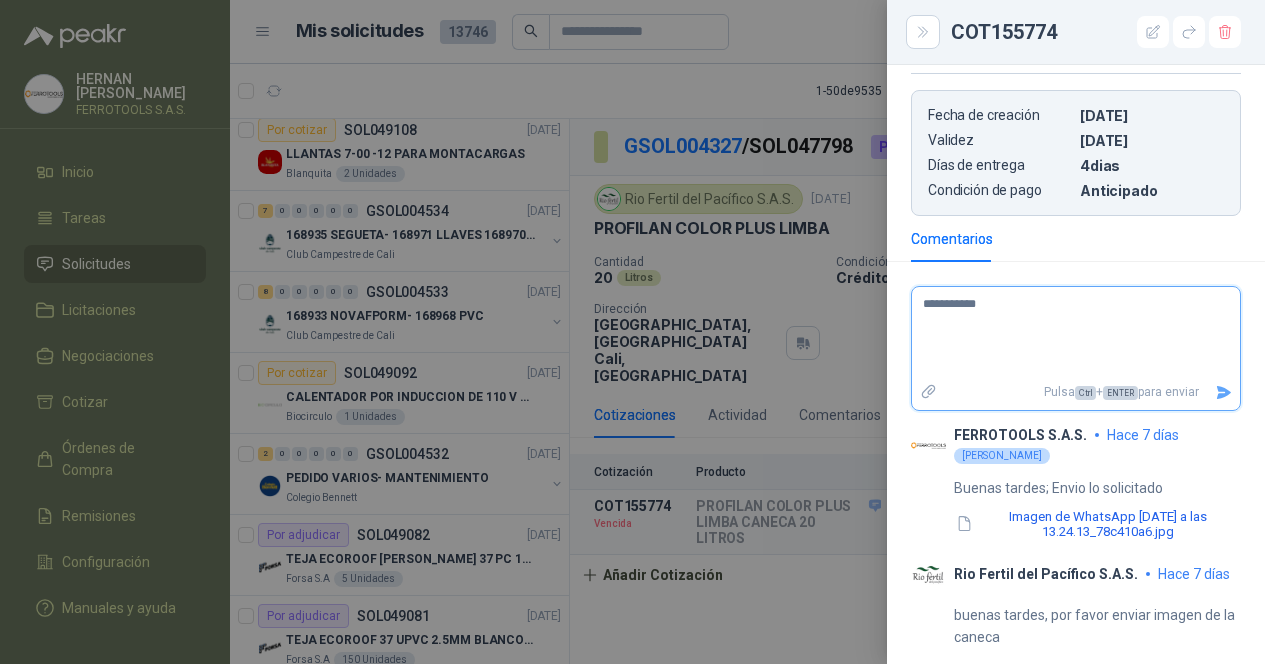 type on "**********" 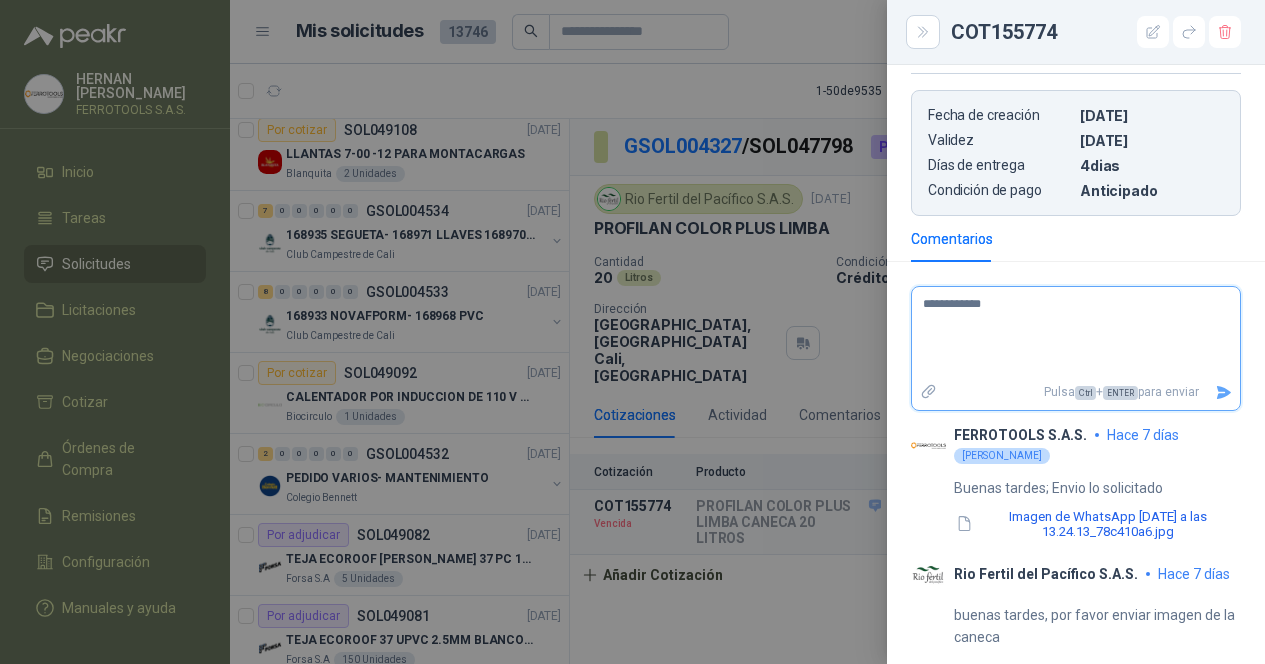 type 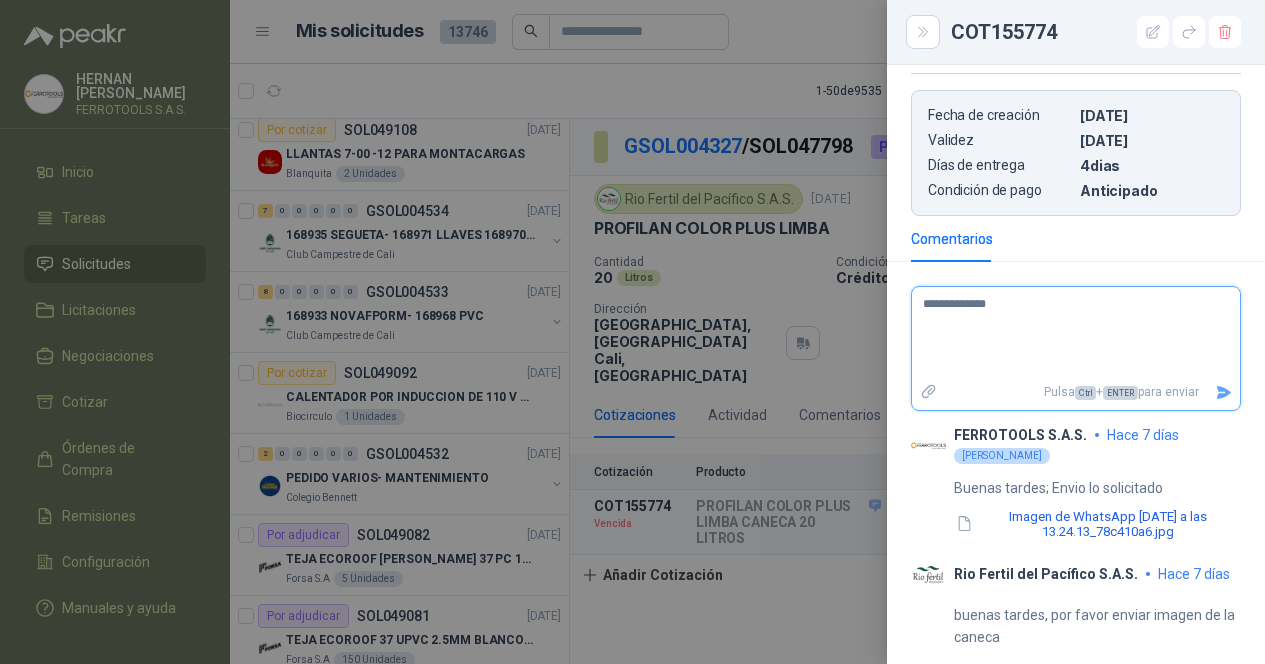 type 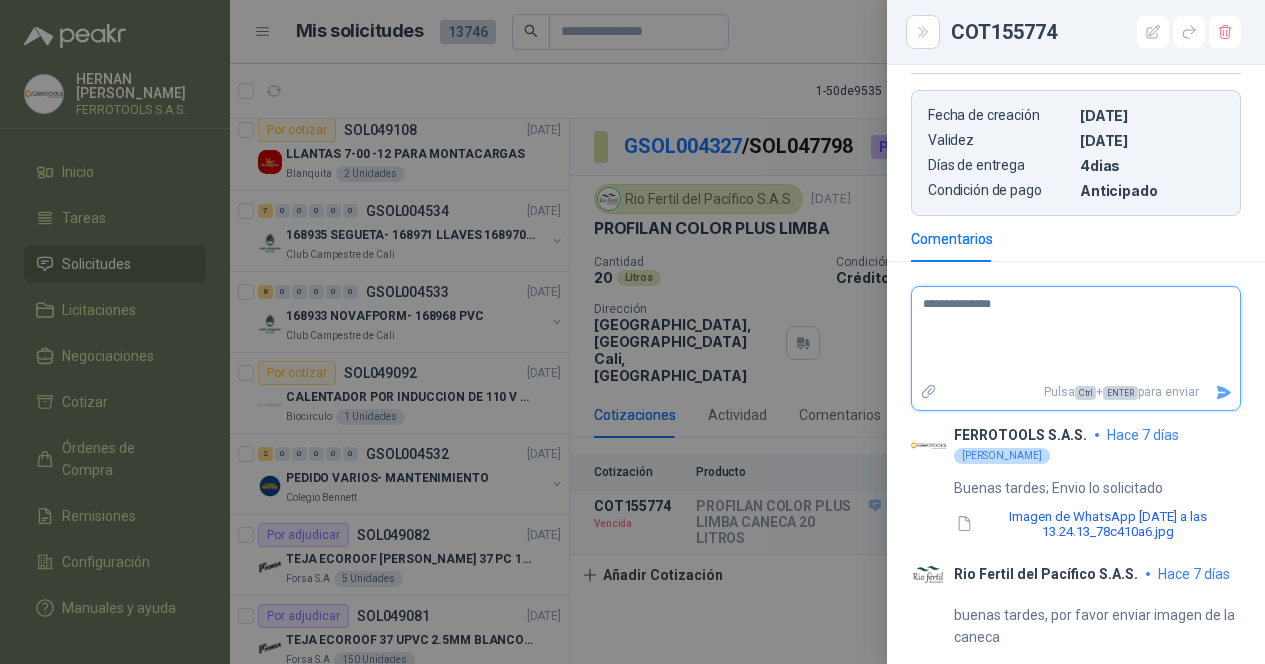 type 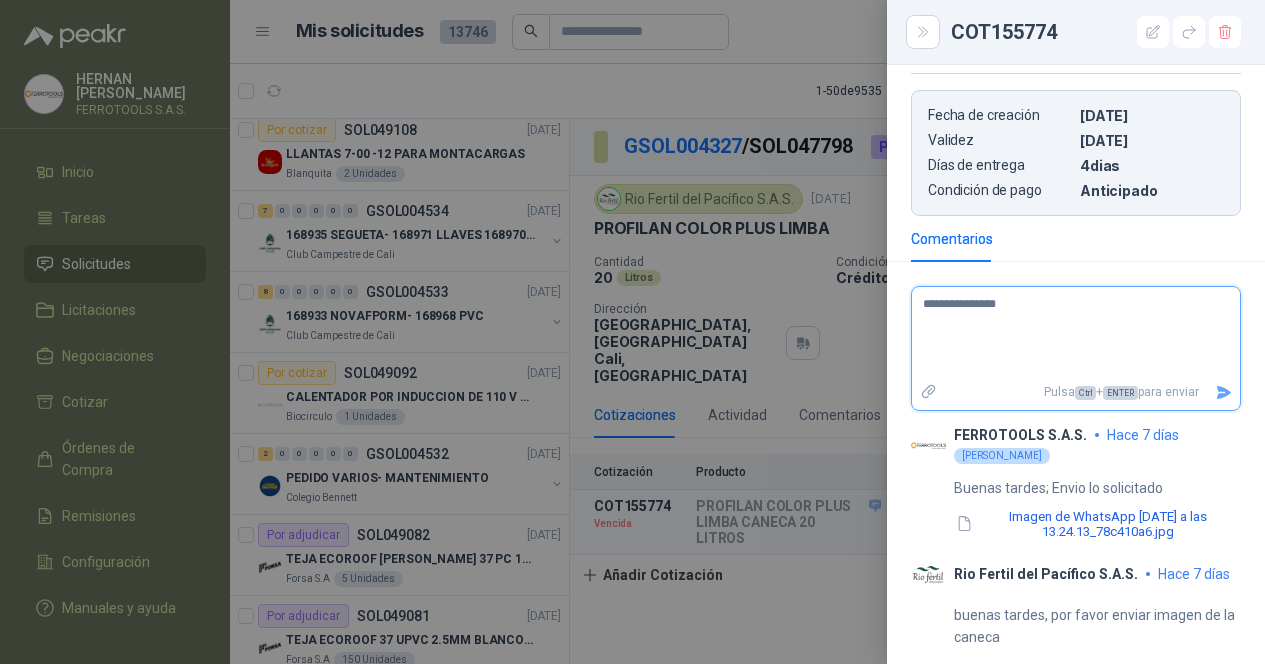 type 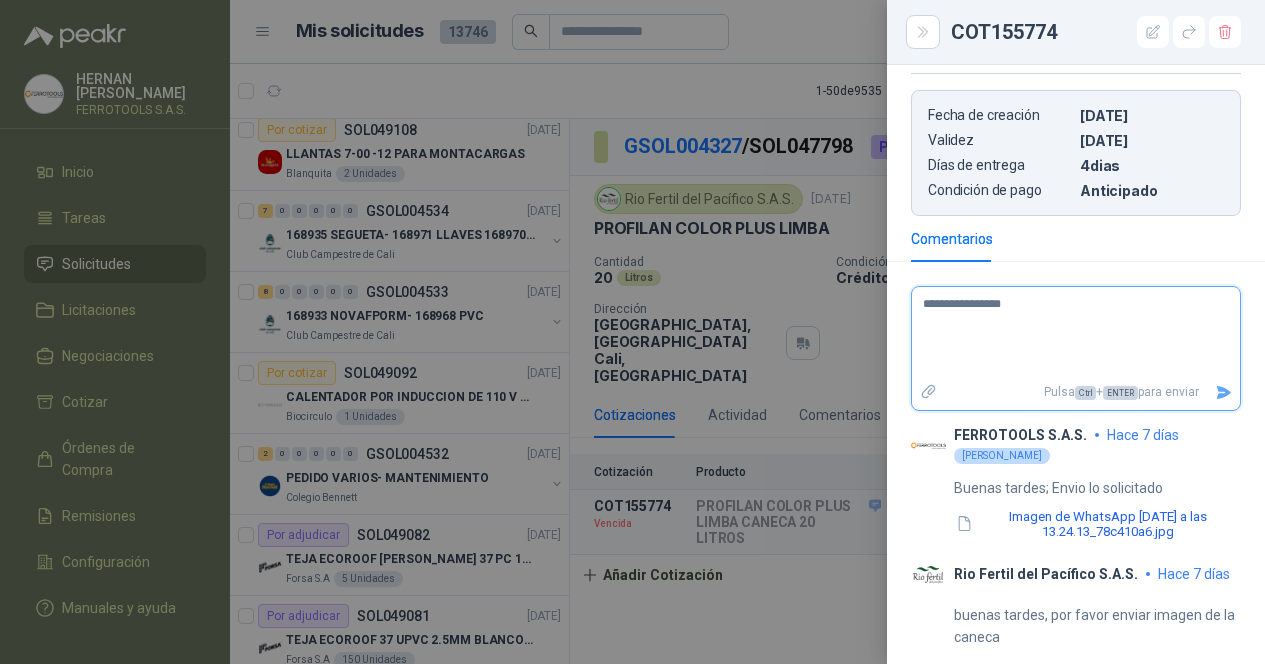 type 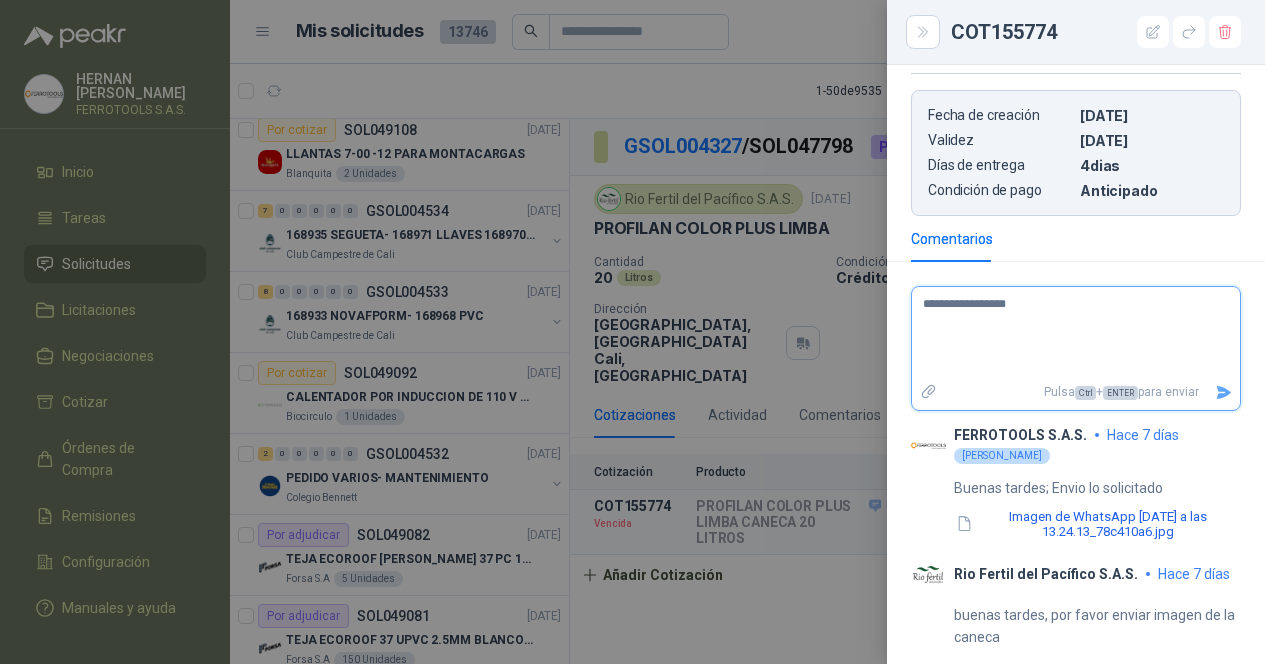 type 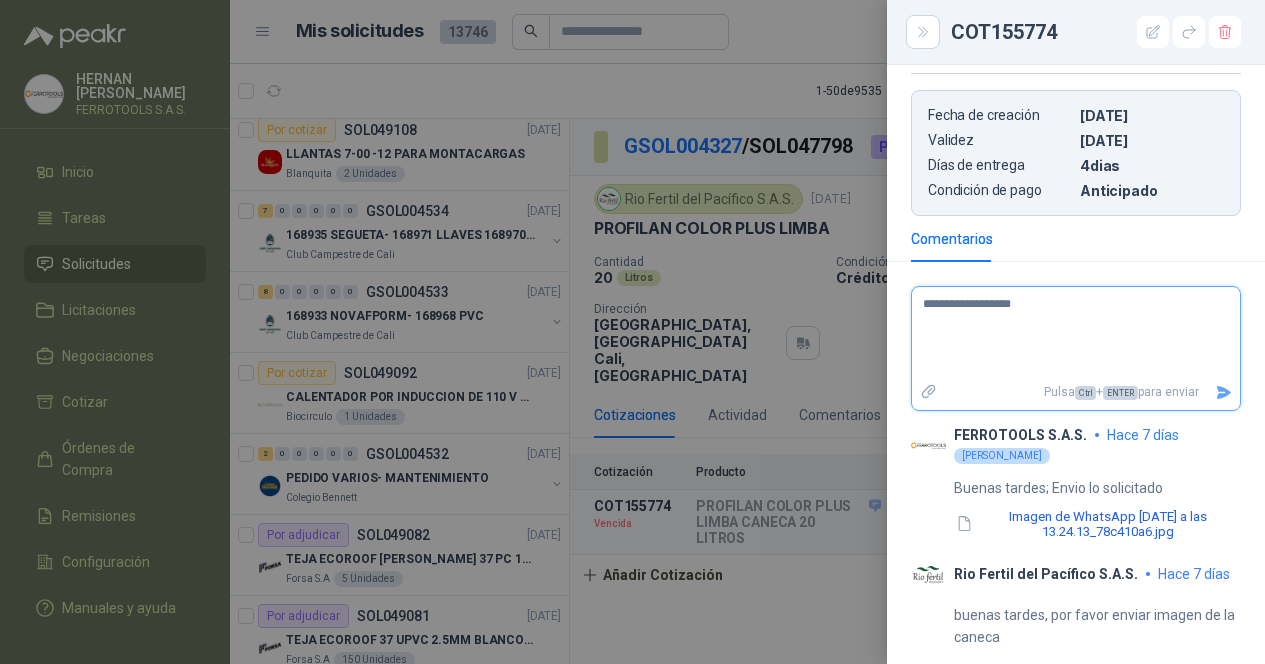 type 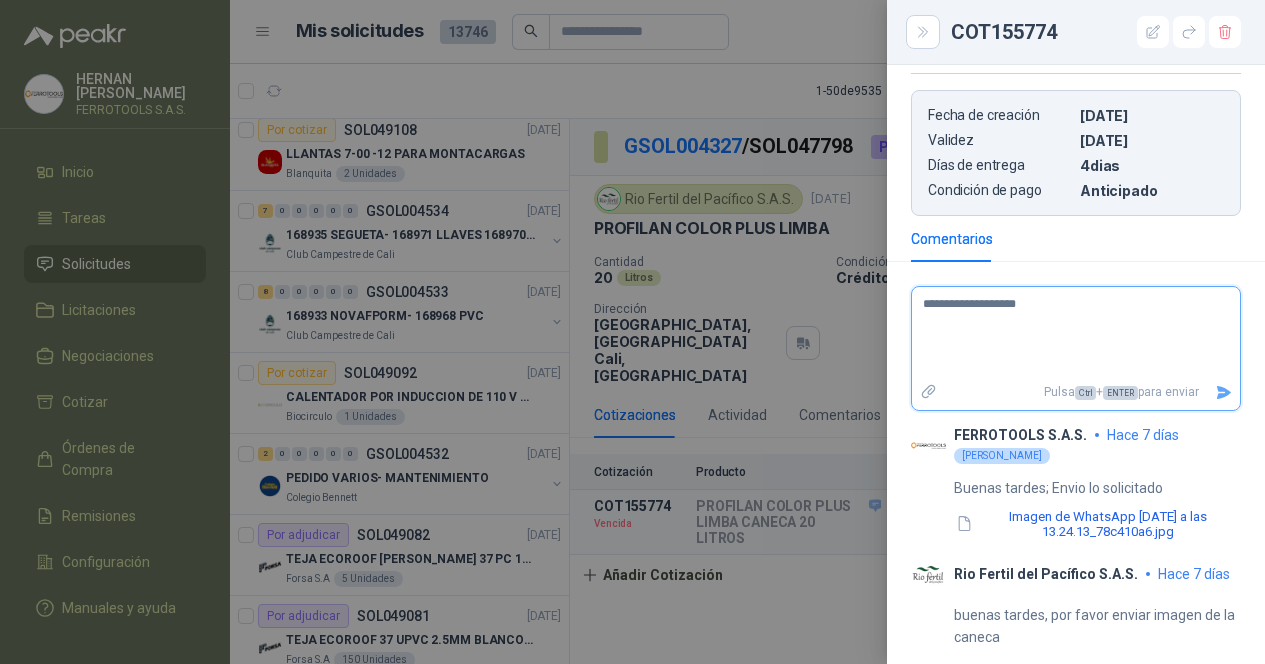 type 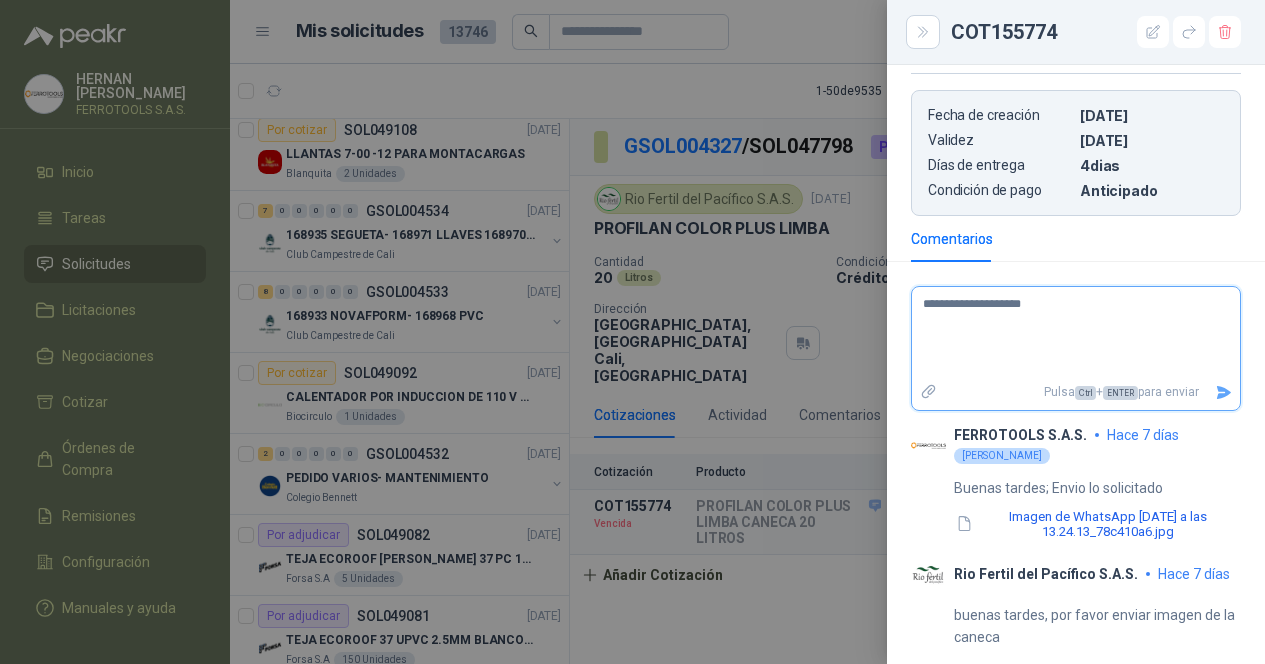 type 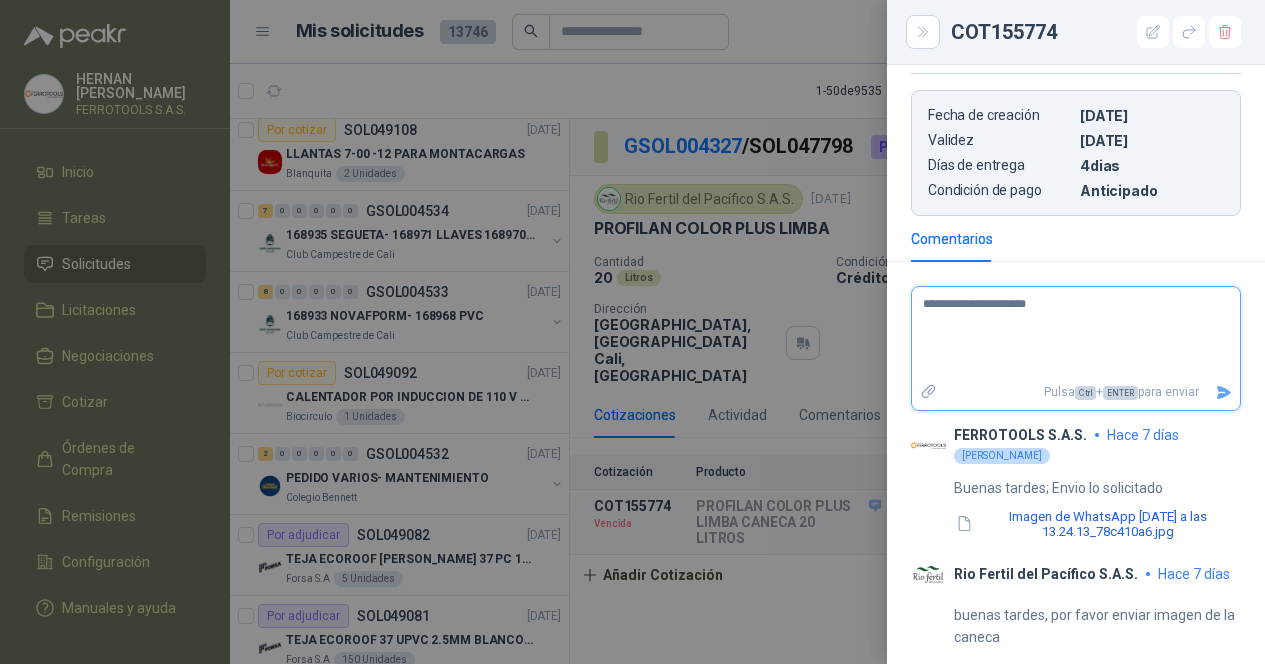 type 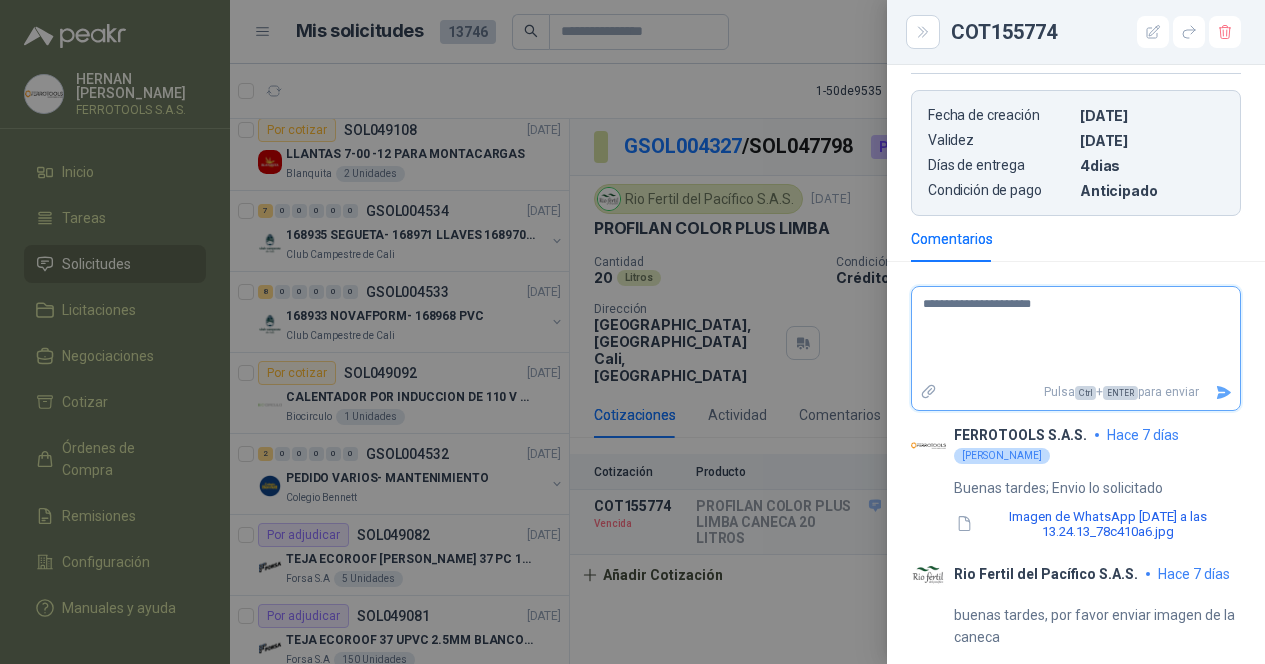 type 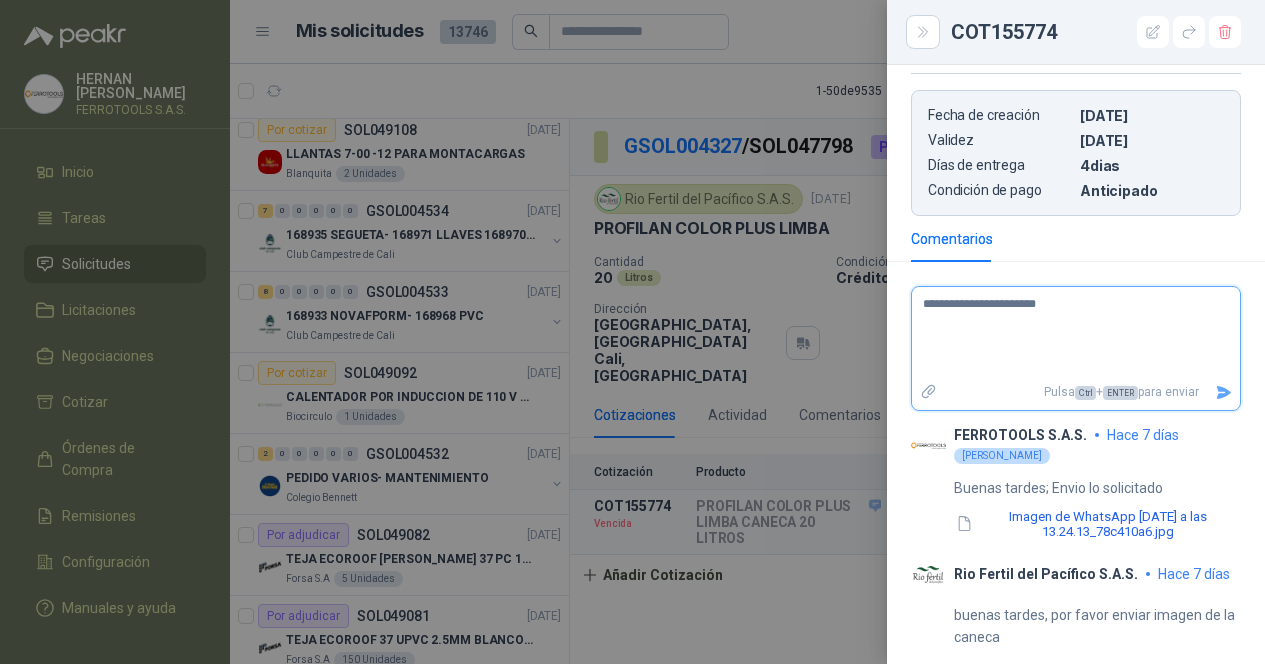 type 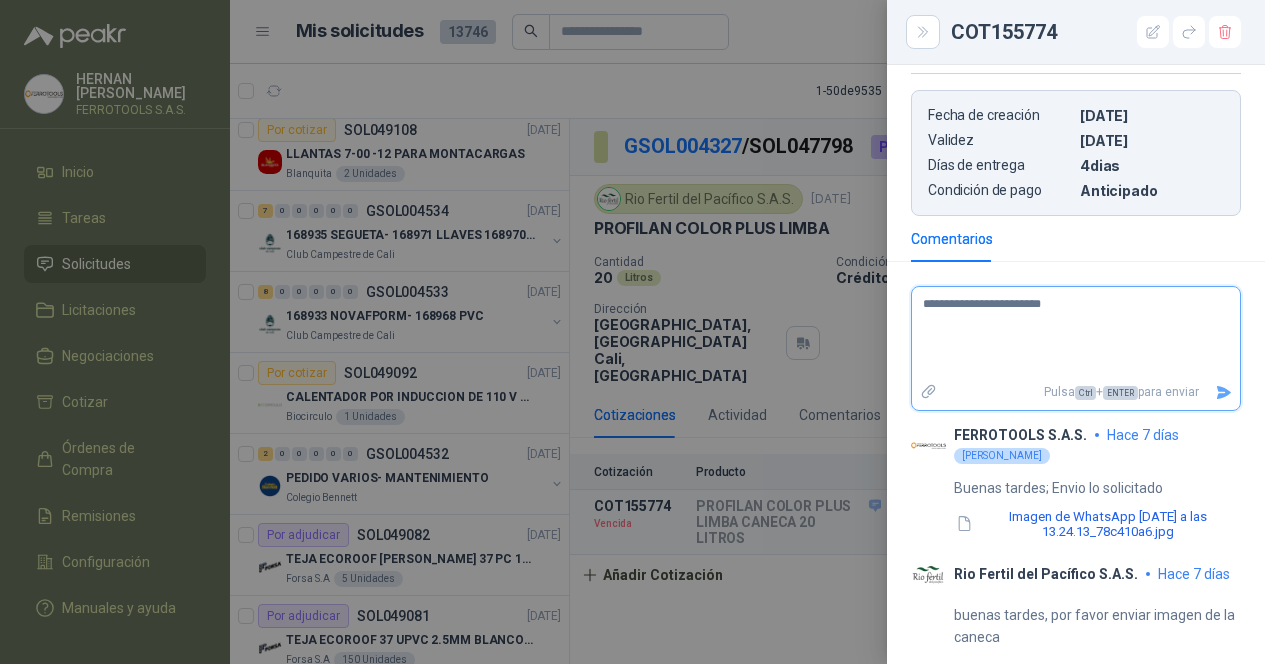 type 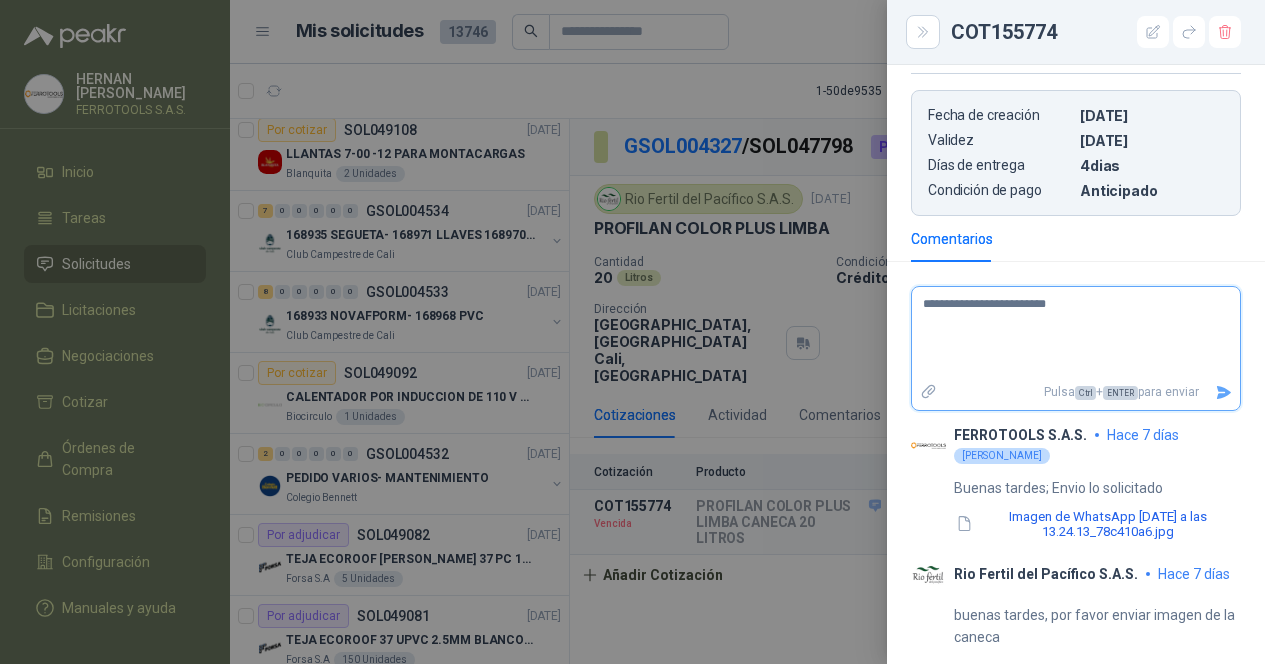 type 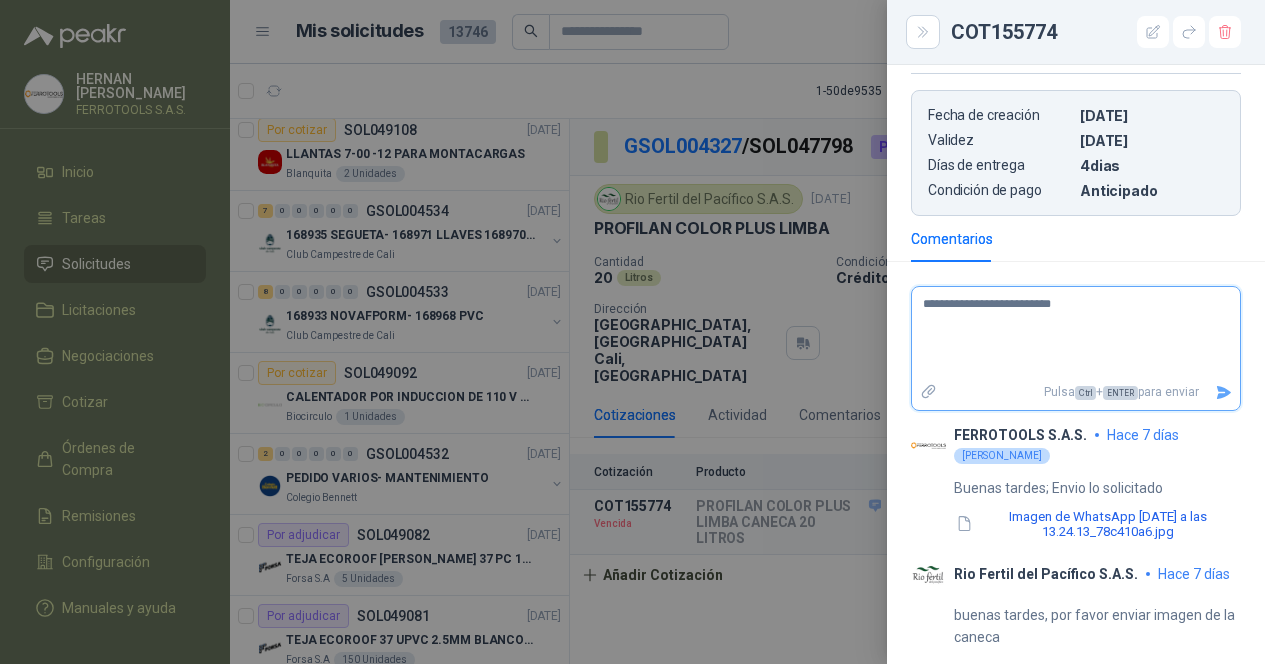 type 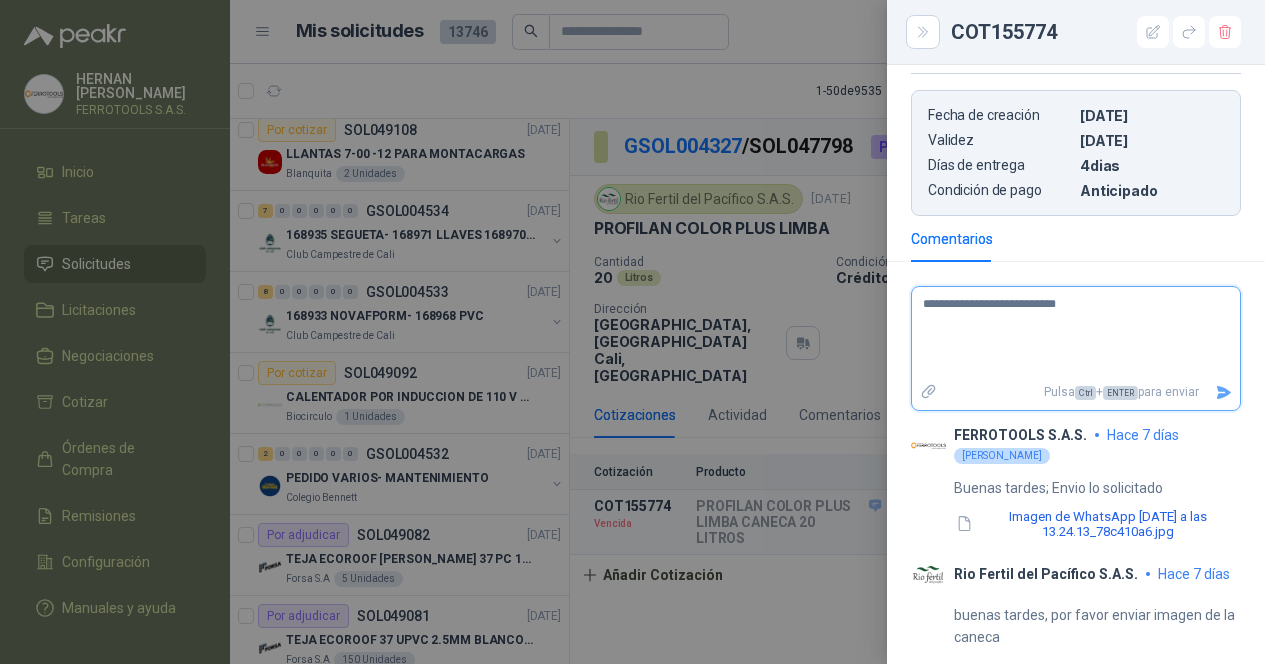 type 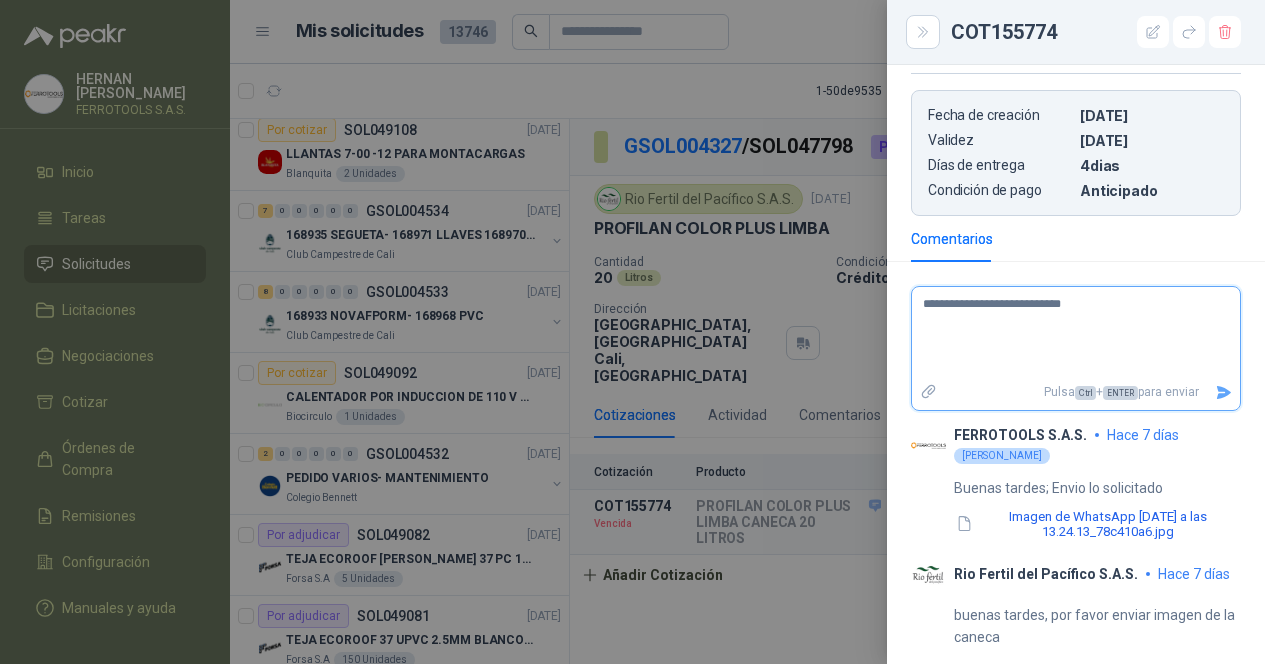 type 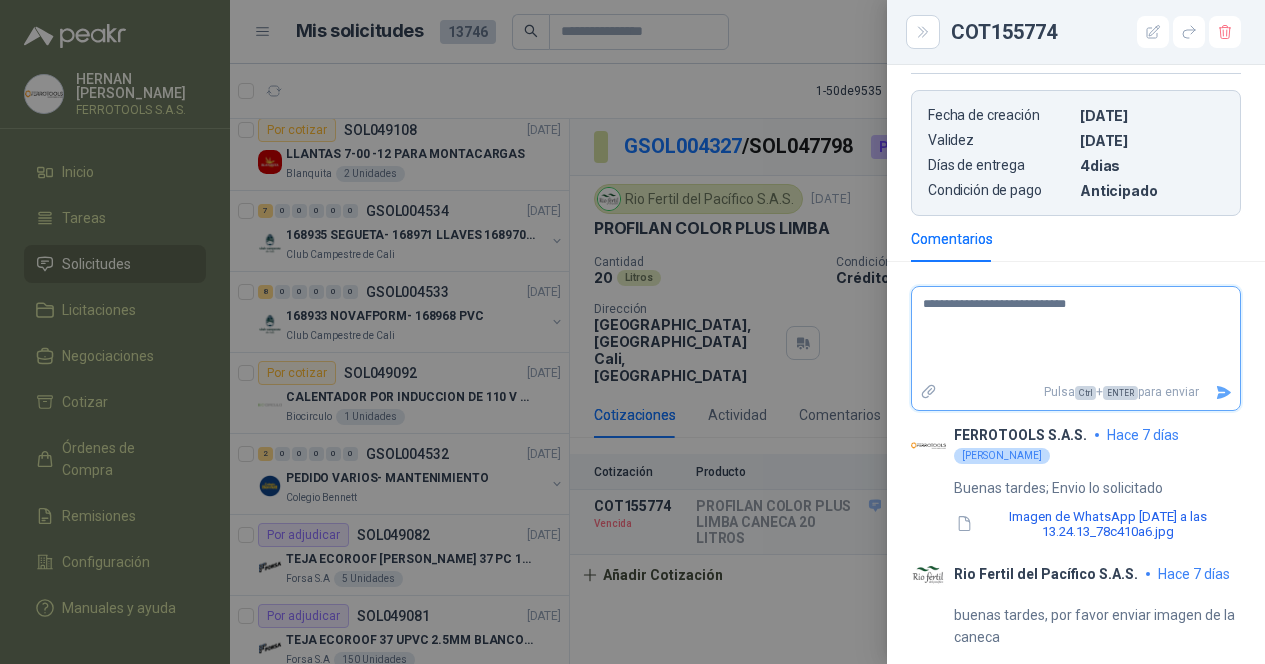 type 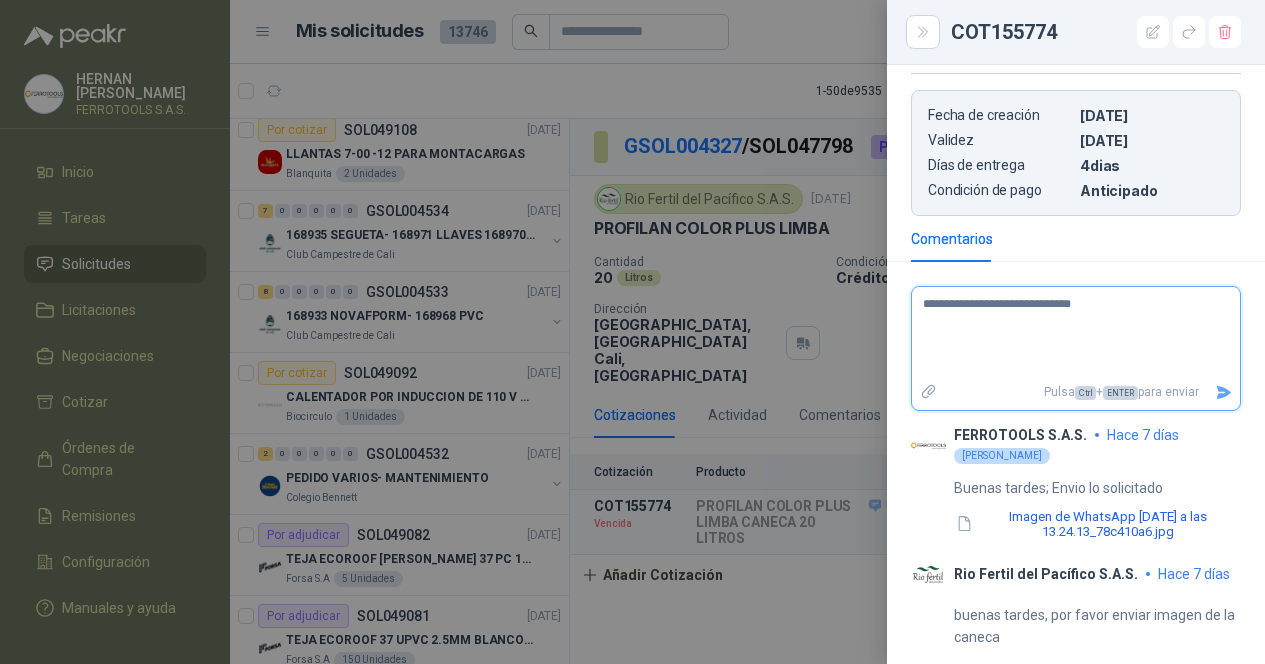 type 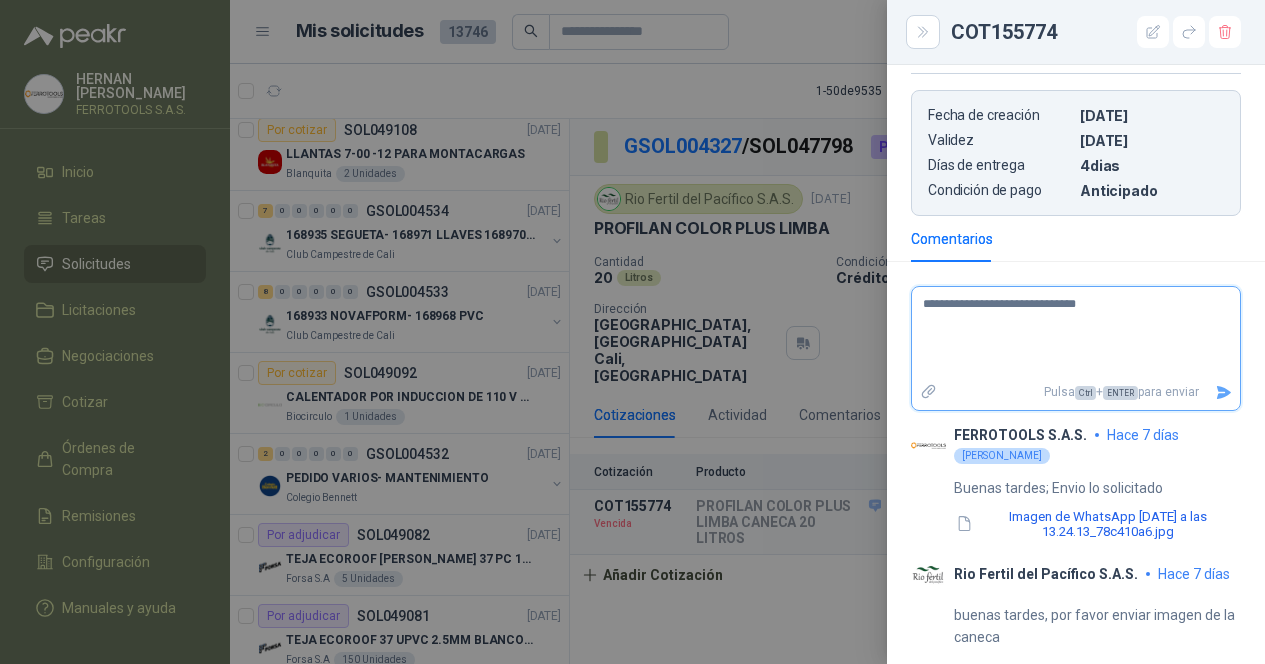 type 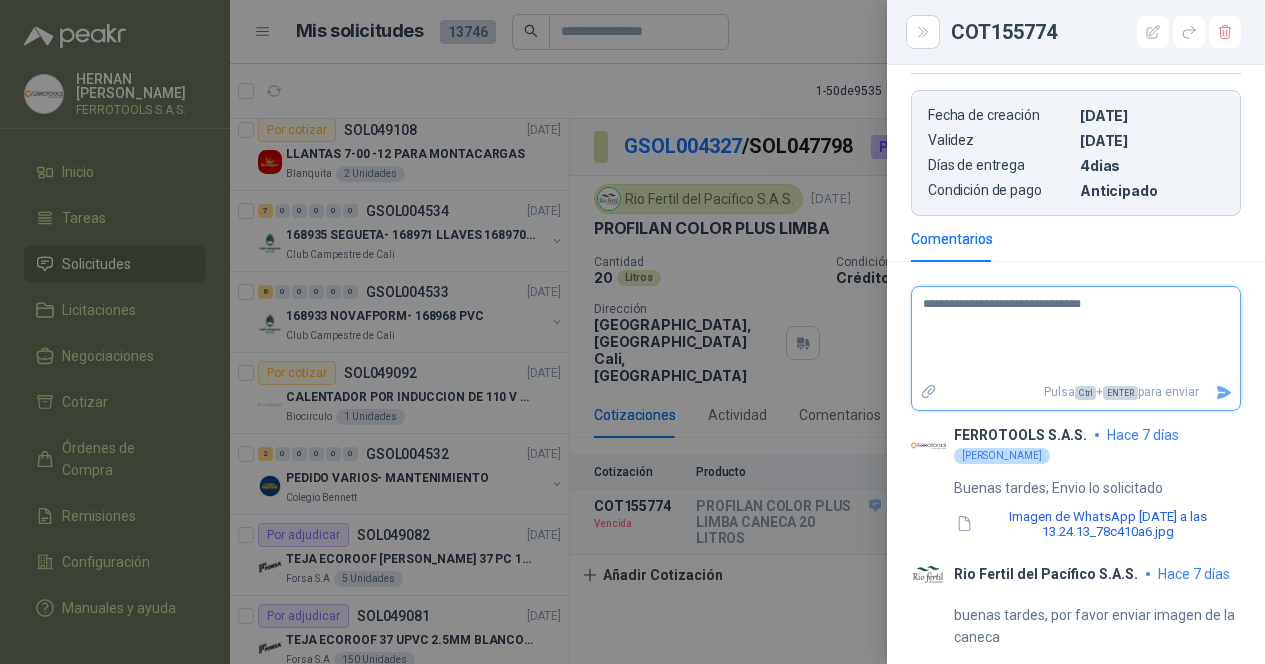 type 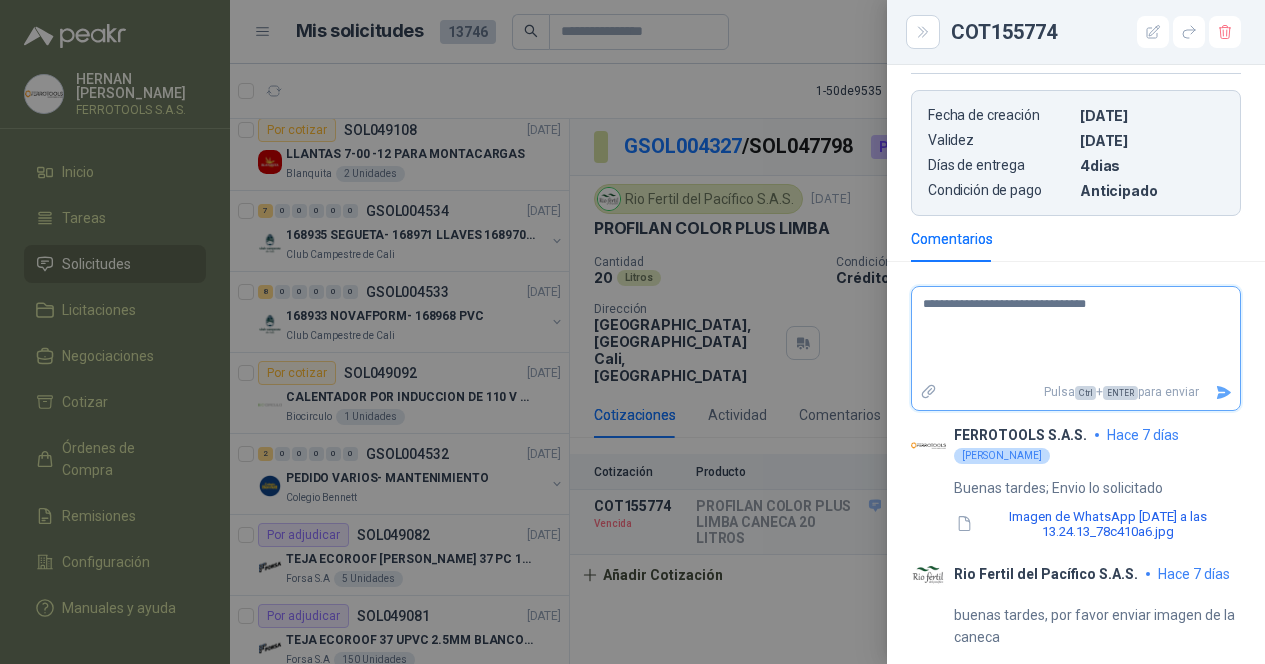 type 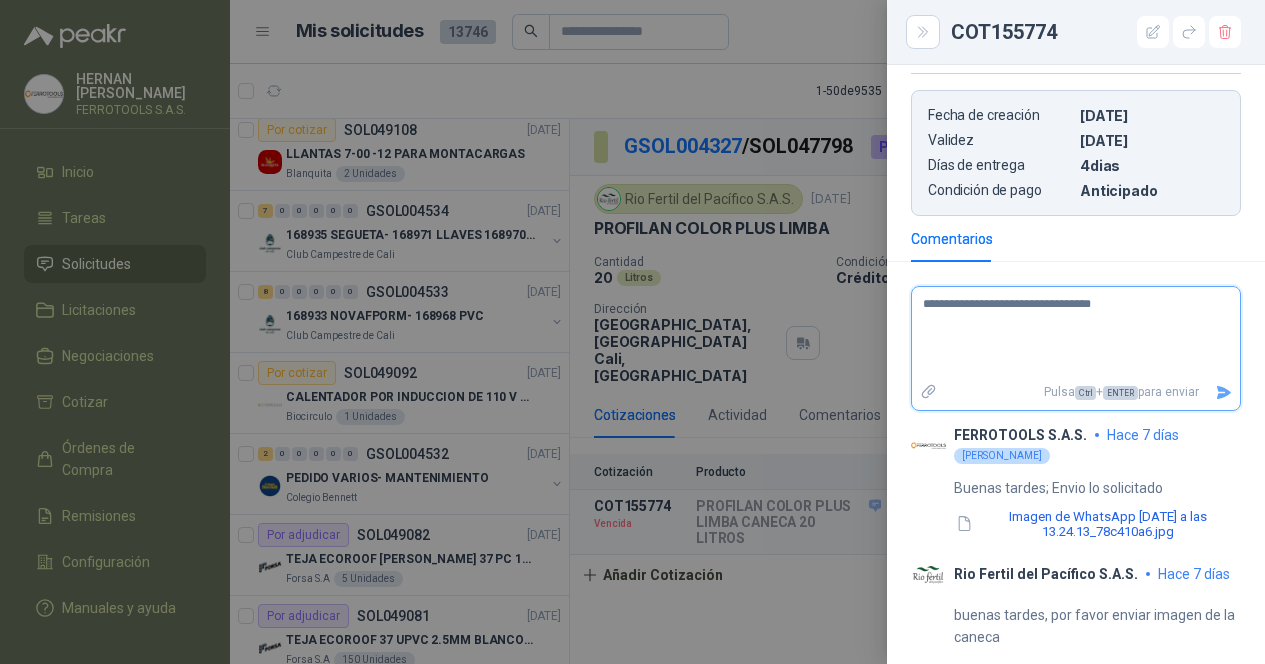 type 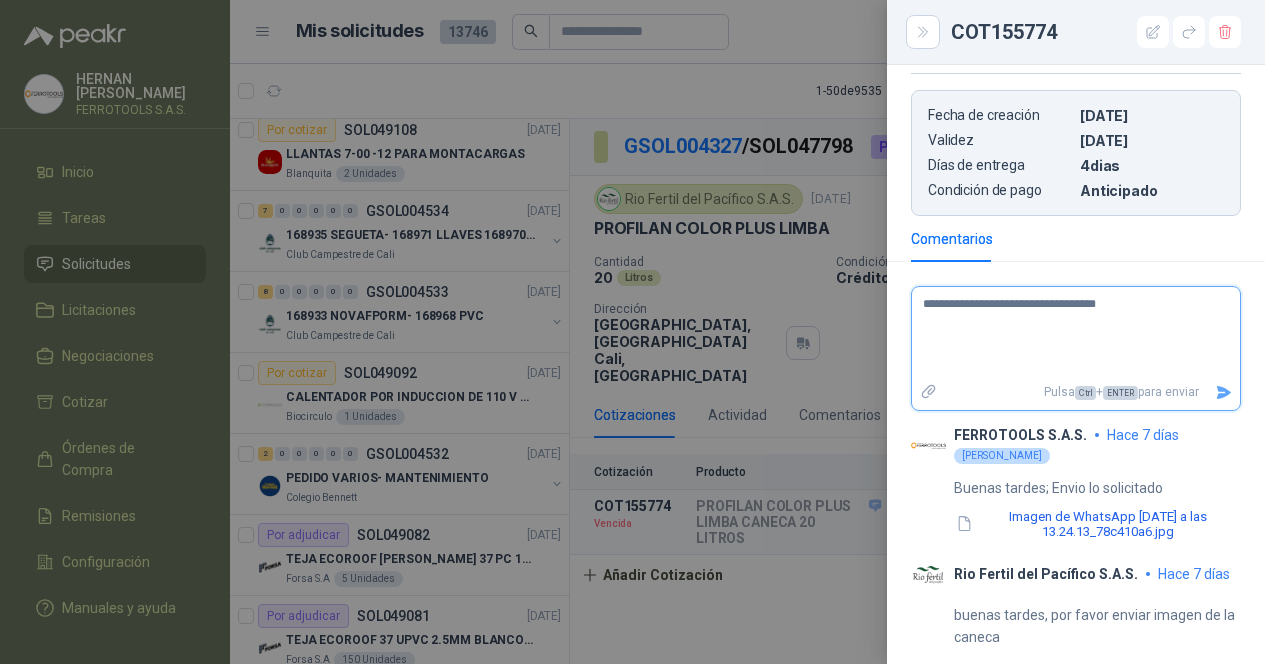 type 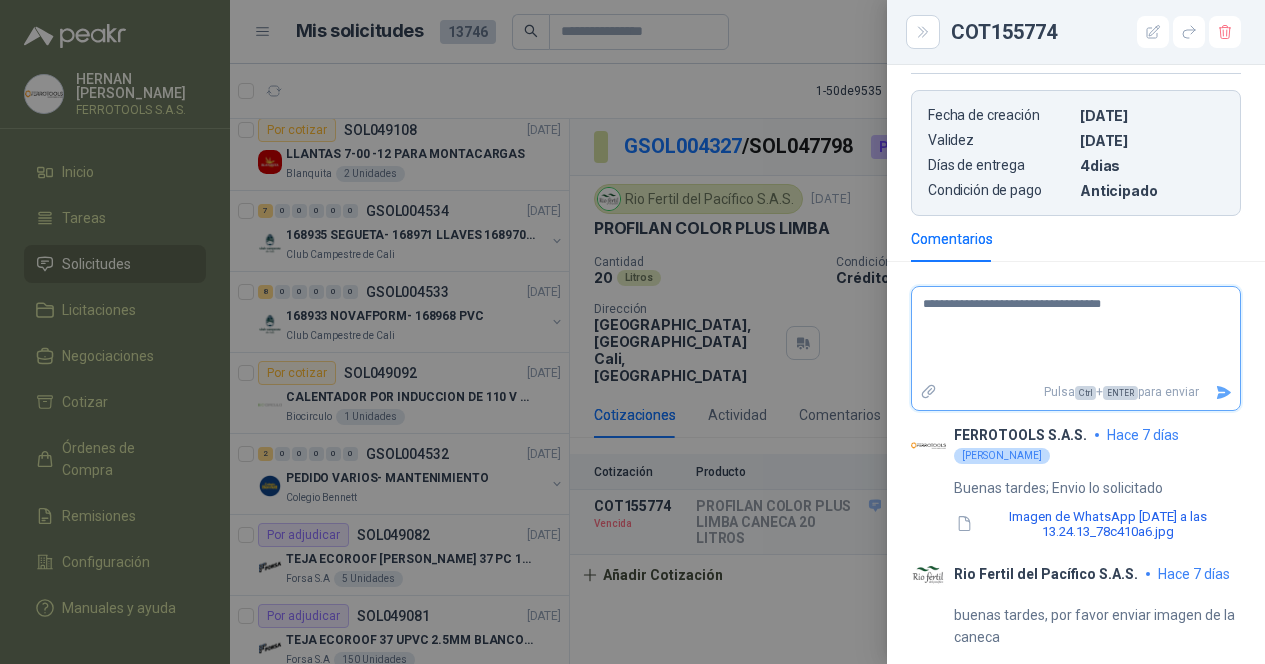 type 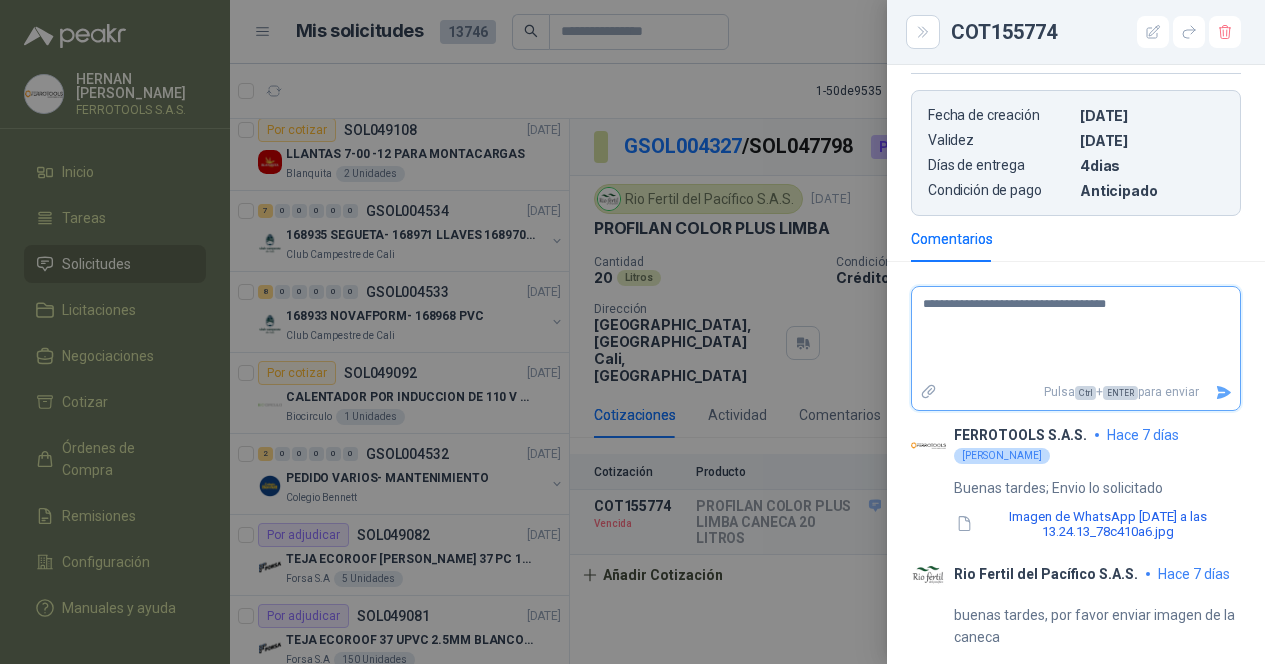 type 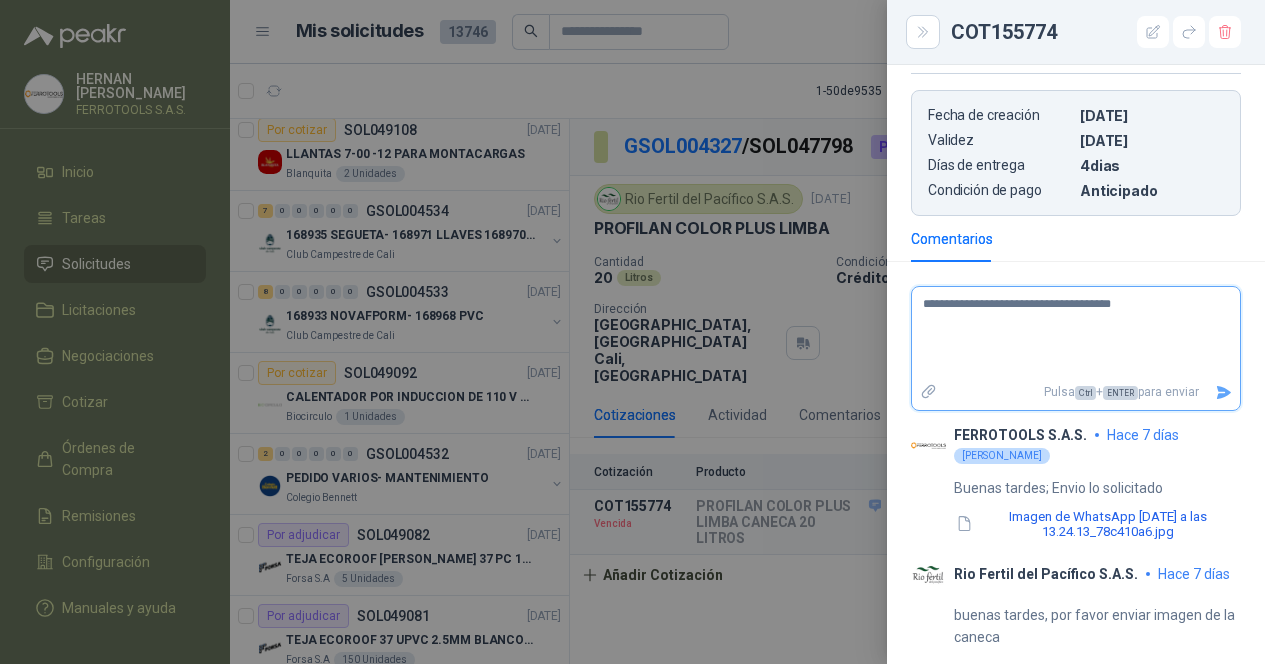 type 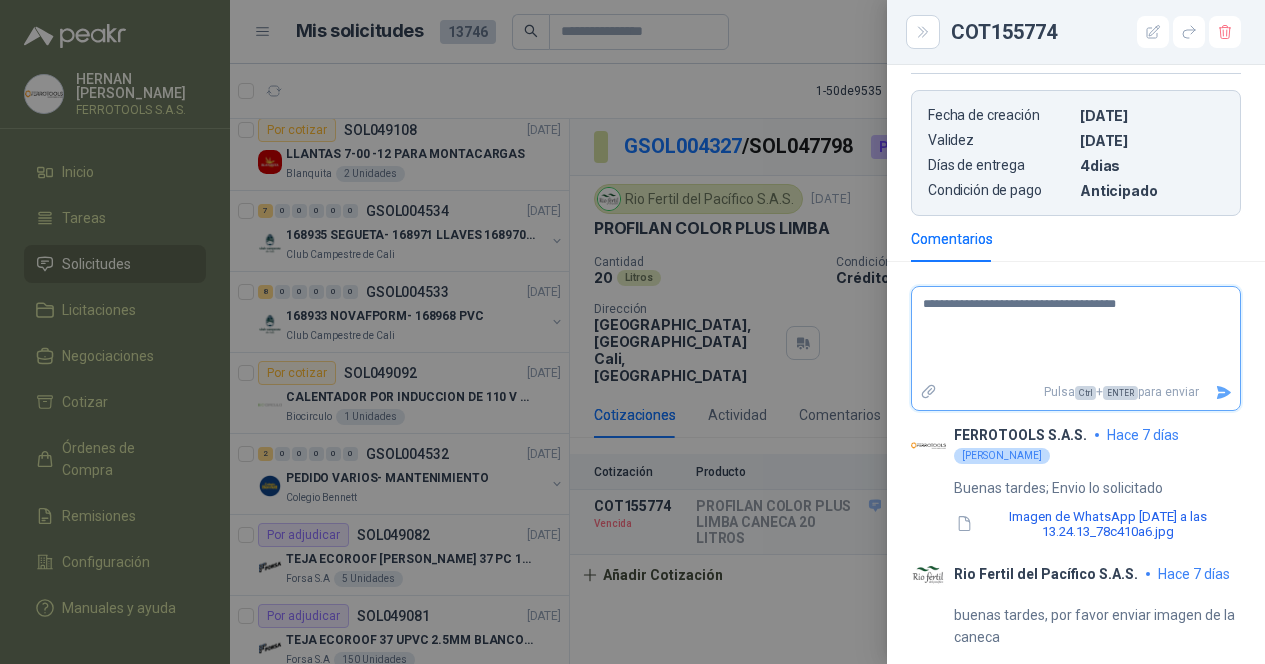 type 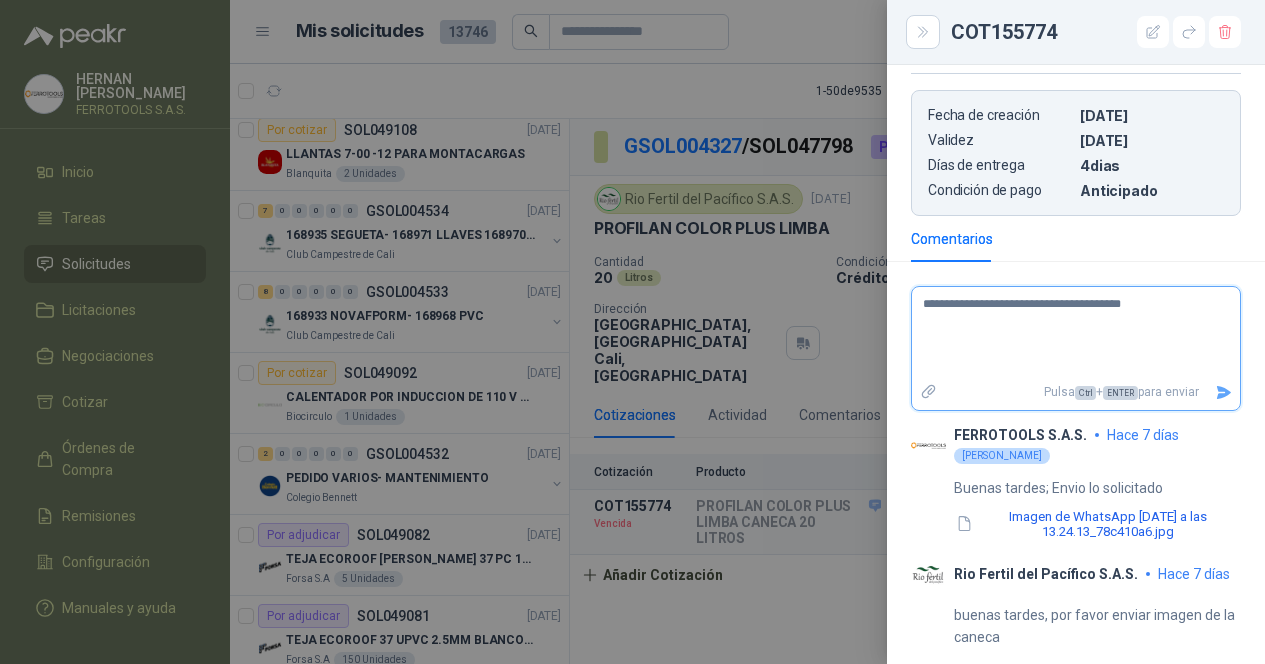 type on "**********" 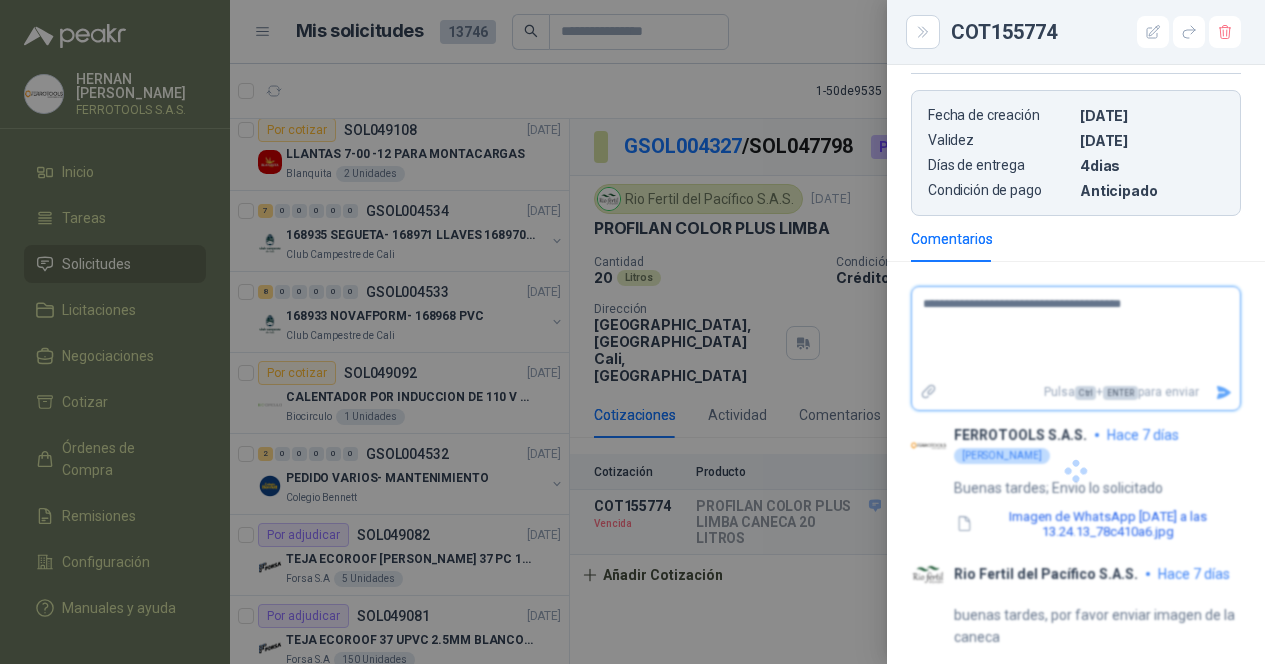 type 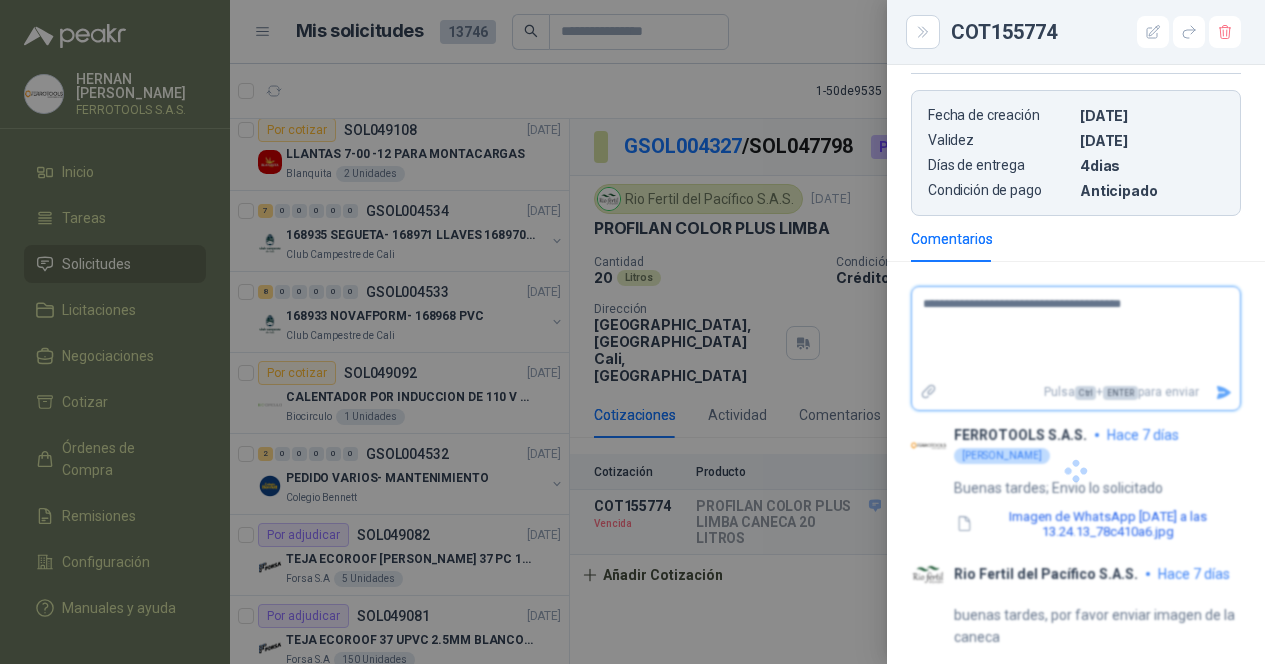 type 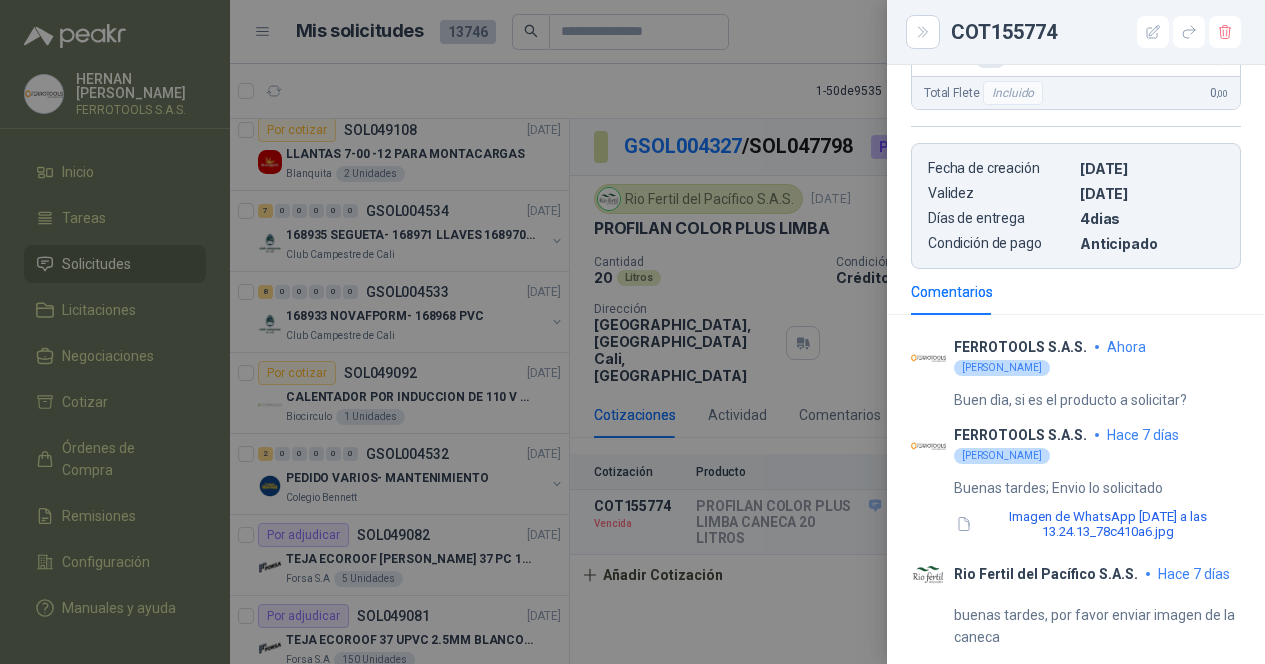 scroll, scrollTop: 782, scrollLeft: 0, axis: vertical 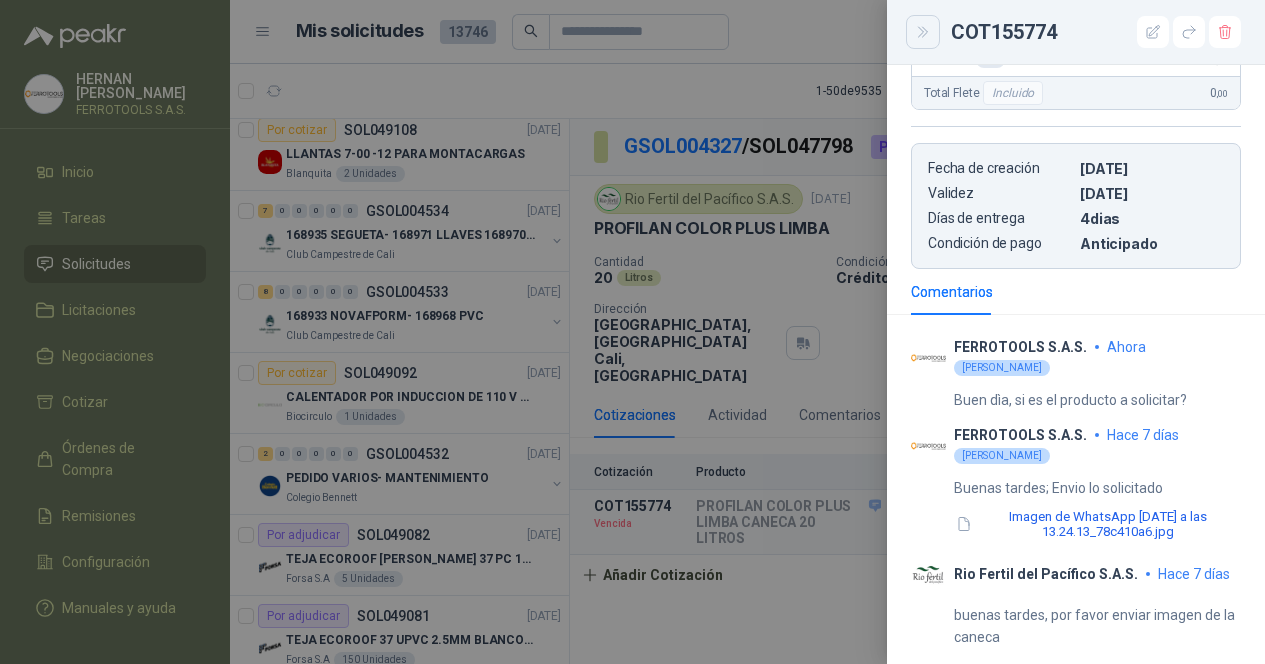 click at bounding box center (923, 32) 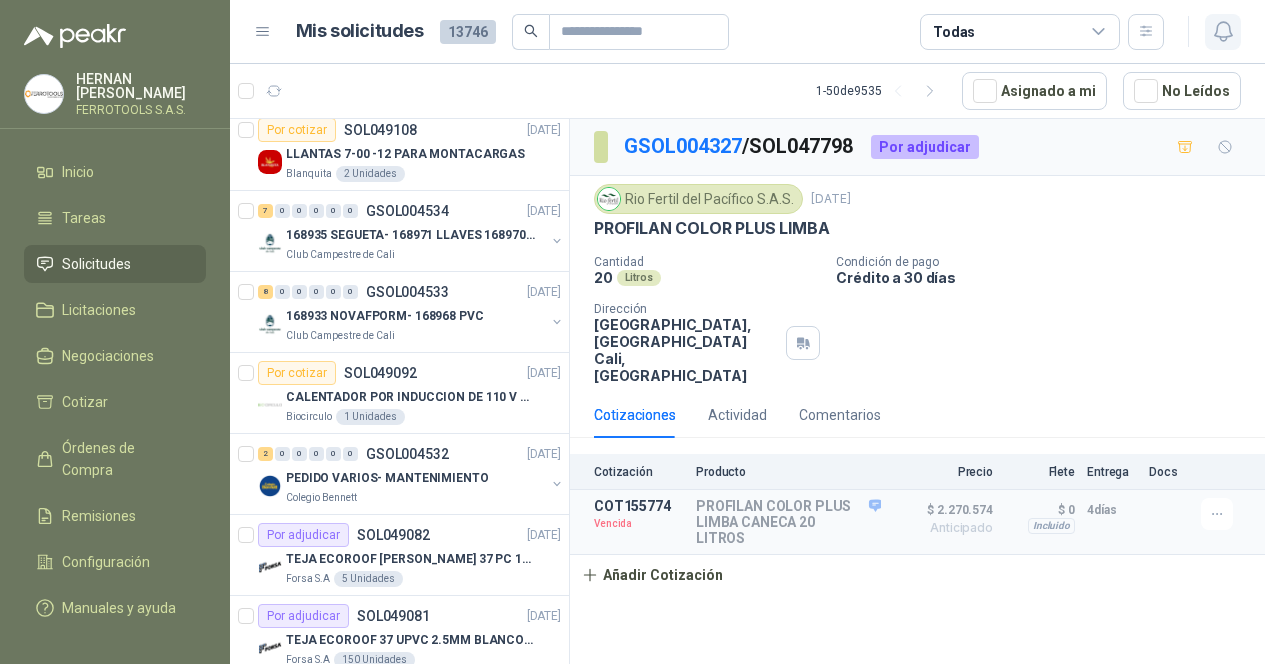 click 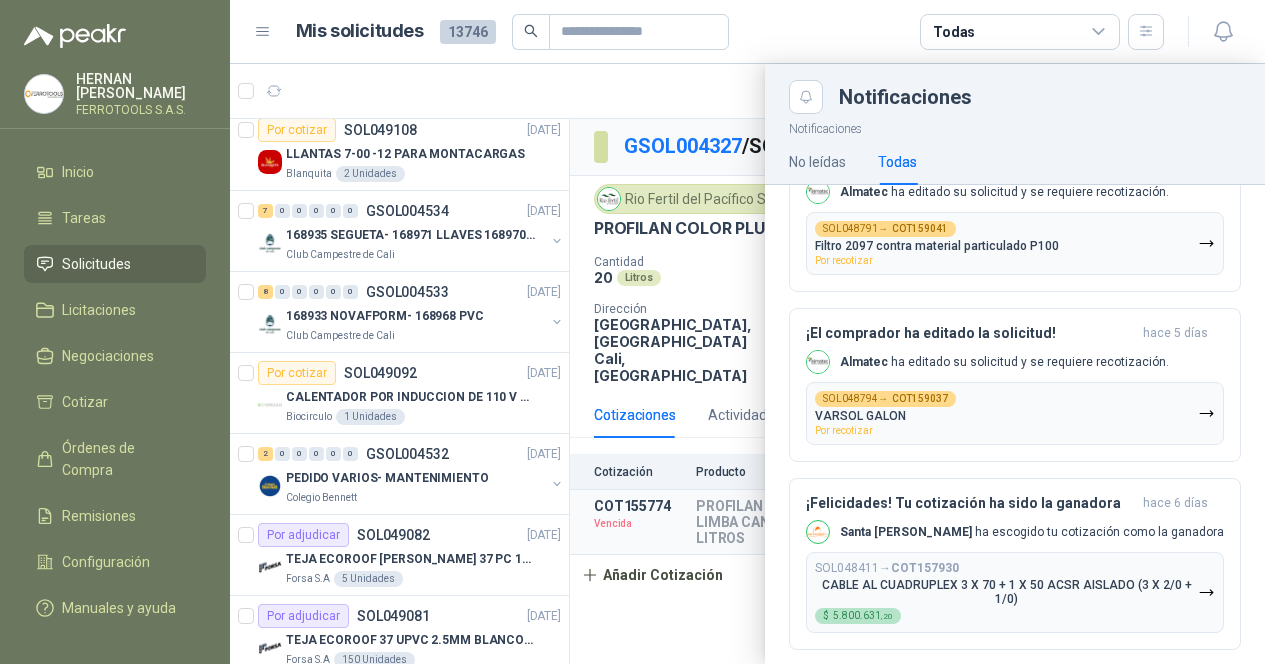 scroll, scrollTop: 800, scrollLeft: 0, axis: vertical 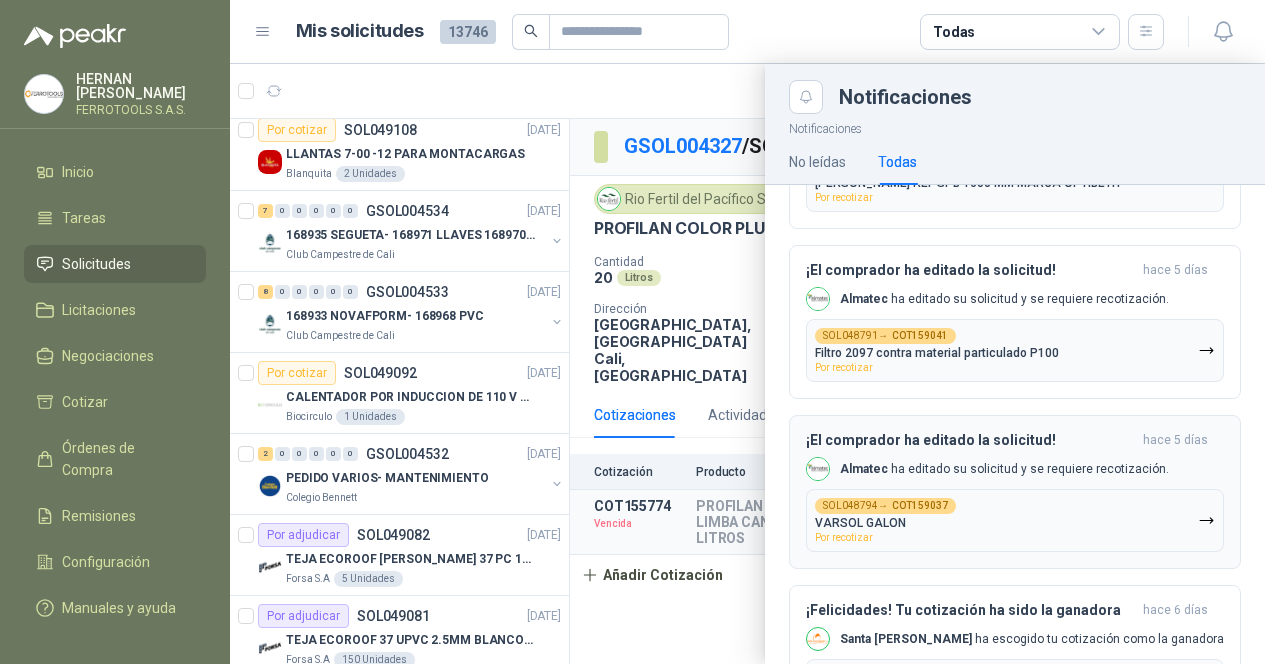 click on "¡El comprador ha editado la solicitud!" at bounding box center (970, 440) 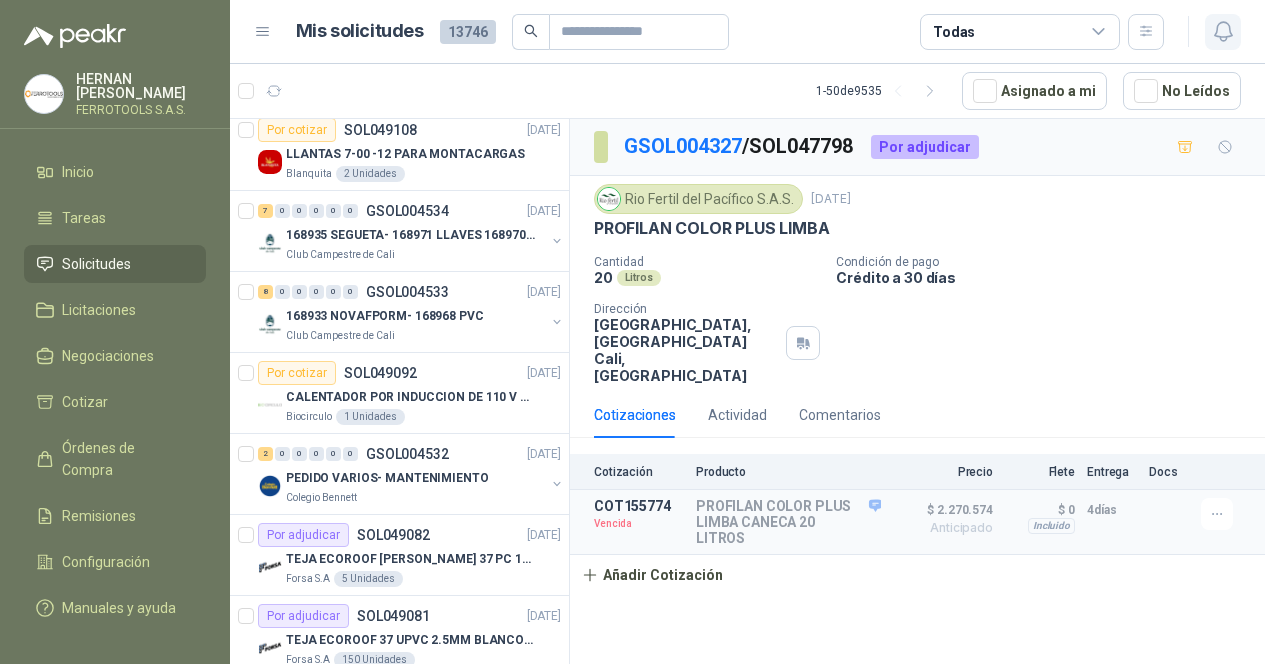 click 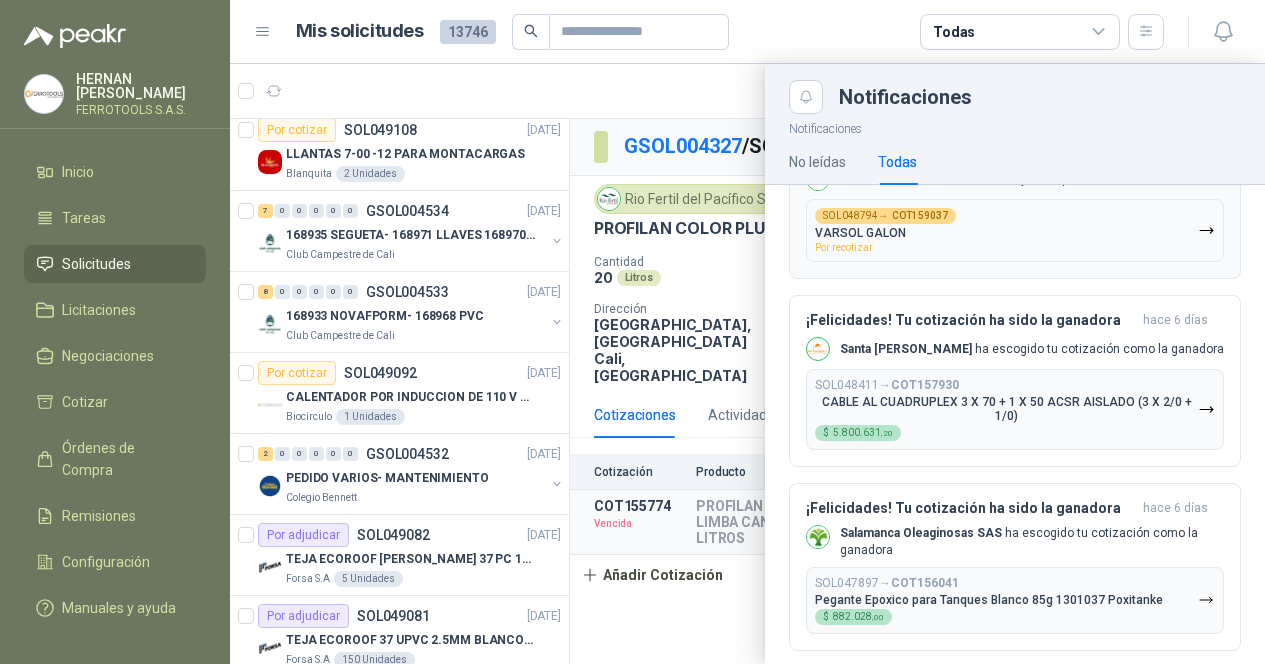 scroll, scrollTop: 1000, scrollLeft: 0, axis: vertical 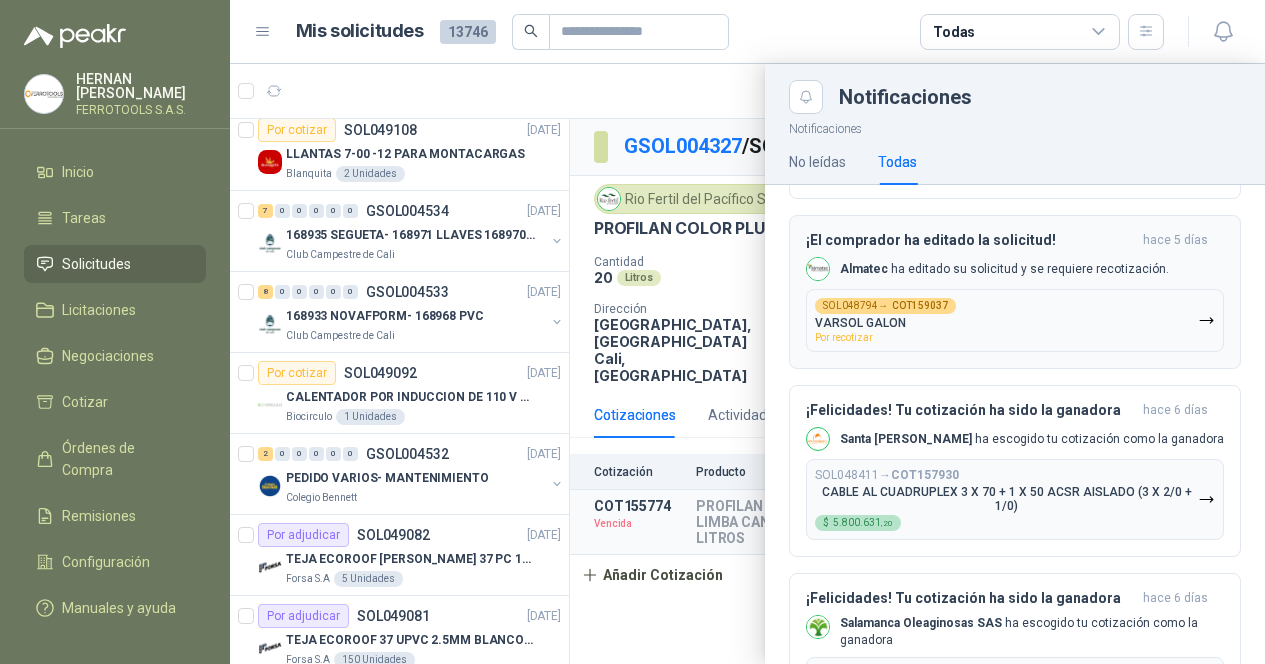click on "Por recotizar" at bounding box center [844, 337] 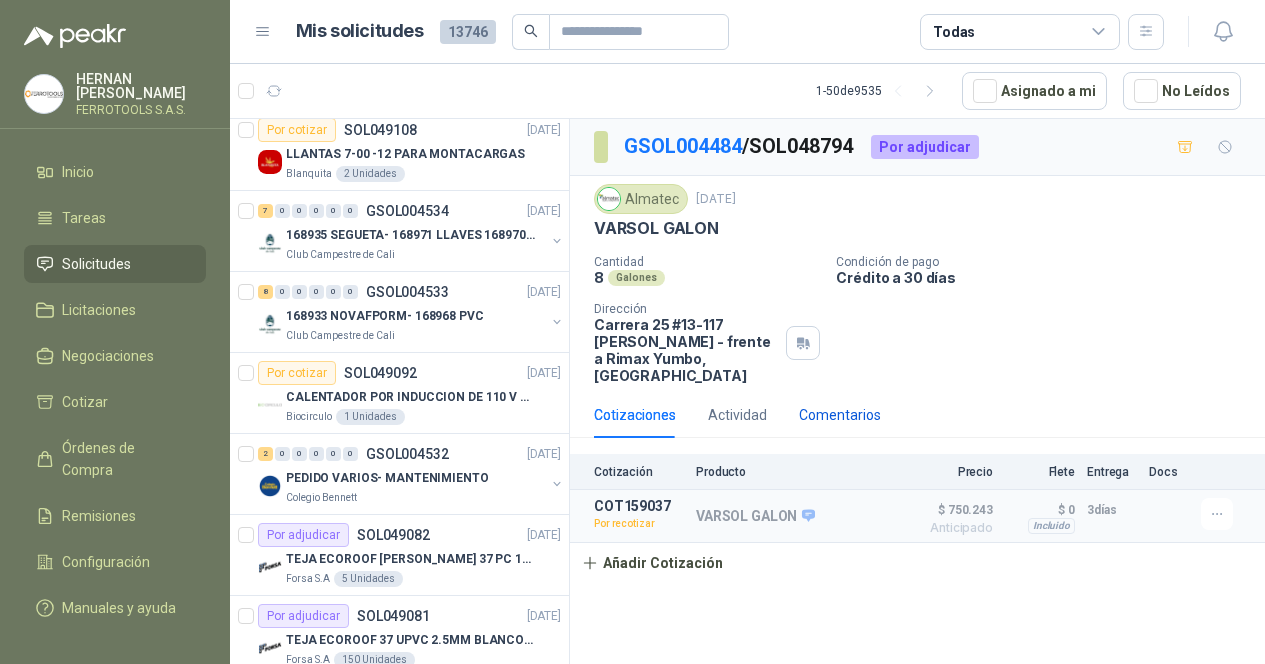 click on "Comentarios" at bounding box center [840, 415] 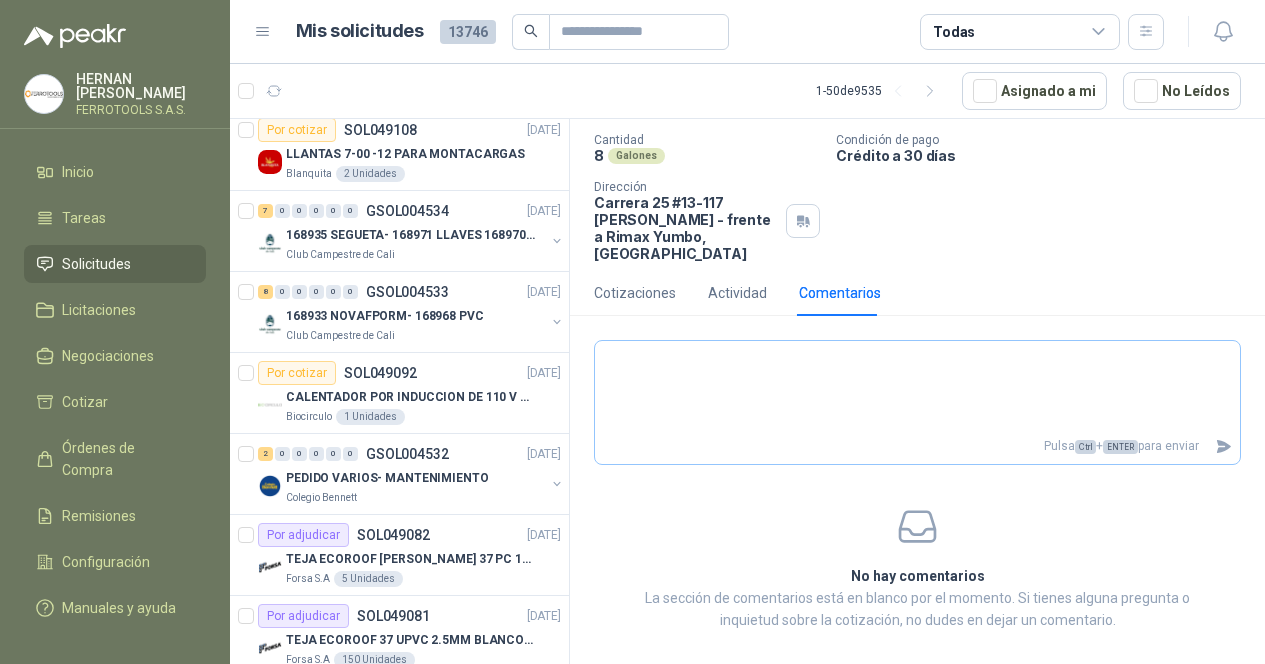 scroll, scrollTop: 0, scrollLeft: 0, axis: both 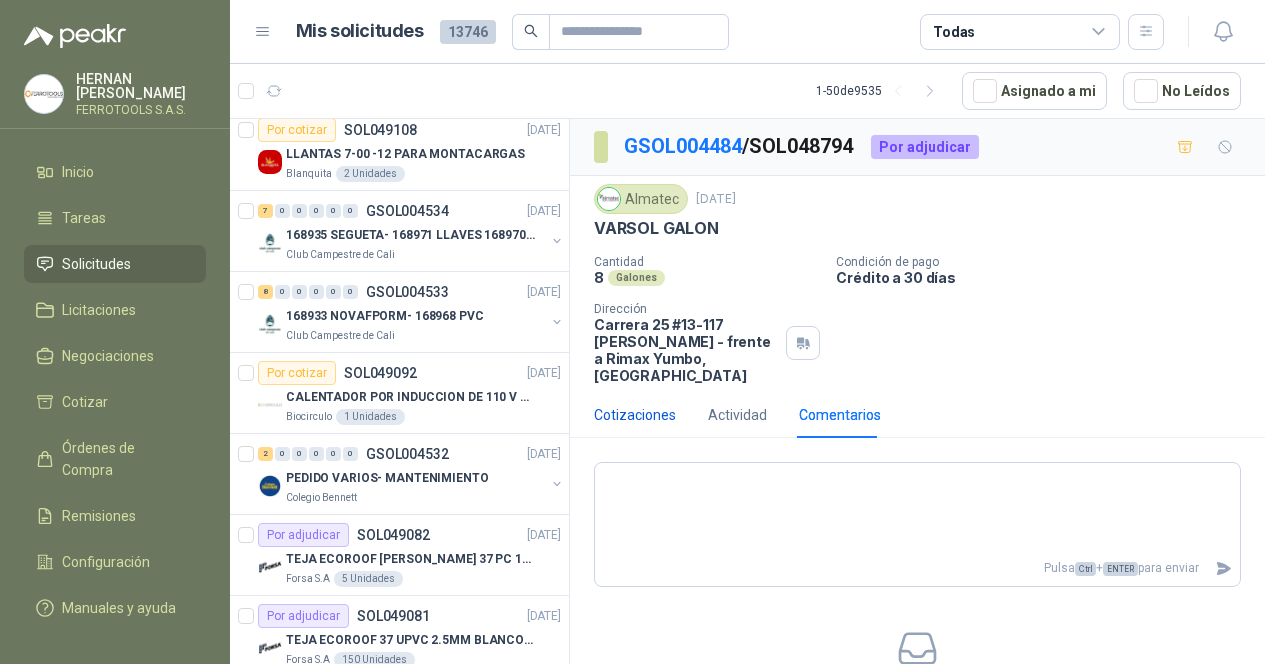 click on "Cotizaciones" at bounding box center [635, 415] 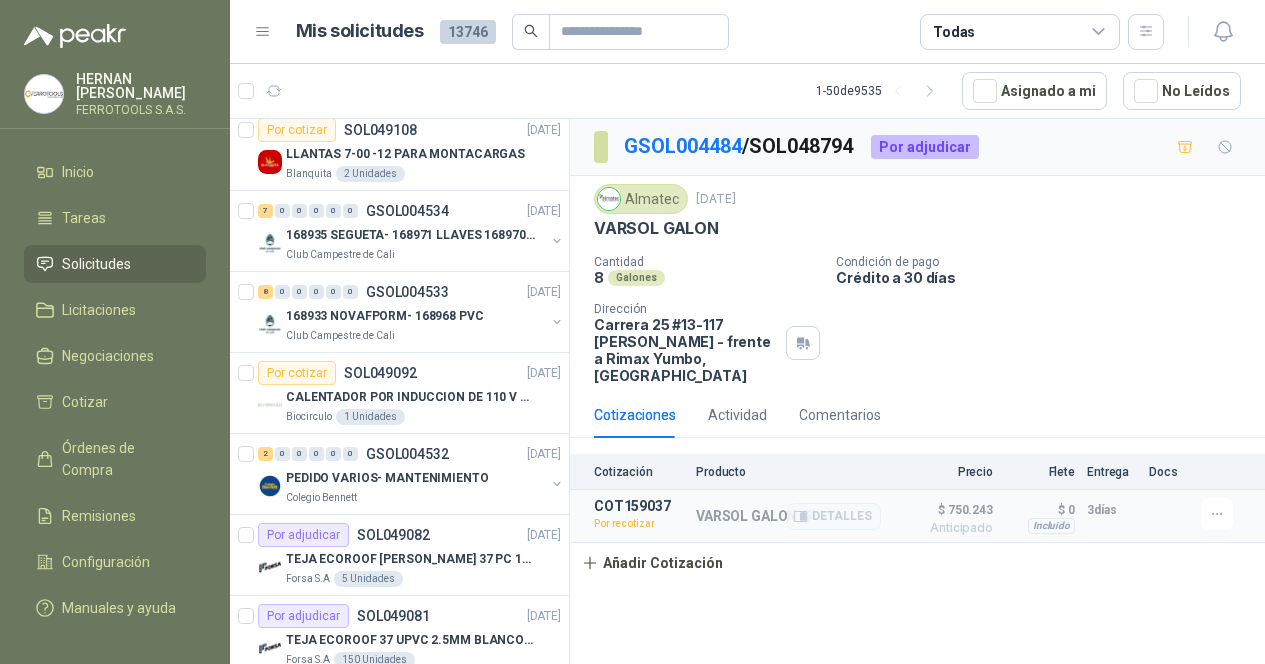 click on "Por recotizar" at bounding box center (639, 524) 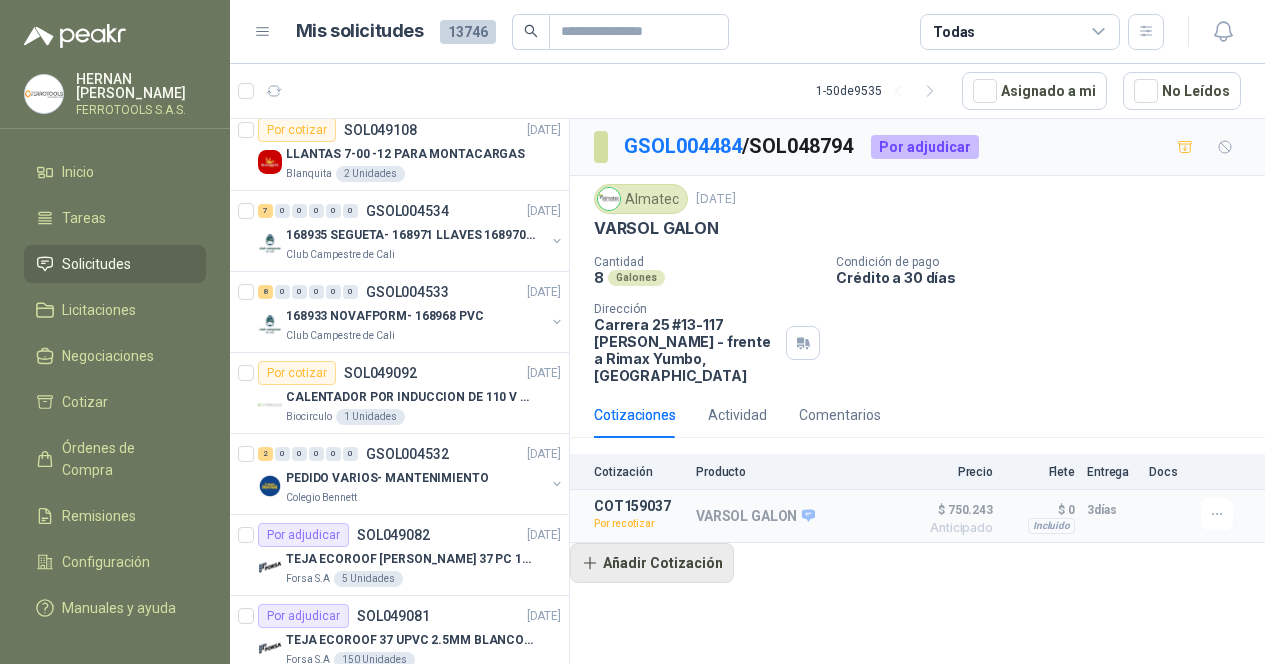 drag, startPoint x: 629, startPoint y: 505, endPoint x: 660, endPoint y: 528, distance: 38.600517 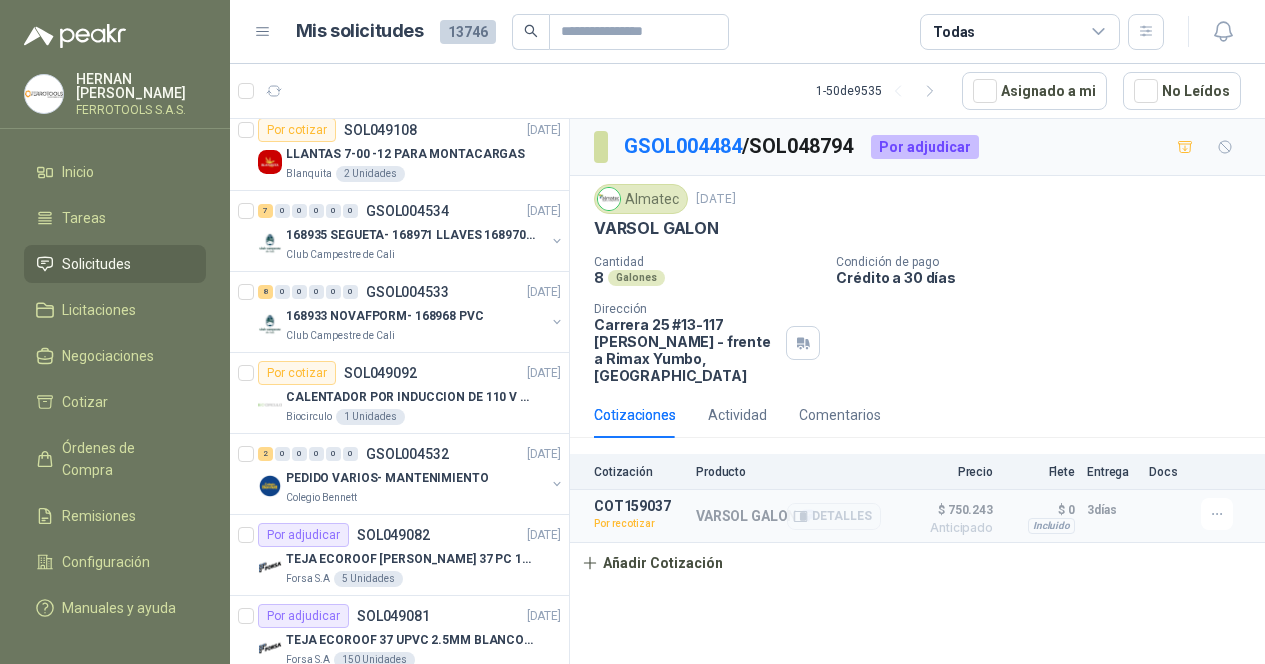 drag, startPoint x: 748, startPoint y: 502, endPoint x: 751, endPoint y: 515, distance: 13.341664 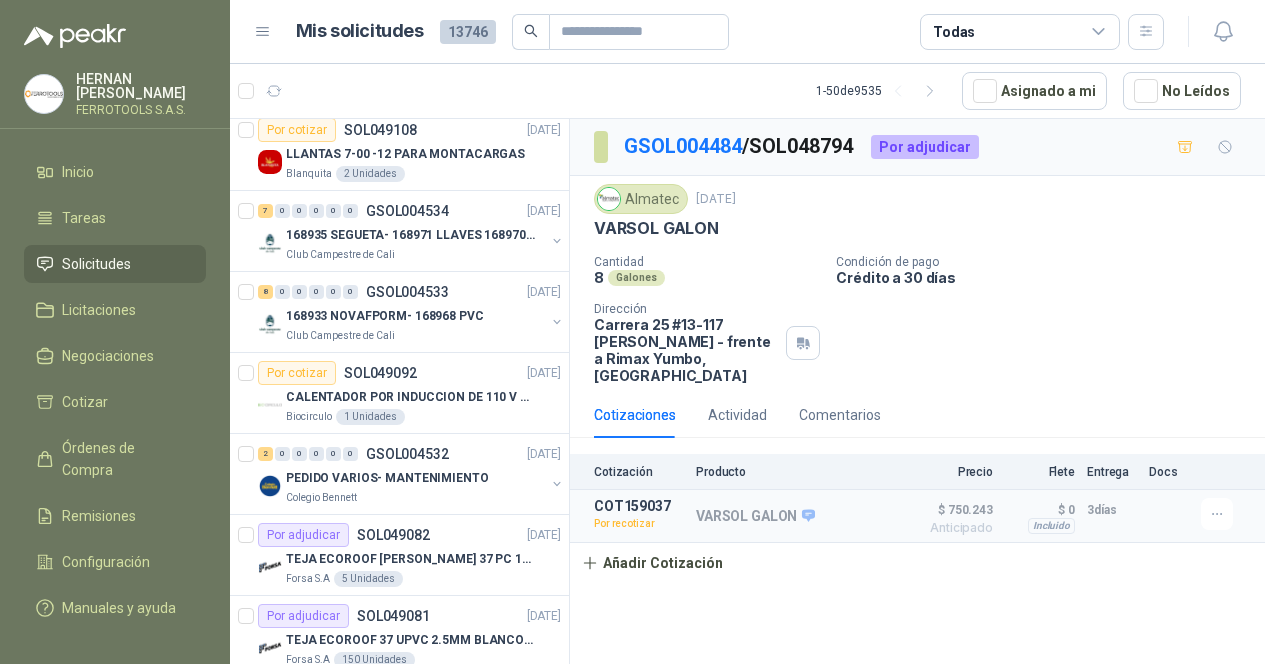 click on "Cotización Producto Precio Flete Entrega Docs COT159037 Por recotizar VARSOL GALON                                         Detalles $ 750.243 Anticipado $ 750.243 Anticipado Incluido   $ 0 Entrega:    3  días $ 0 Incluido   3  días  Añadir Cotización" at bounding box center (917, 518) 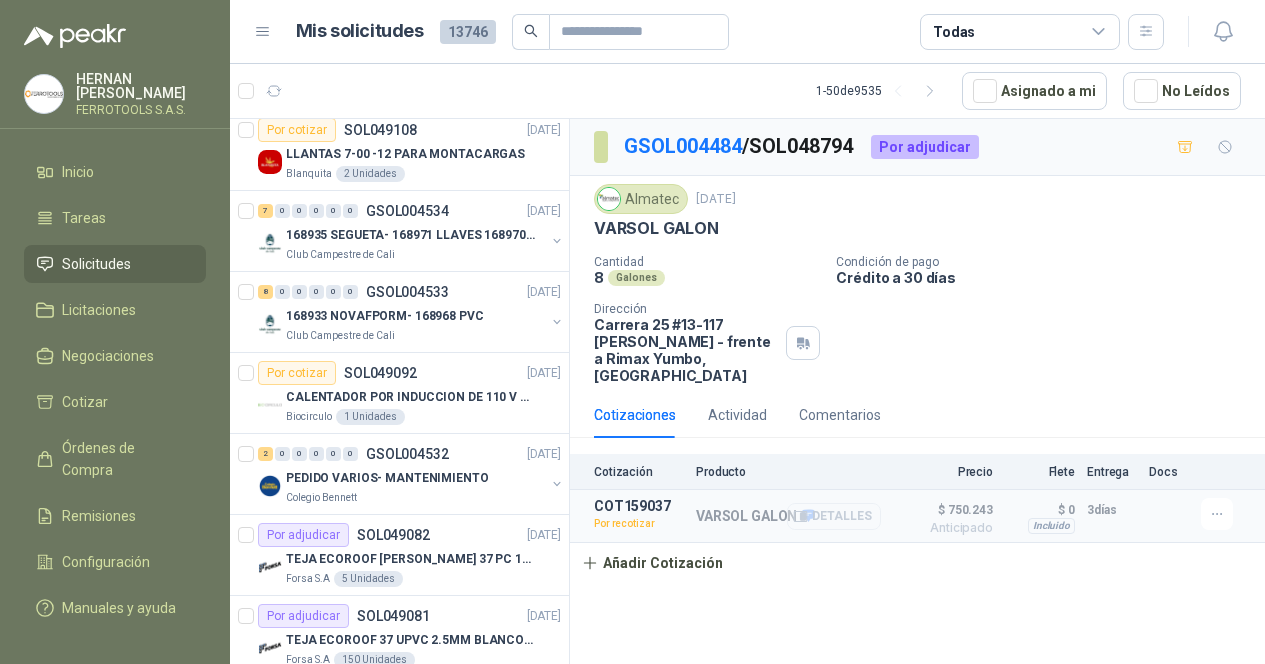 click 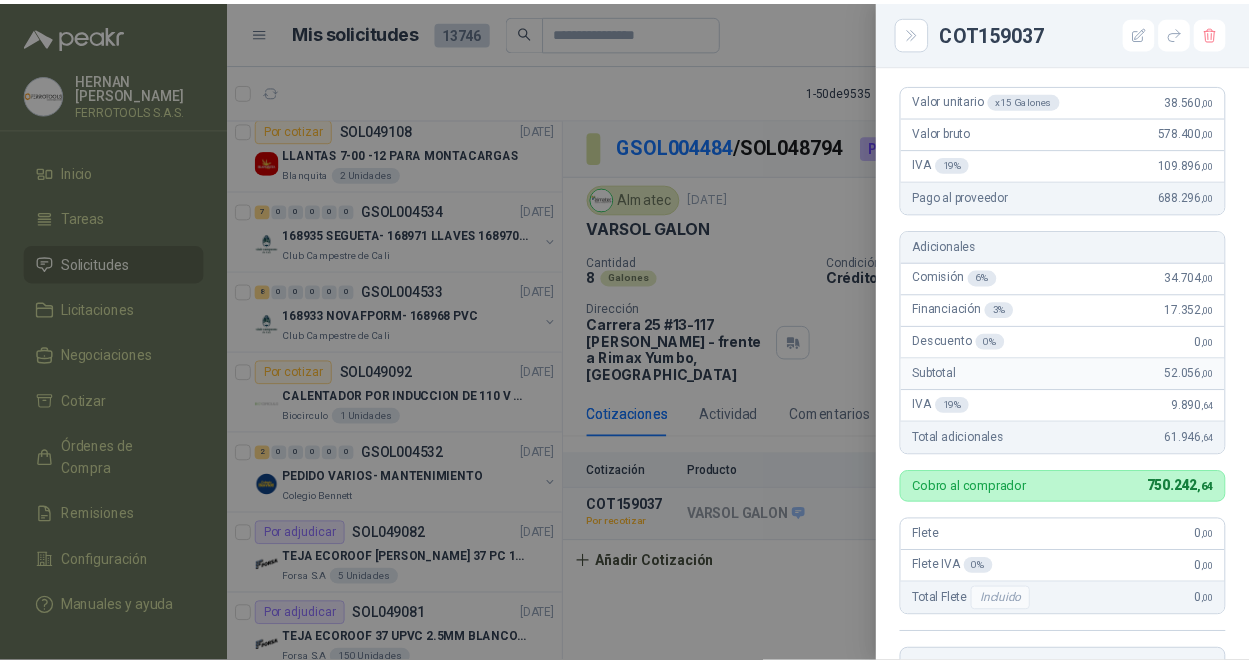 scroll, scrollTop: 0, scrollLeft: 0, axis: both 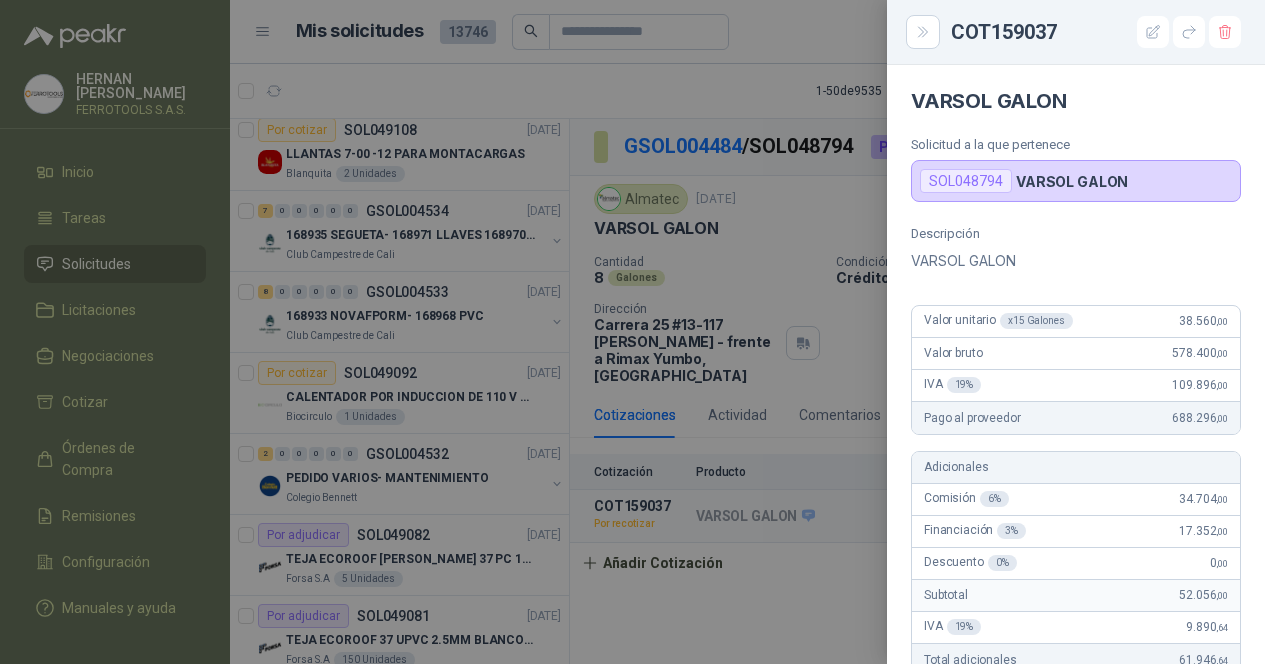 click on "Valor unitario x 15   Galones 38.560 ,00" at bounding box center (1076, 322) 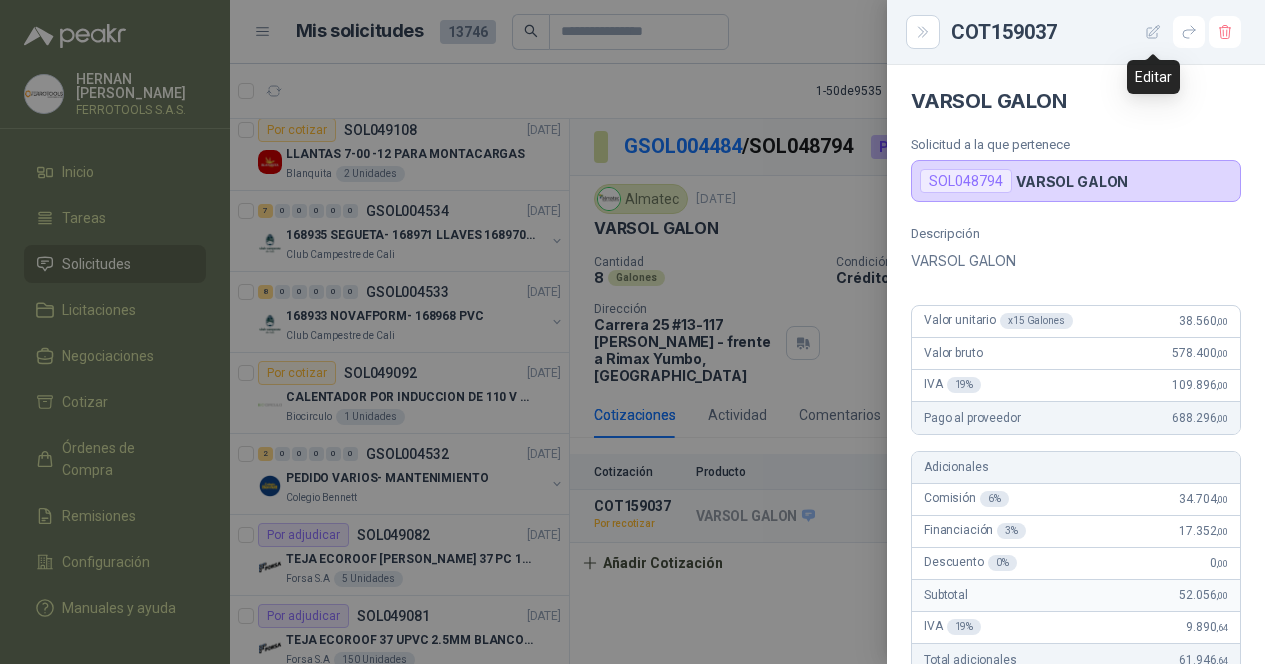 click 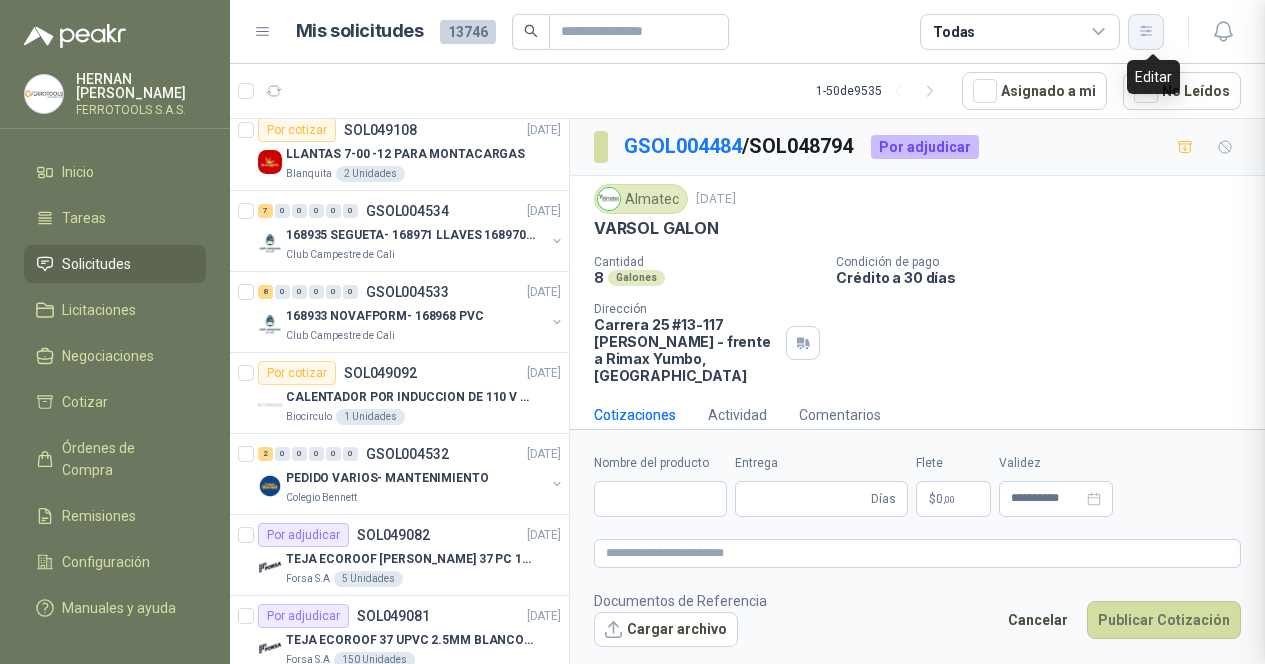 type 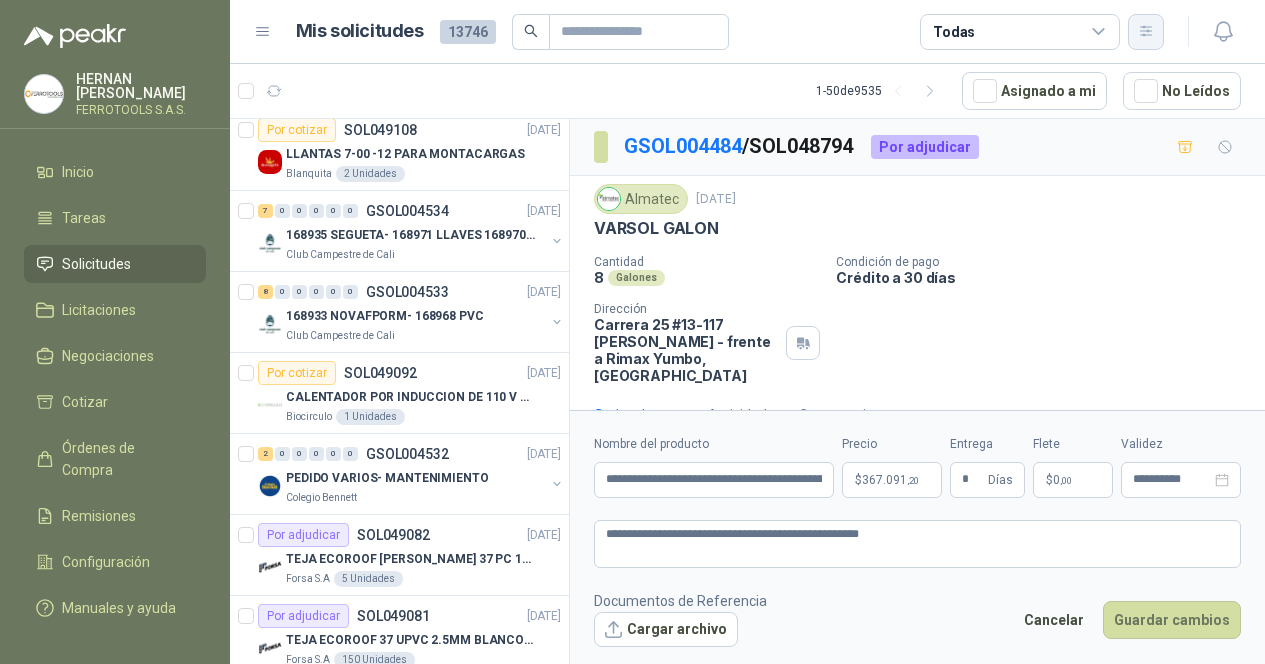 type 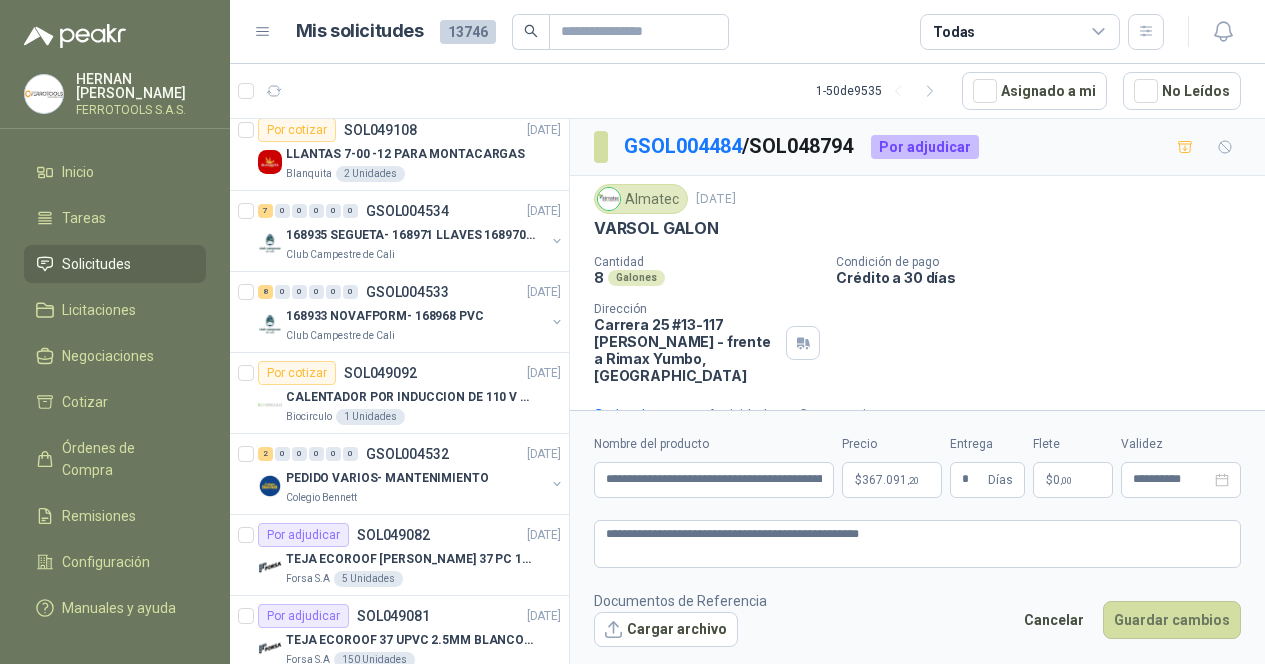type 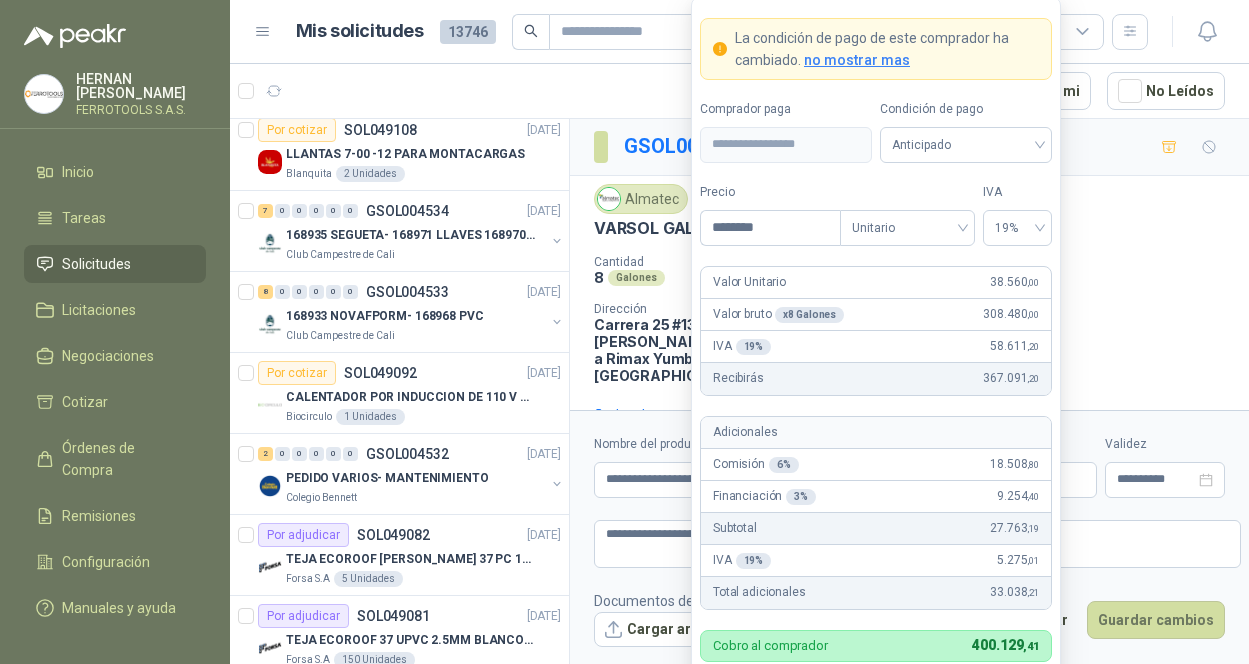 type 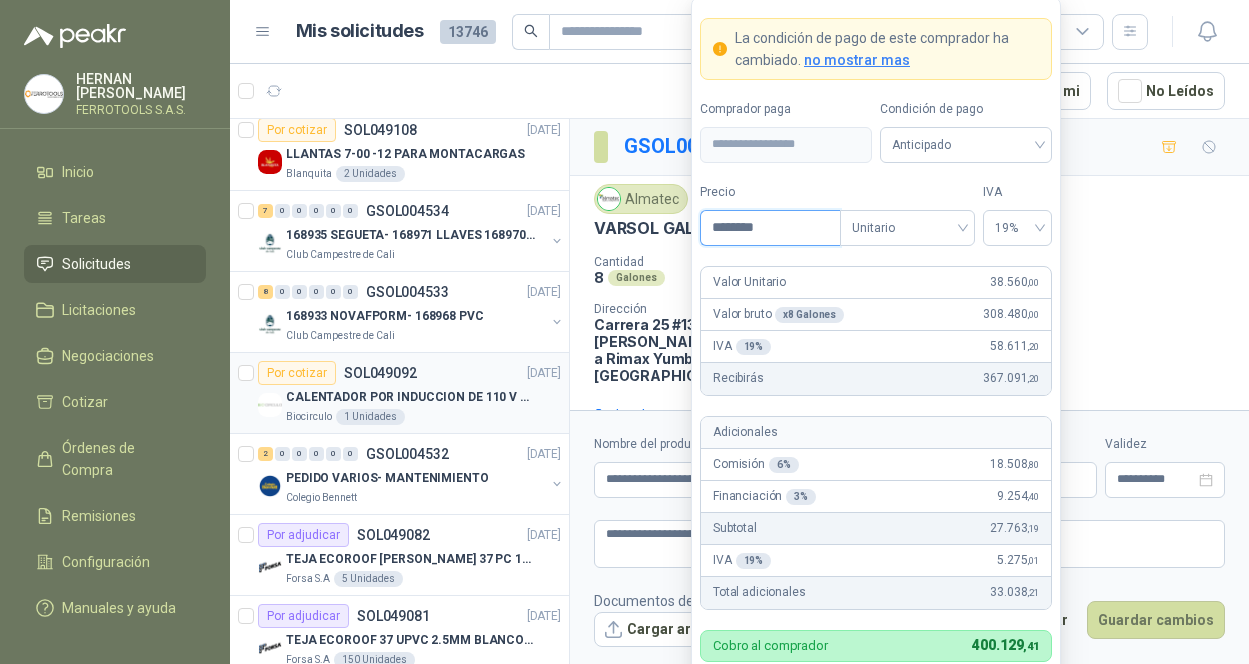 type on "**********" 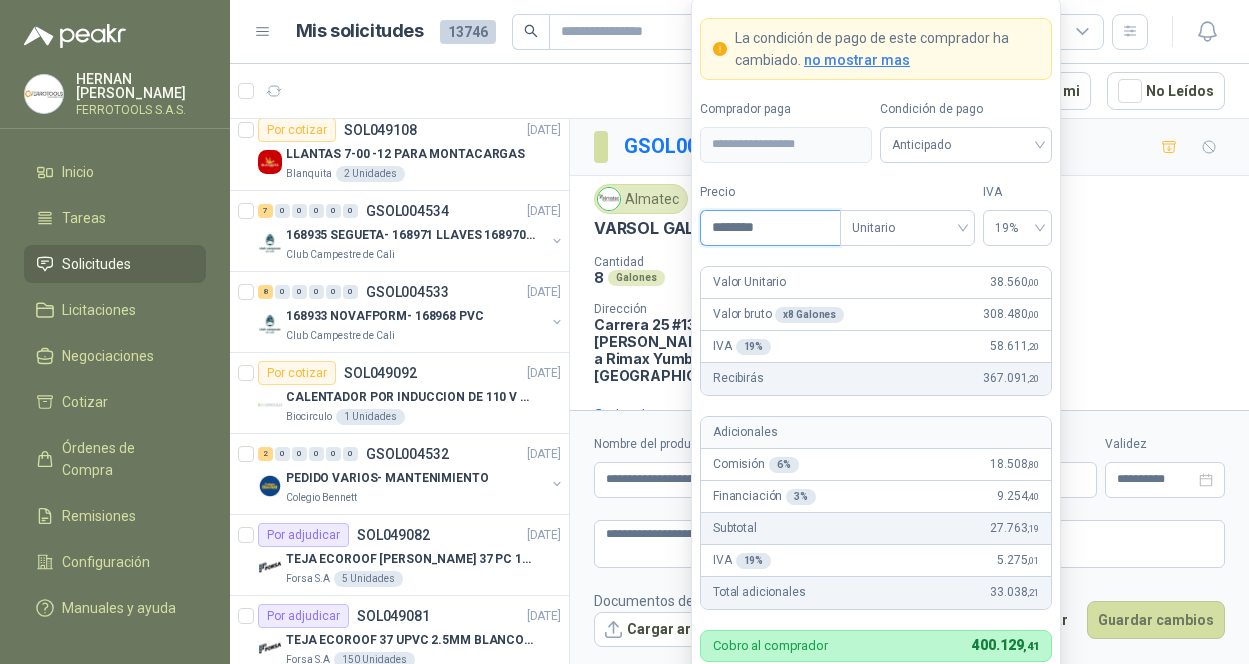 type on "**********" 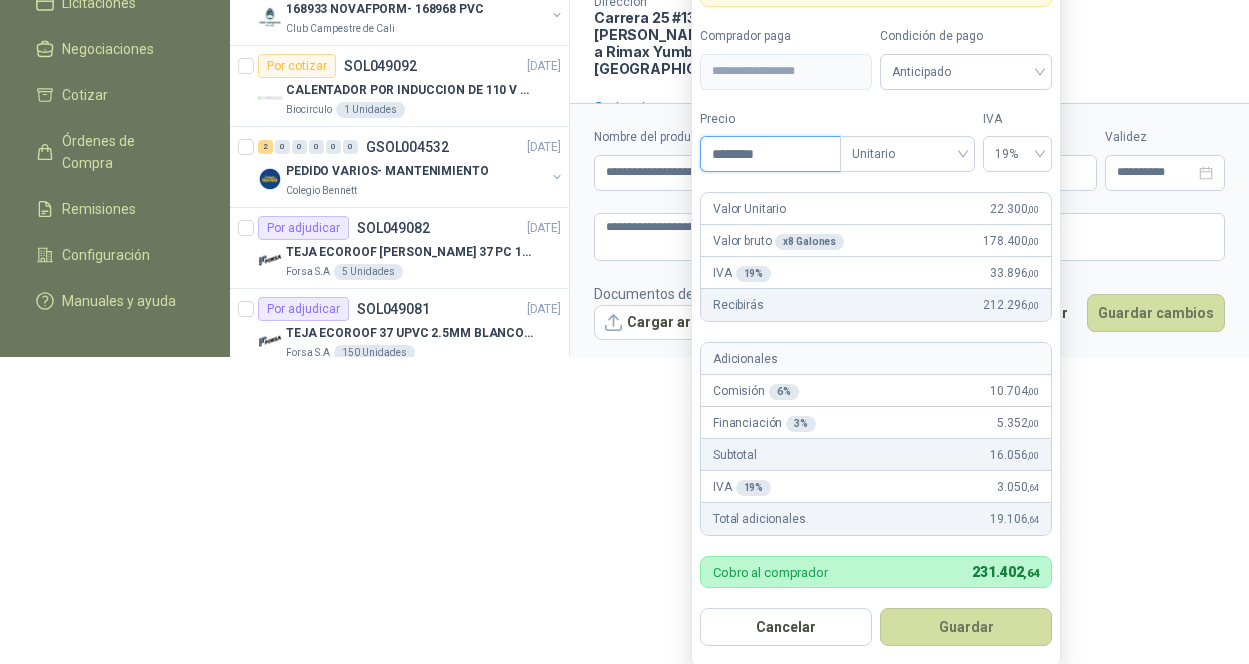 type on "********" 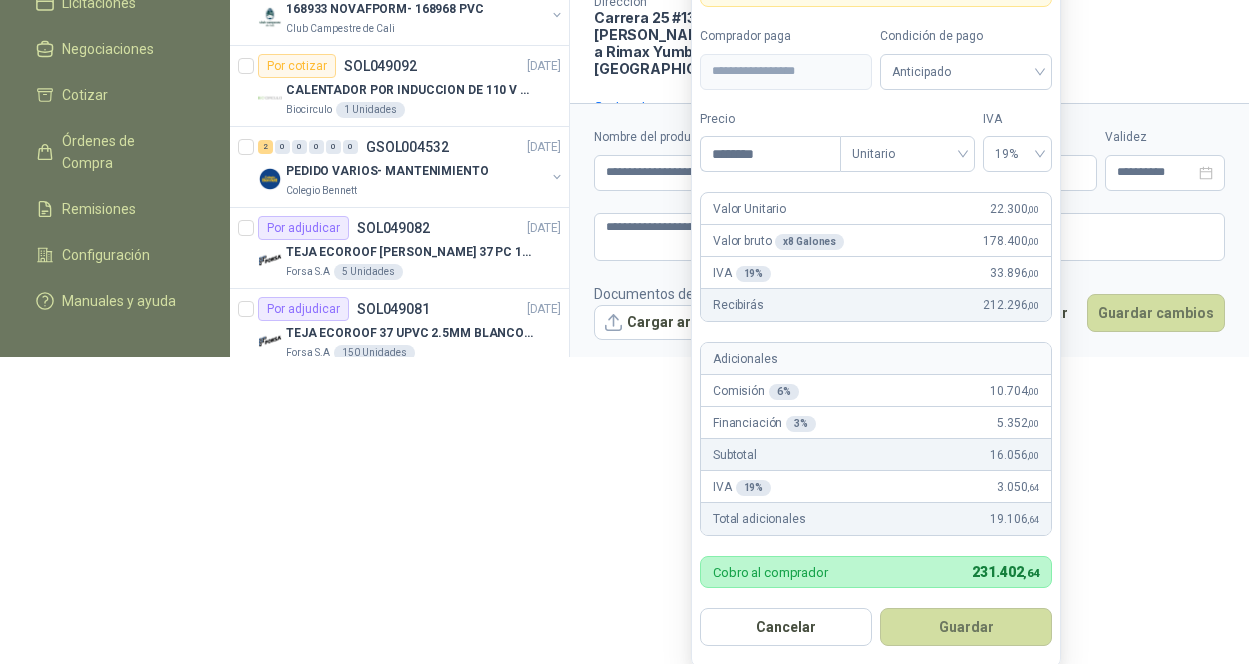click on "Guardar" at bounding box center (966, 627) 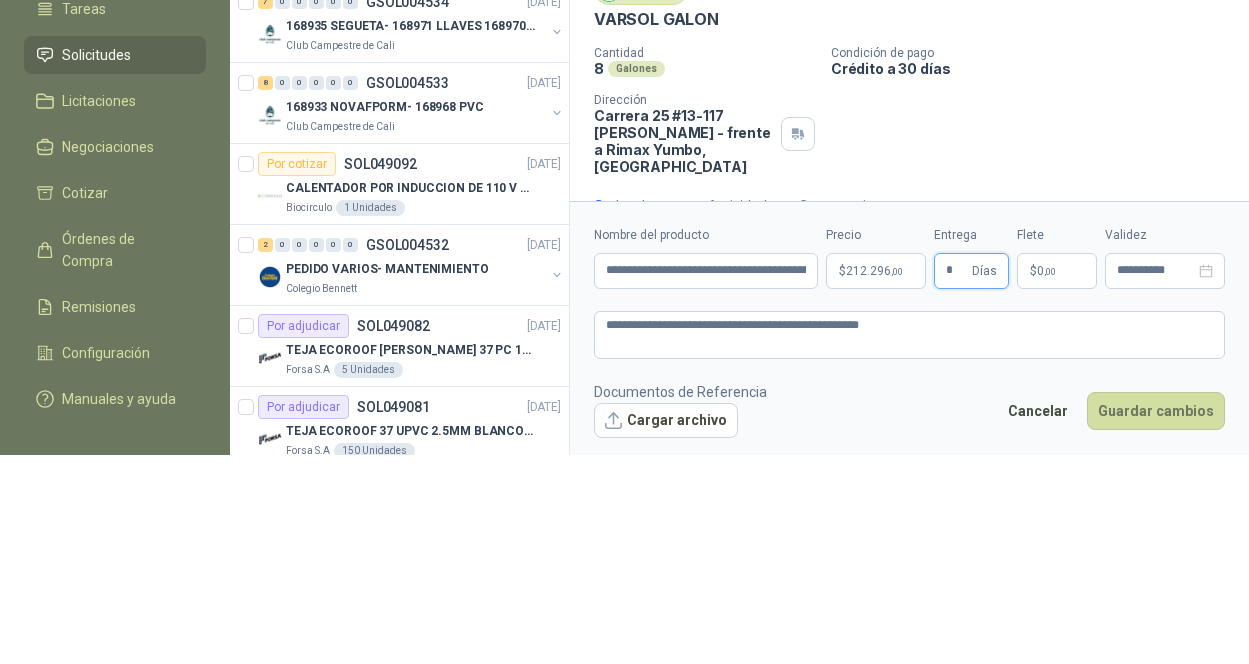 scroll, scrollTop: 217, scrollLeft: 0, axis: vertical 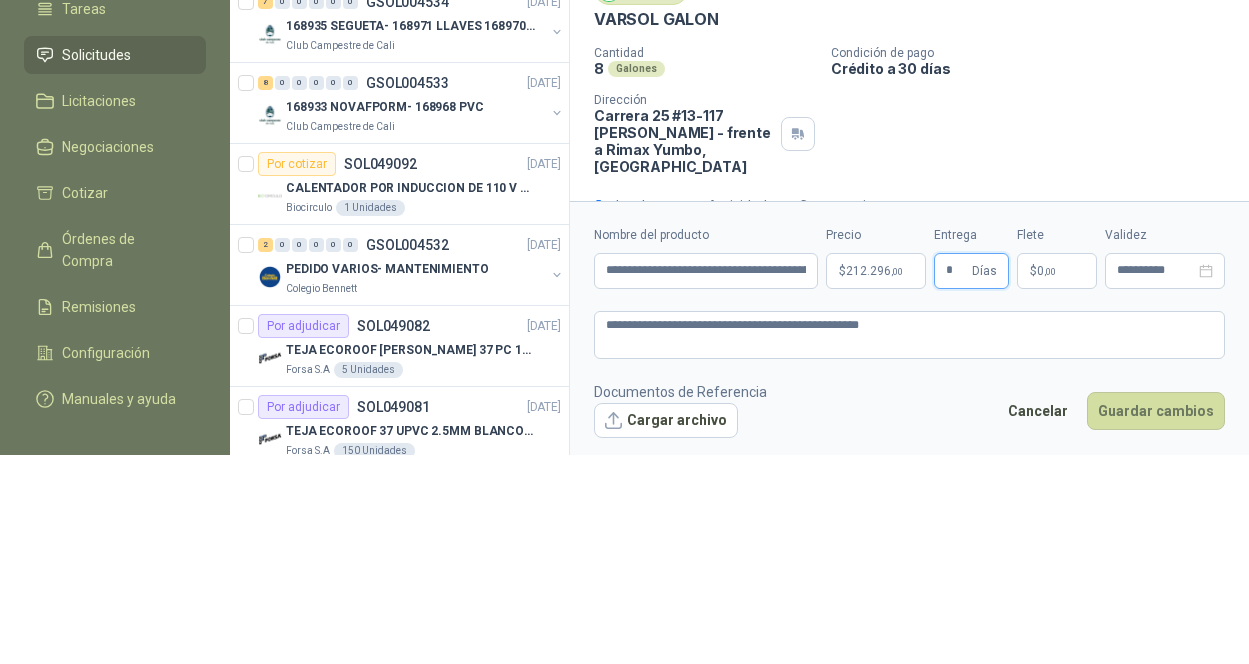type 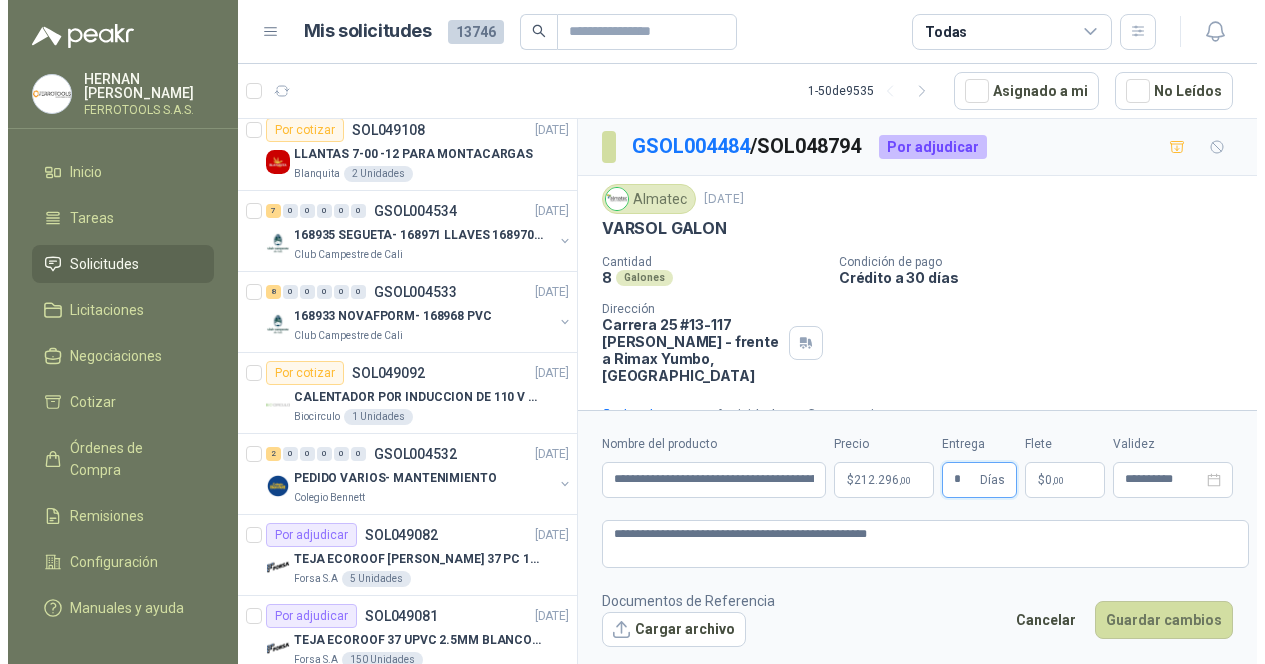 scroll, scrollTop: 0, scrollLeft: 0, axis: both 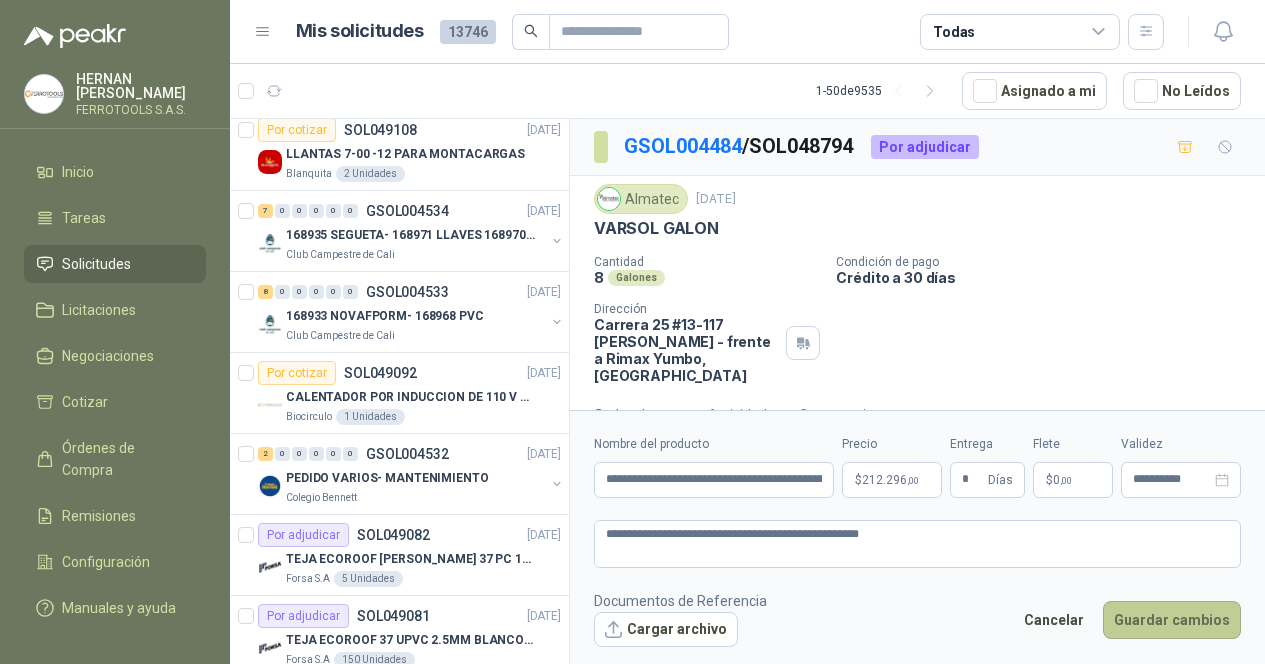 click on "Guardar cambios" at bounding box center (1172, 620) 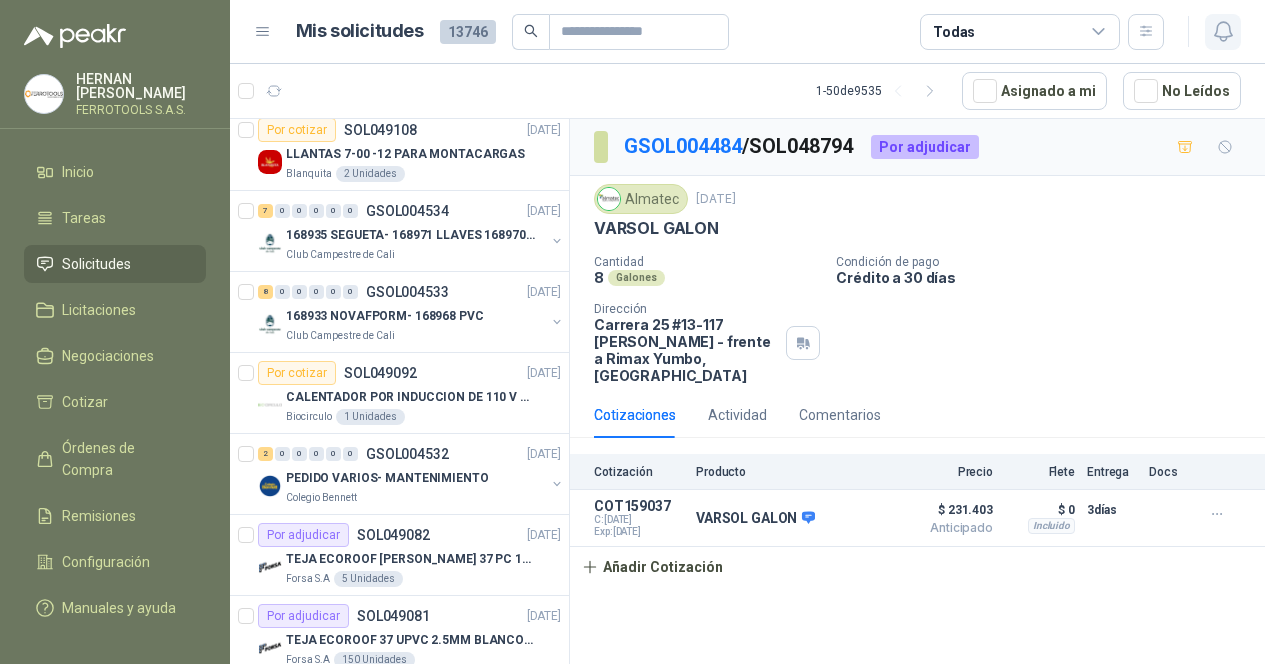click 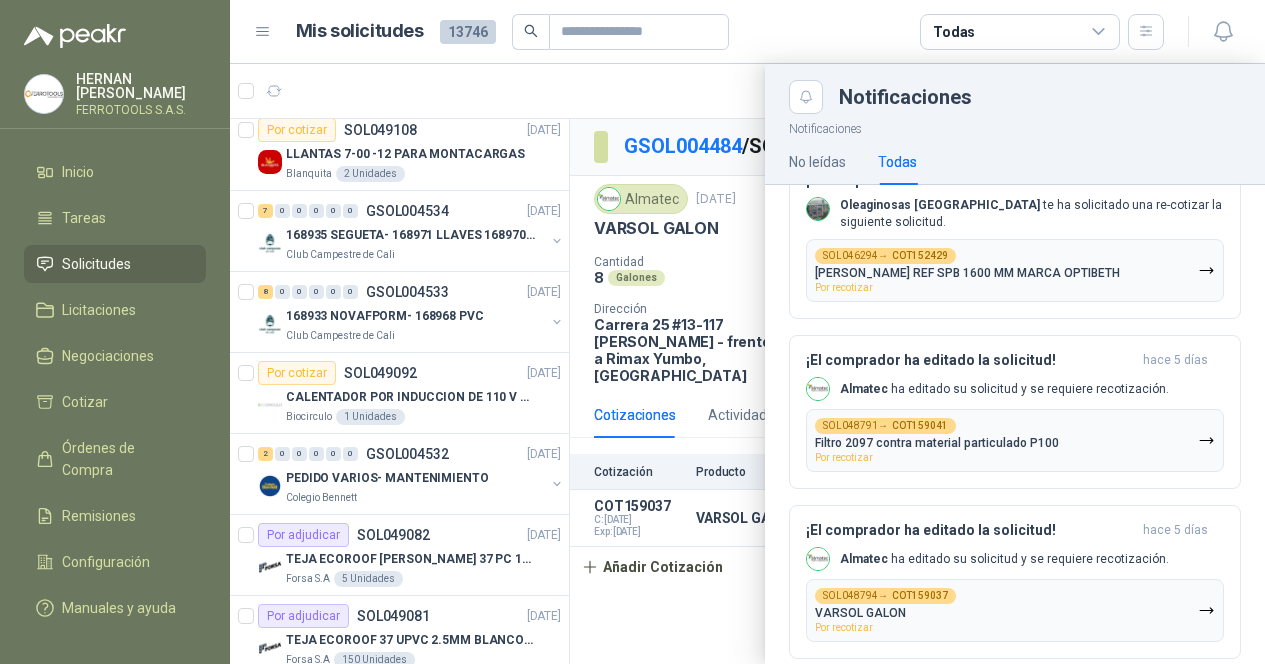 scroll, scrollTop: 700, scrollLeft: 0, axis: vertical 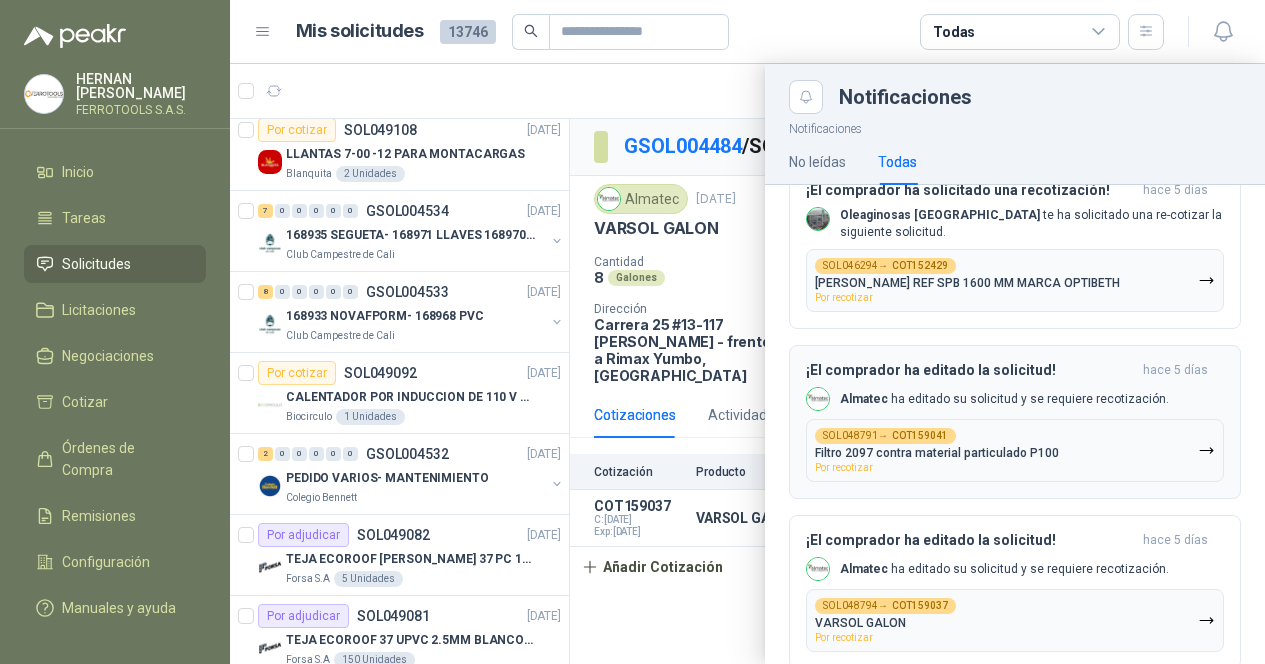 click on "Almatec   ha editado su solicitud y se requiere recotización." at bounding box center (987, 399) 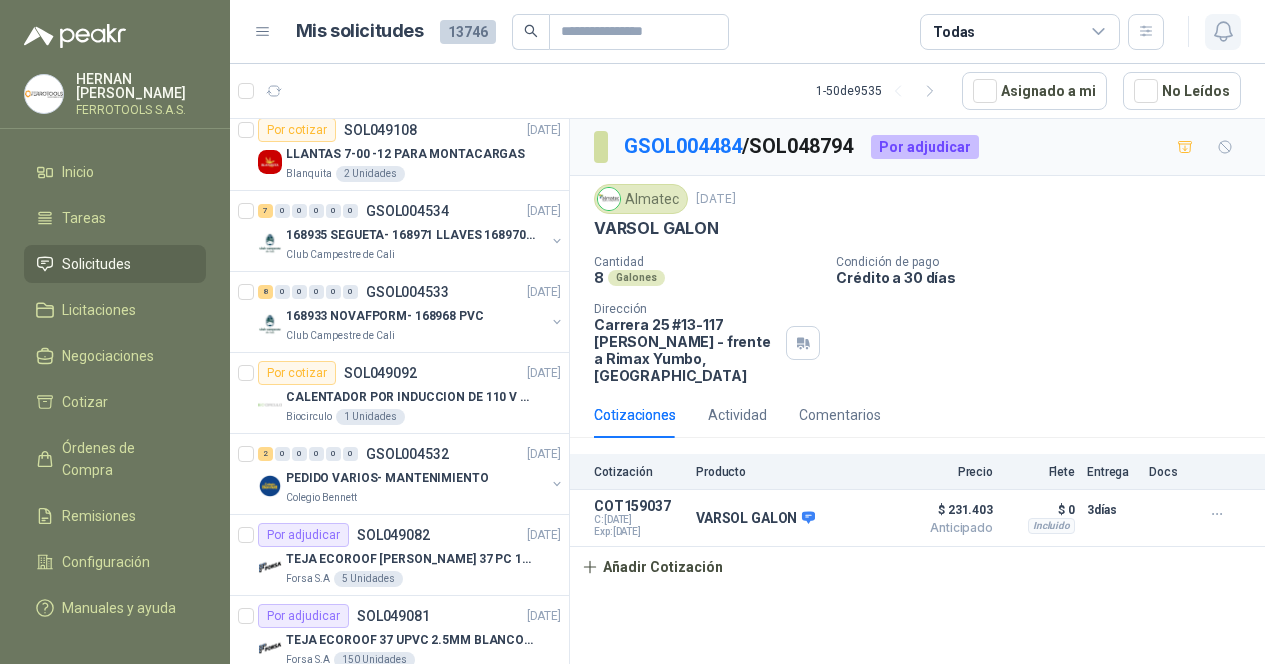 click 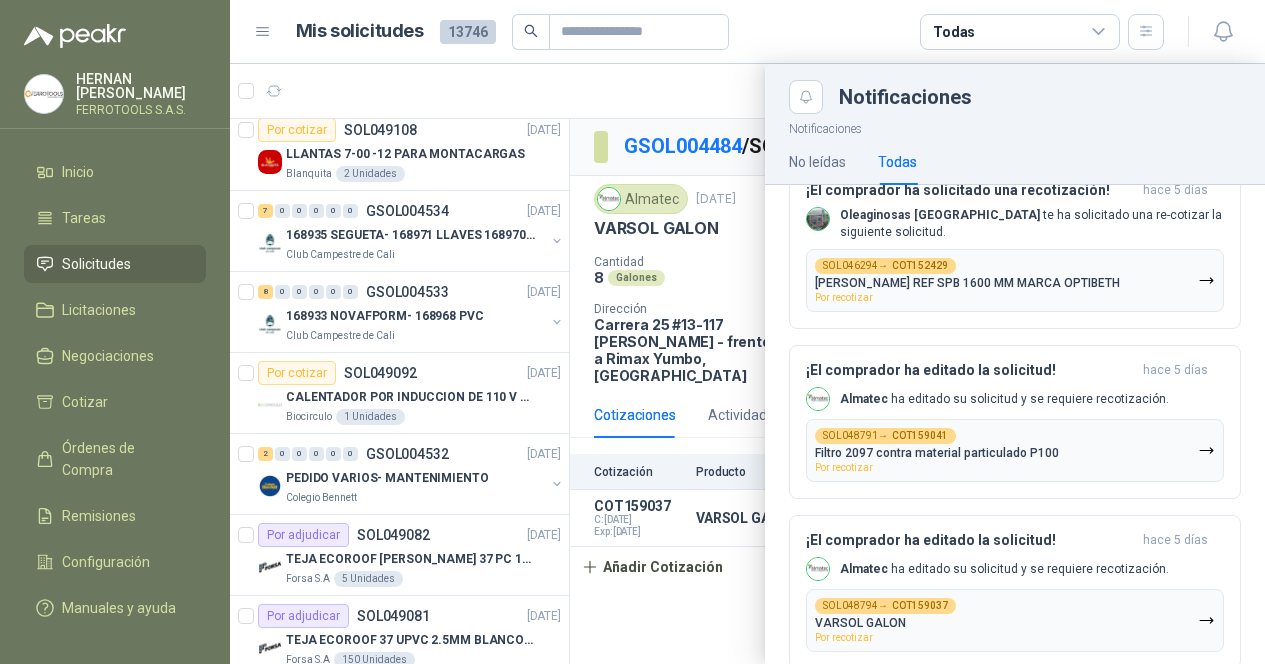 click at bounding box center (747, 364) 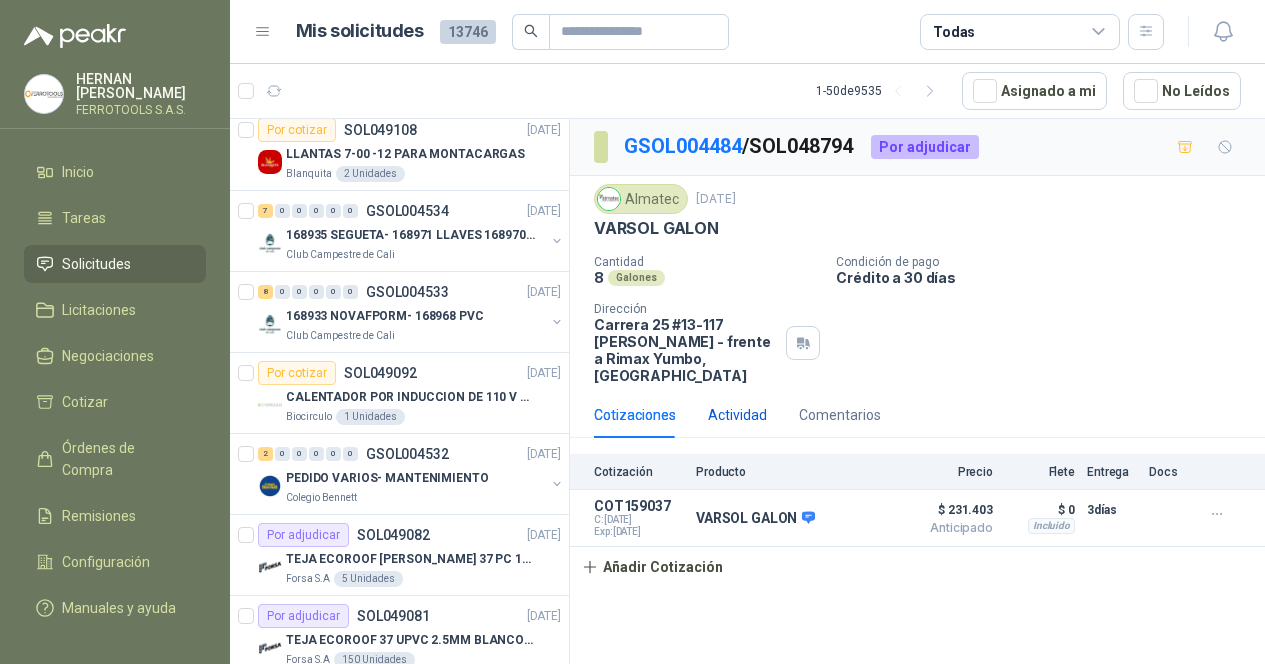 click on "Actividad" at bounding box center [737, 415] 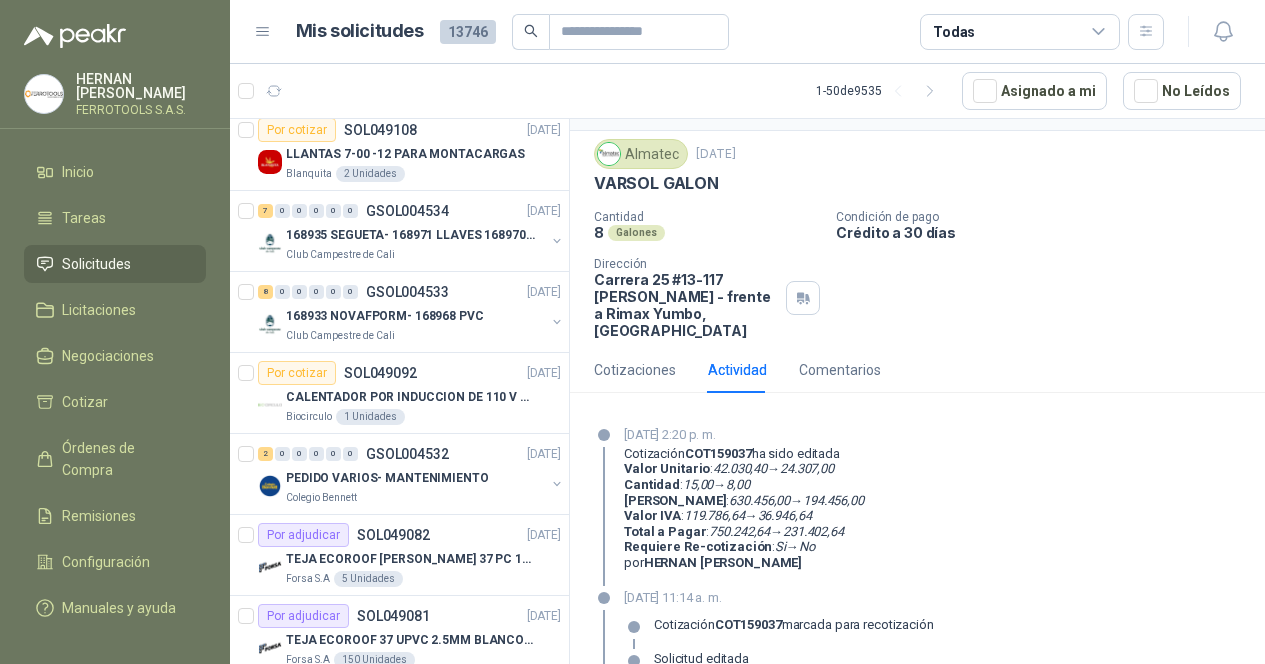 scroll, scrollTop: 0, scrollLeft: 0, axis: both 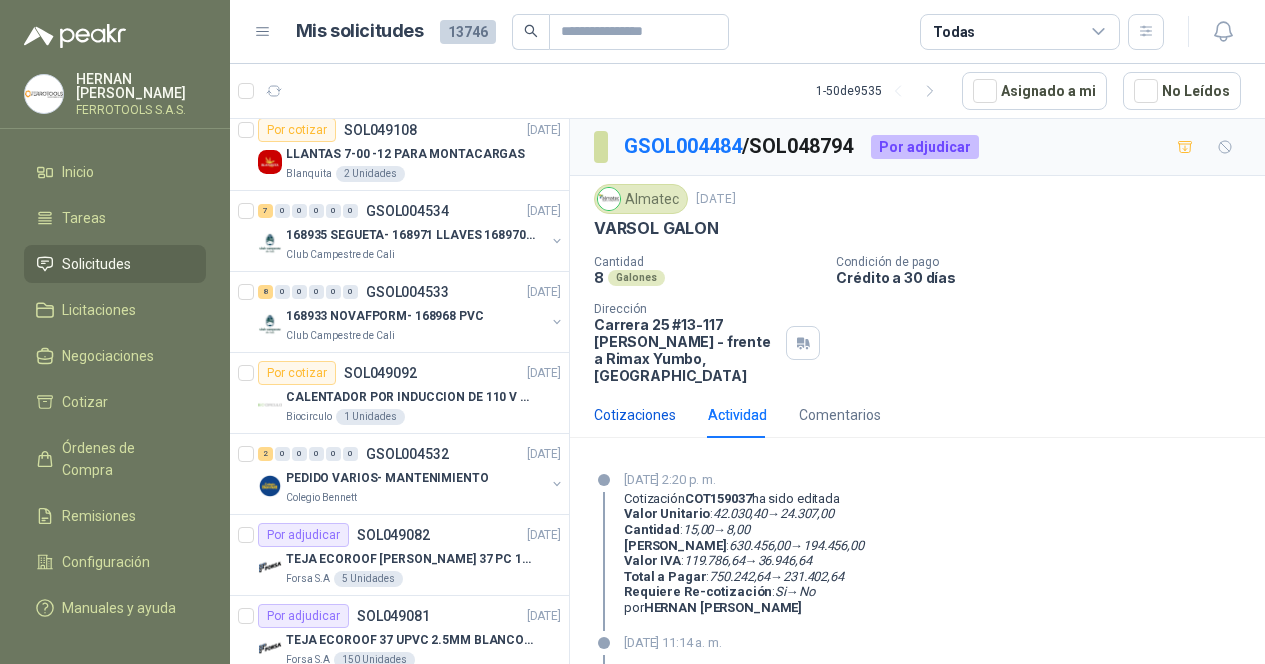 click on "Cotizaciones" at bounding box center (635, 415) 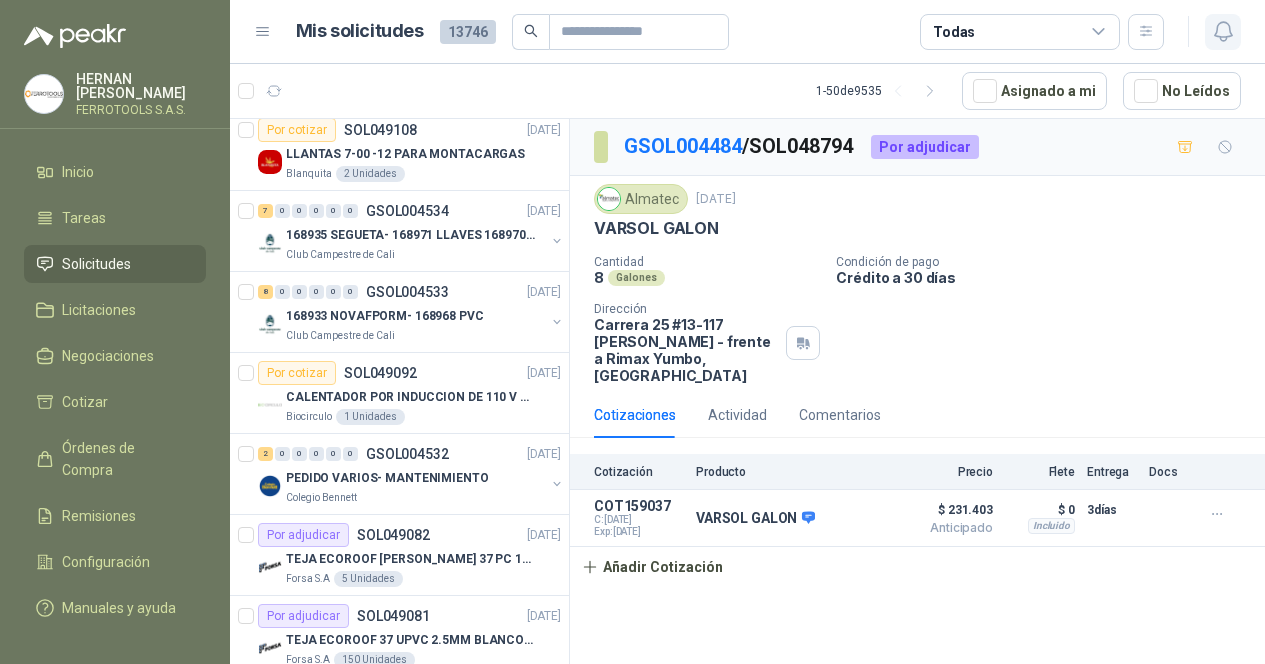 click 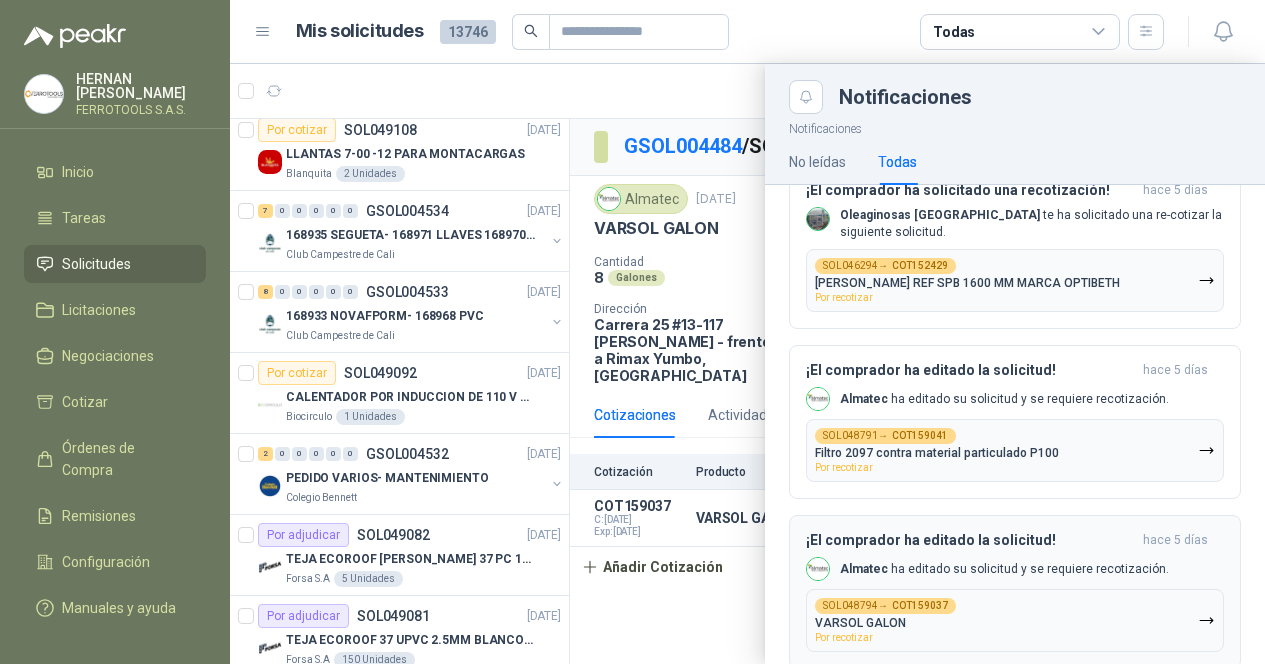 click on "Por recotizar" at bounding box center [844, 637] 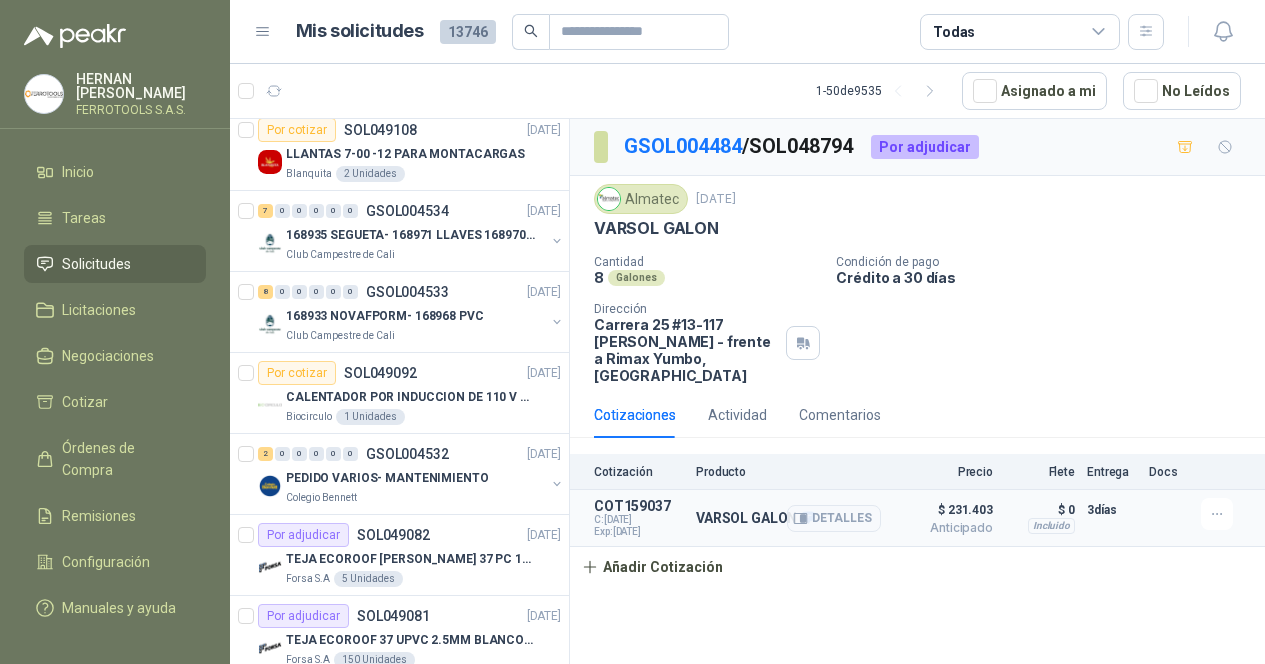 click on "VARSOL GALON" at bounding box center [755, 519] 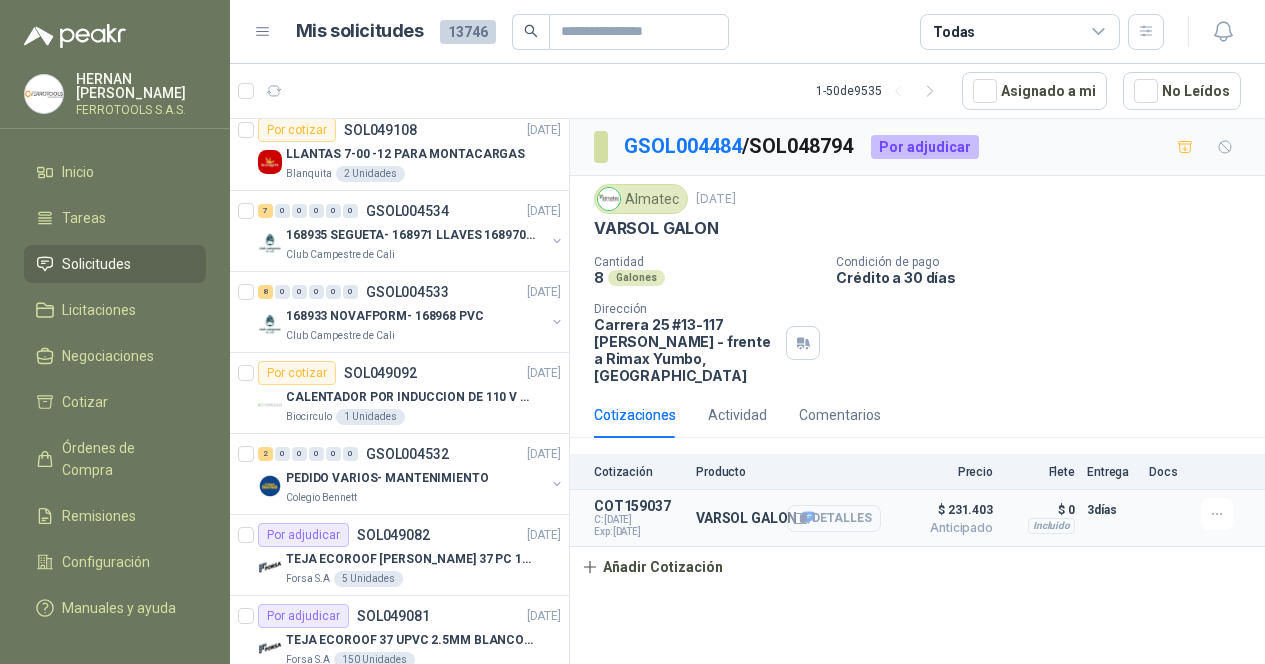 click on "Detalles" at bounding box center (834, 518) 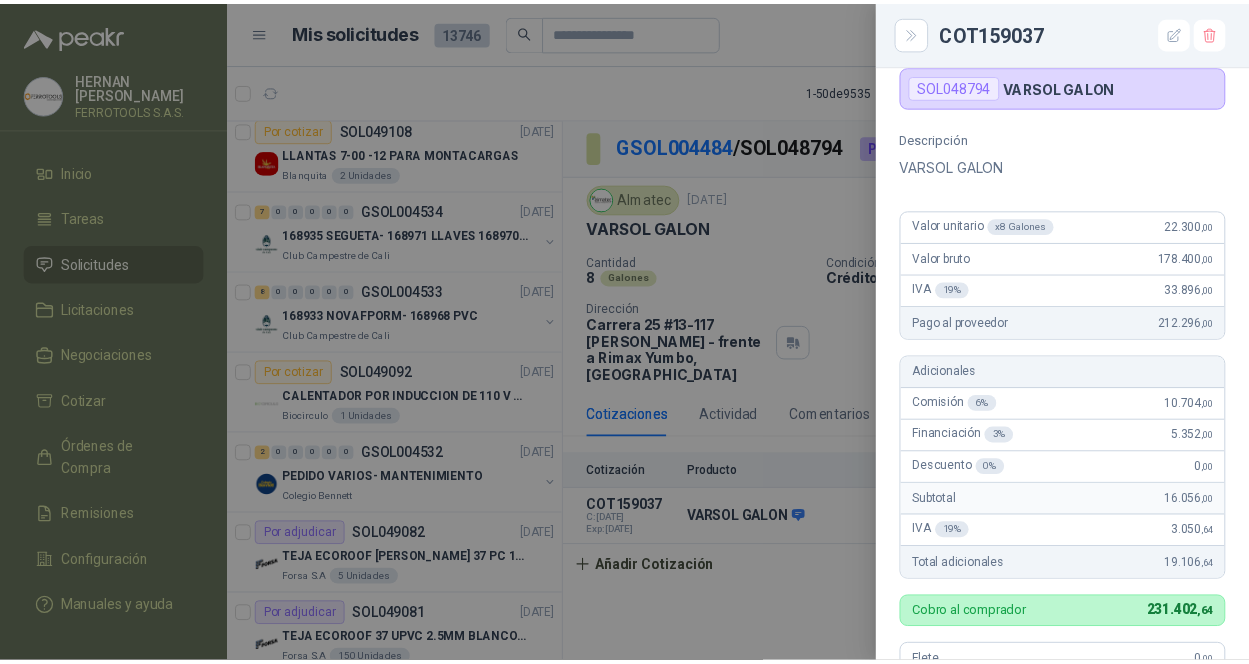 scroll, scrollTop: 0, scrollLeft: 0, axis: both 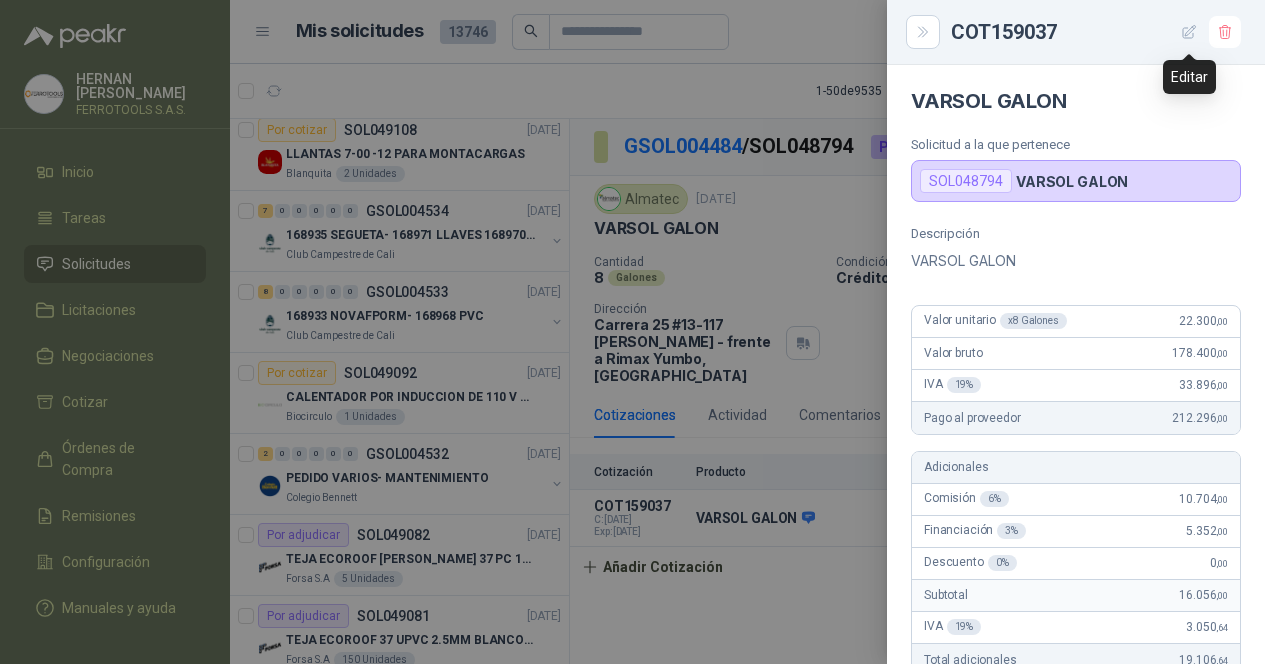 click 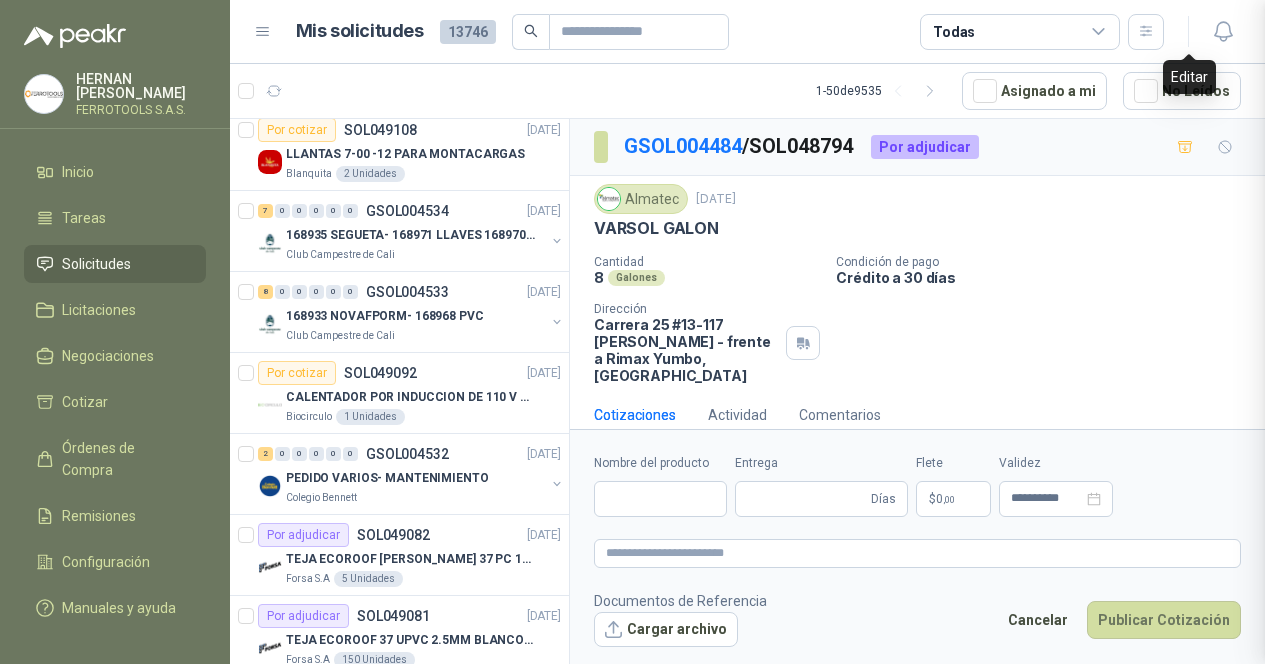type 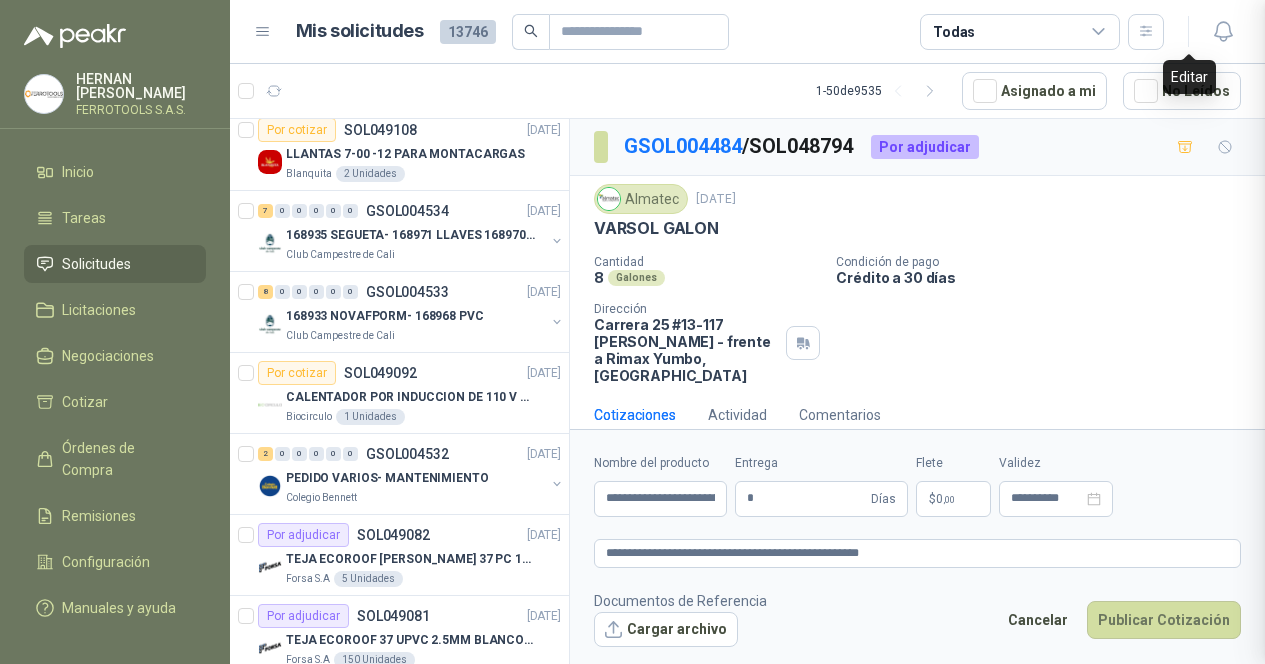 type 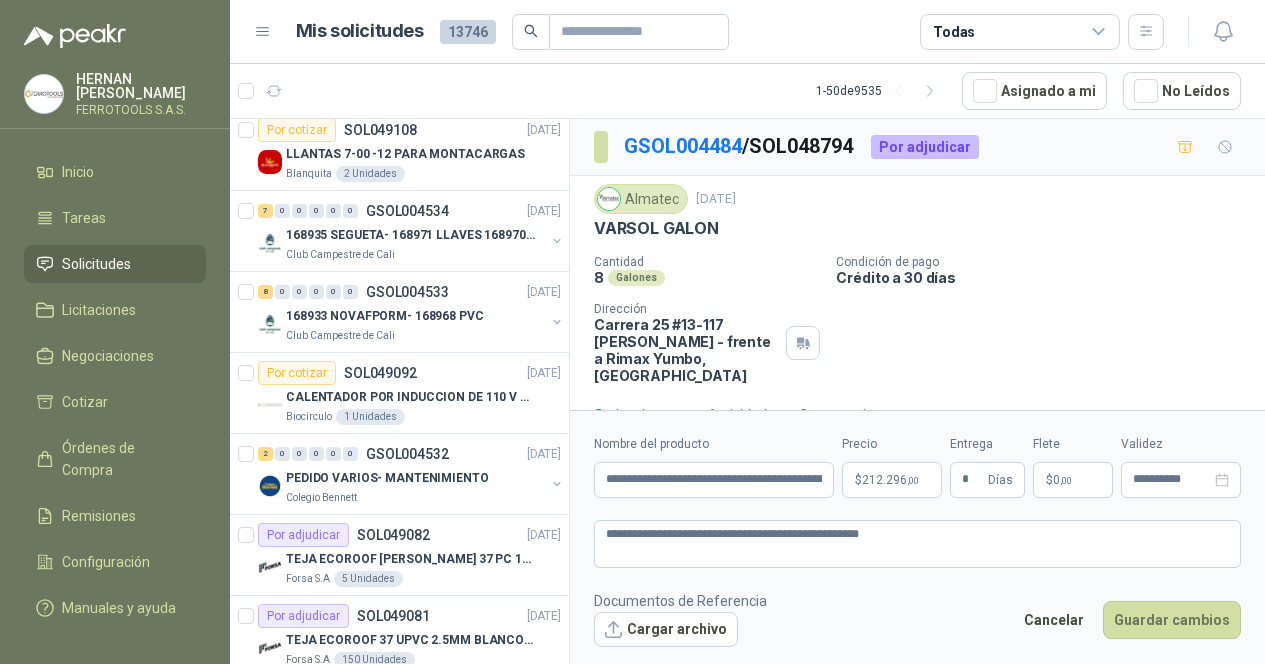 type on "**********" 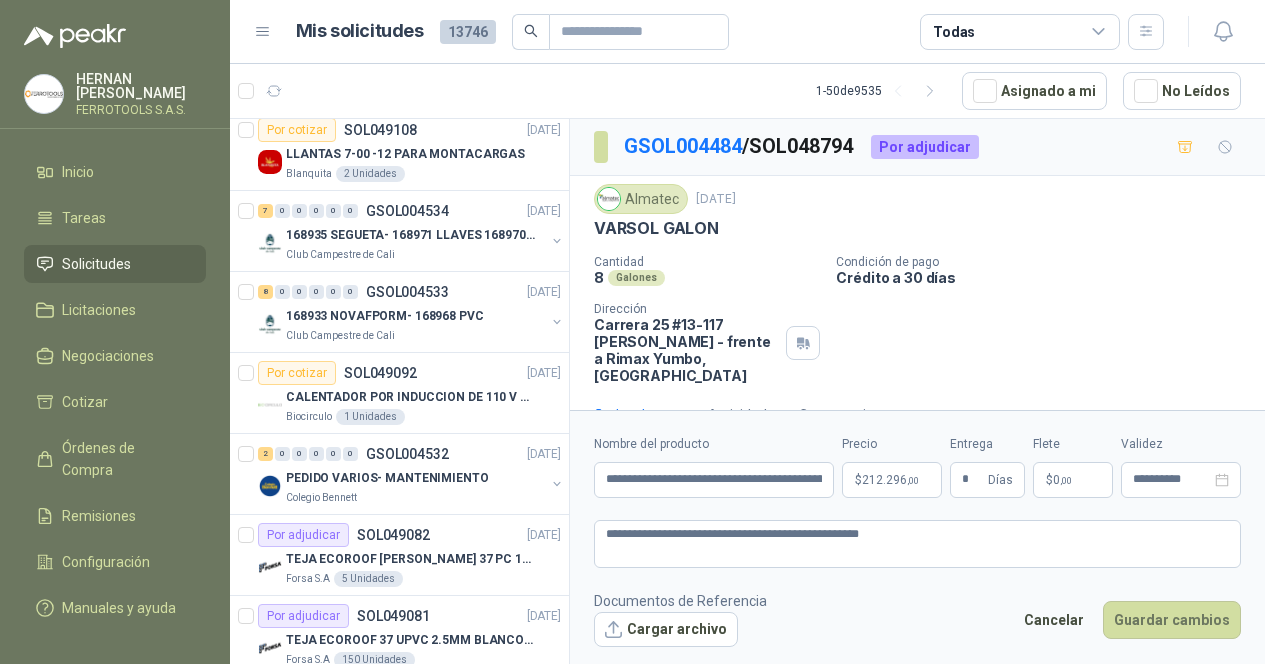 type 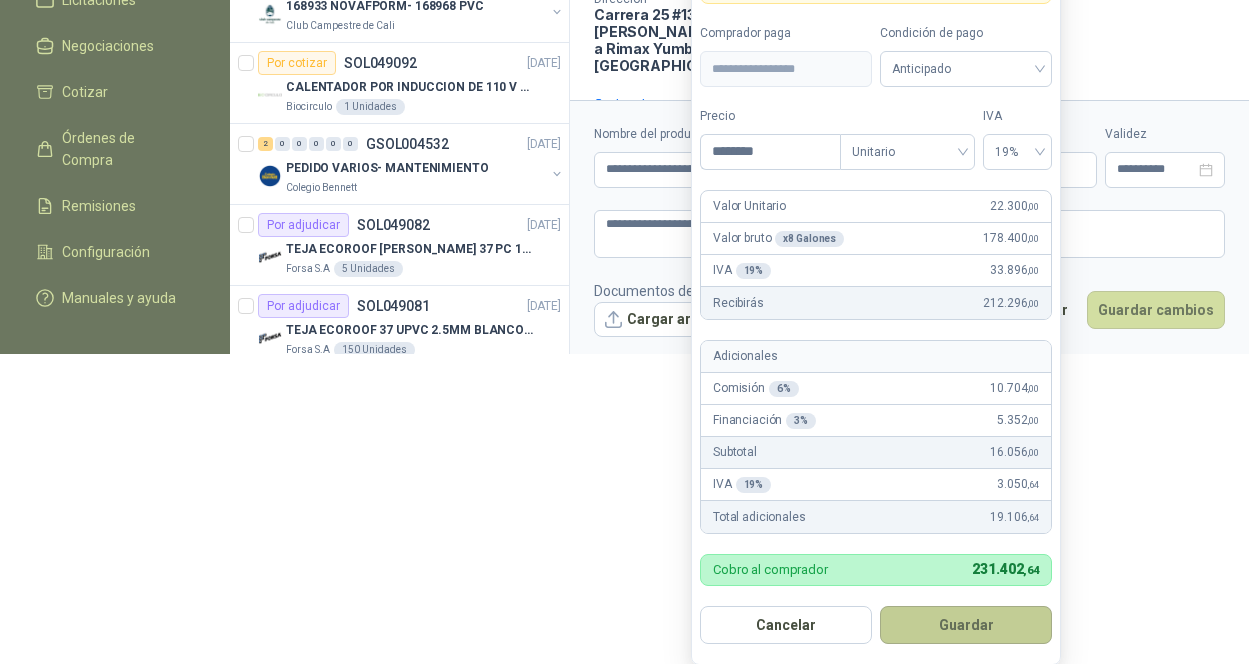 scroll, scrollTop: 312, scrollLeft: 0, axis: vertical 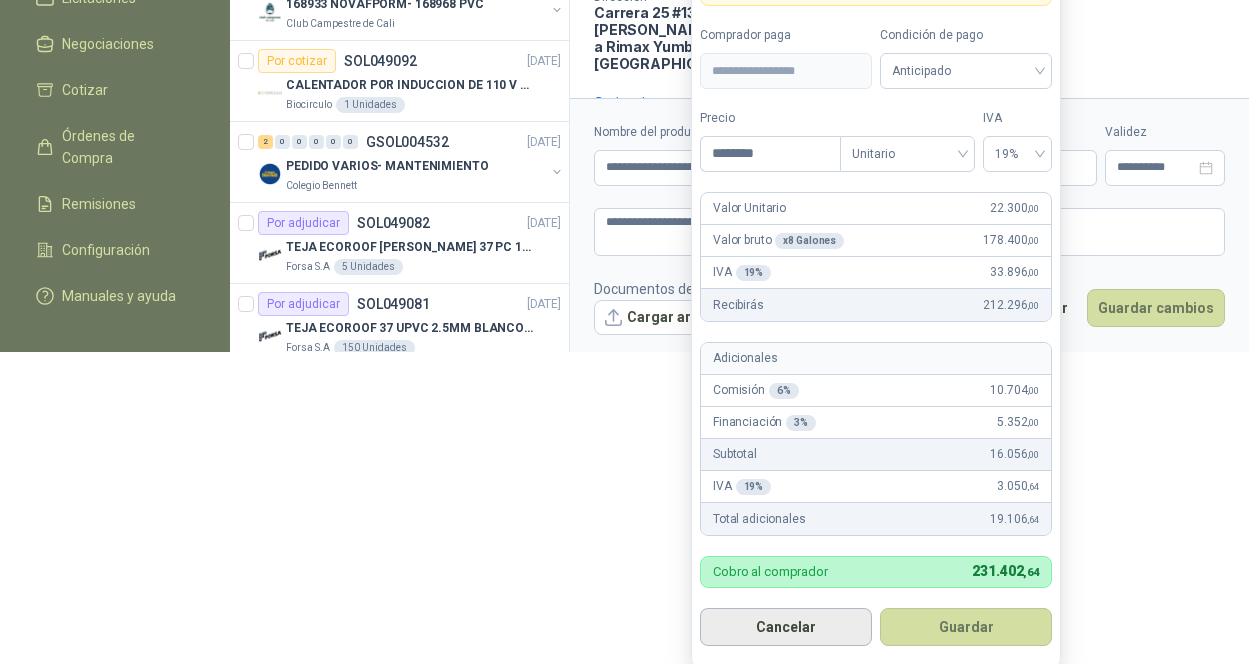 click on "Cancelar" at bounding box center [786, 627] 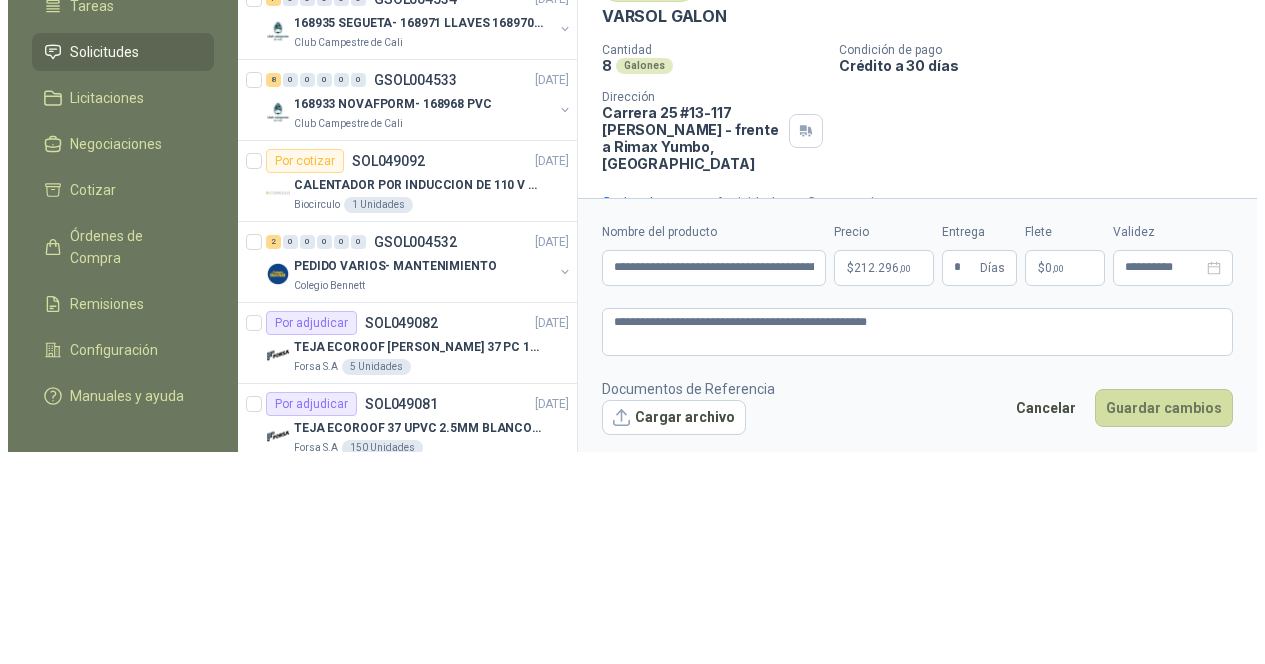 scroll, scrollTop: 0, scrollLeft: 0, axis: both 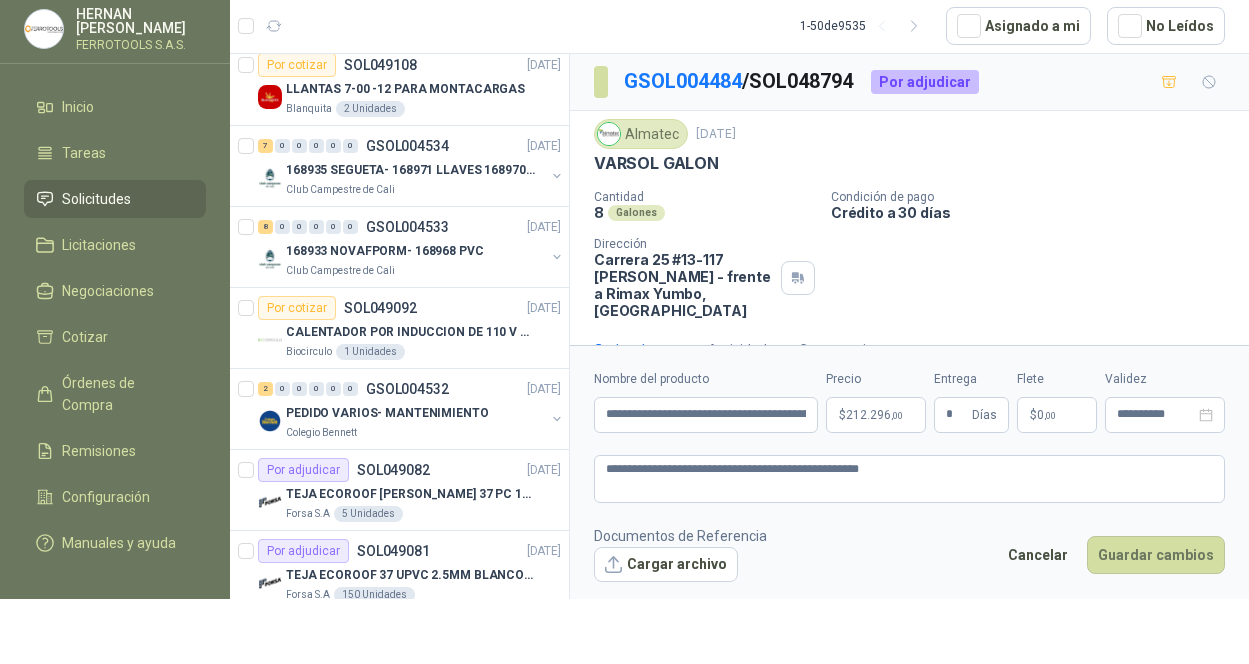 type 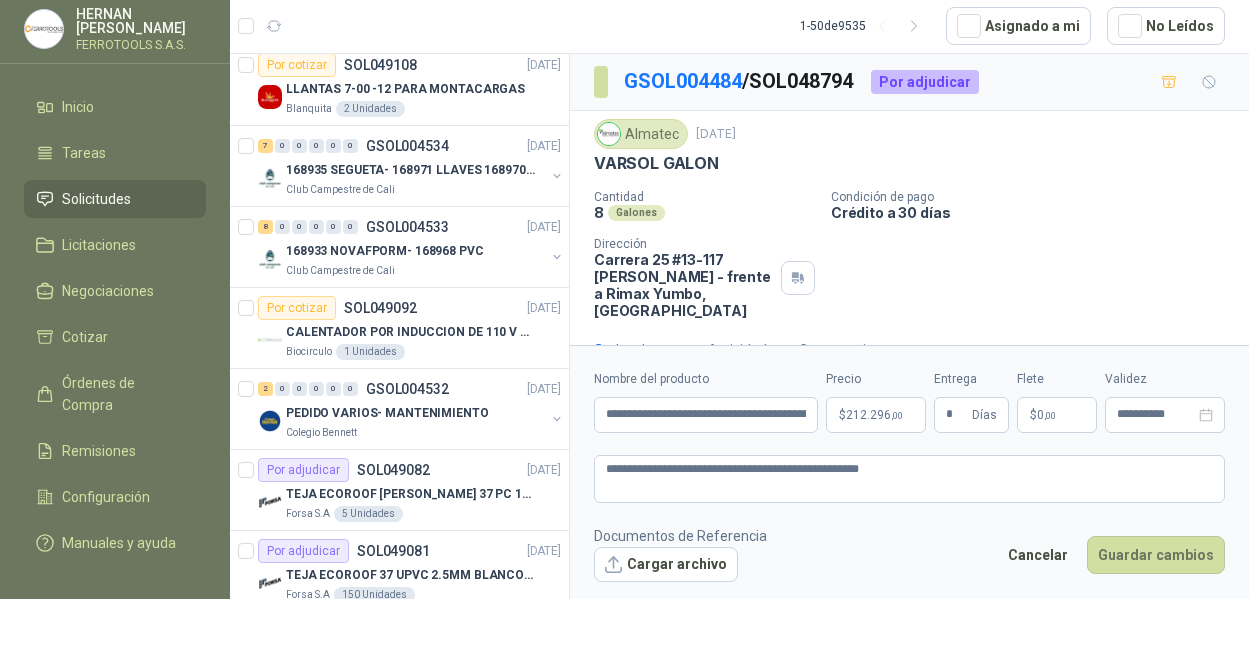type on "**********" 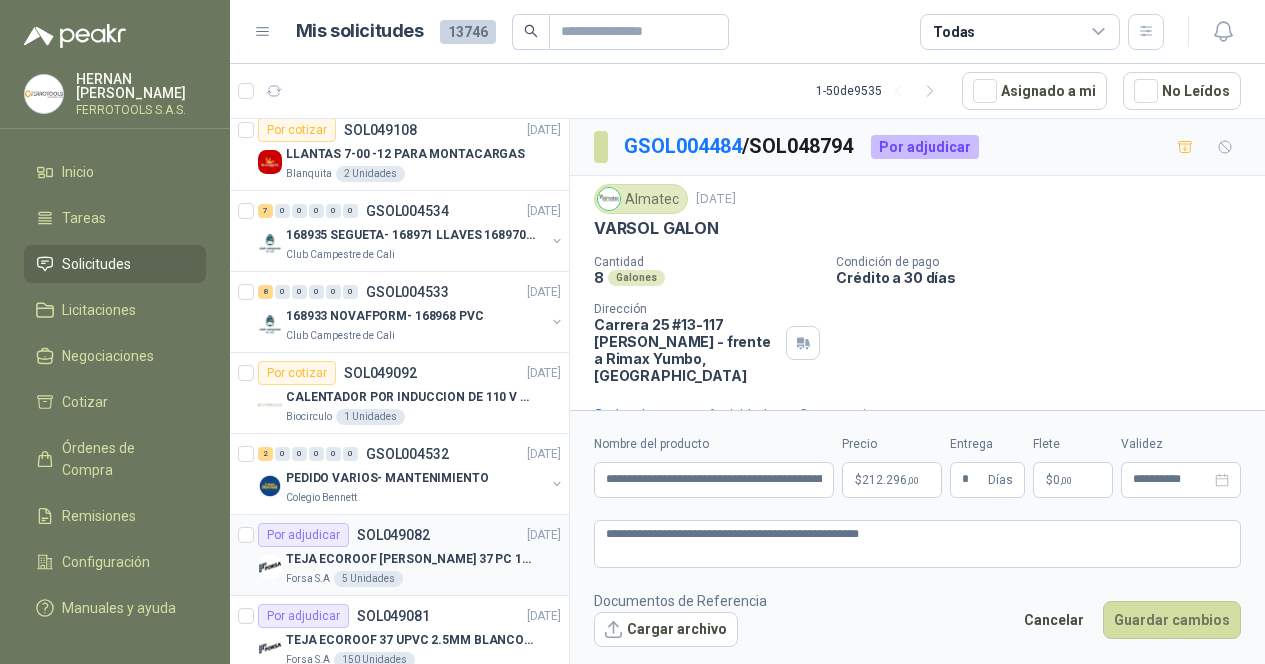 type on "**********" 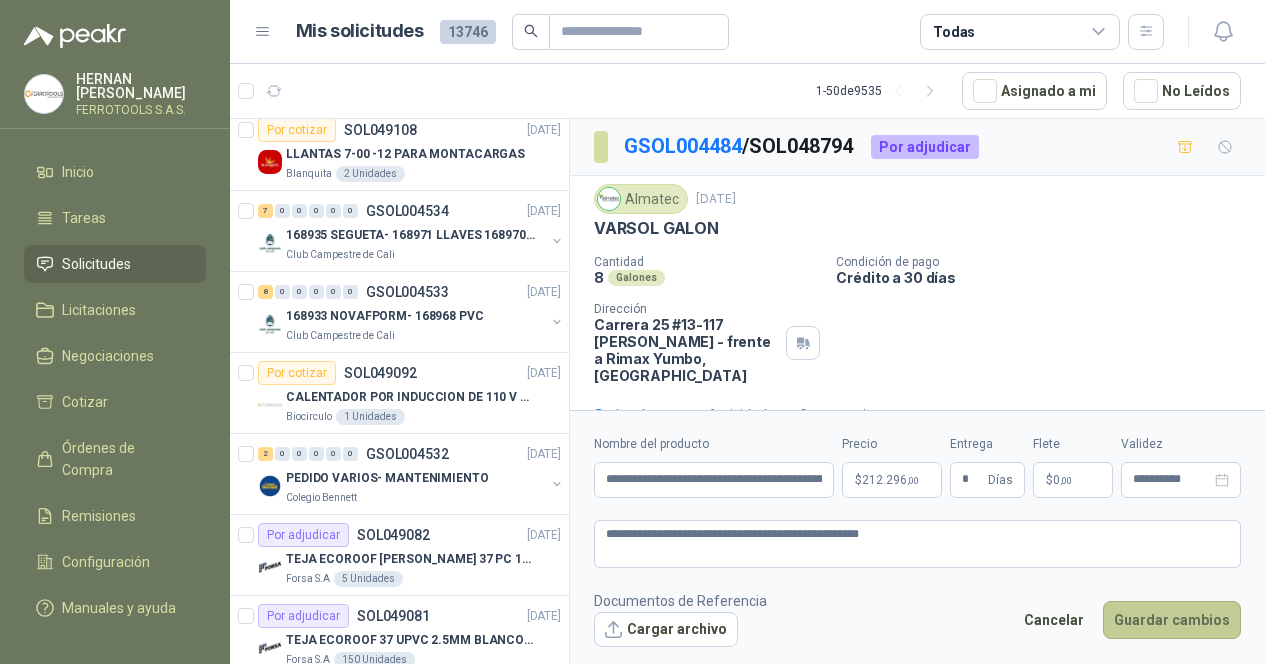 click on "Guardar cambios" at bounding box center (1172, 620) 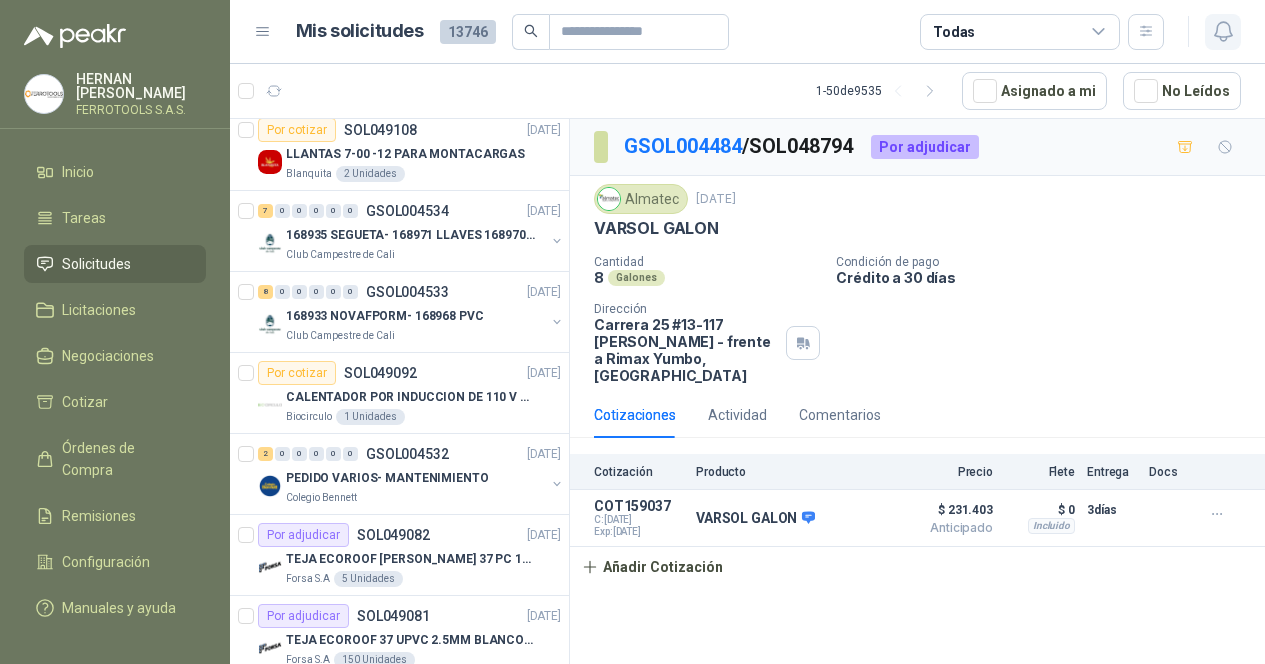 click 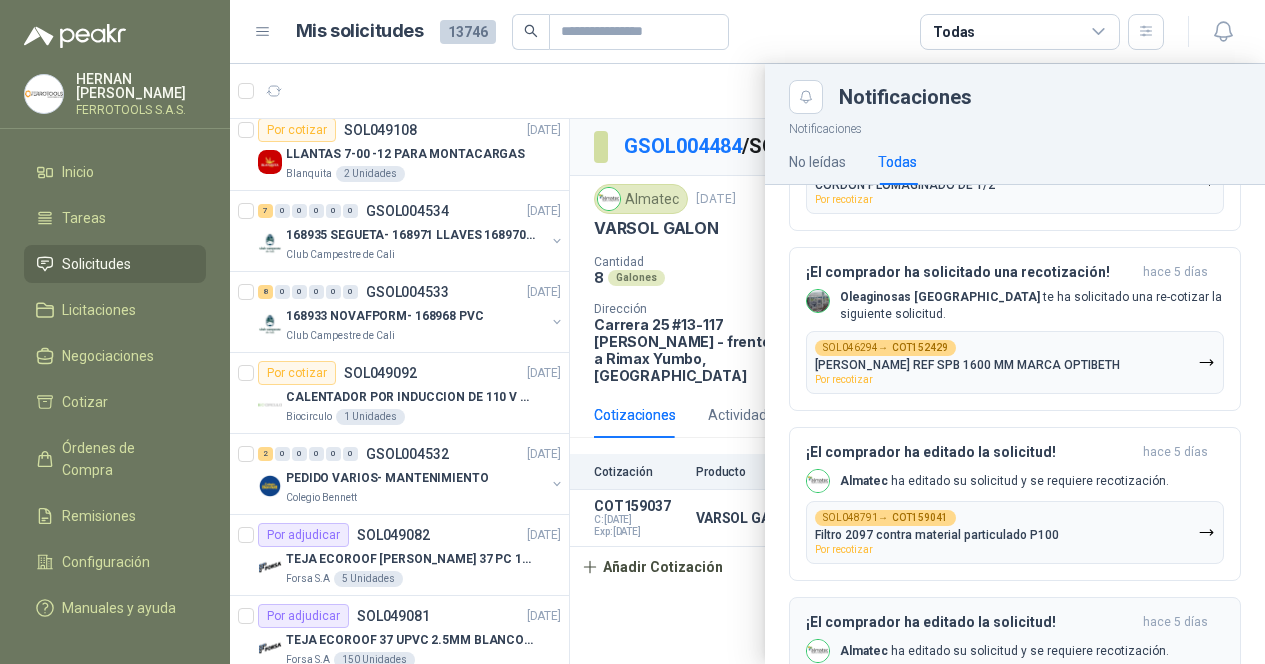 scroll, scrollTop: 600, scrollLeft: 0, axis: vertical 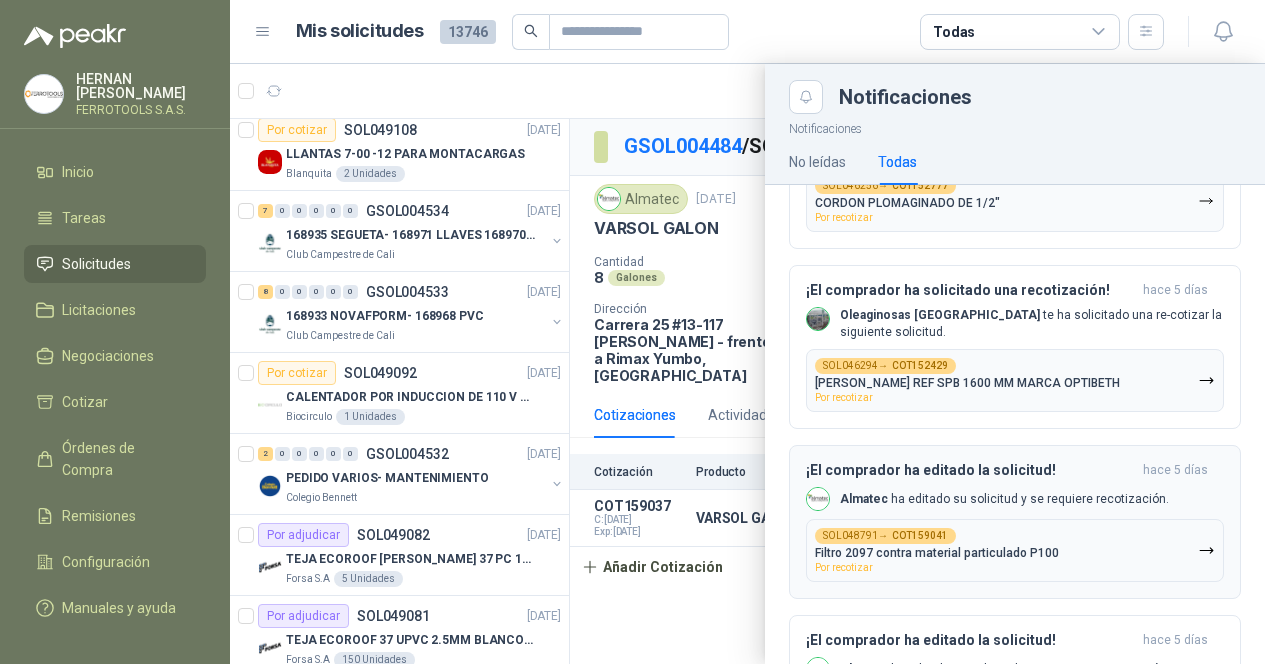 click 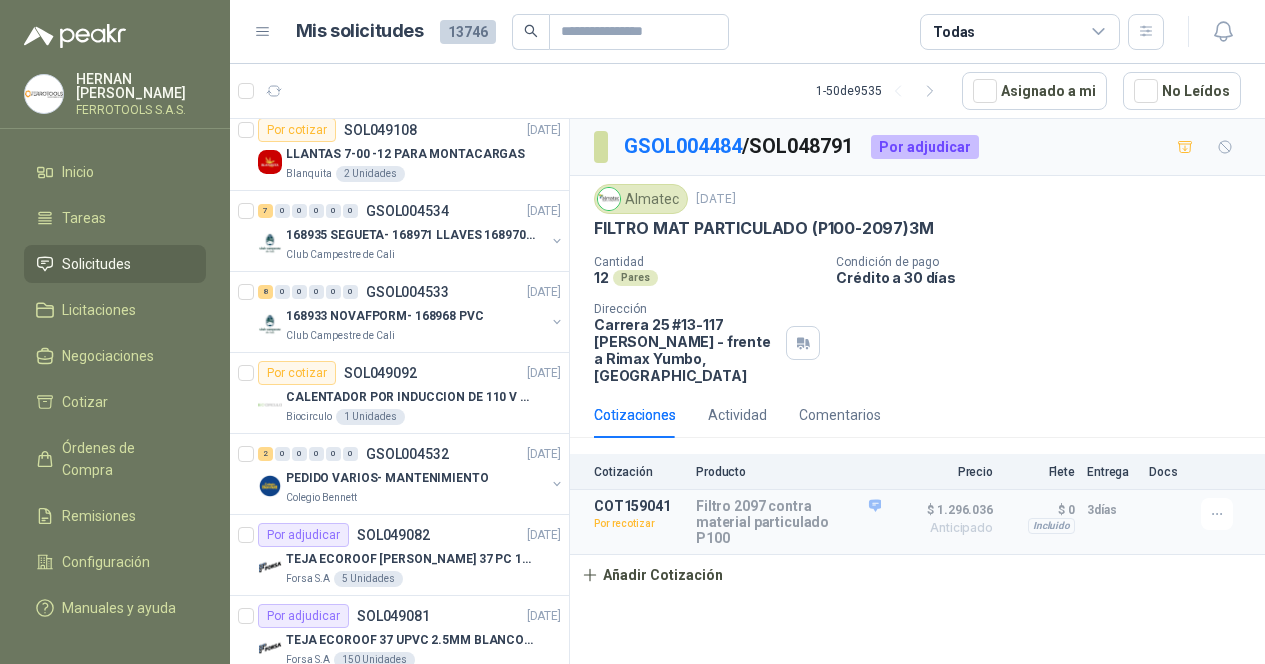 click on "Cotizaciones Actividad Comentarios" at bounding box center (737, 415) 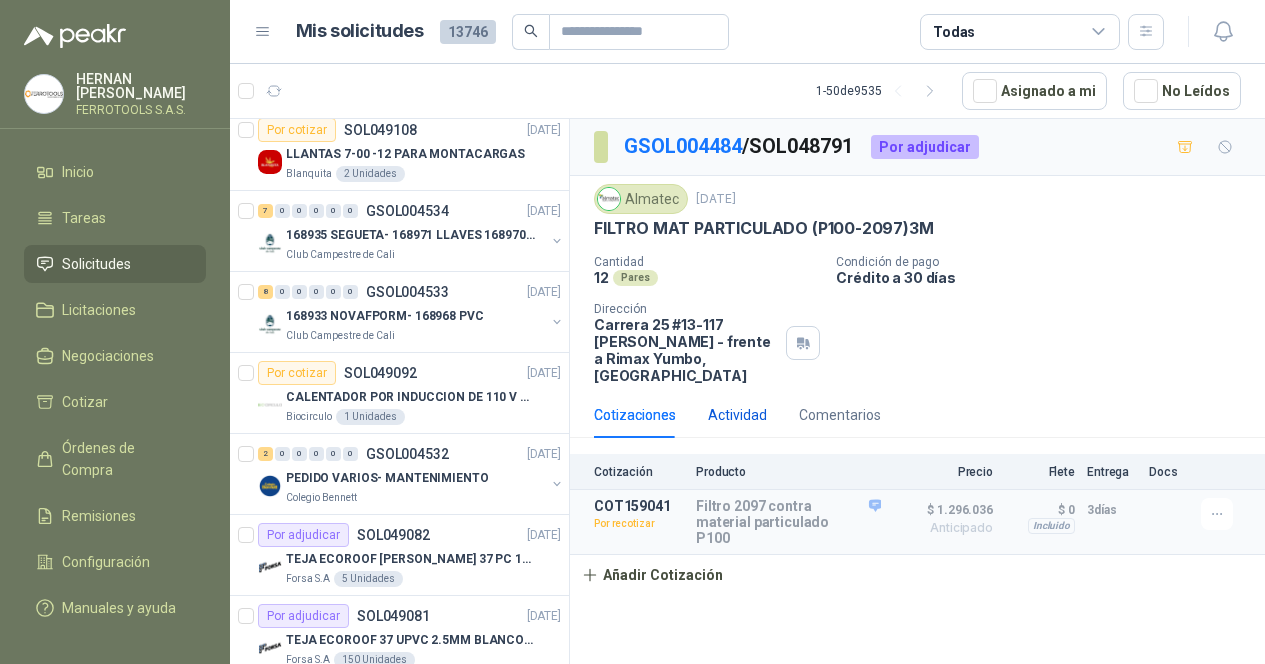 click on "Actividad" at bounding box center [737, 415] 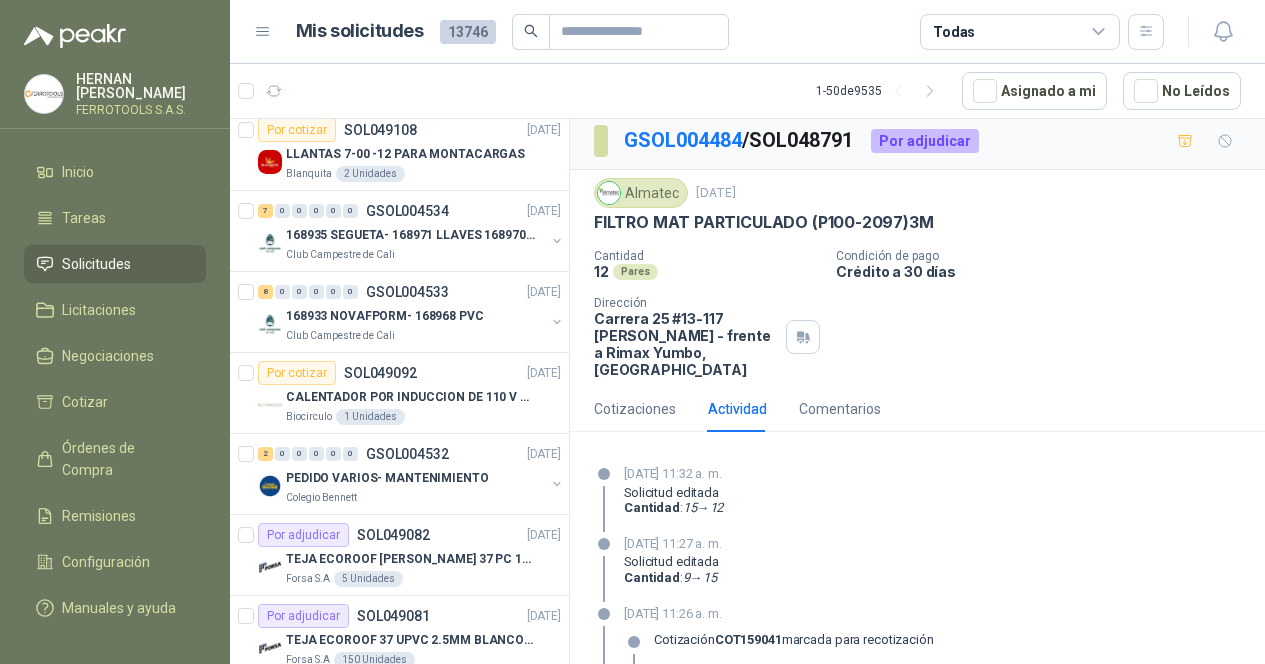 scroll, scrollTop: 0, scrollLeft: 0, axis: both 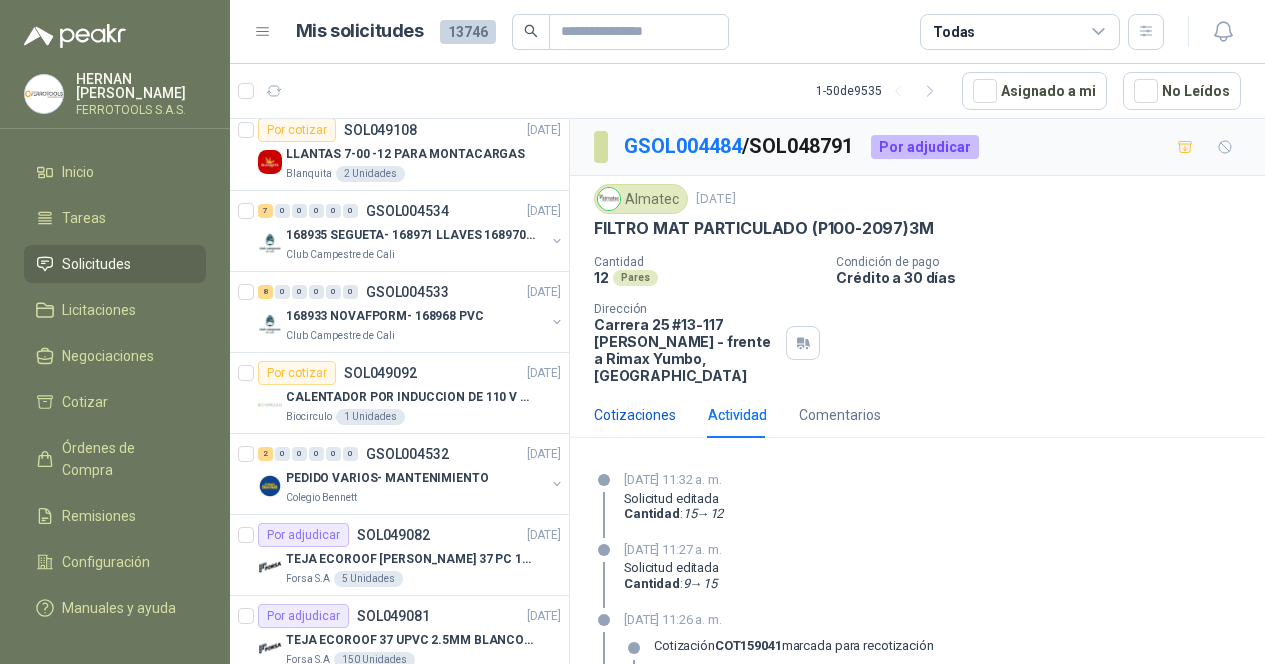 click on "Cotizaciones" at bounding box center [635, 415] 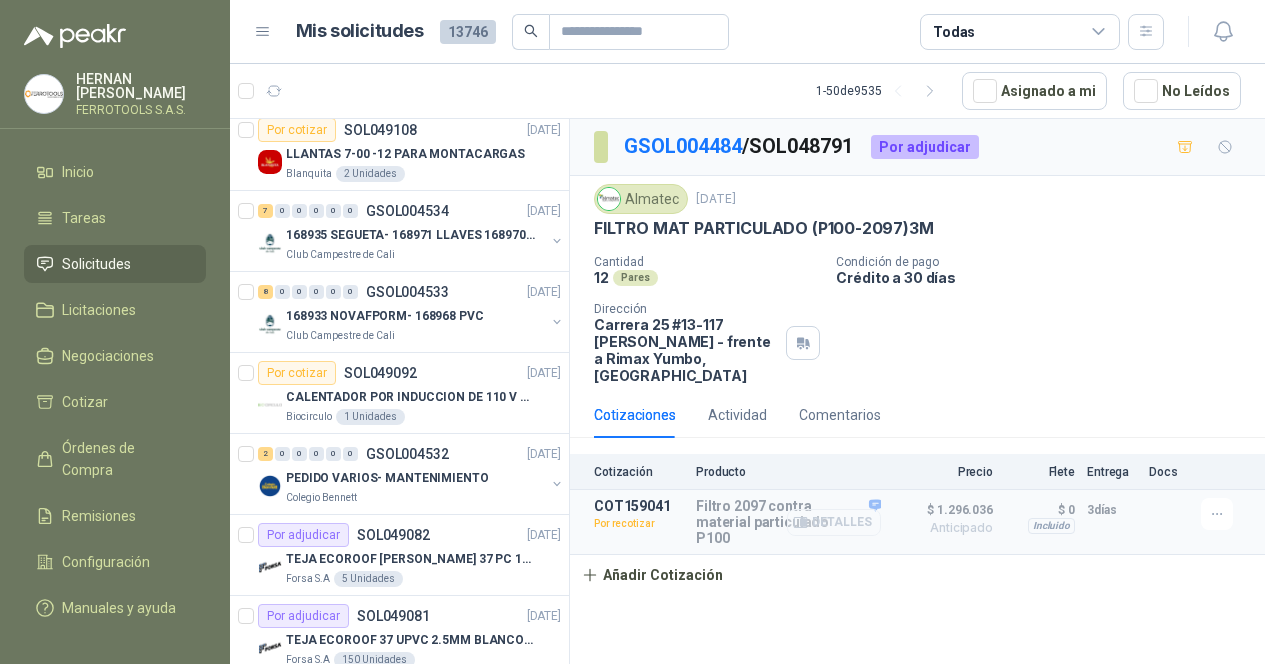 click on "Detalles" at bounding box center [834, 522] 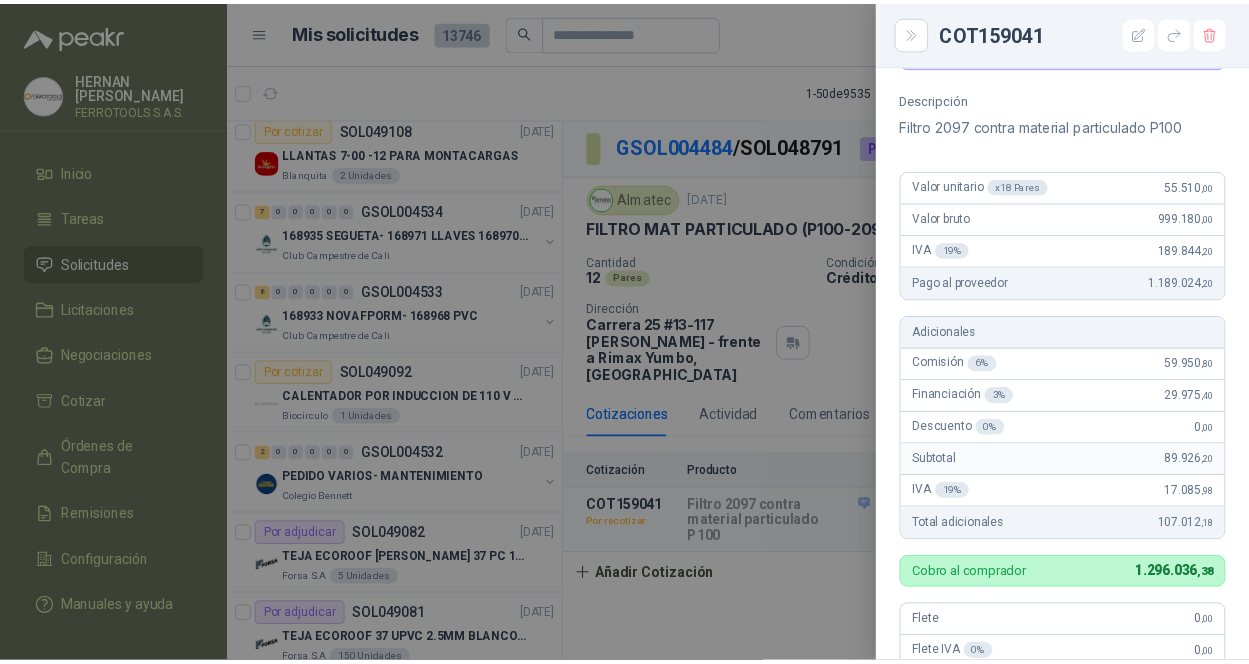 scroll, scrollTop: 0, scrollLeft: 0, axis: both 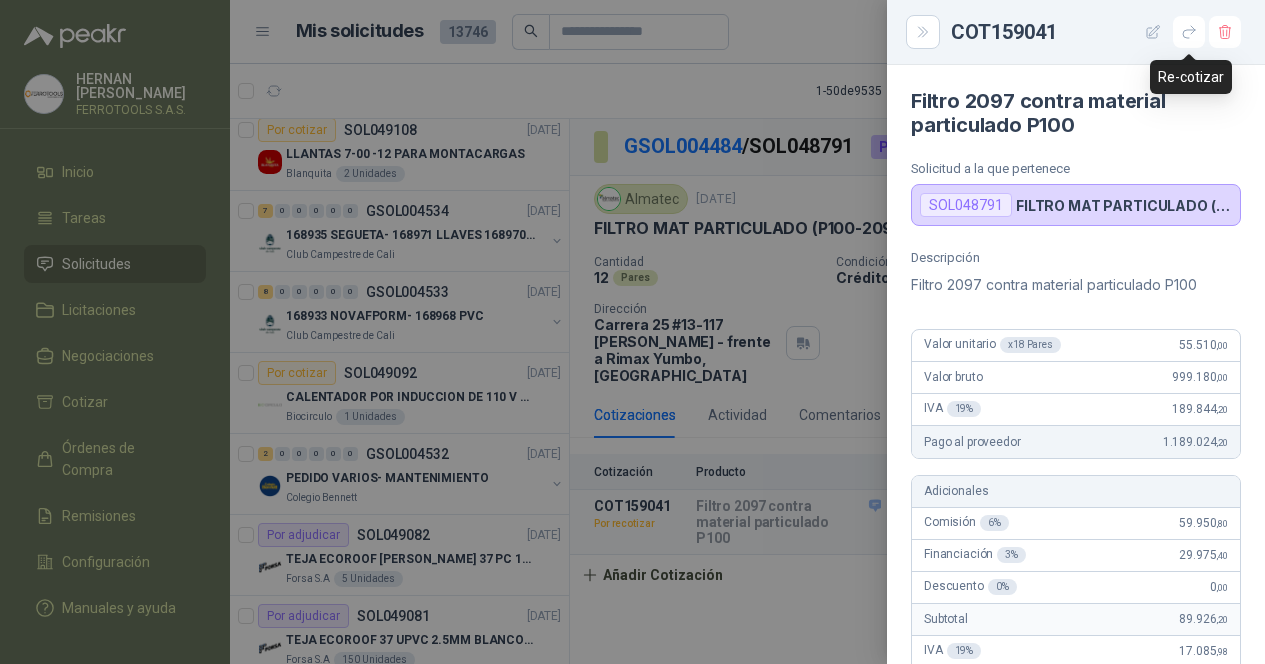 click at bounding box center [1153, 32] 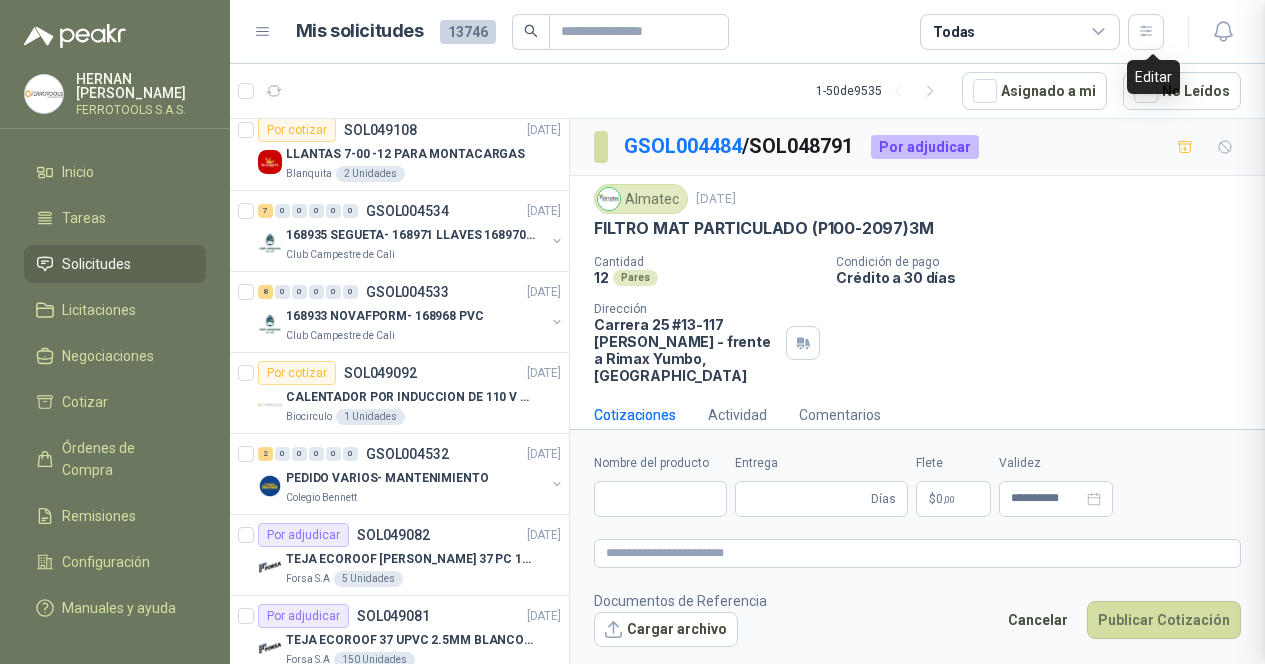type 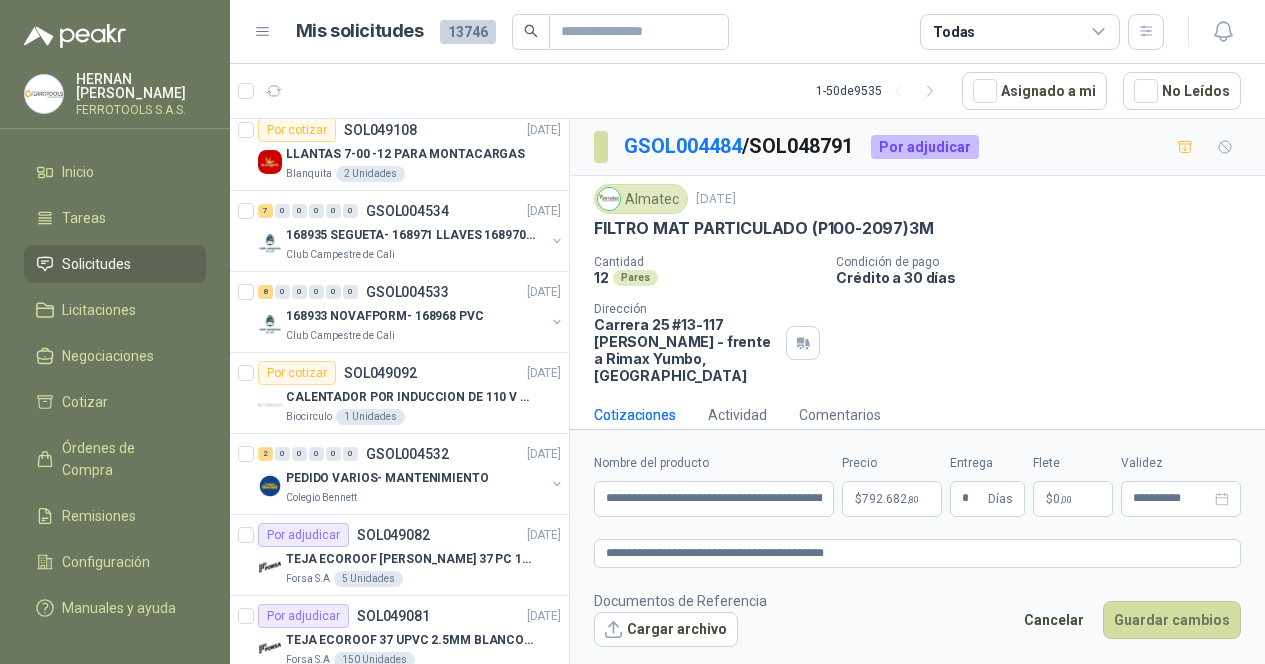 click on "[PERSON_NAME] FERROTOOLS S.A.S.   Inicio   Tareas   Solicitudes   Licitaciones   Negociaciones   Cotizar   Órdenes de Compra   Remisiones   Configuración   Manuales y ayuda Mis solicitudes 13746 Todas 1 - 50  de  9535 Asignado a mi No Leídos Por cotizar SOL049182 [DATE]   forros plásticos para camilla de emergencia Almatec 3   Unidades 2   0   0   0   0   0   GSOL004543 [DATE]   ACCESORIOS MOTOBOMBA CAUDAL - ARENAL Rio Fertil del Pacífico S.A.S.   5   0   0   0   0   0   GSOL004542 [DATE]   SOLICITUD DE COMPRA 2143 Panela El Trébol   26   2   0   0   0   0   GSOL004541 [DATE]   SOLICITUD DE COMPRA 2142 Panela El Trébol   2   0   0   0   0   0   GSOL004540 [DATE]   mtto Zoologico De Cali    Por cotizar SOL049144 [DATE]   UPS APC modelo SRT10KRMXLT BioCosta Green Energy S.A.S 1   Unidades 4   0   0   0   0   0   GSOL004539 [DATE]   CARTELES DE RIESGO ELECTRICO Almatec   5   0   0   0   0   0   GSOL004538 [DATE]   19-RQU-206 Santa [PERSON_NAME]   1   4   0   0   0   0   GSOL004537     10" at bounding box center [632, 332] 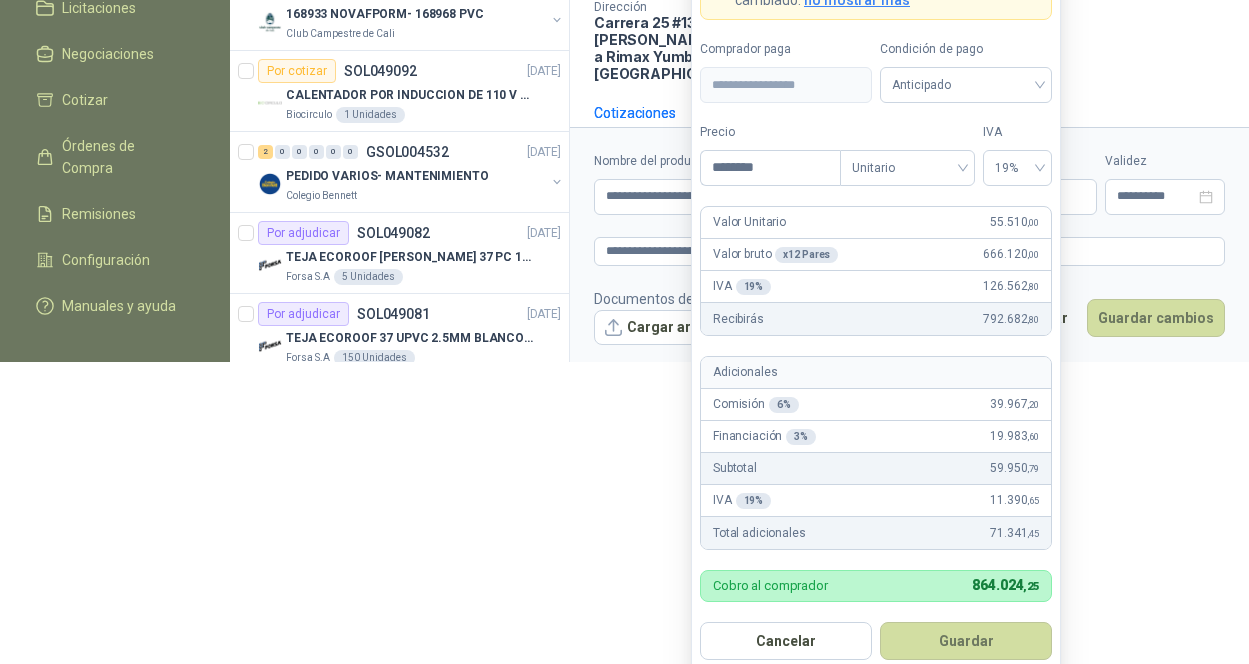 scroll, scrollTop: 316, scrollLeft: 0, axis: vertical 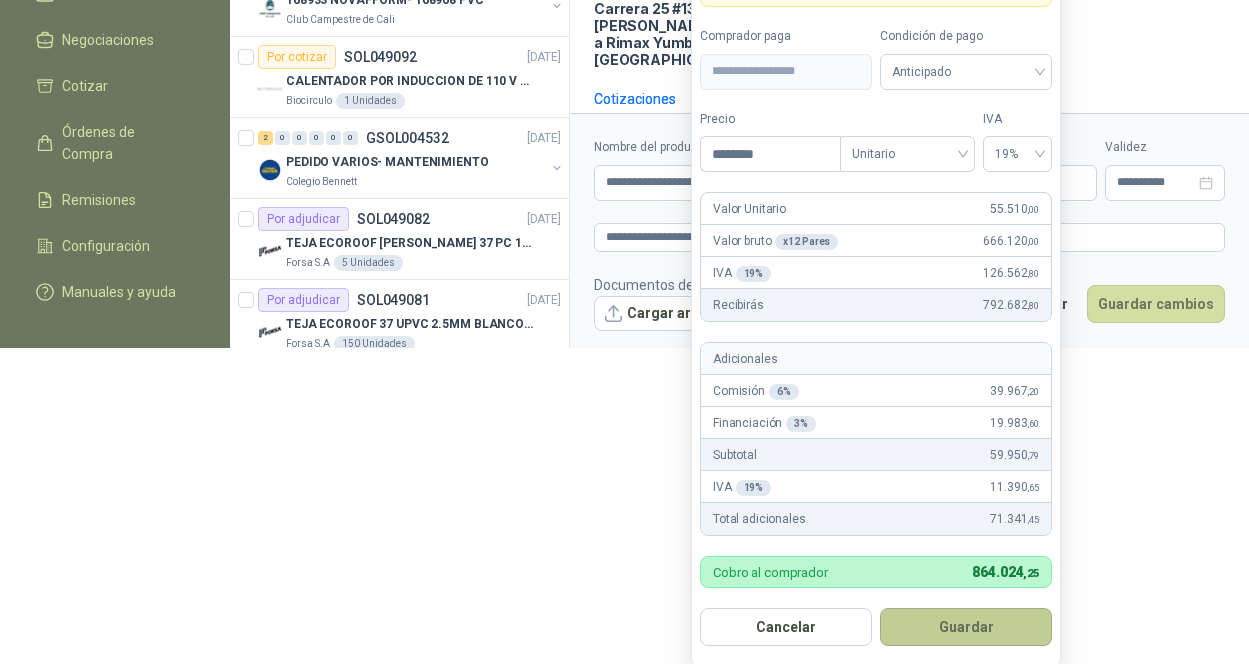 click on "Guardar" at bounding box center [966, 627] 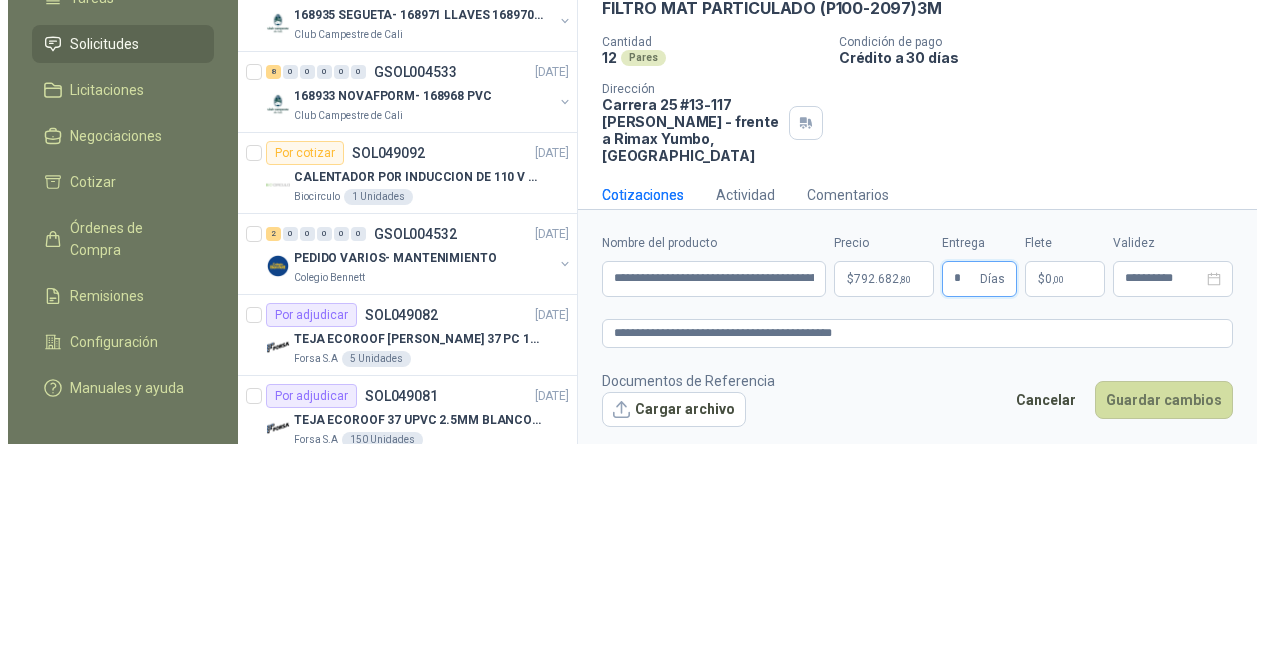 scroll, scrollTop: 0, scrollLeft: 0, axis: both 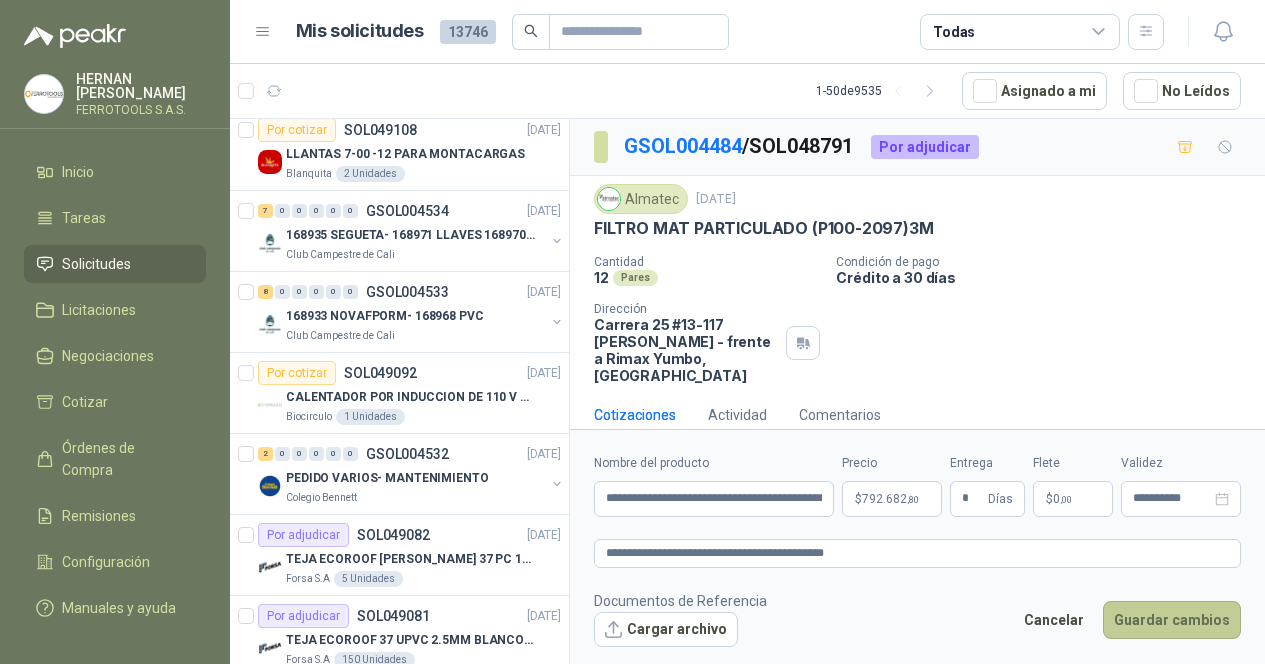 click on "Guardar cambios" at bounding box center (1172, 620) 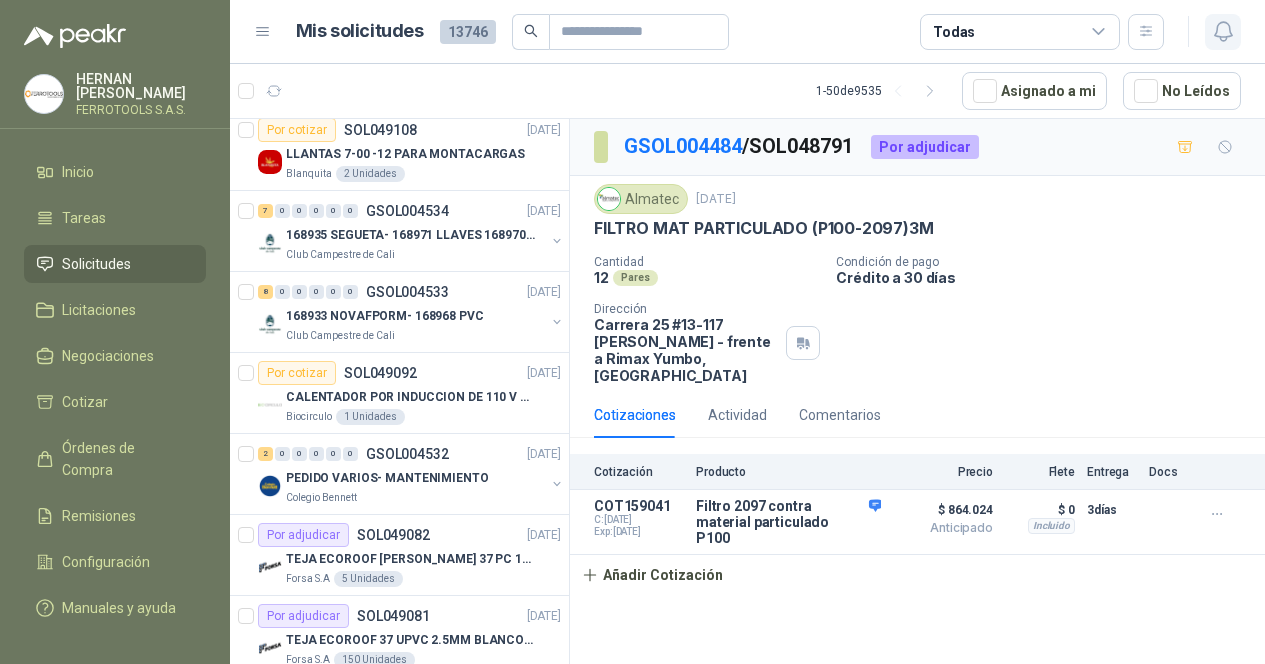 click 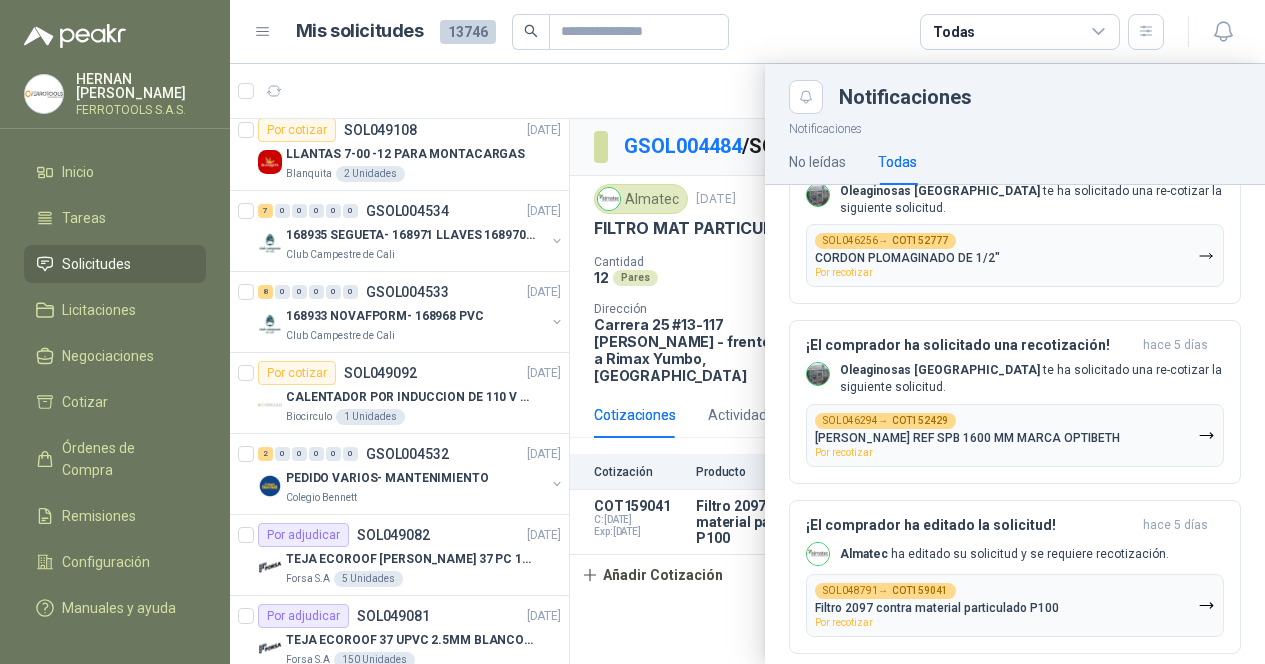scroll, scrollTop: 500, scrollLeft: 0, axis: vertical 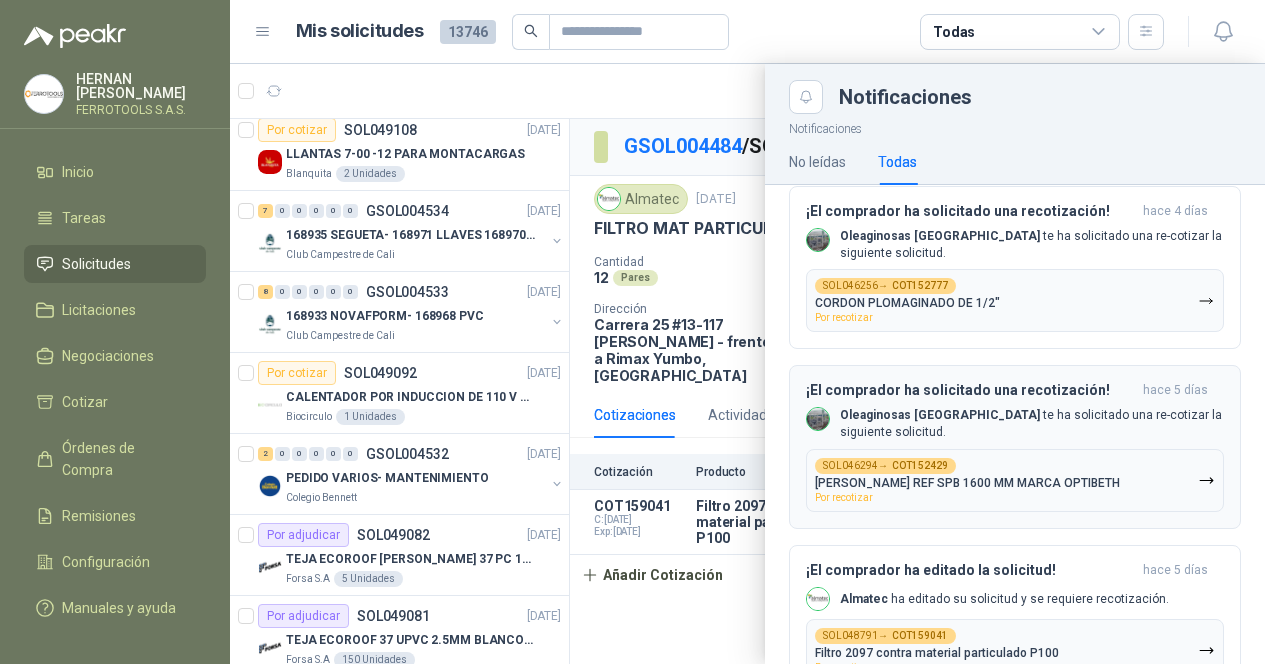 click on "Por recotizar" at bounding box center (844, 497) 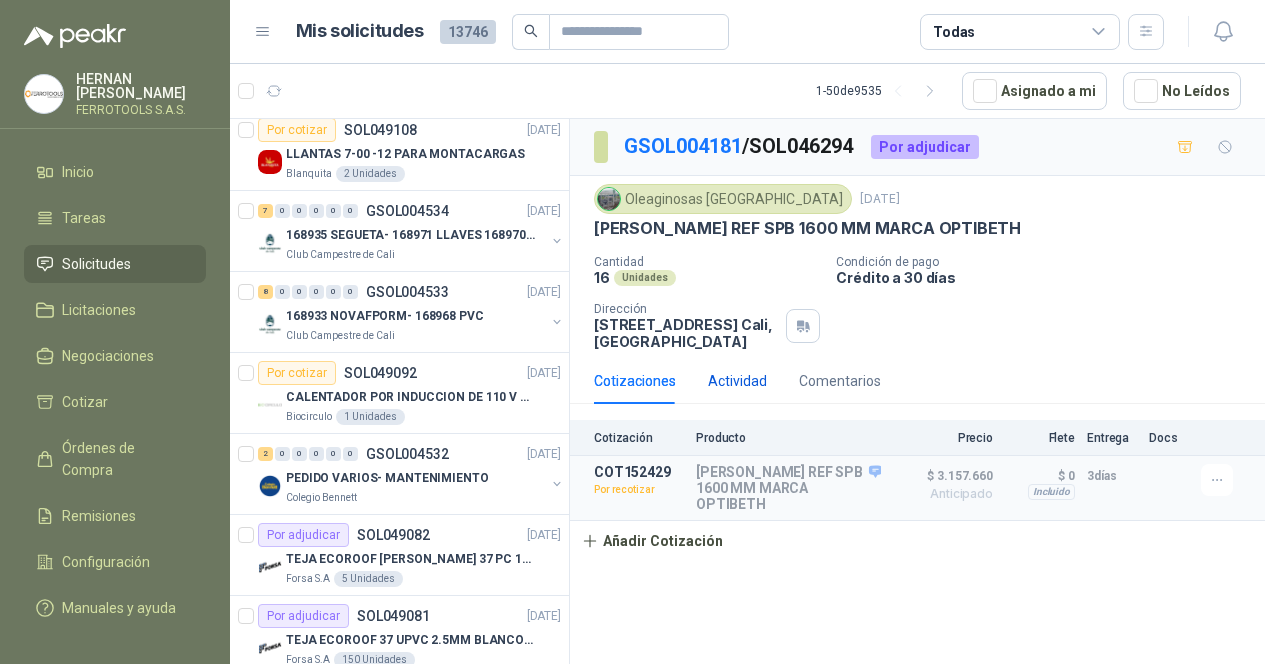 click on "Actividad" at bounding box center (737, 381) 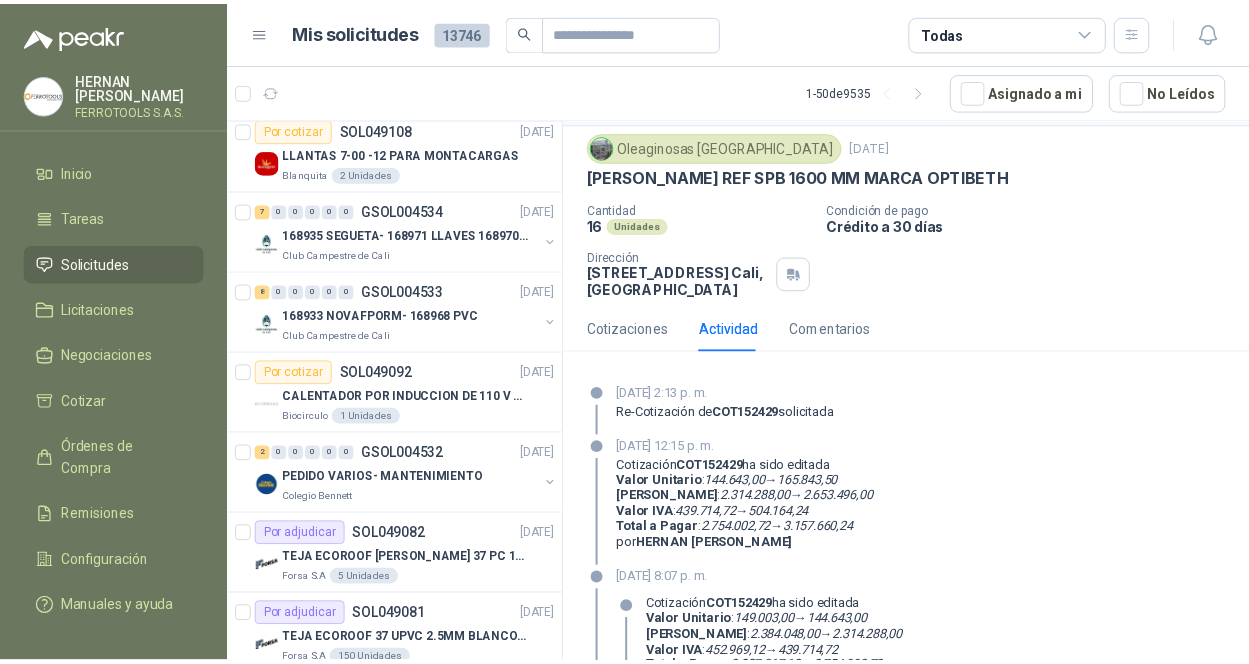 scroll, scrollTop: 0, scrollLeft: 0, axis: both 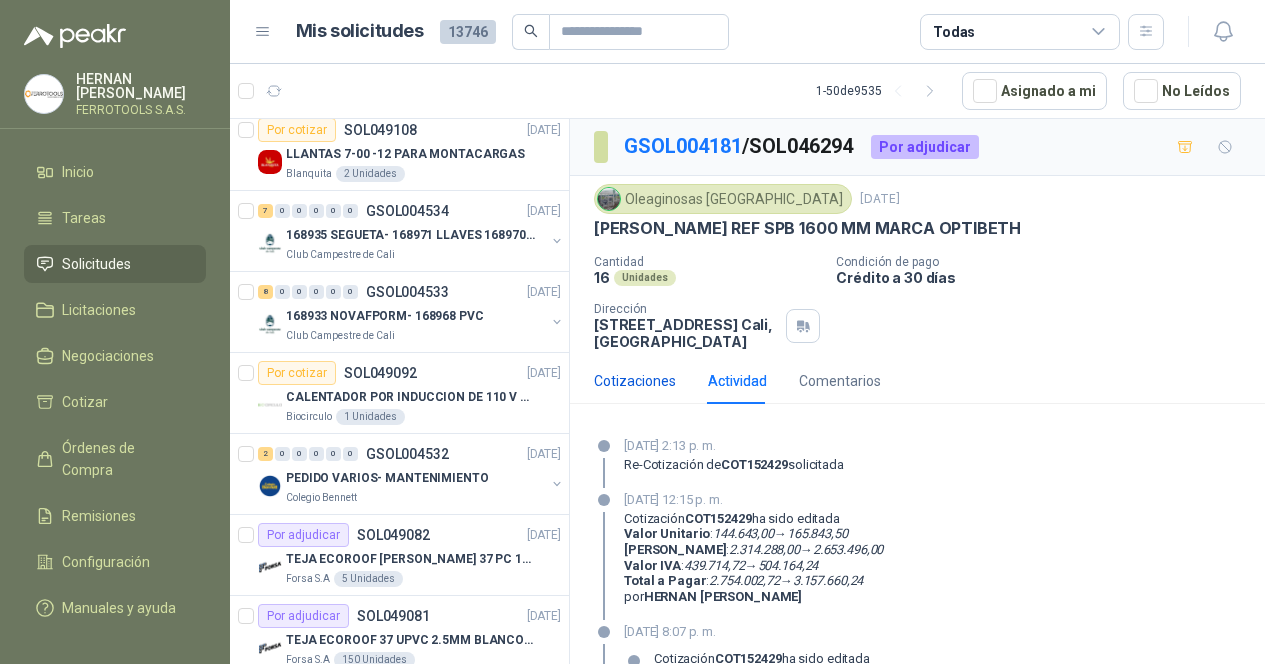 click on "Cotizaciones" at bounding box center (635, 381) 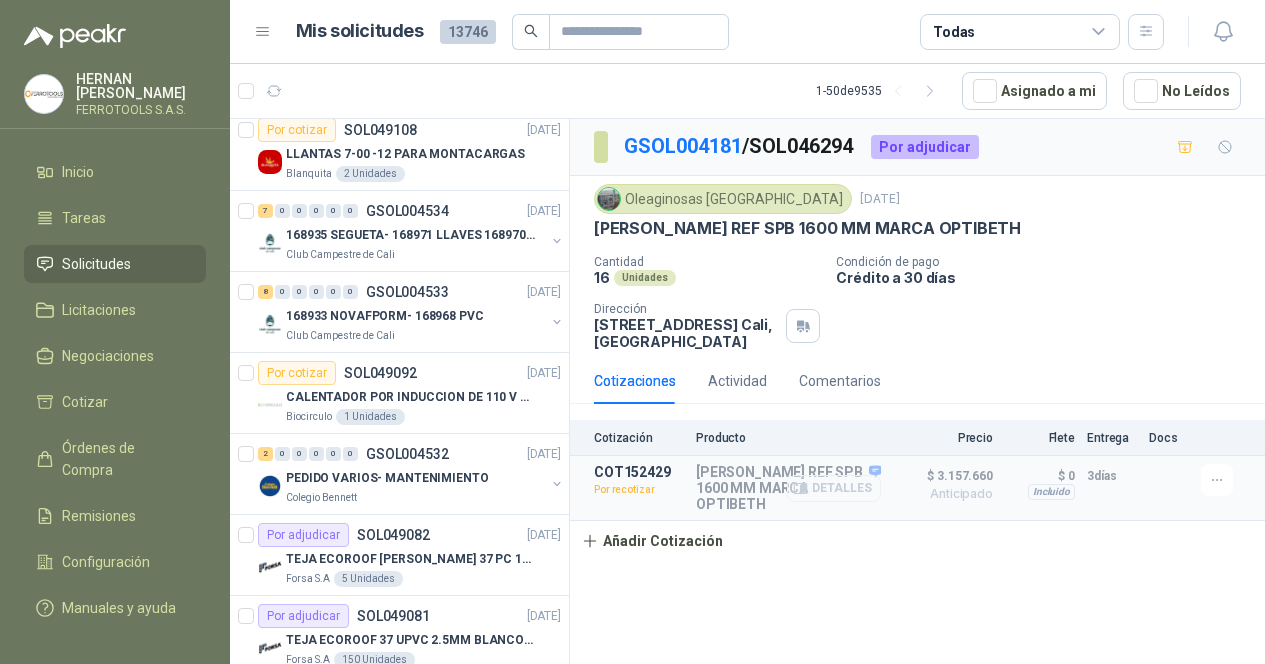 click on "Detalles" at bounding box center [834, 488] 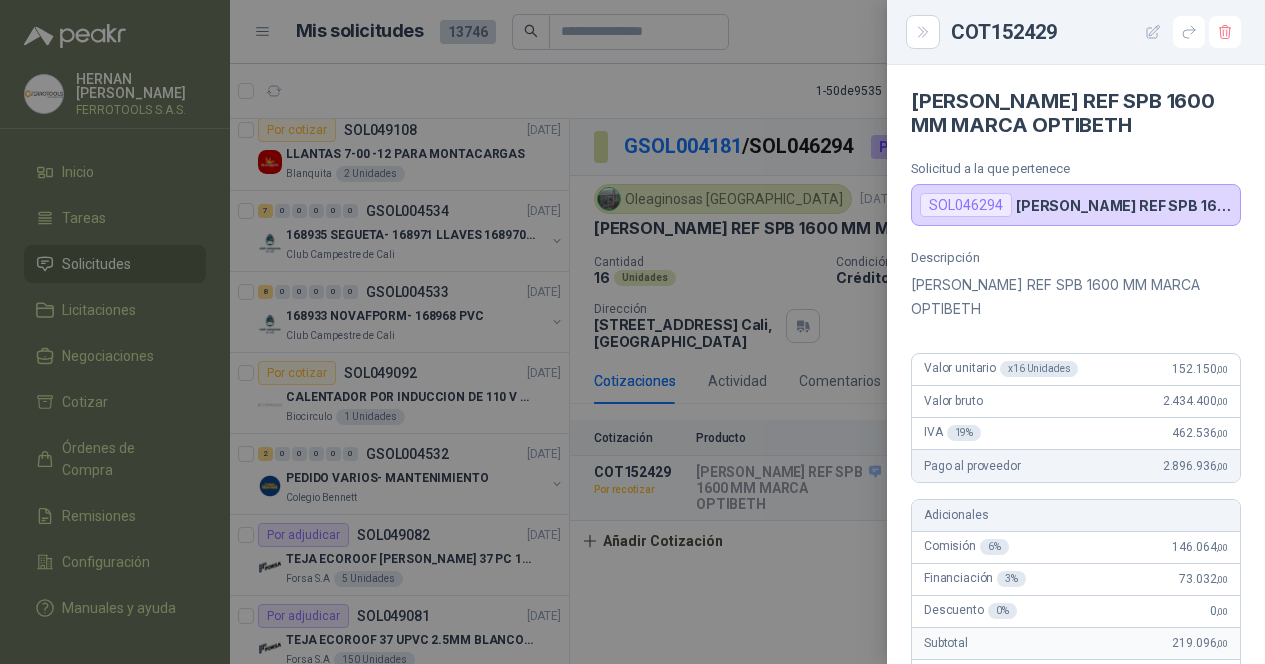 click at bounding box center [1153, 32] 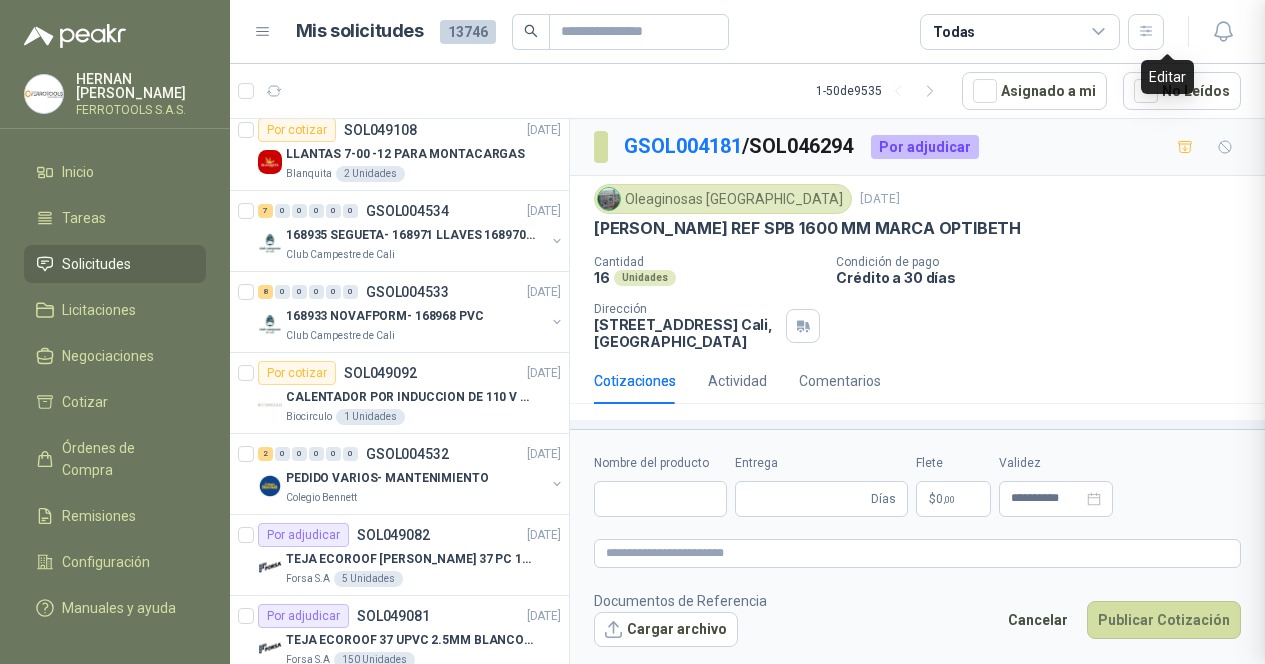 type 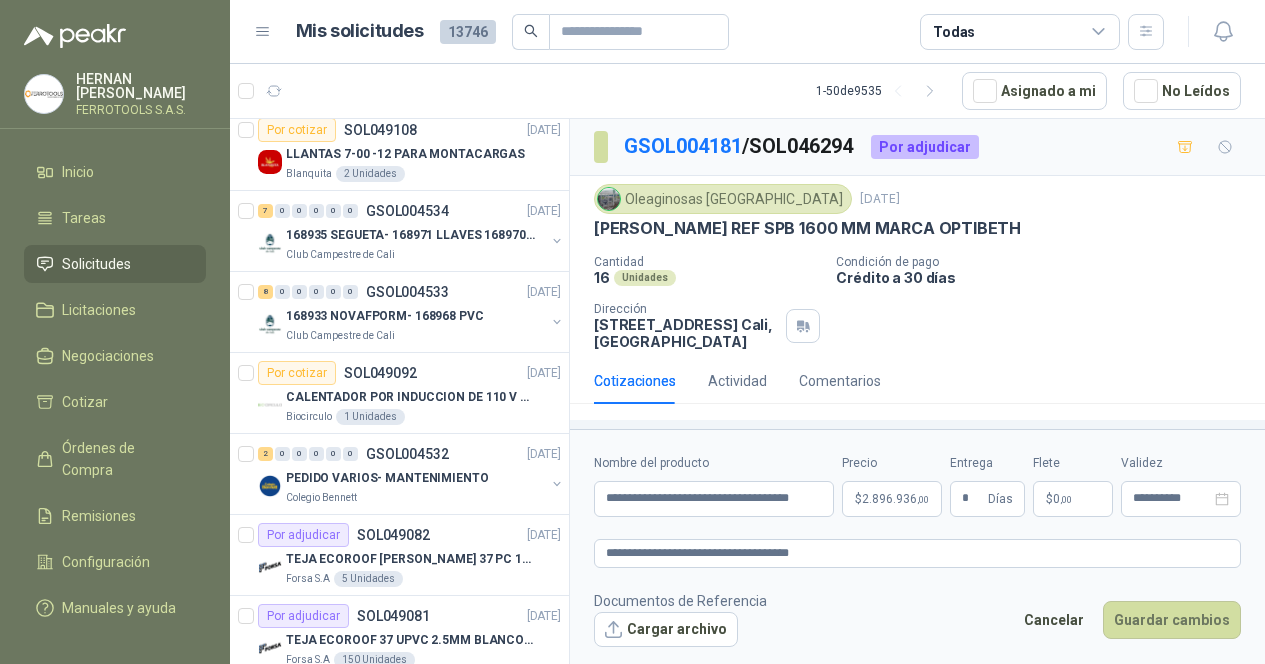 click on "[PERSON_NAME] FERROTOOLS S.A.S.   Inicio   Tareas   Solicitudes   Licitaciones   Negociaciones   Cotizar   Órdenes de Compra   Remisiones   Configuración   Manuales y ayuda Mis solicitudes 13746 Todas 1 - 50  de  9535 Asignado a mi No Leídos Por cotizar SOL049182 [DATE]   forros plásticos para camilla de emergencia Almatec 3   Unidades 2   0   0   0   0   0   GSOL004543 [DATE]   ACCESORIOS MOTOBOMBA CAUDAL - ARENAL Rio Fertil del Pacífico S.A.S.   5   0   0   0   0   0   GSOL004542 [DATE]   SOLICITUD DE COMPRA 2143 Panela El Trébol   26   2   0   0   0   0   GSOL004541 [DATE]   SOLICITUD DE COMPRA 2142 Panela El Trébol   2   0   0   0   0   0   GSOL004540 [DATE]   mtto Zoologico De Cali    Por cotizar SOL049144 [DATE]   UPS APC modelo SRT10KRMXLT BioCosta Green Energy S.A.S 1   Unidades 4   0   0   0   0   0   GSOL004539 [DATE]   CARTELES DE RIESGO ELECTRICO Almatec   5   0   0   0   0   0   GSOL004538 [DATE]   19-RQU-206 Santa [PERSON_NAME]   1   4   0   0   0   0   GSOL004537     10" at bounding box center [632, 332] 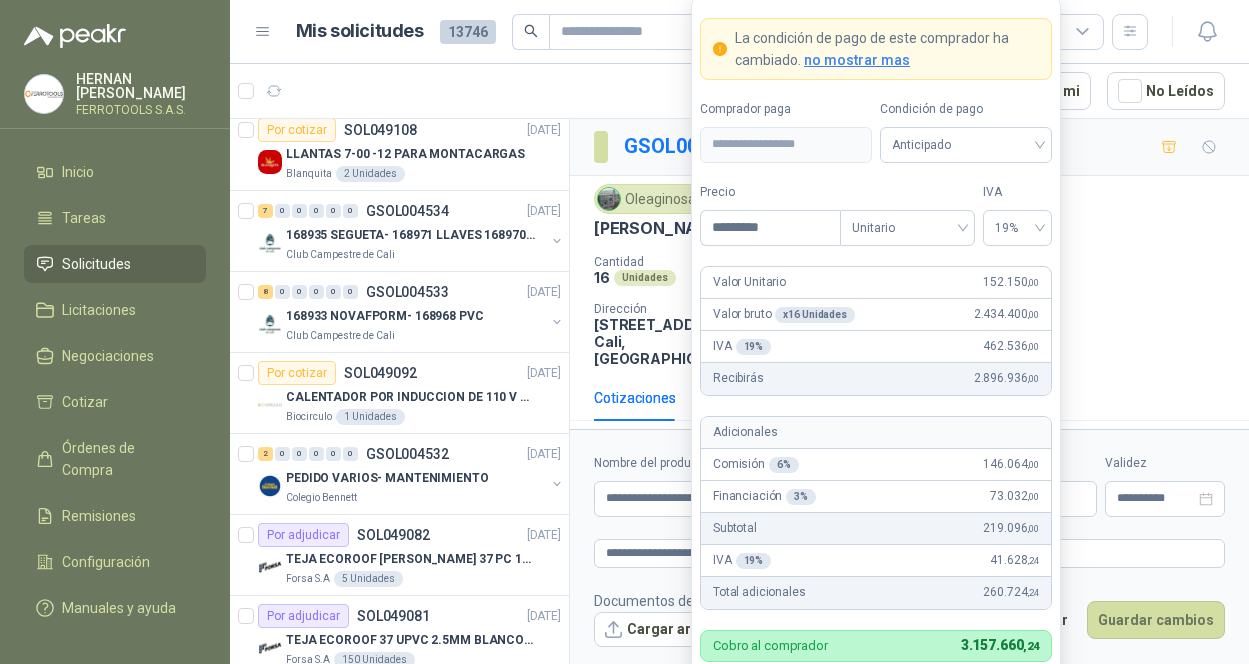 drag, startPoint x: 822, startPoint y: 226, endPoint x: 678, endPoint y: 223, distance: 144.03125 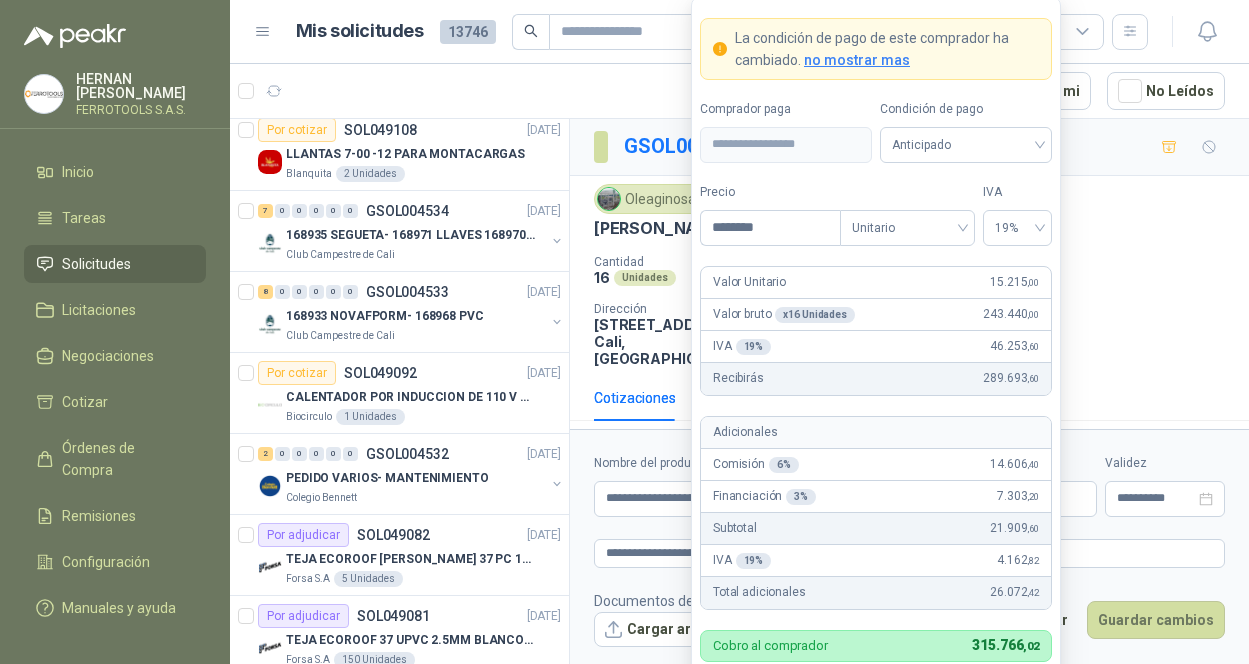 type on "*********" 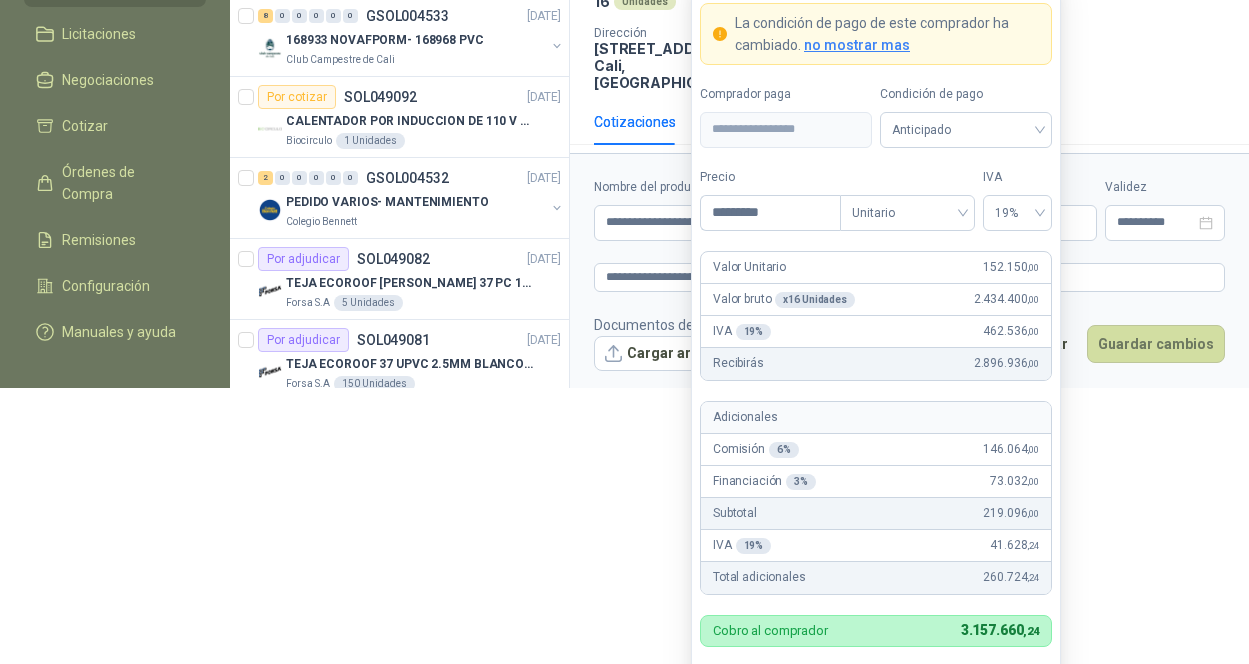 scroll, scrollTop: 280, scrollLeft: 0, axis: vertical 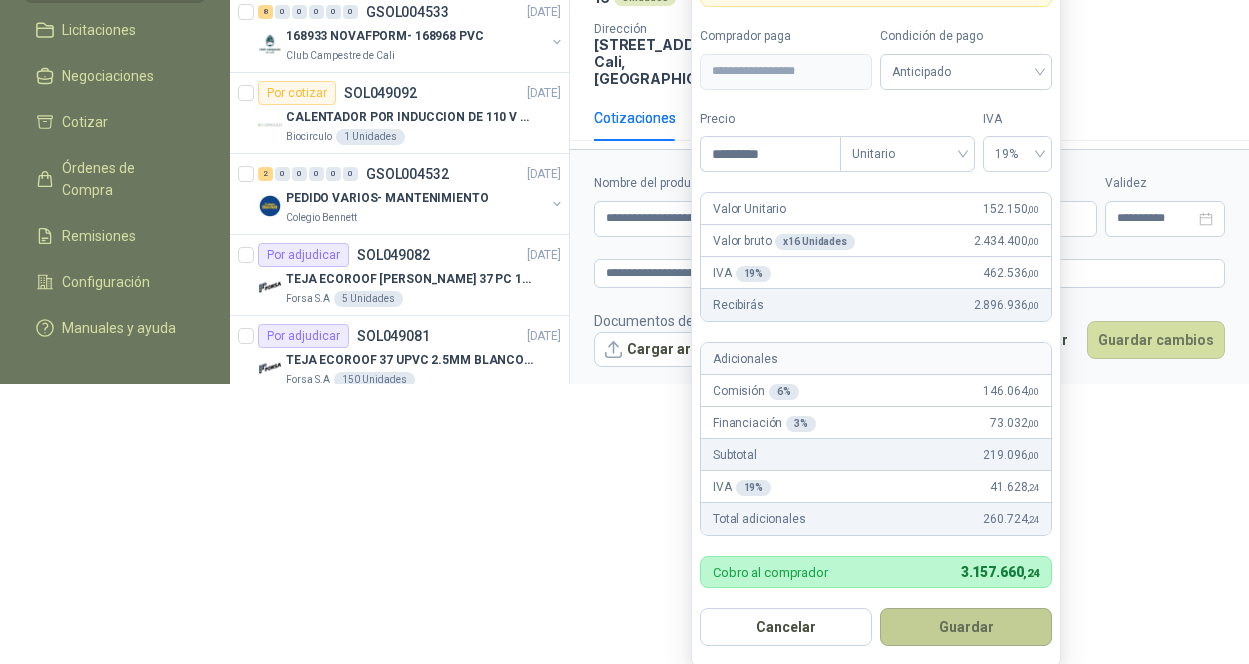 click on "Guardar" at bounding box center [966, 627] 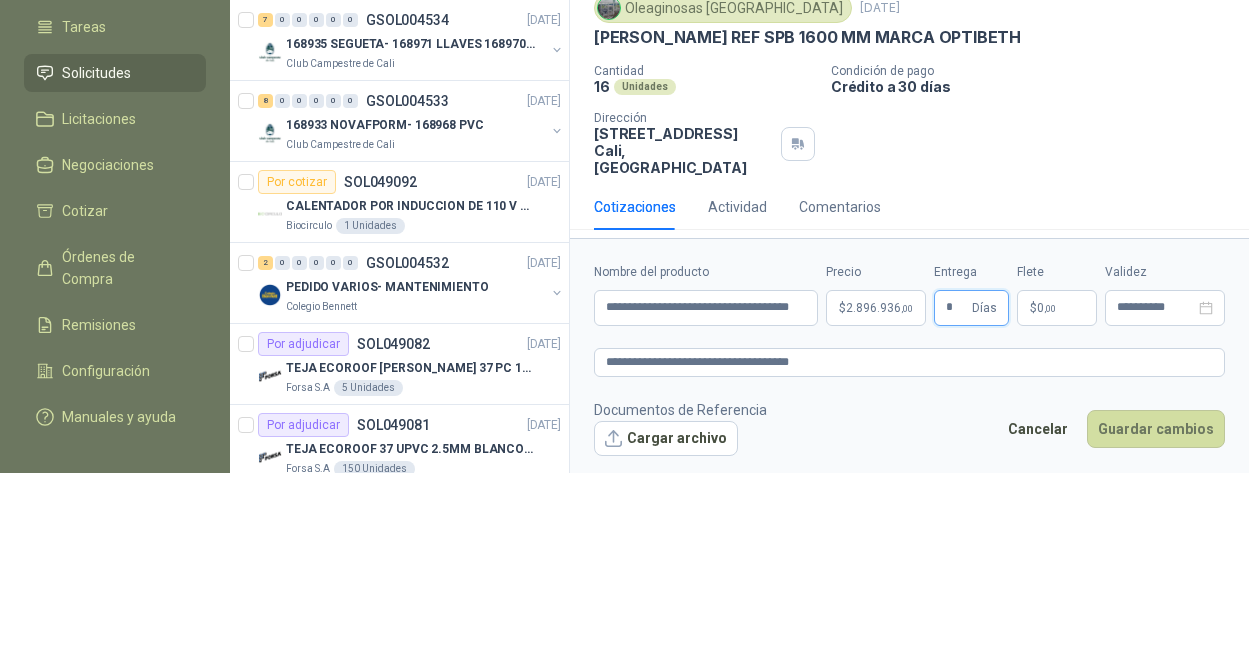 type 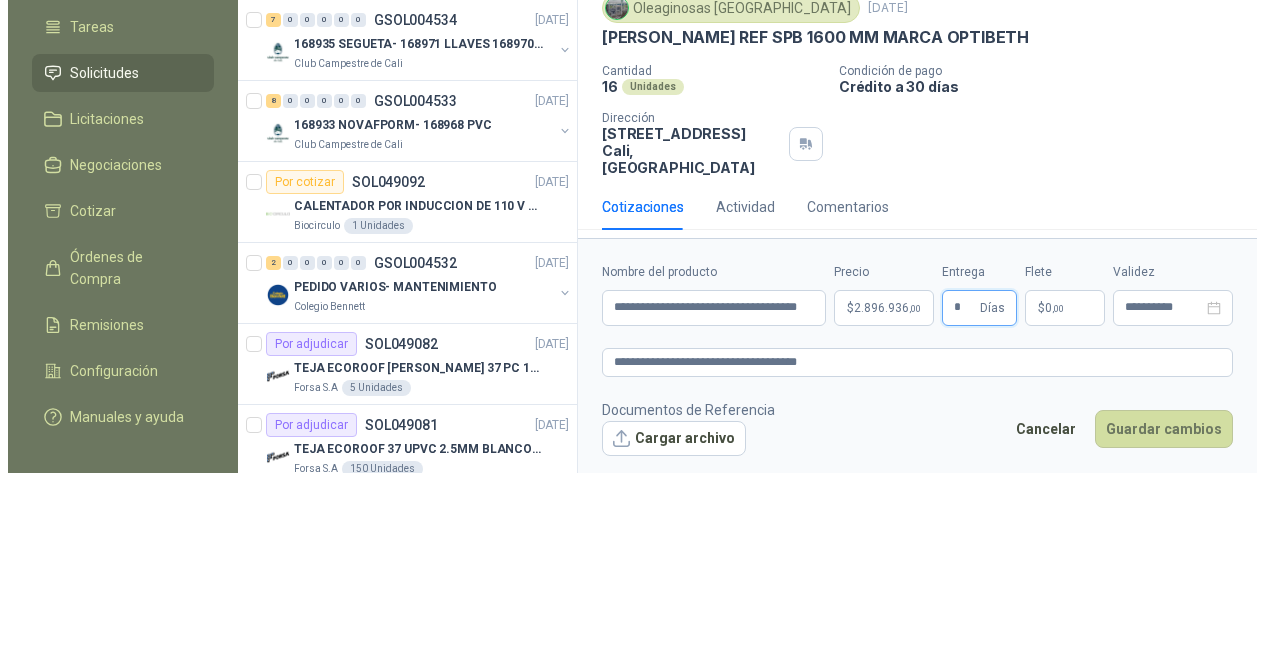 scroll, scrollTop: 0, scrollLeft: 0, axis: both 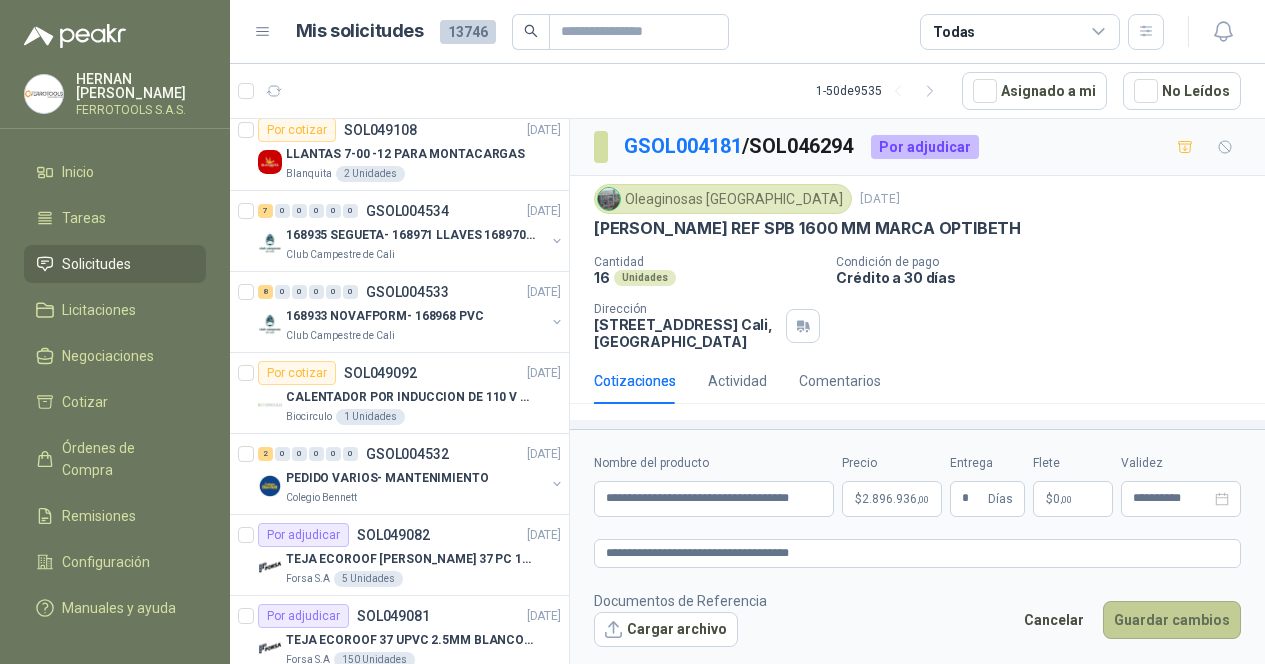 click on "Guardar cambios" at bounding box center [1172, 620] 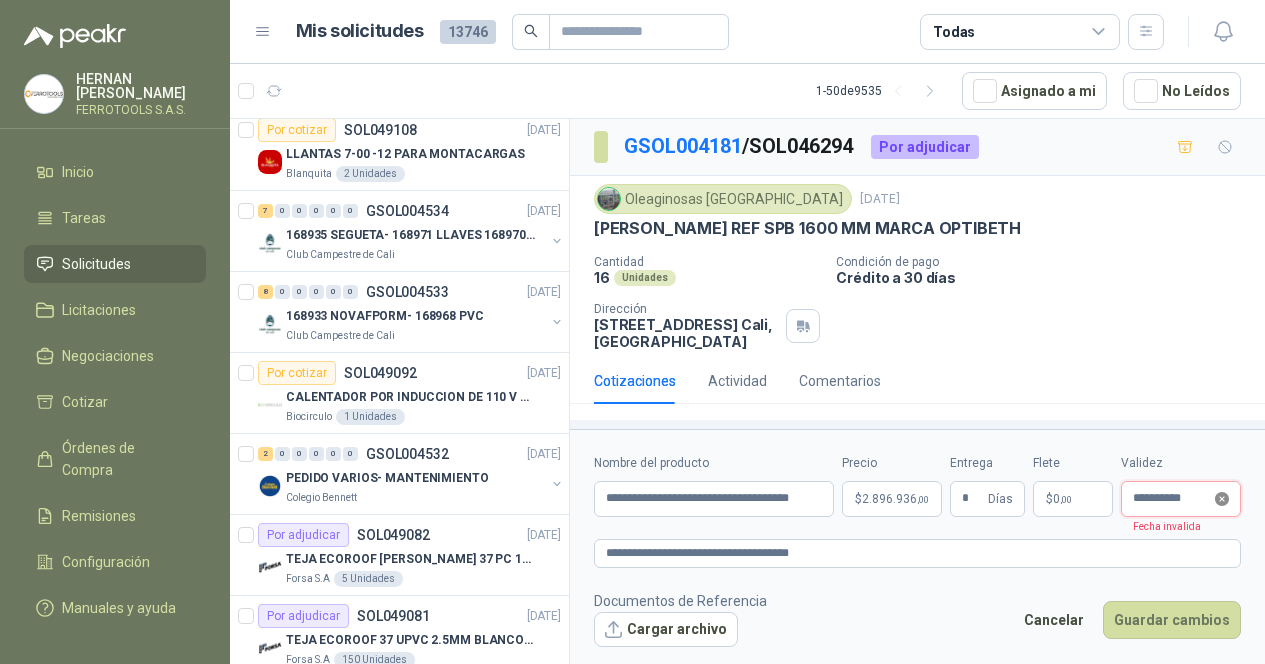 click 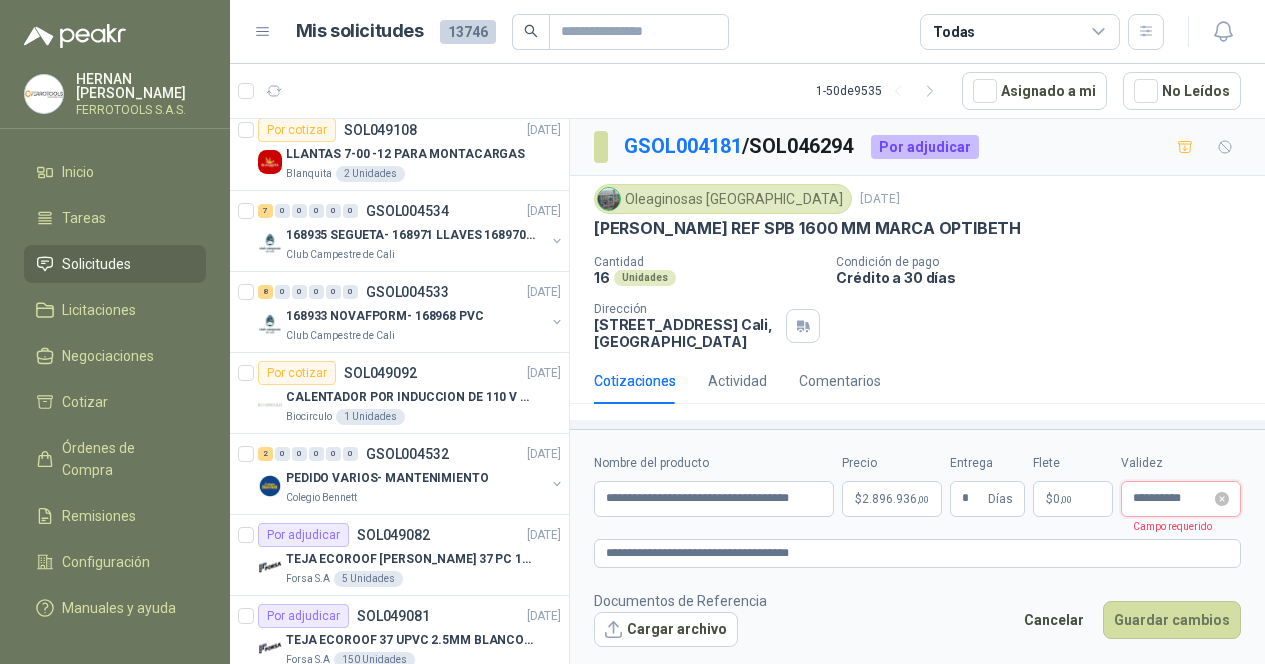 click on "**********" at bounding box center (1172, 498) 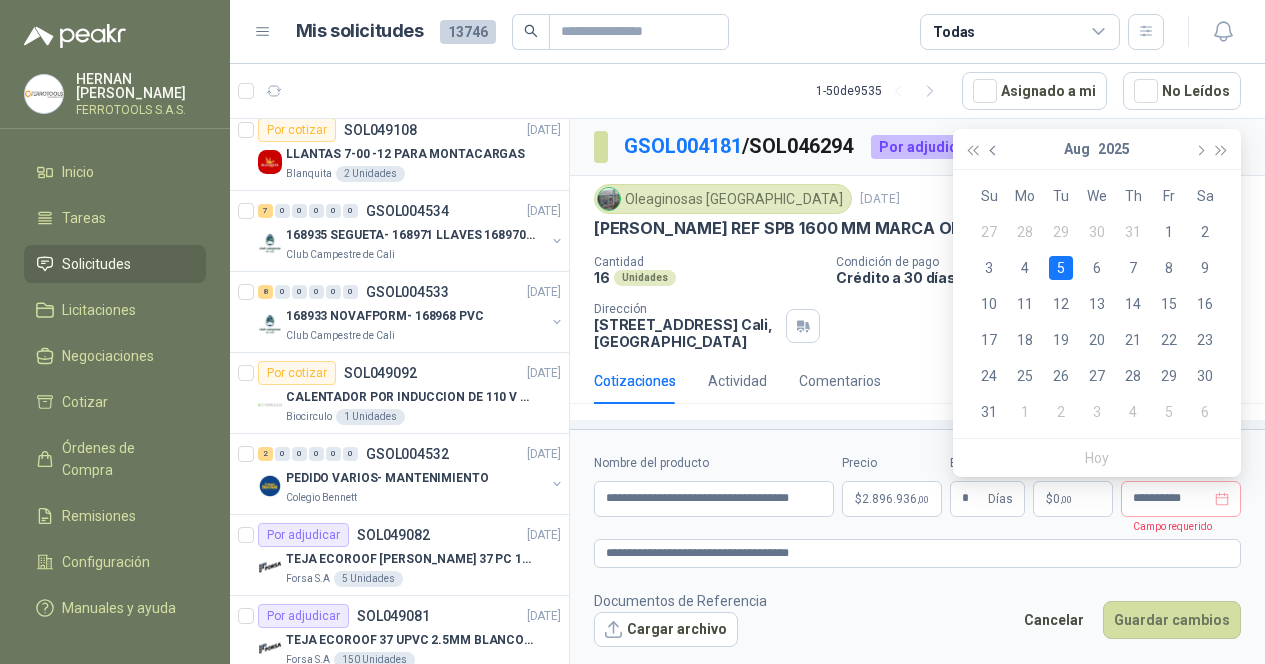 click at bounding box center [994, 149] 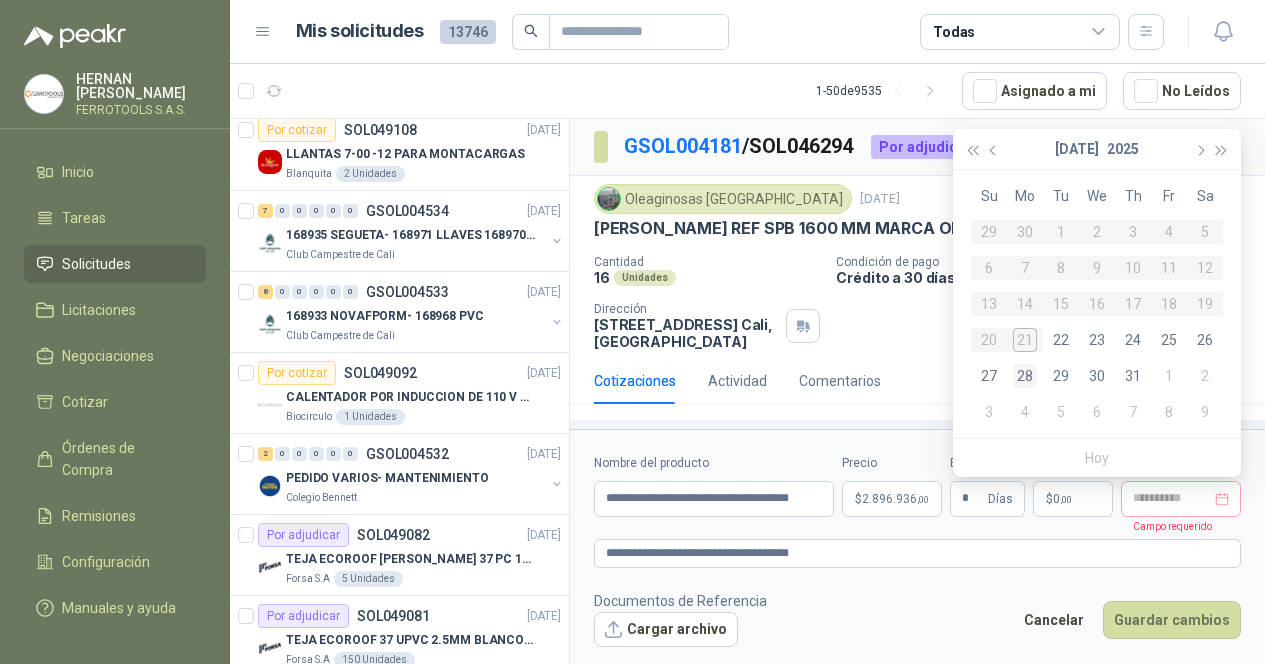 click on "28" at bounding box center [1025, 376] 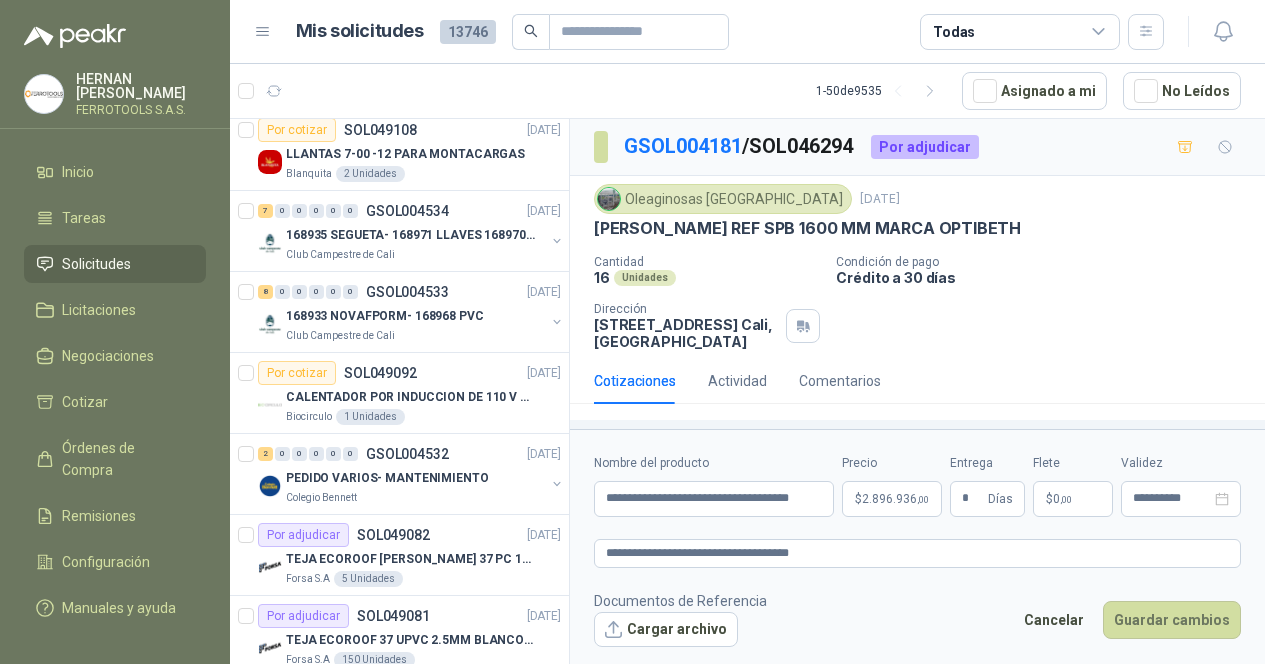 type on "**********" 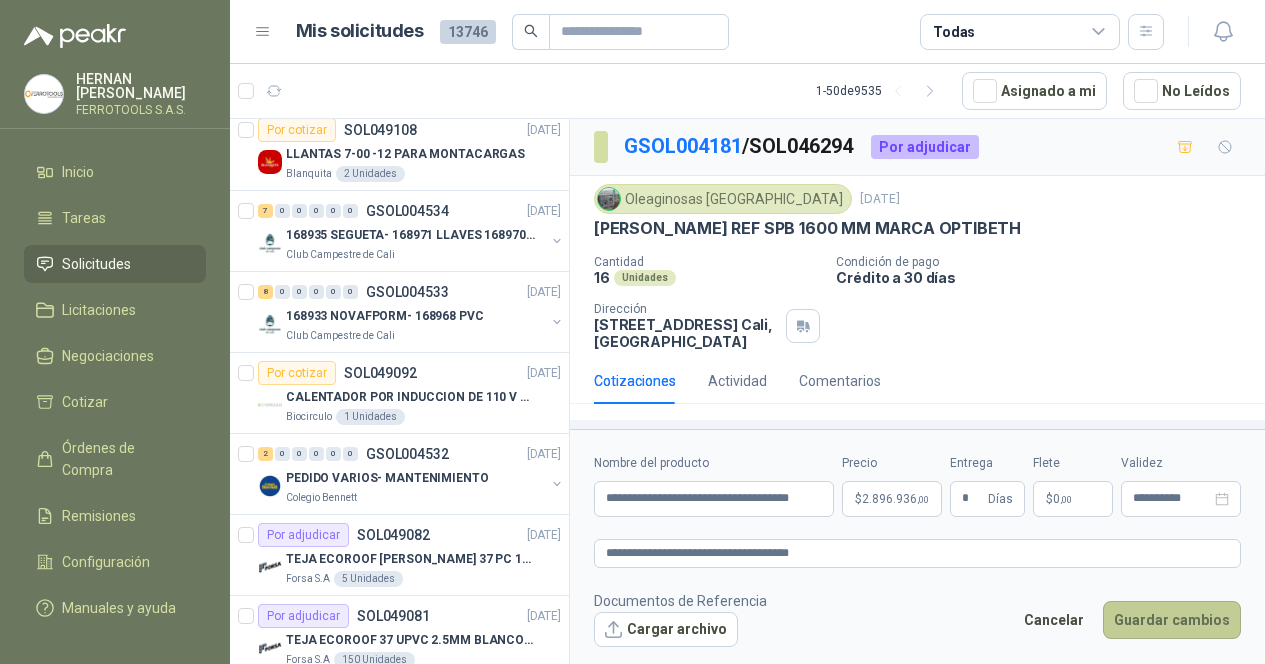 click on "Guardar cambios" at bounding box center (1172, 620) 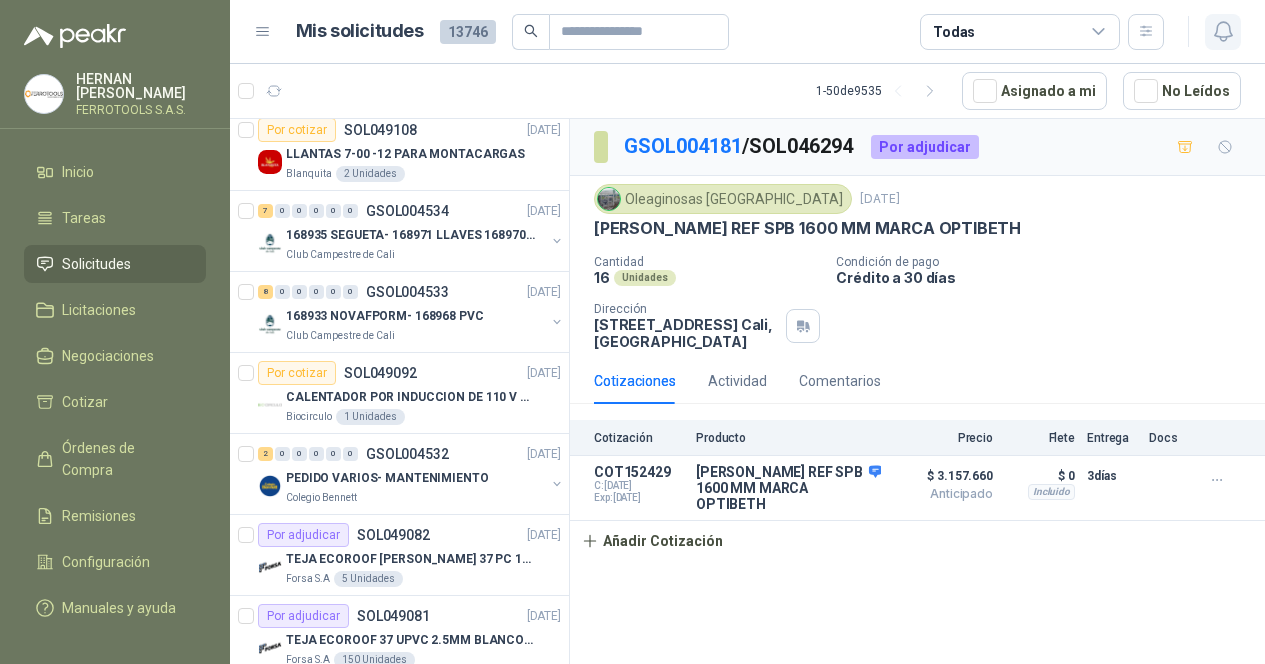 click 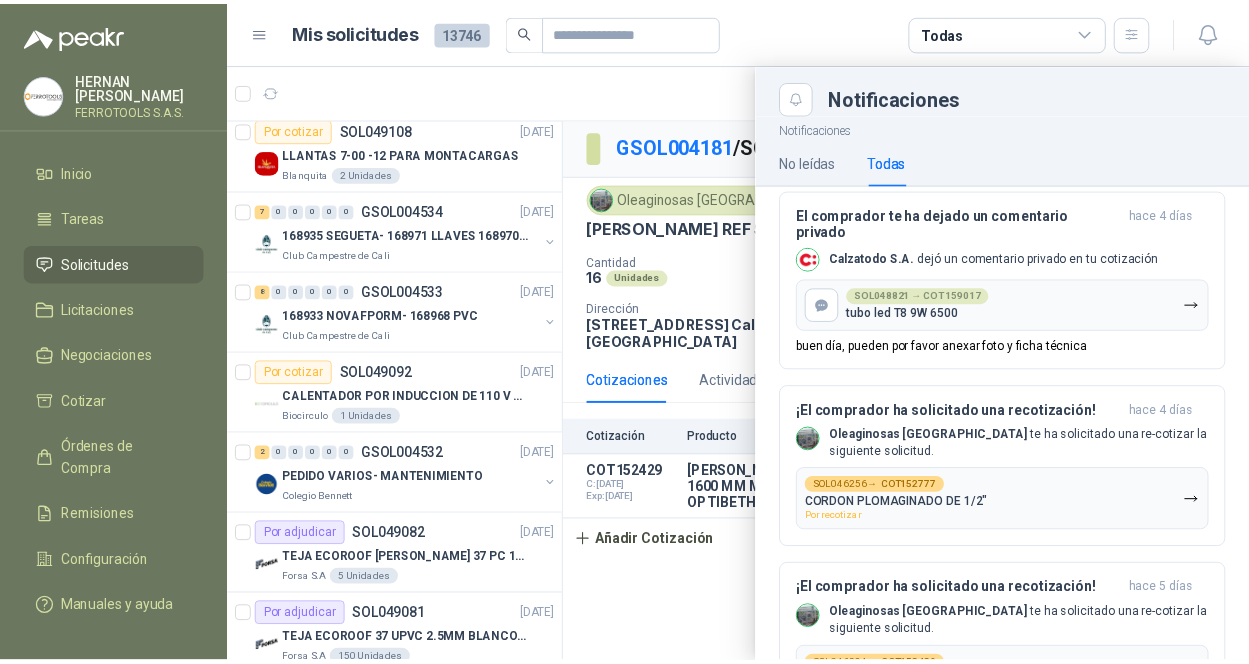 scroll, scrollTop: 200, scrollLeft: 0, axis: vertical 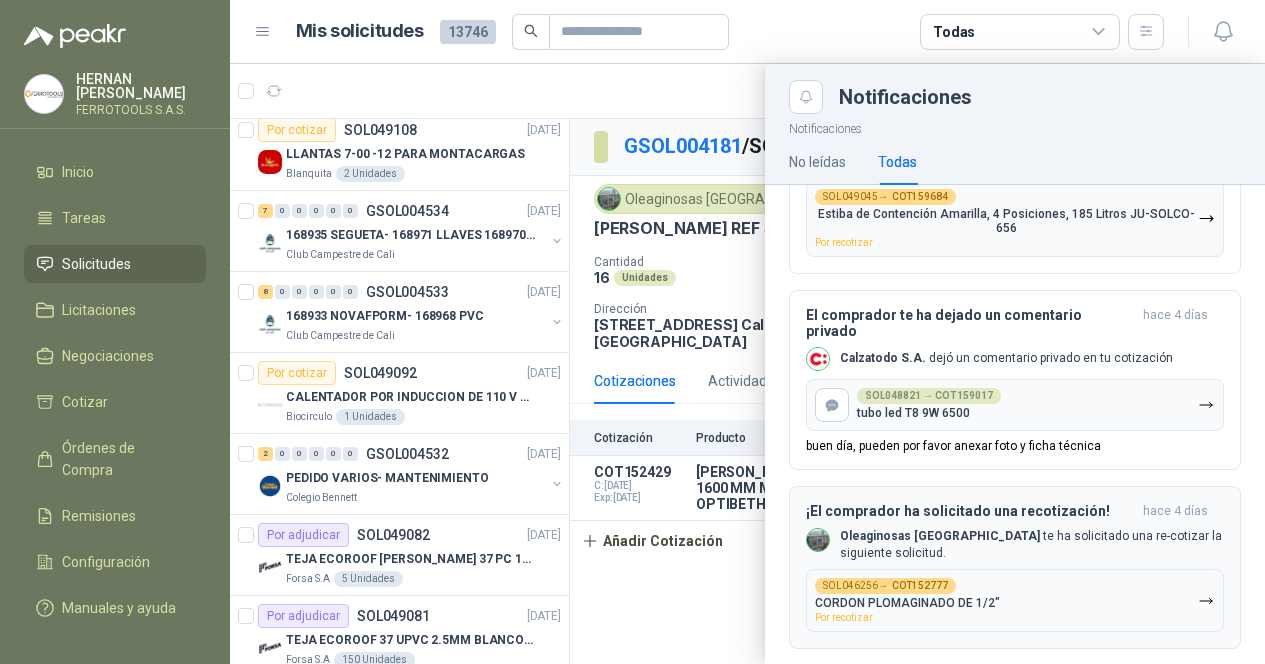 click on "Por recotizar" at bounding box center [844, 617] 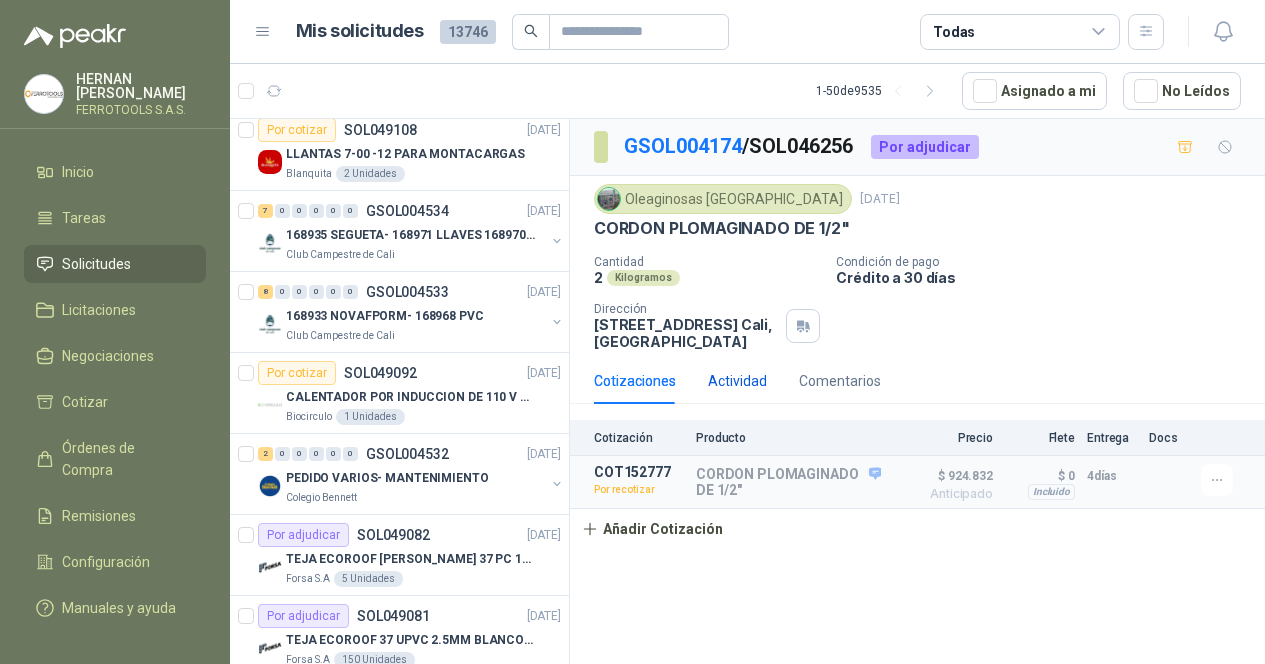 click on "Actividad" at bounding box center [737, 381] 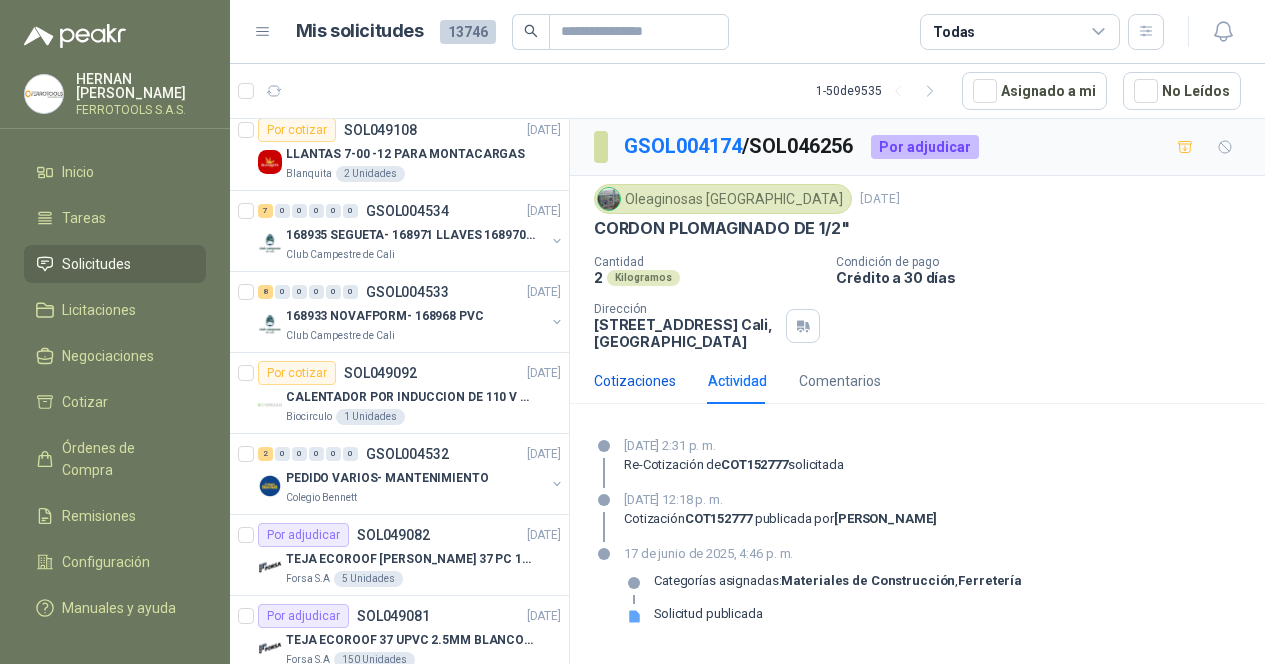 click on "Cotizaciones" at bounding box center (635, 381) 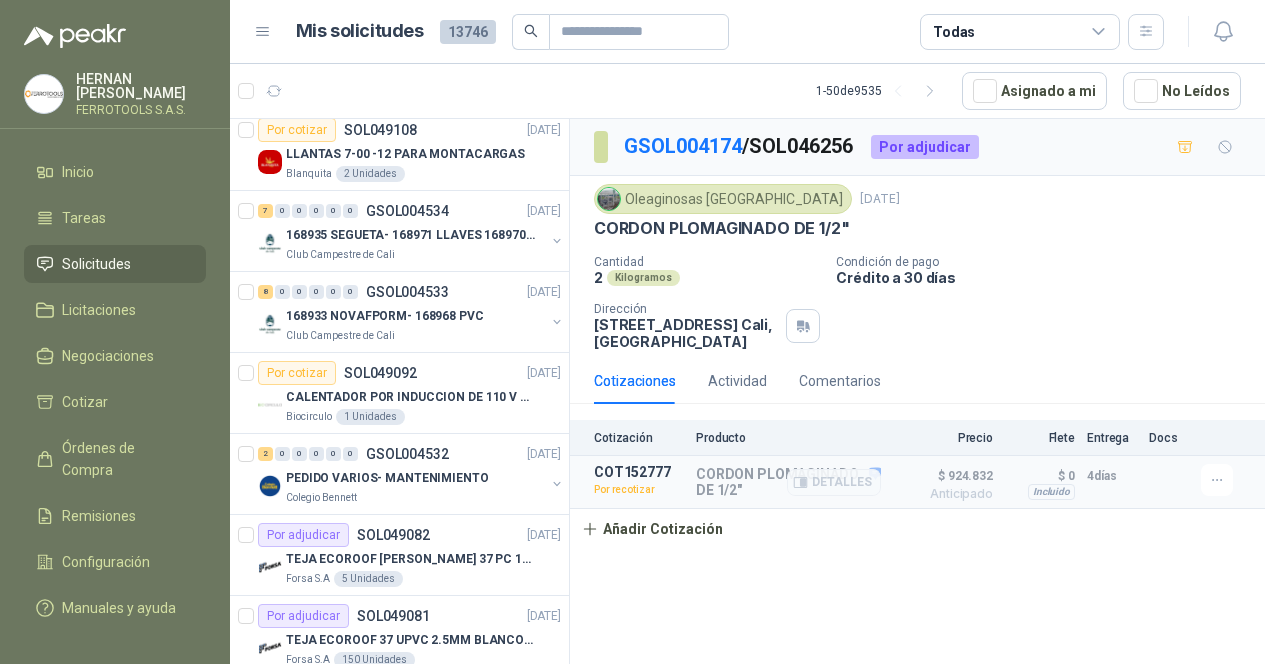 click on "Por recotizar" at bounding box center (639, 490) 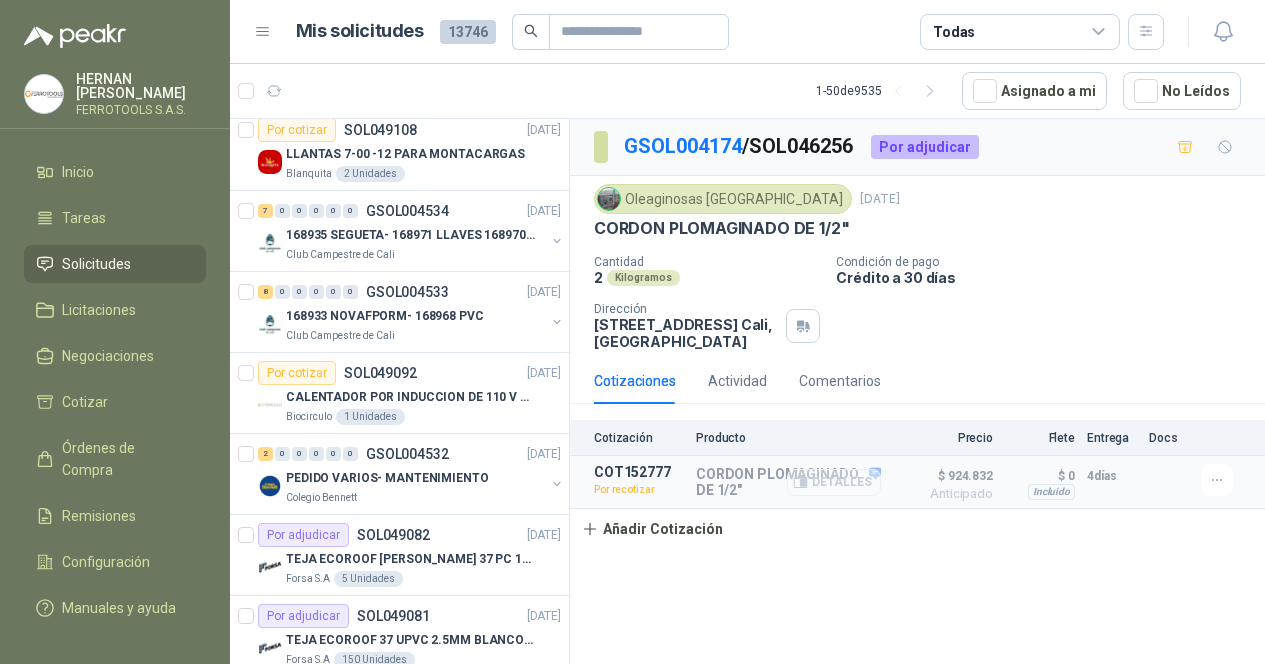 click on "Detalles" at bounding box center [834, 482] 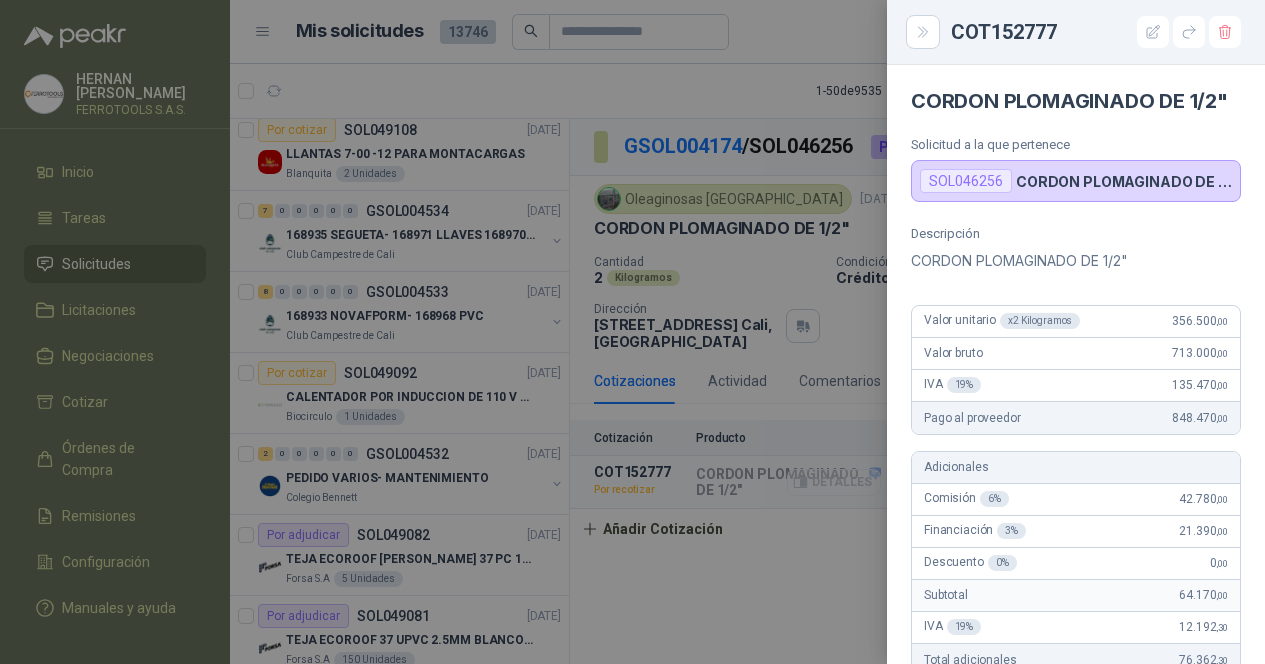 click at bounding box center [632, 332] 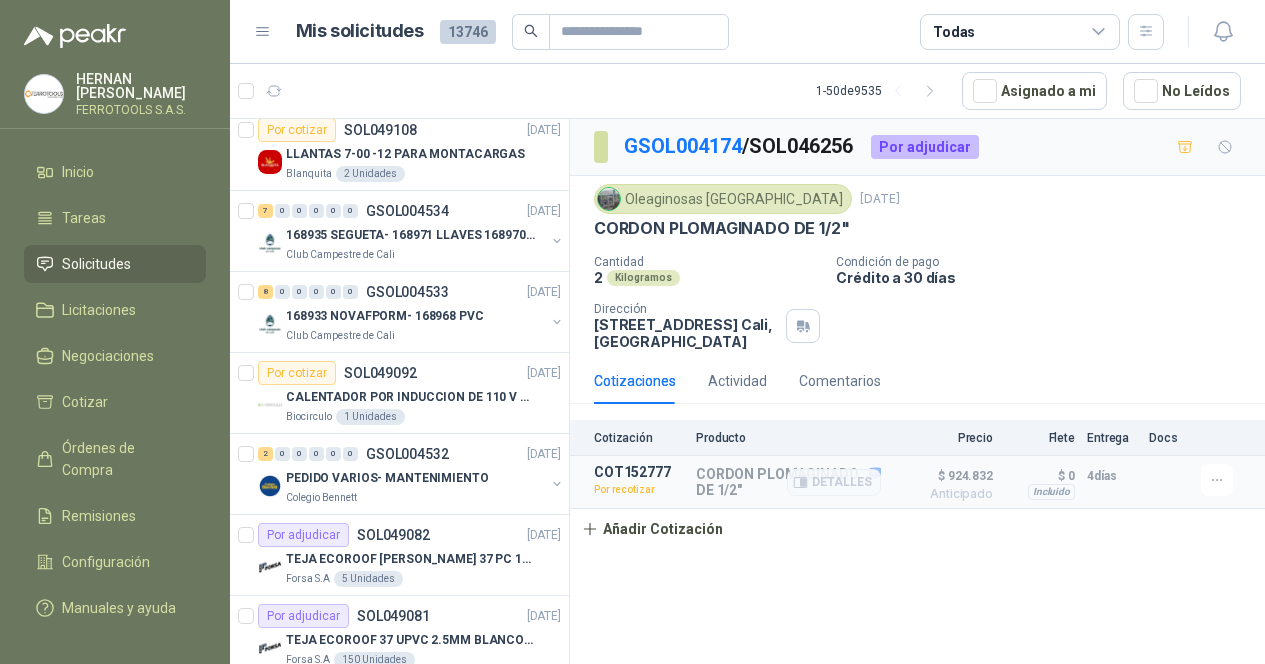 click on "Detalles" at bounding box center (834, 482) 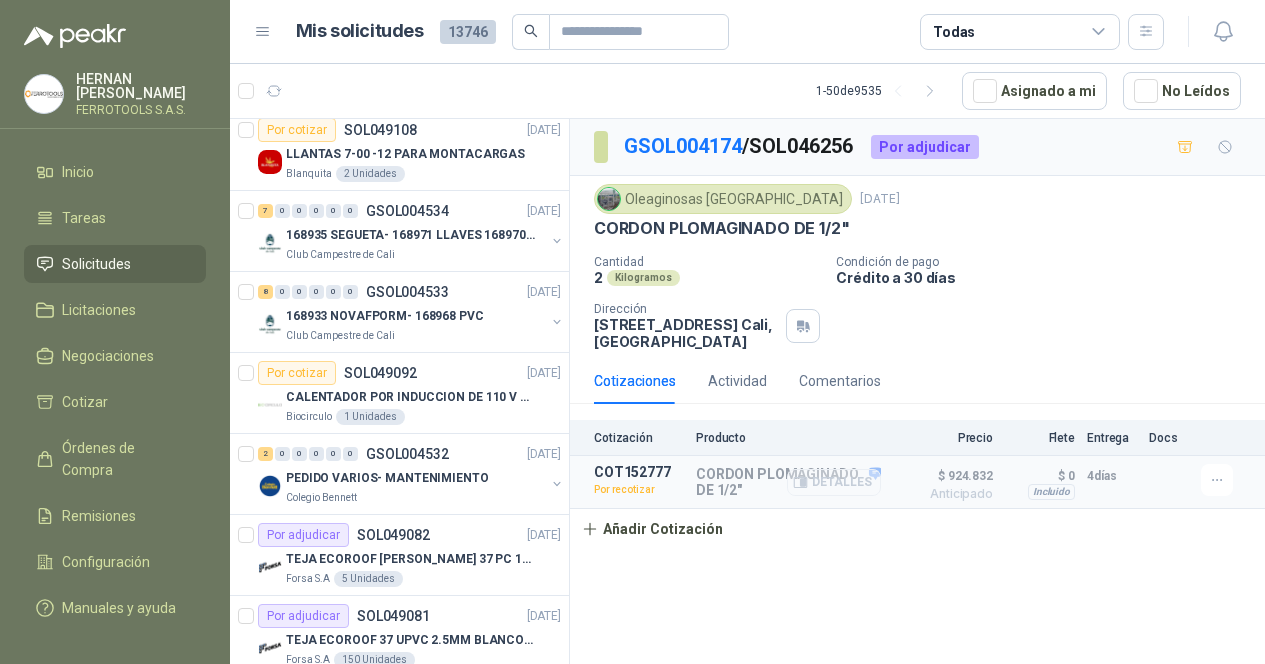 click on "Detalles" at bounding box center (834, 482) 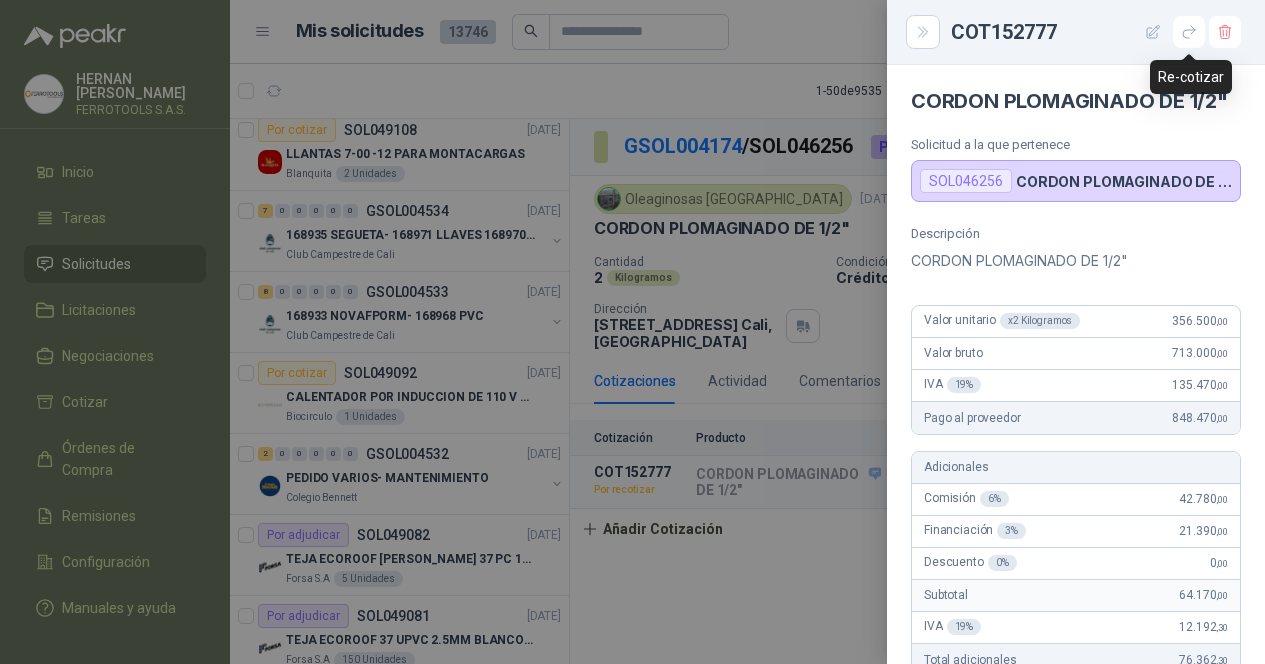 click at bounding box center [1153, 32] 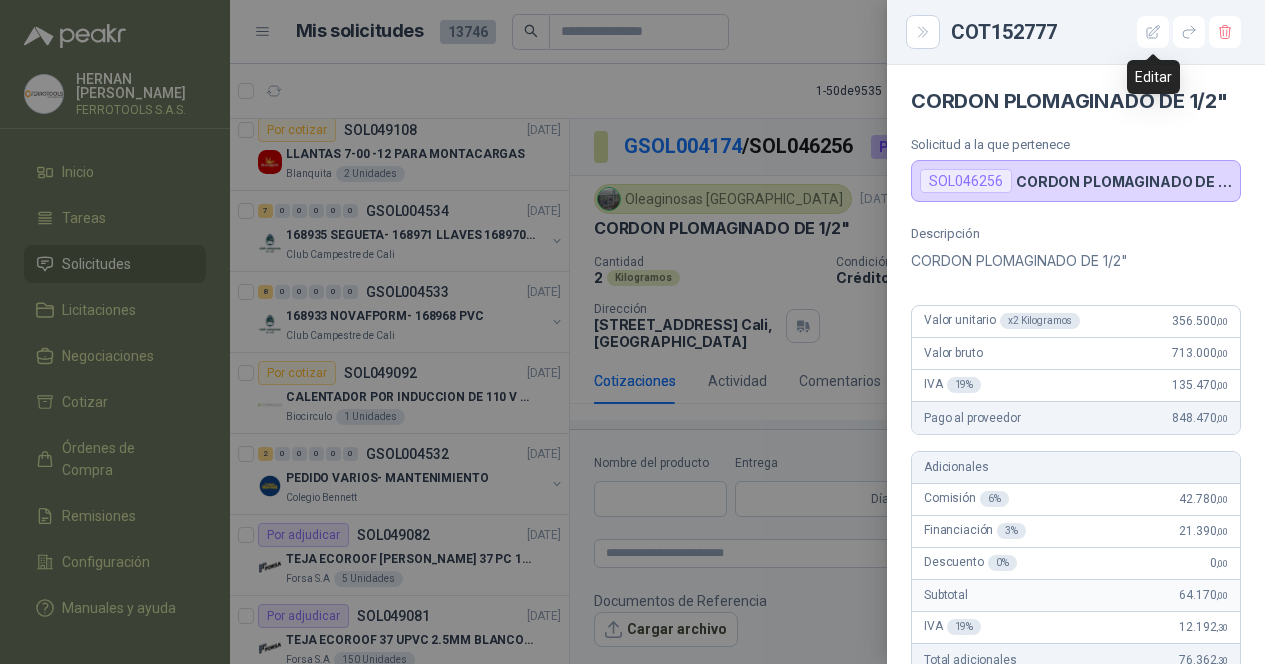 type 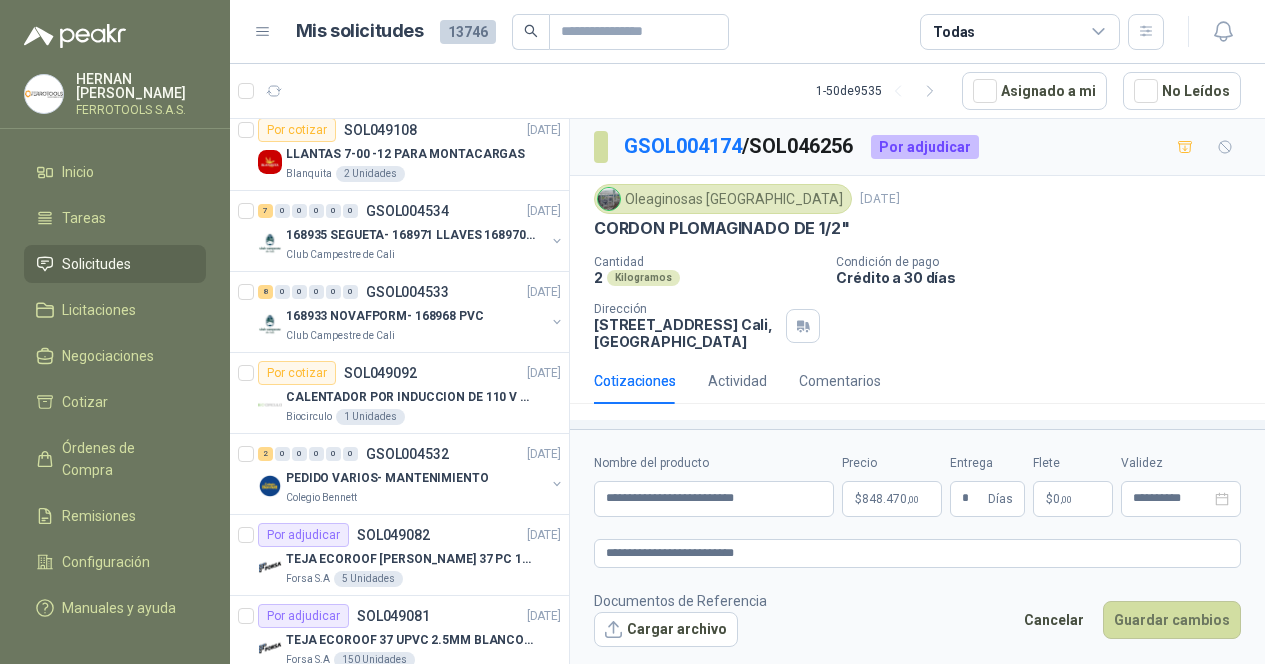 click on "[PERSON_NAME] FERROTOOLS S.A.S.   Inicio   Tareas   Solicitudes   Licitaciones   Negociaciones   Cotizar   Órdenes de Compra   Remisiones   Configuración   Manuales y ayuda Mis solicitudes 13746 Todas 1 - 50  de  9535 Asignado a mi No Leídos Por cotizar SOL049182 [DATE]   forros plásticos para camilla de emergencia Almatec 3   Unidades 2   0   0   0   0   0   GSOL004543 [DATE]   ACCESORIOS MOTOBOMBA CAUDAL - ARENAL Rio Fertil del Pacífico S.A.S.   5   0   0   0   0   0   GSOL004542 [DATE]   SOLICITUD DE COMPRA 2143 Panela El Trébol   26   2   0   0   0   0   GSOL004541 [DATE]   SOLICITUD DE COMPRA 2142 Panela El Trébol   2   0   0   0   0   0   GSOL004540 [DATE]   mtto Zoologico De Cali    Por cotizar SOL049144 [DATE]   UPS APC modelo SRT10KRMXLT BioCosta Green Energy S.A.S 1   Unidades 4   0   0   0   0   0   GSOL004539 [DATE]   CARTELES DE RIESGO ELECTRICO Almatec   5   0   0   0   0   0   GSOL004538 [DATE]   19-RQU-206 Santa [PERSON_NAME]   1   4   0   0   0   0   GSOL004537     10" at bounding box center [632, 332] 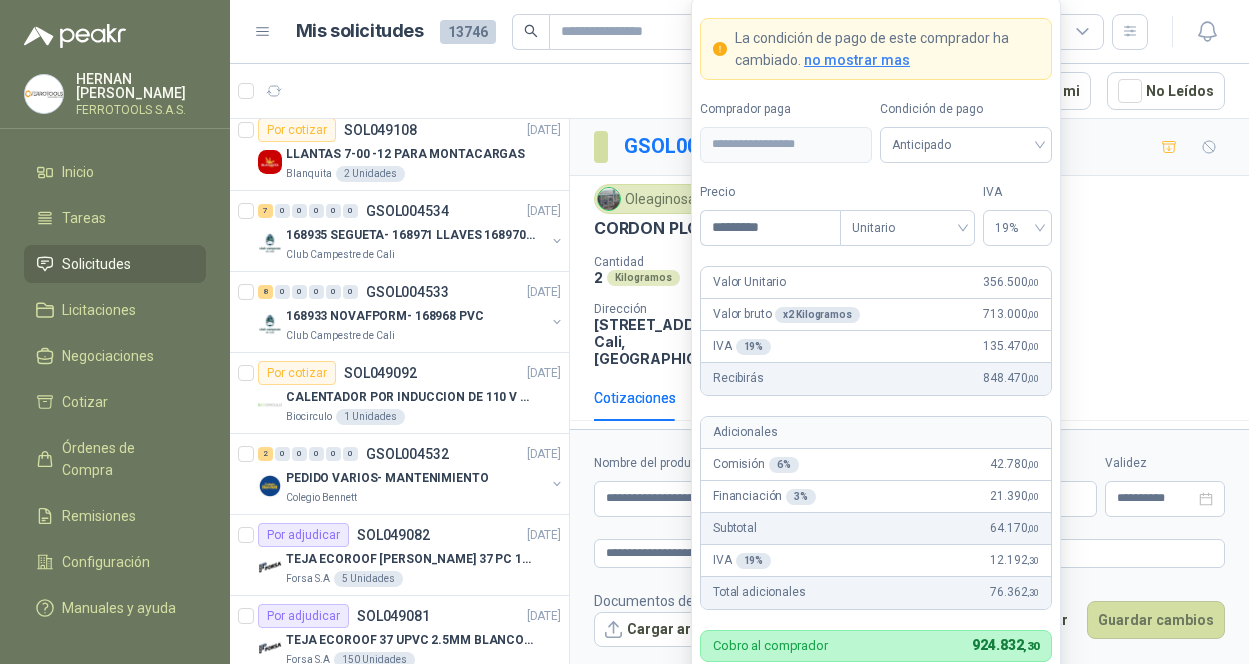 drag, startPoint x: 789, startPoint y: 224, endPoint x: 626, endPoint y: 218, distance: 163.1104 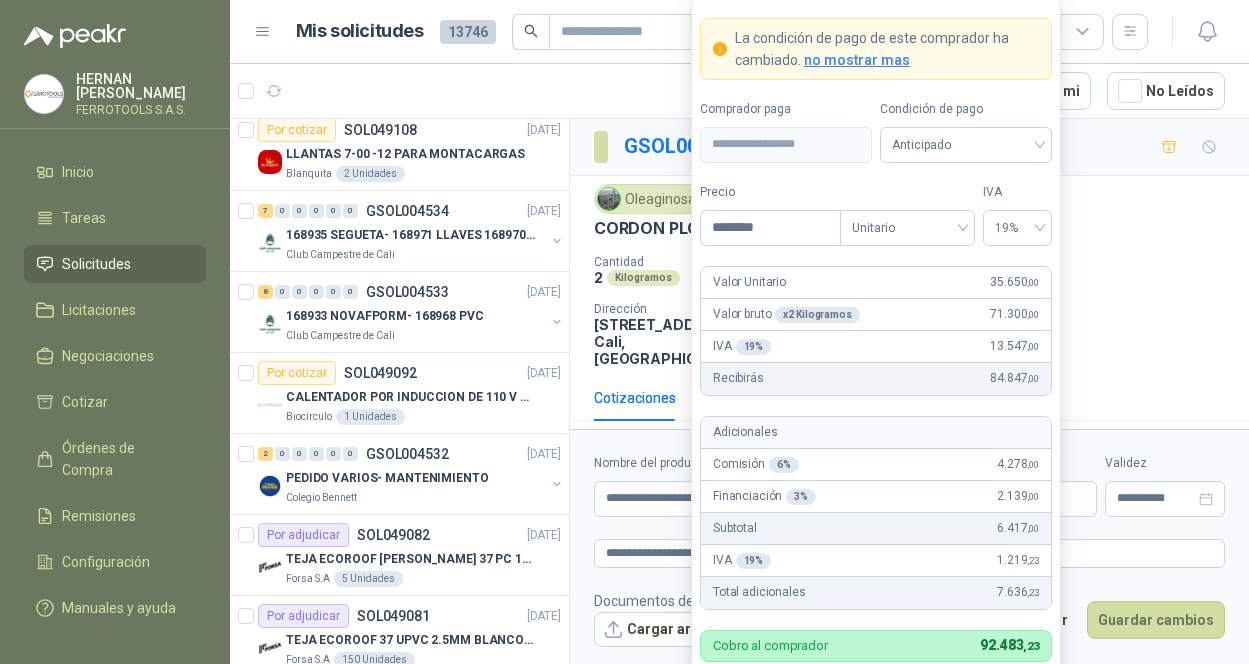 type on "*********" 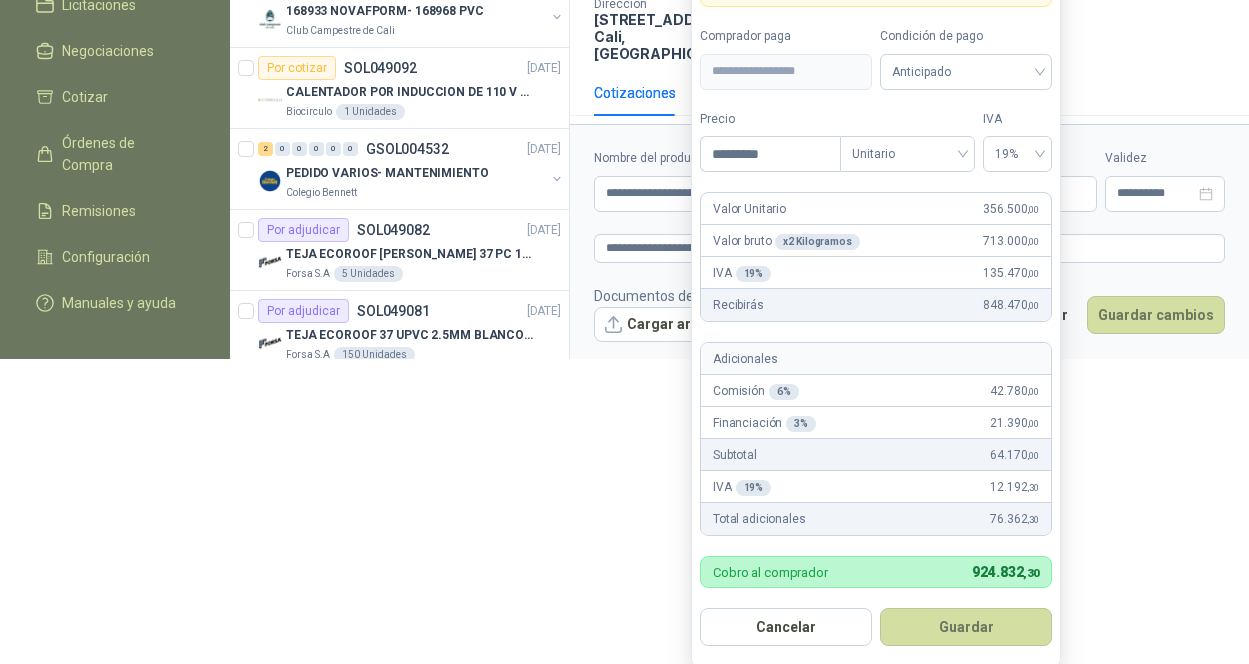 click on "Guardar" at bounding box center [966, 627] 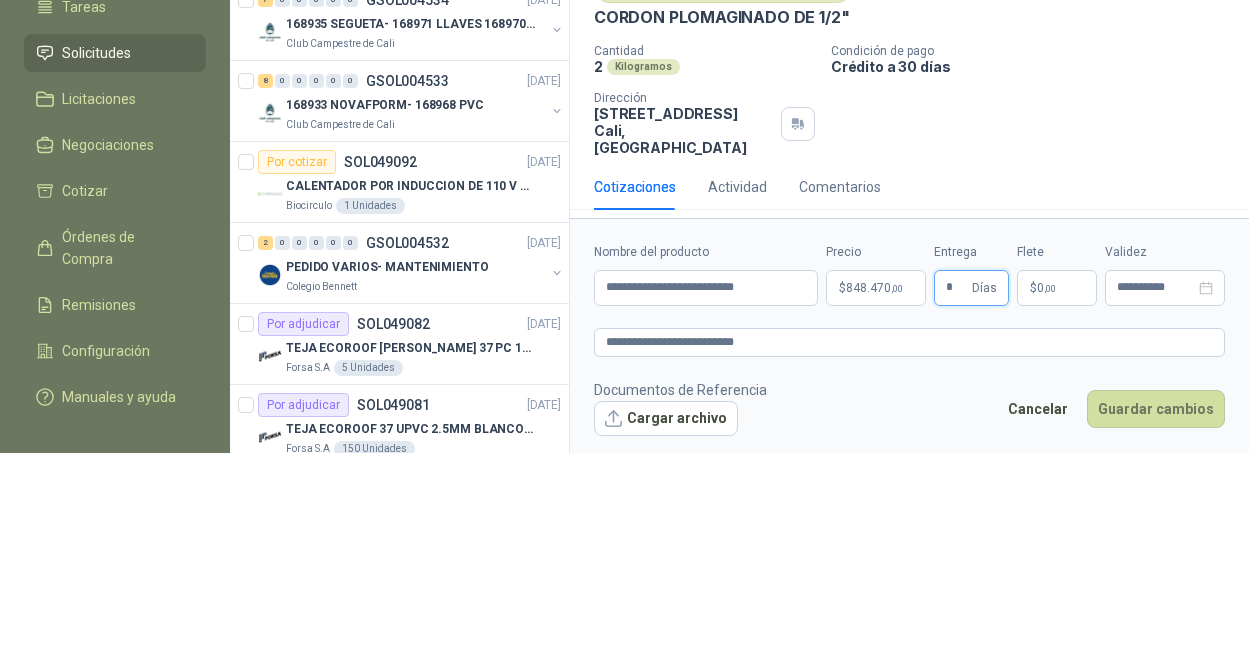 scroll, scrollTop: 219, scrollLeft: 0, axis: vertical 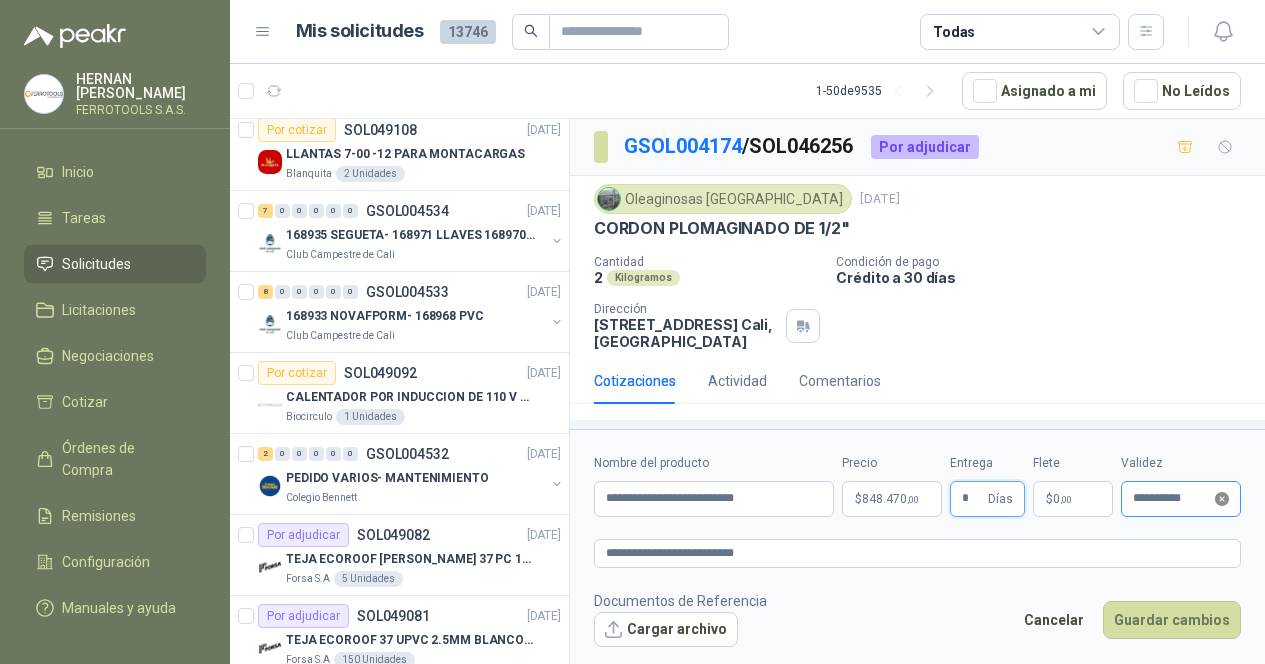 click 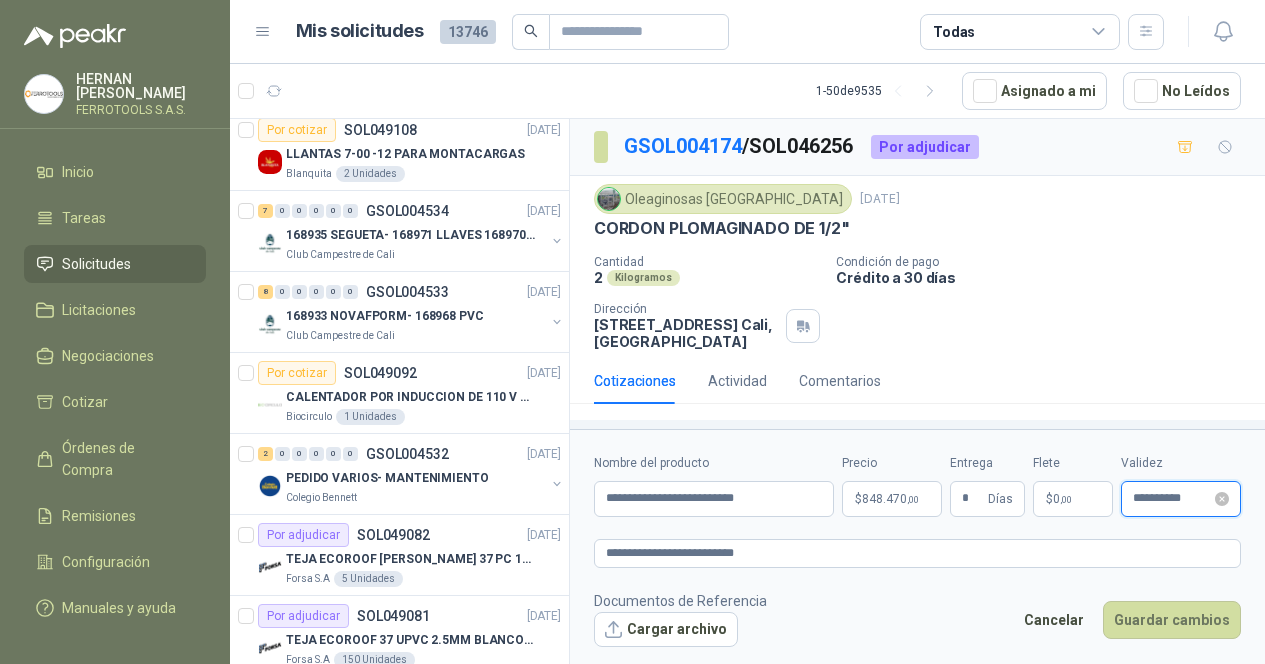click on "**********" at bounding box center (1172, 498) 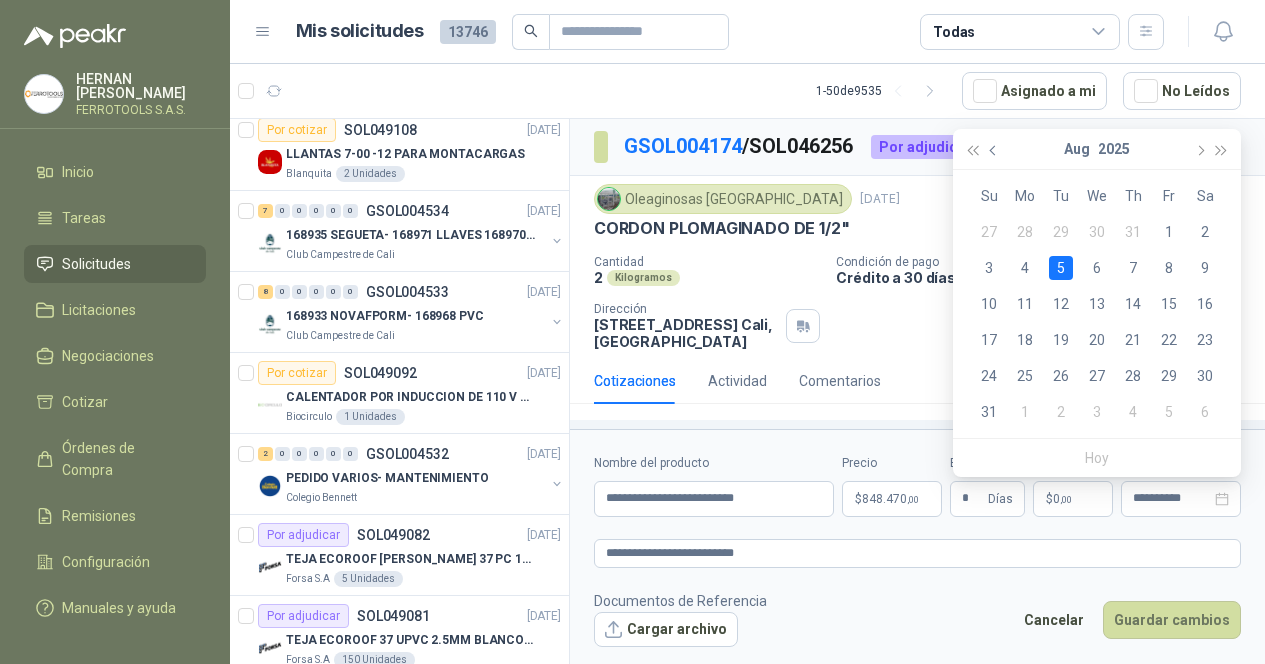 click at bounding box center (994, 149) 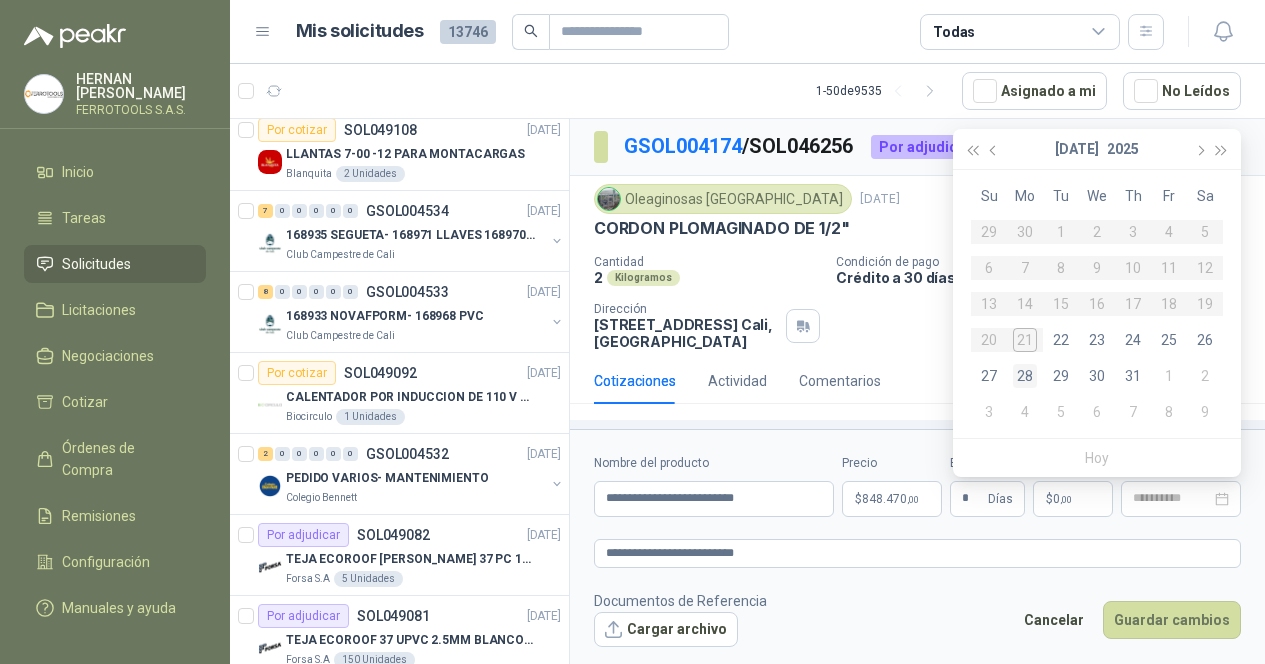 click on "28" at bounding box center [1025, 376] 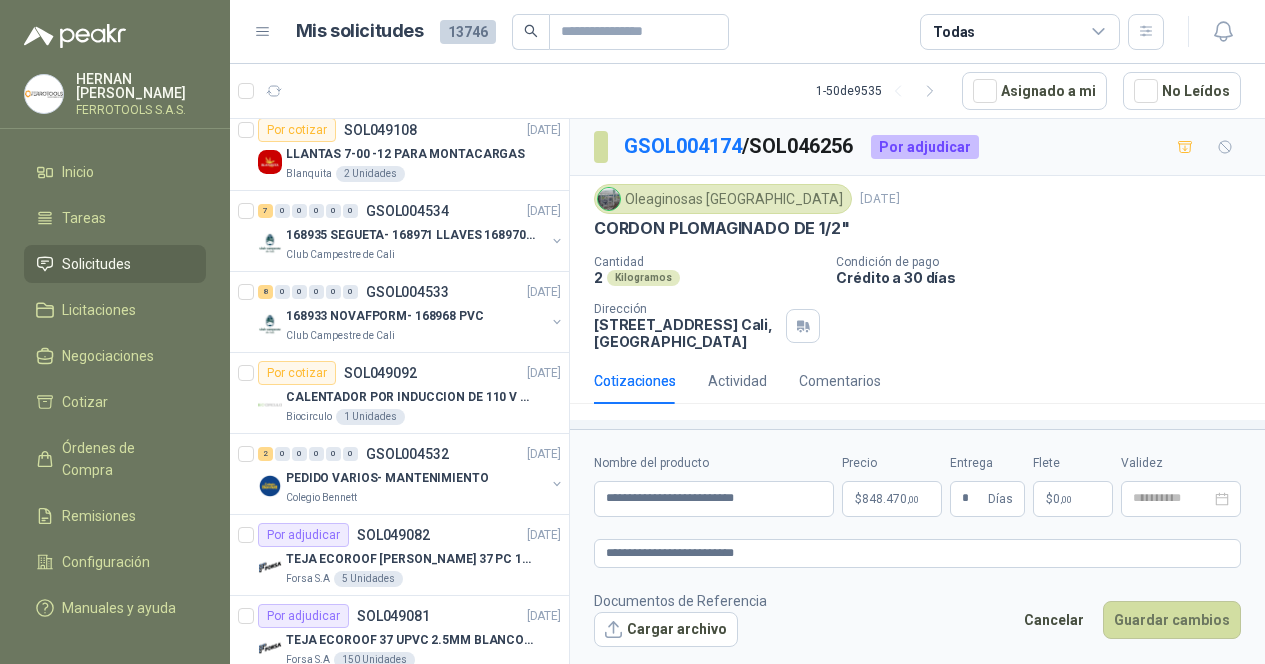 type on "**********" 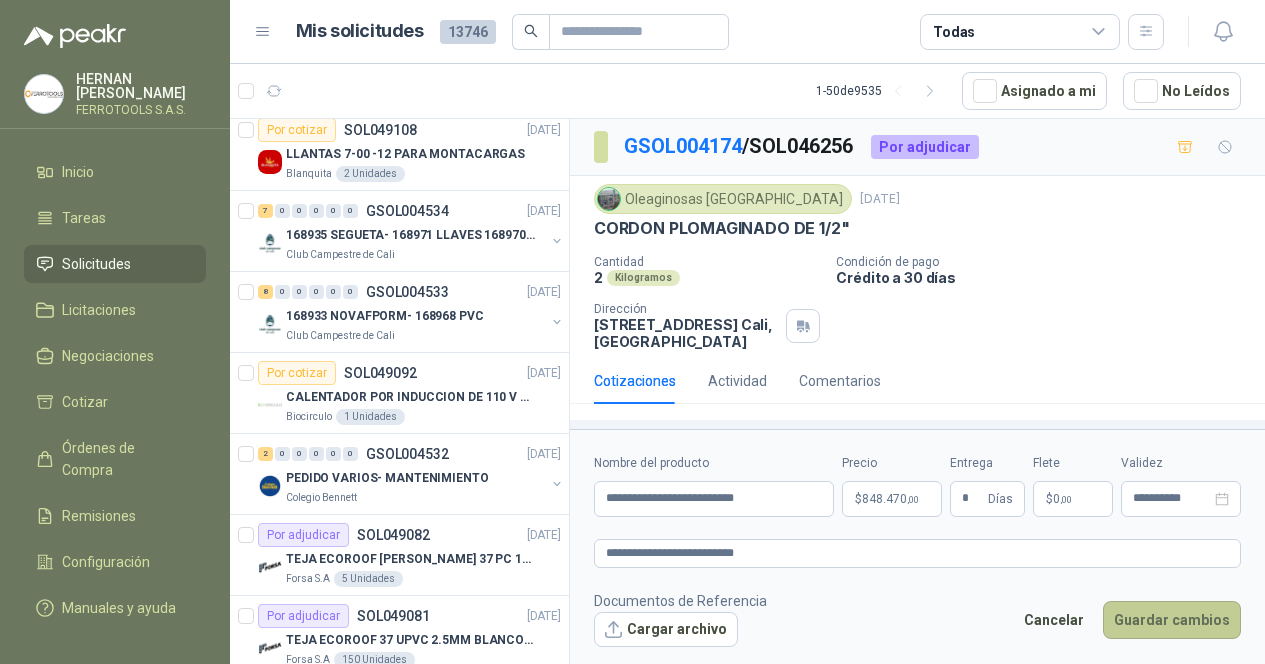 click on "Guardar cambios" at bounding box center [1172, 620] 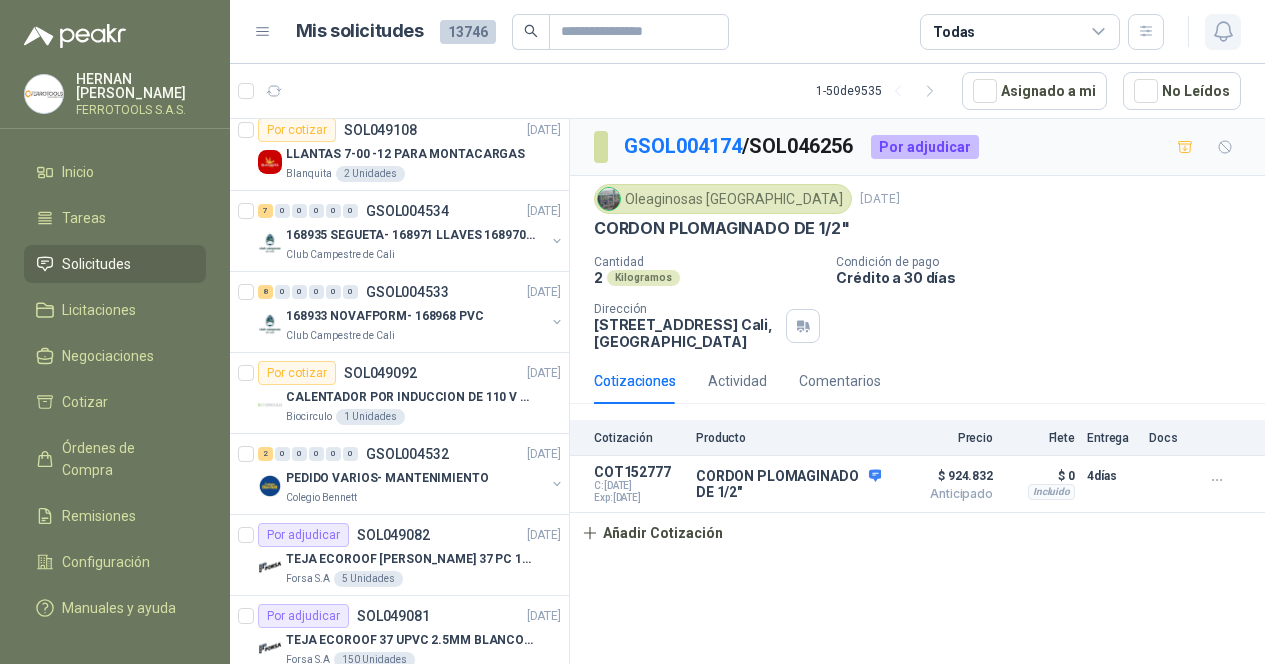 click 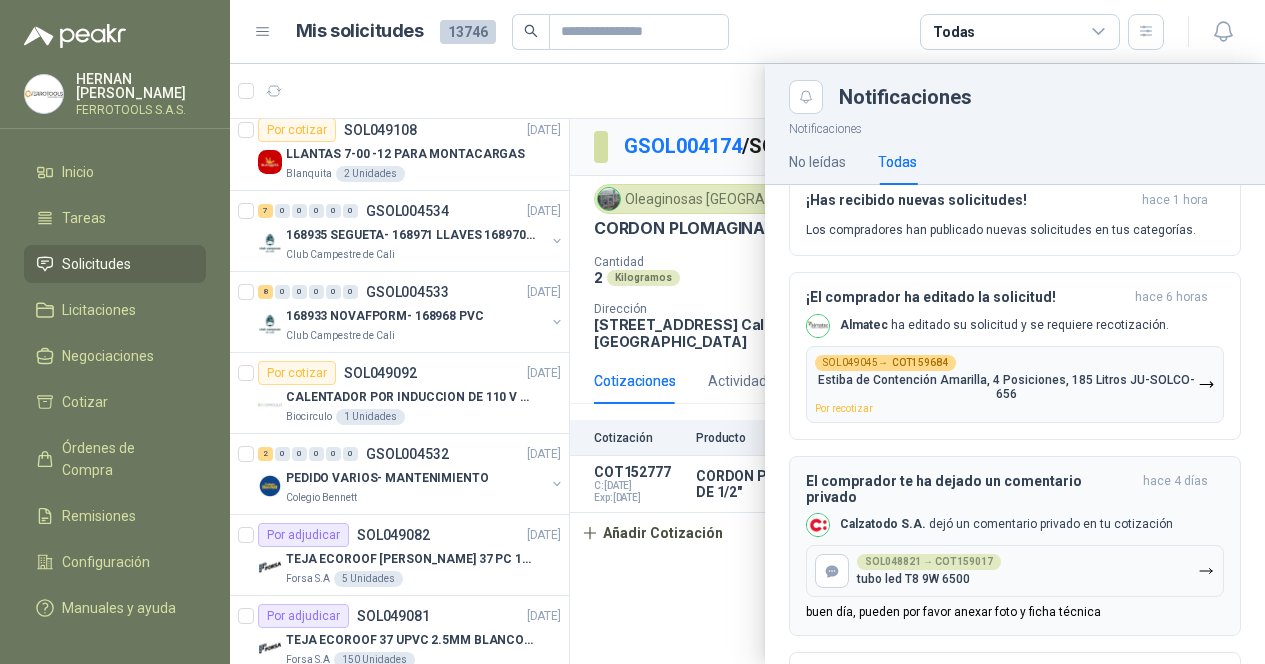 scroll, scrollTop: 0, scrollLeft: 0, axis: both 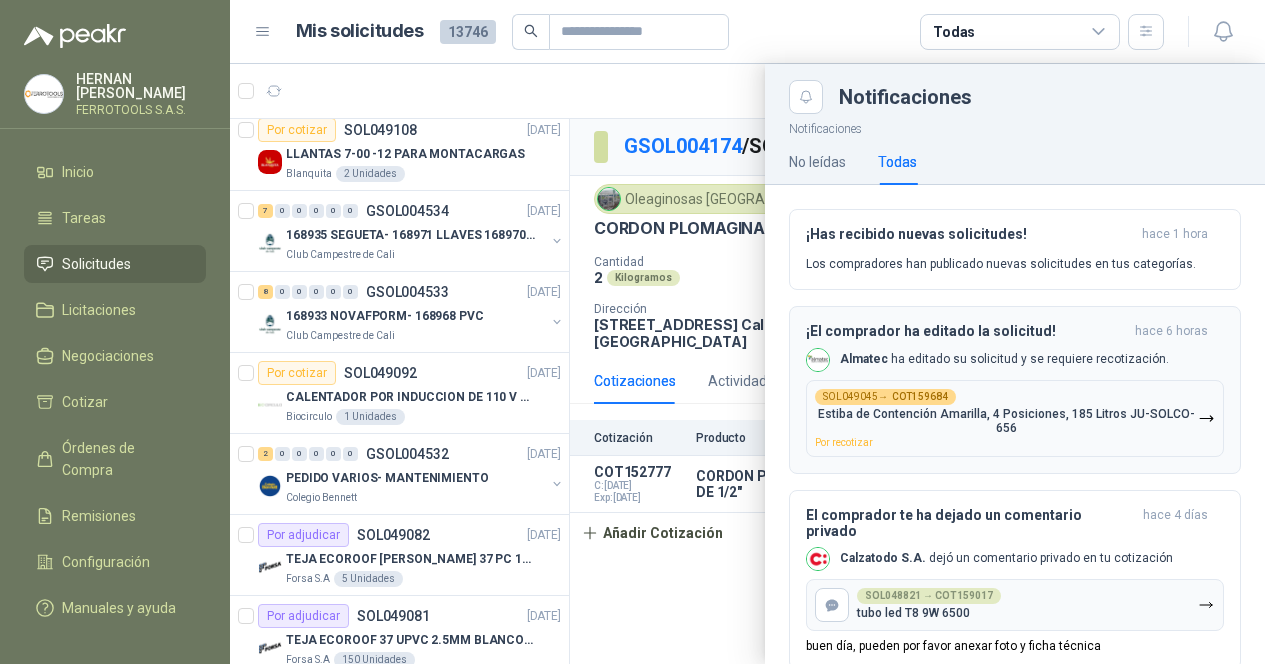 click on "Por recotizar" at bounding box center (844, 442) 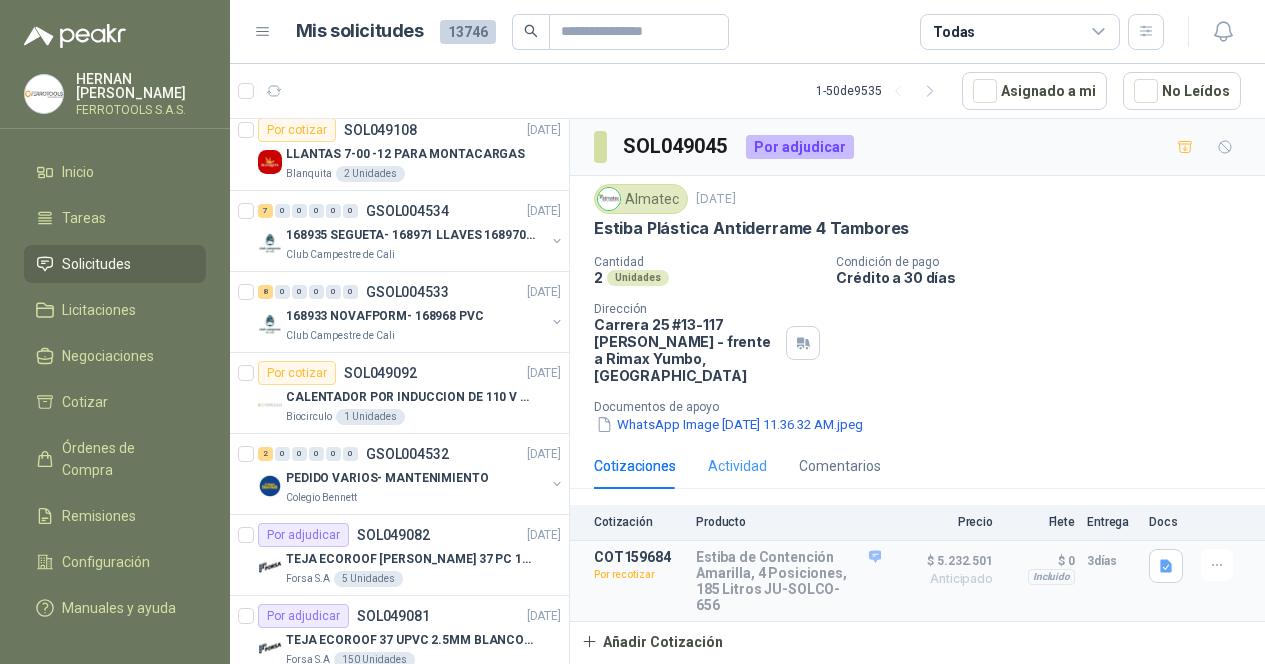 click on "Actividad" at bounding box center (737, 466) 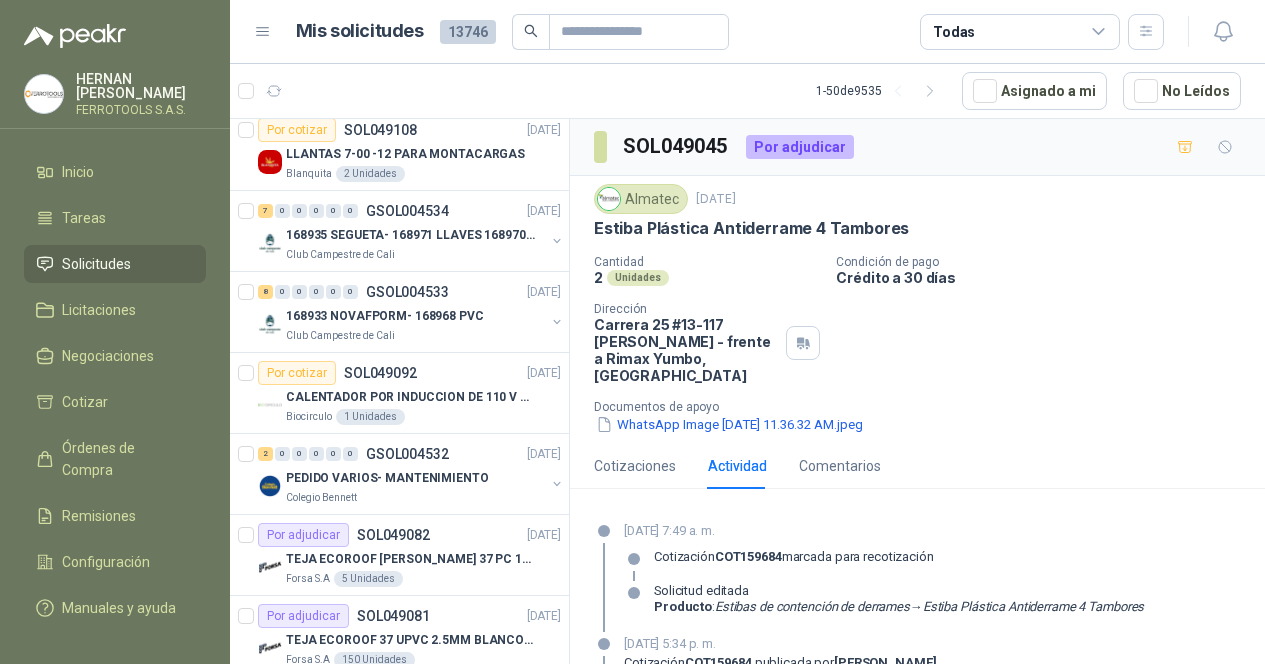 scroll, scrollTop: 169, scrollLeft: 0, axis: vertical 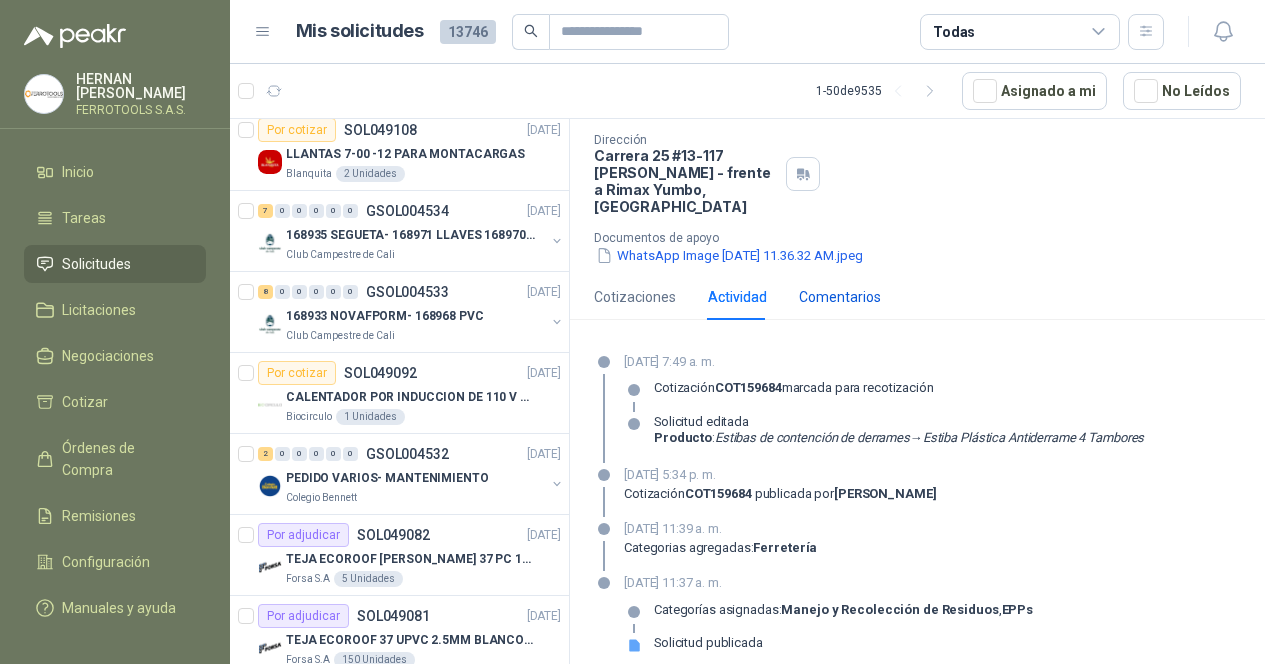 click on "Comentarios" at bounding box center (840, 297) 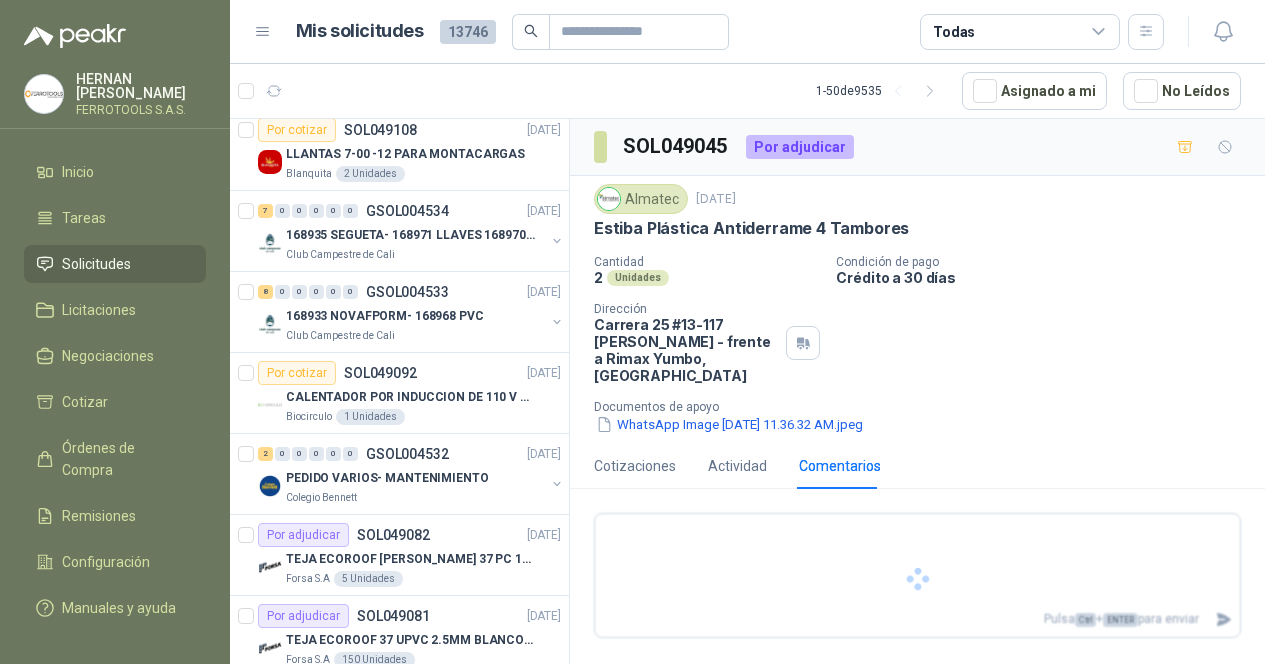 scroll, scrollTop: 0, scrollLeft: 0, axis: both 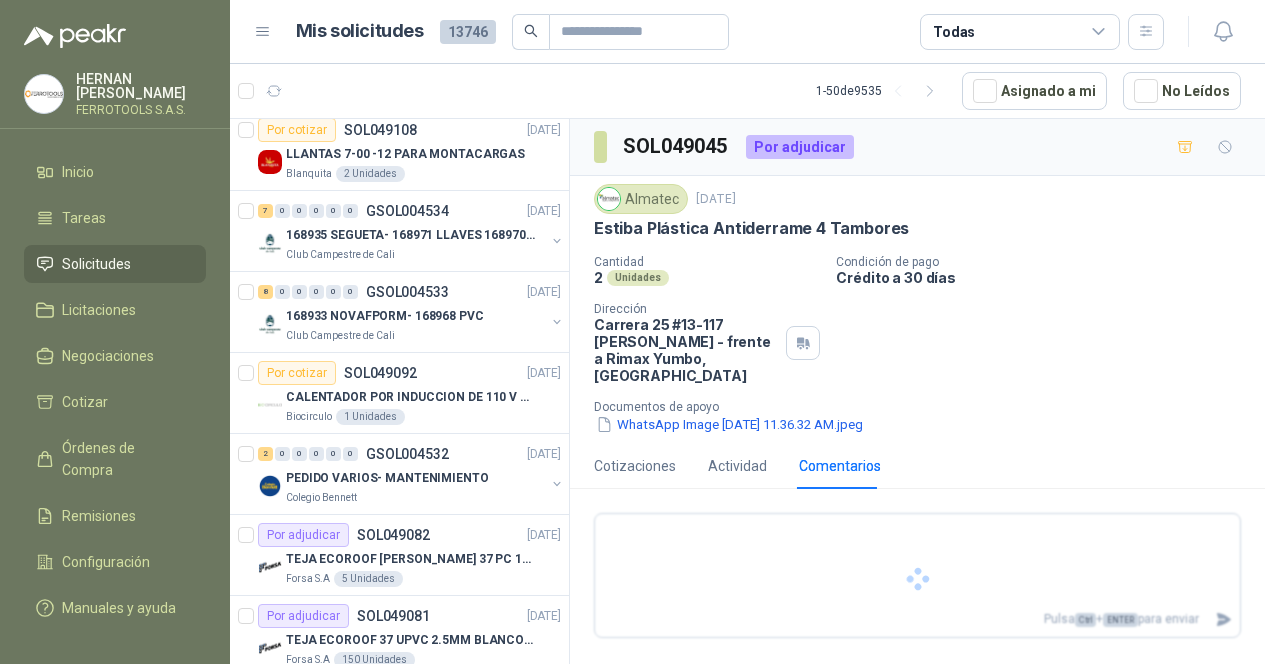 type 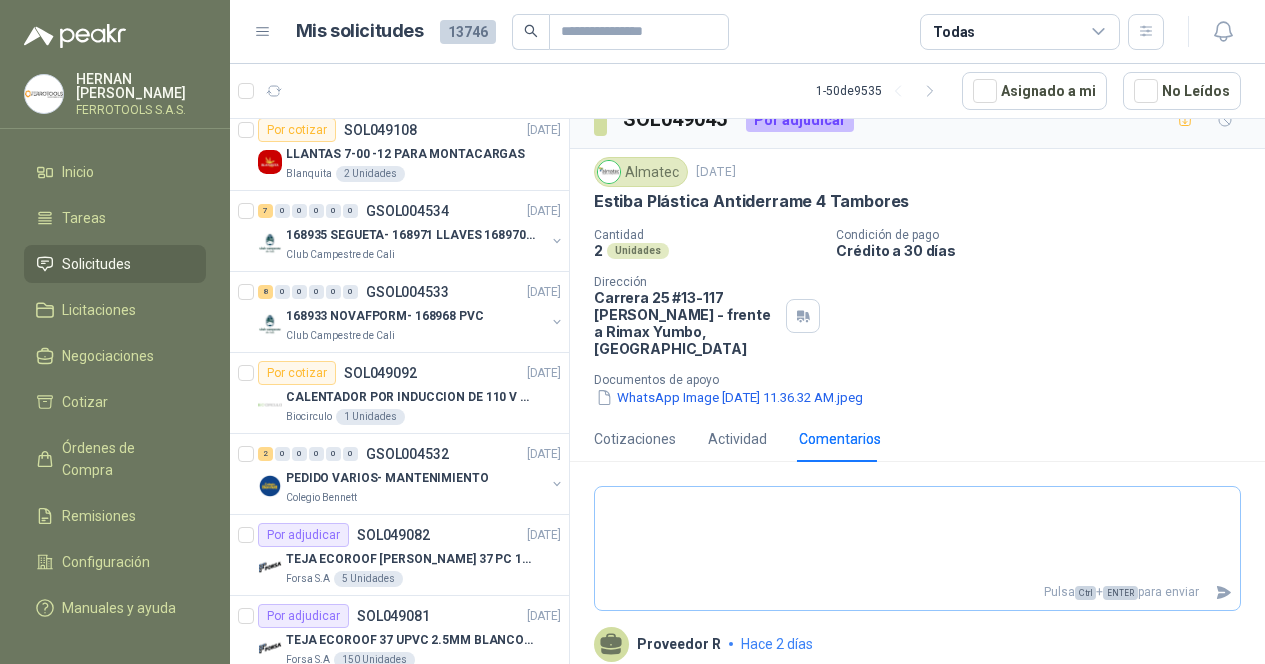 scroll, scrollTop: 0, scrollLeft: 0, axis: both 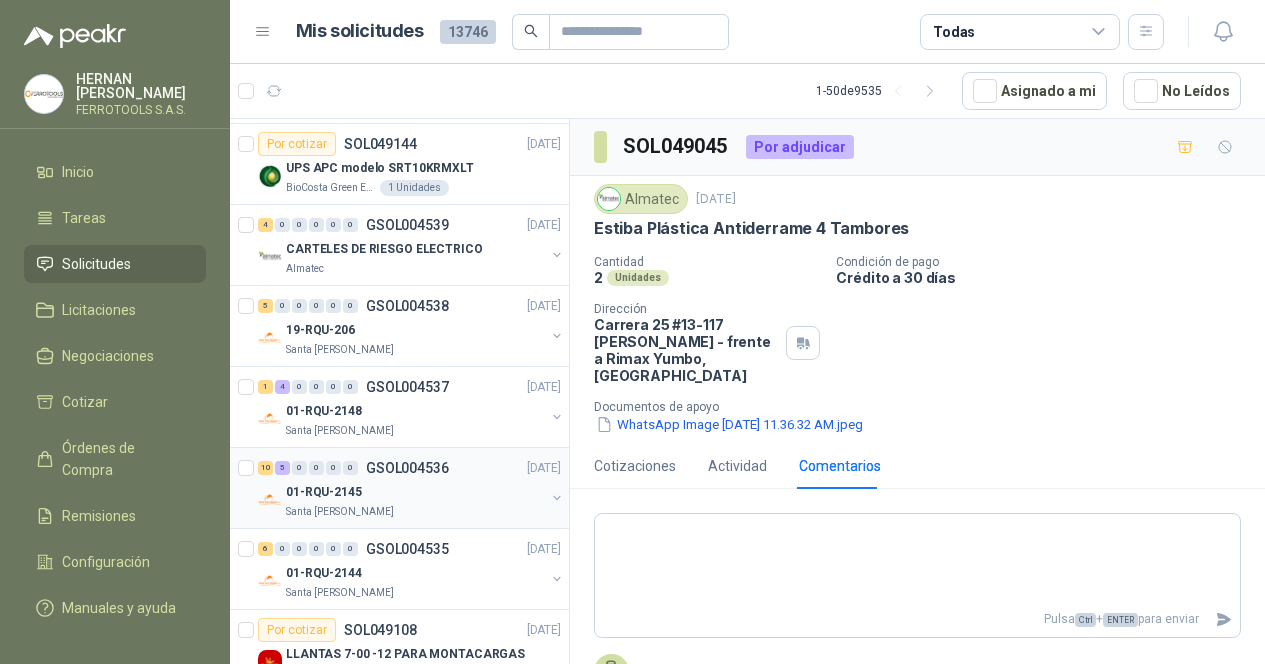 click on "GSOL004536" at bounding box center (407, 468) 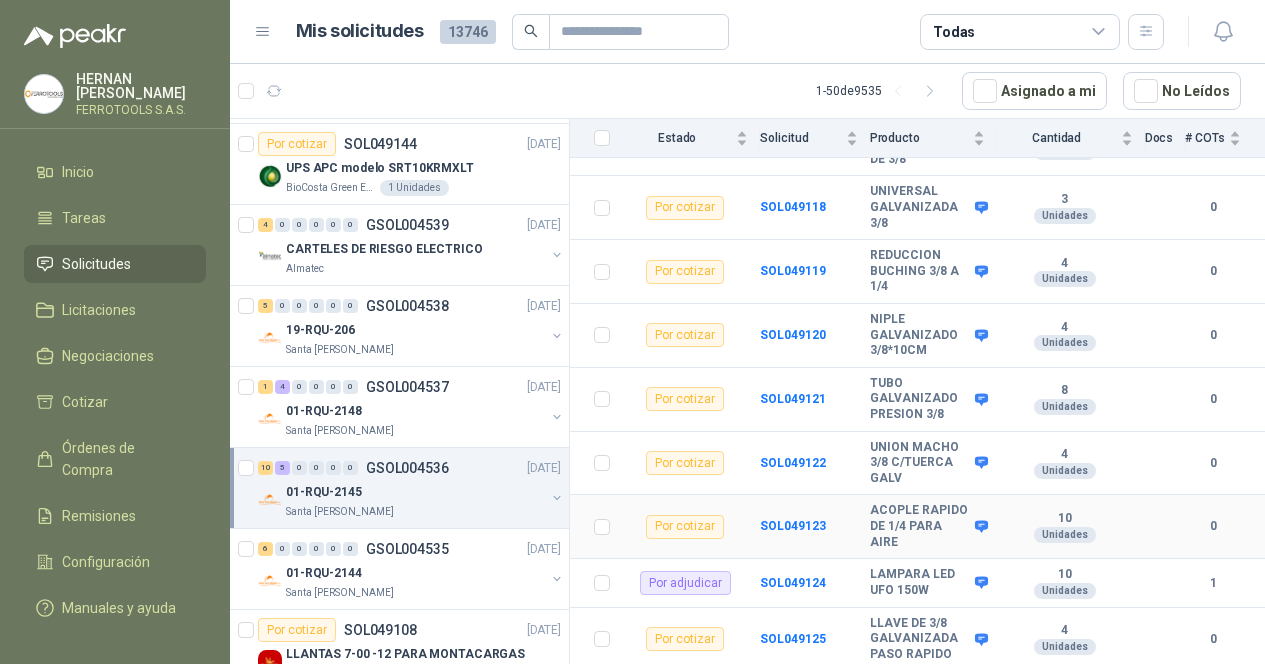 scroll, scrollTop: 643, scrollLeft: 0, axis: vertical 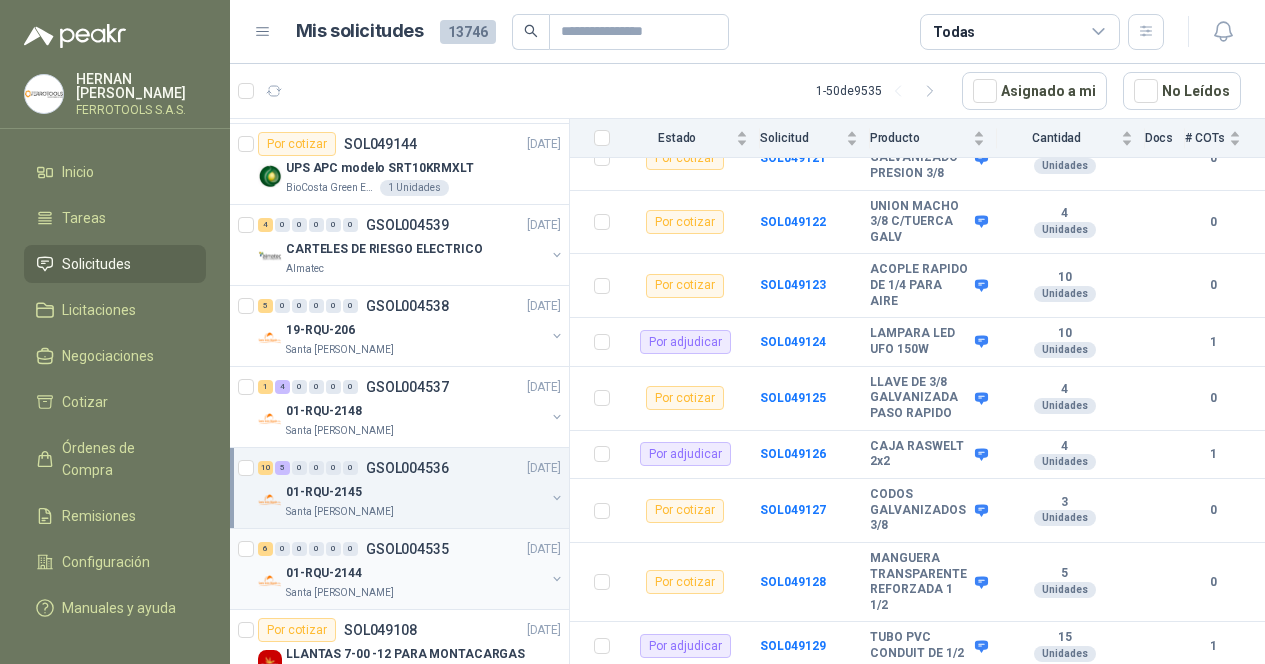 click on "01-RQU-2144" at bounding box center (415, 573) 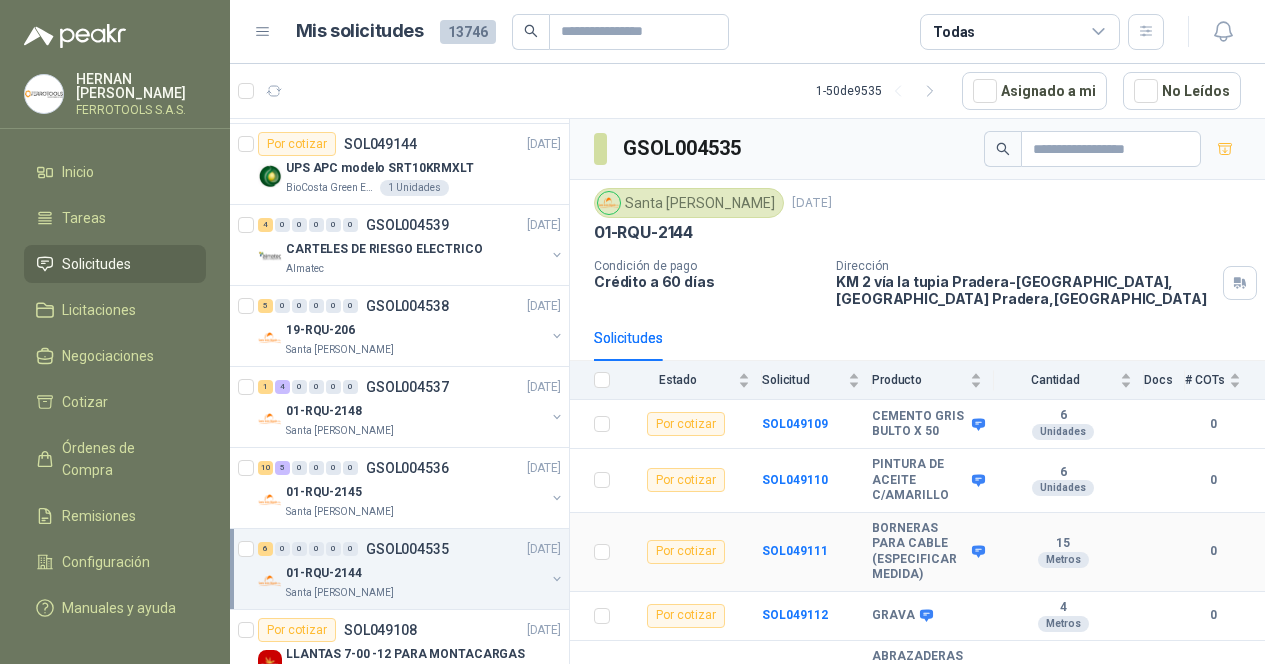 scroll, scrollTop: 114, scrollLeft: 0, axis: vertical 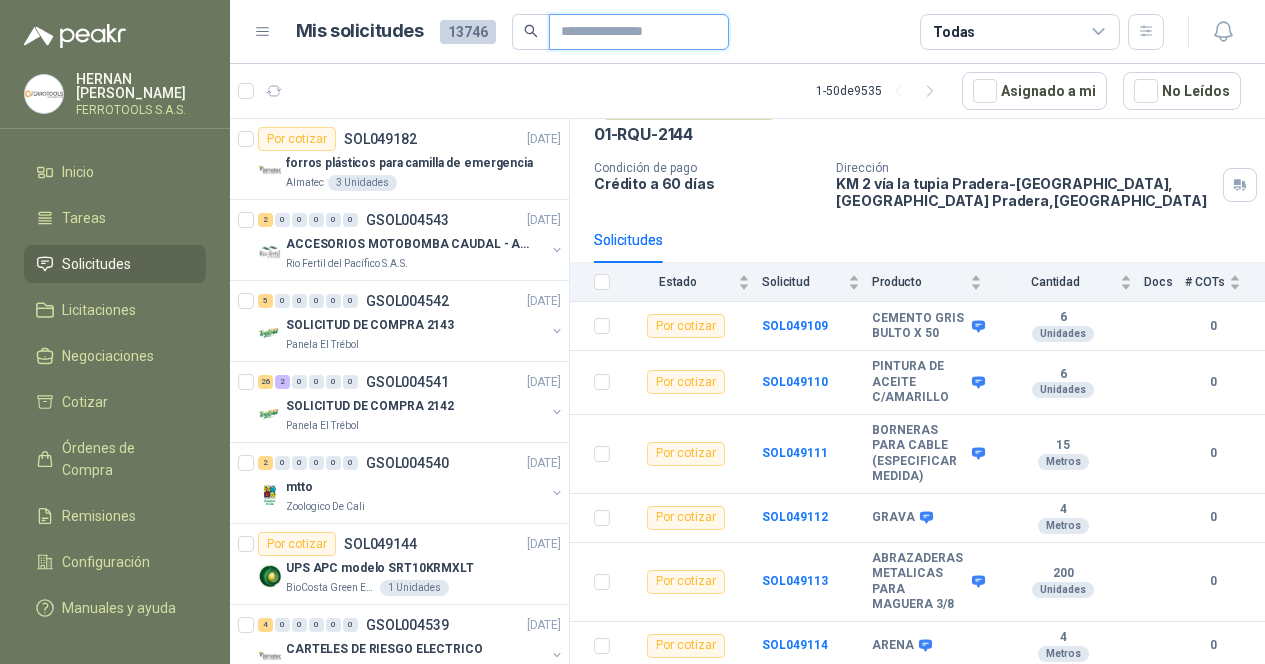 drag, startPoint x: 598, startPoint y: 23, endPoint x: 618, endPoint y: 27, distance: 20.396078 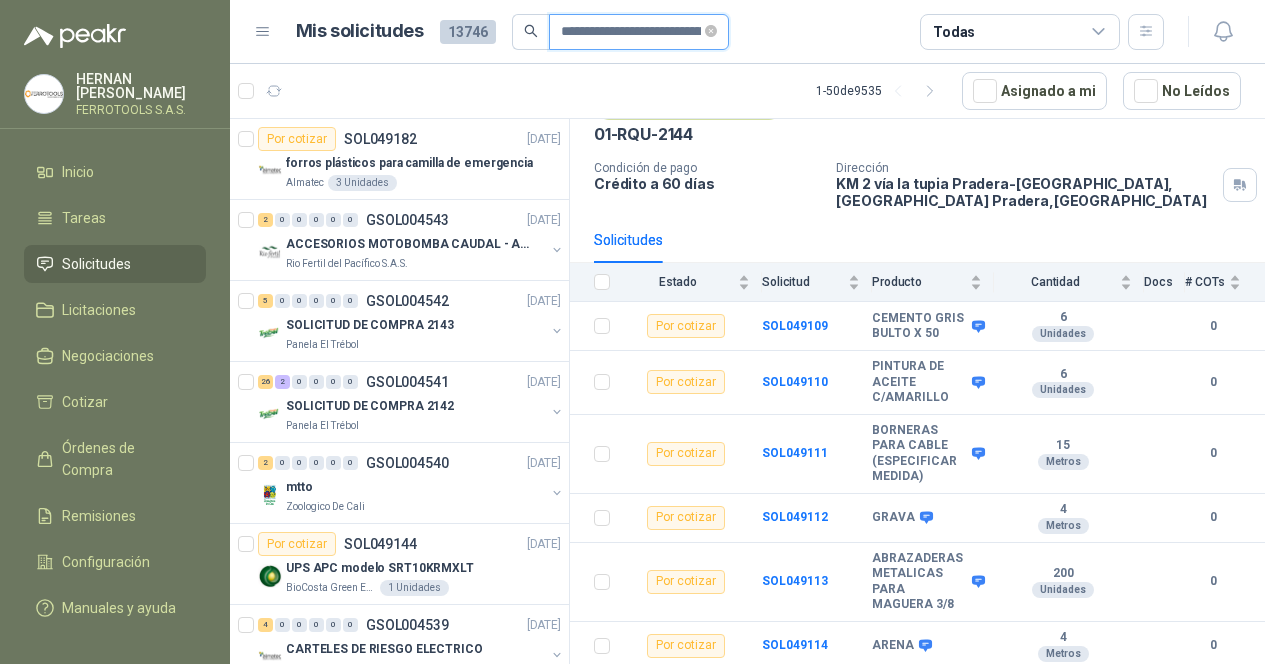 scroll, scrollTop: 0, scrollLeft: 249, axis: horizontal 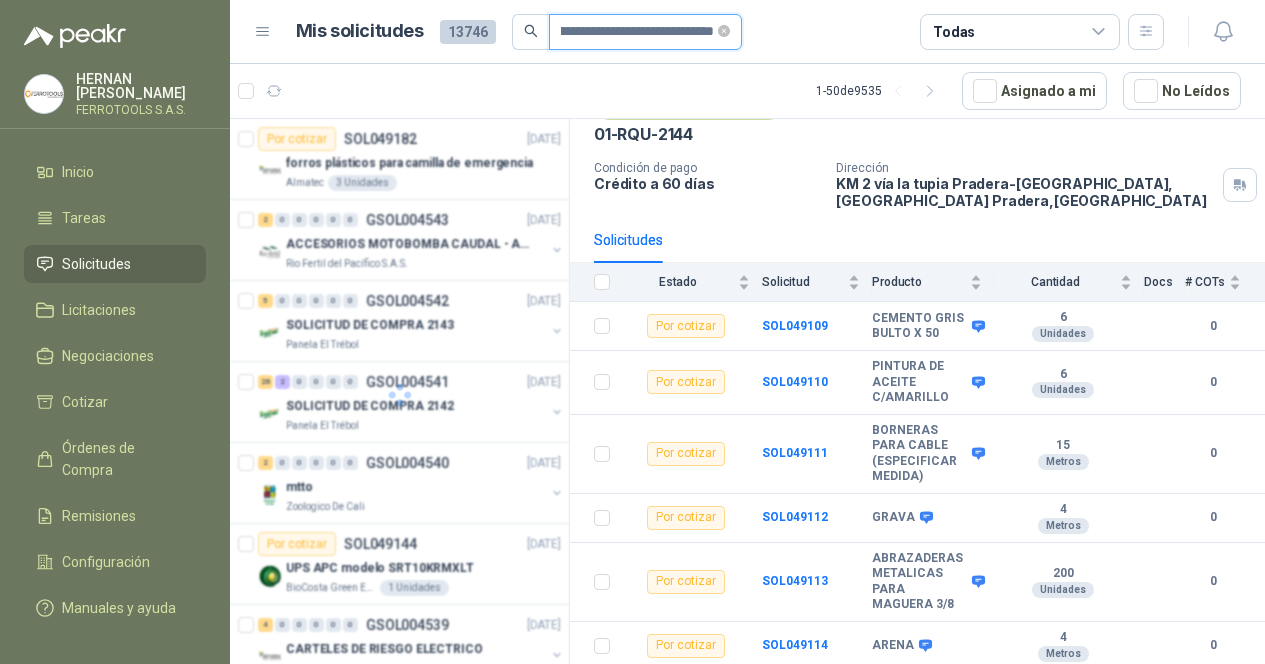type on "**********" 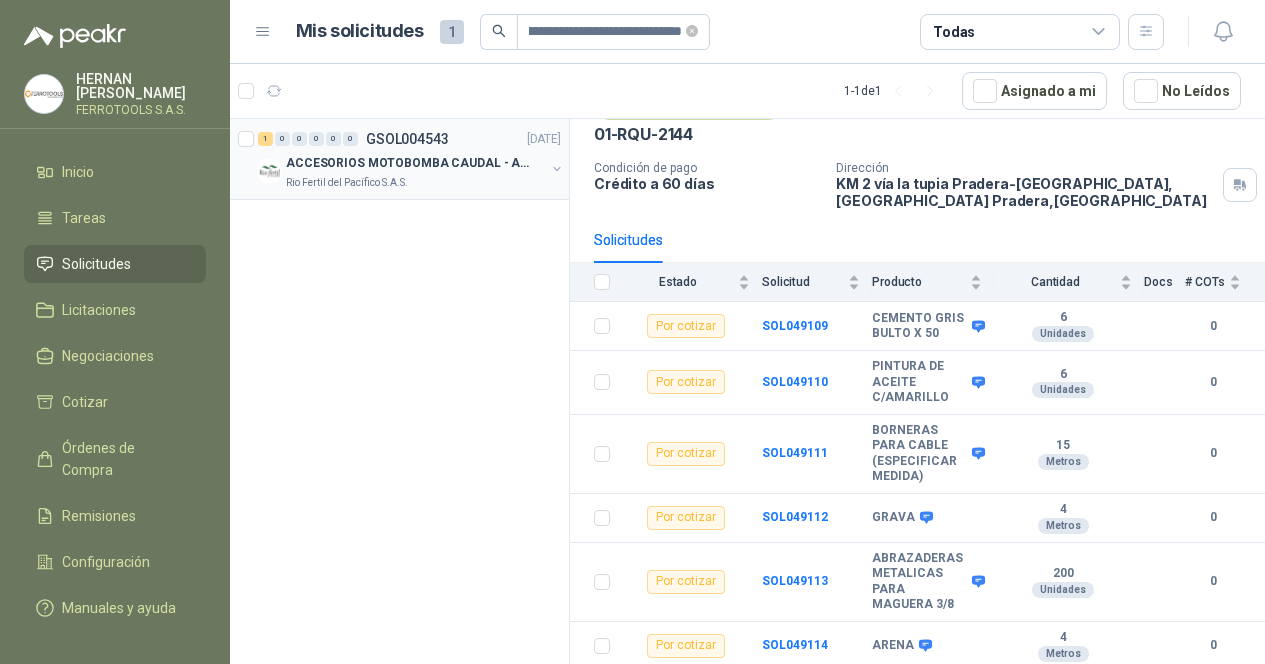 click on "Rio Fertil del Pacífico S.A.S." at bounding box center [415, 183] 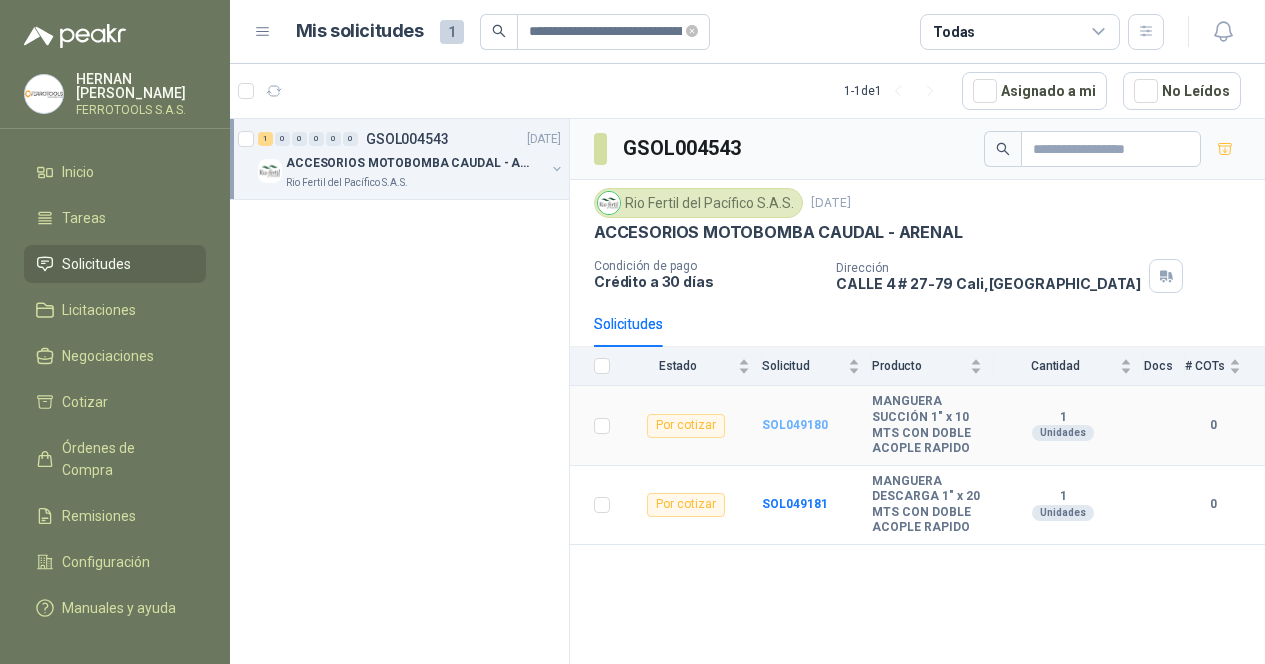 click on "SOL049180" at bounding box center [795, 425] 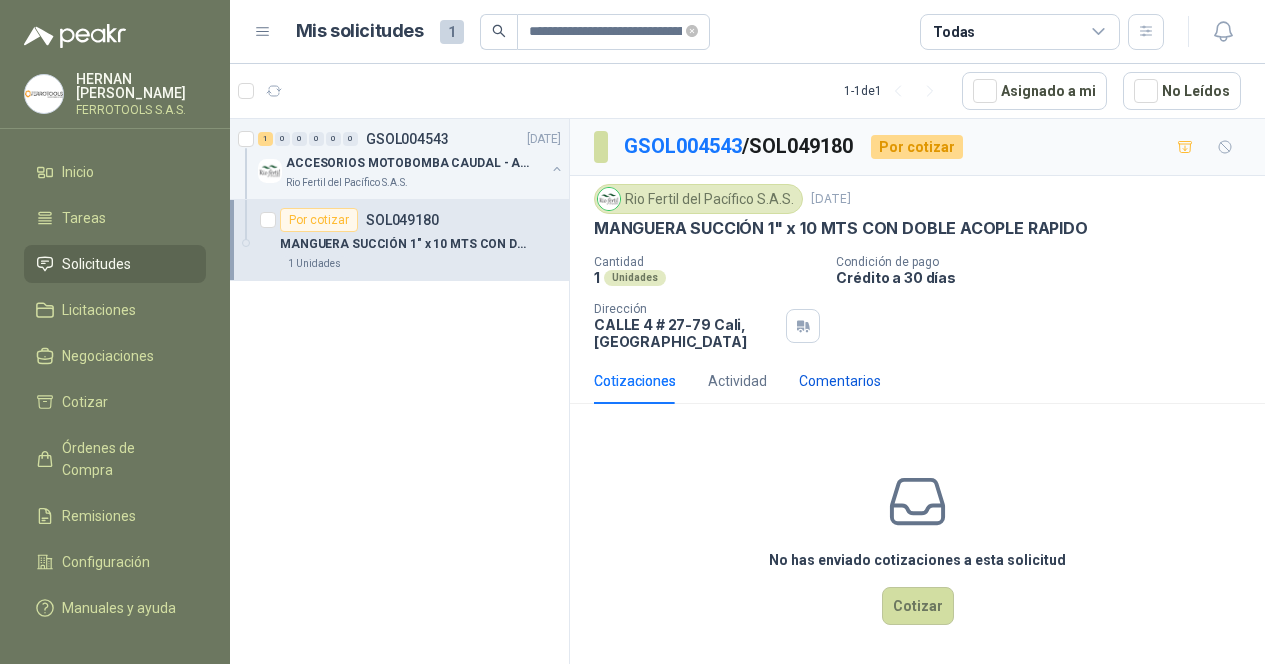 click on "Comentarios" at bounding box center (840, 381) 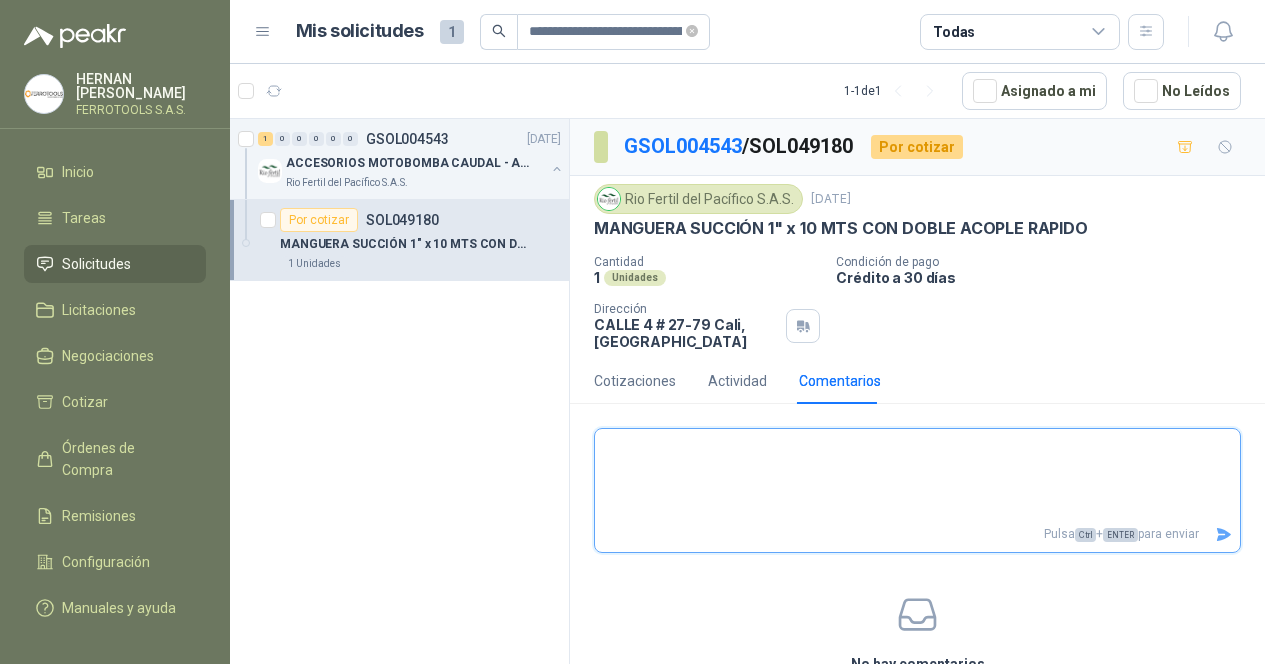 click at bounding box center [917, 475] 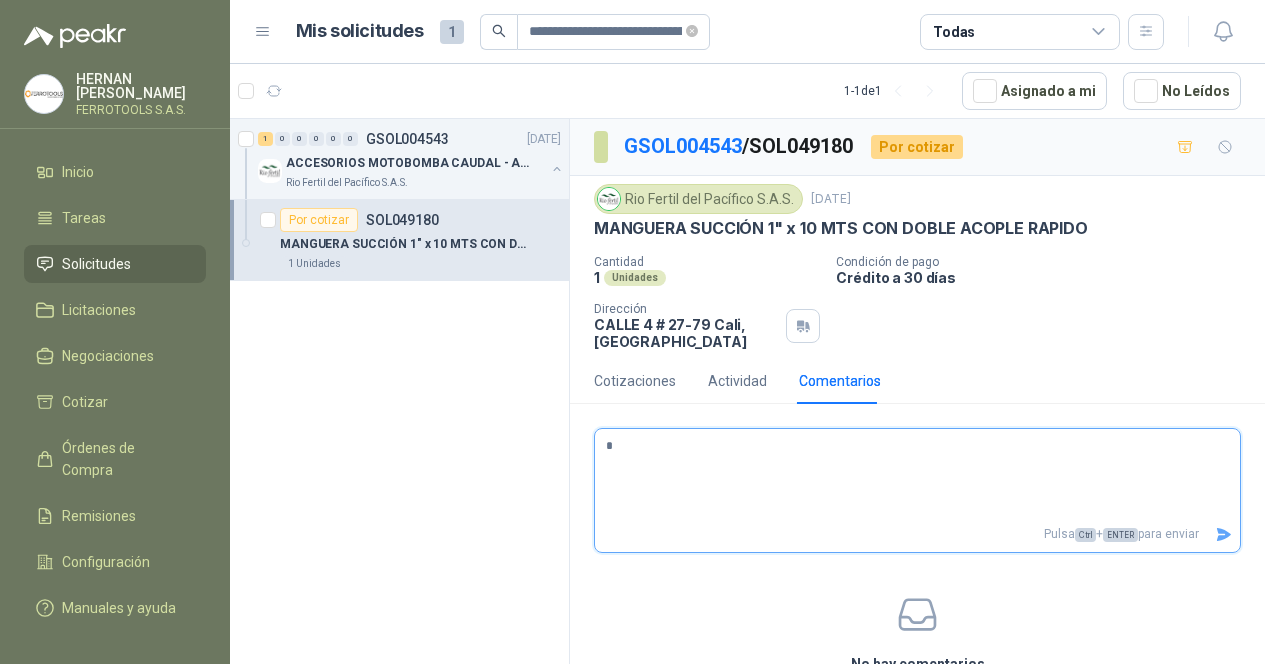 type 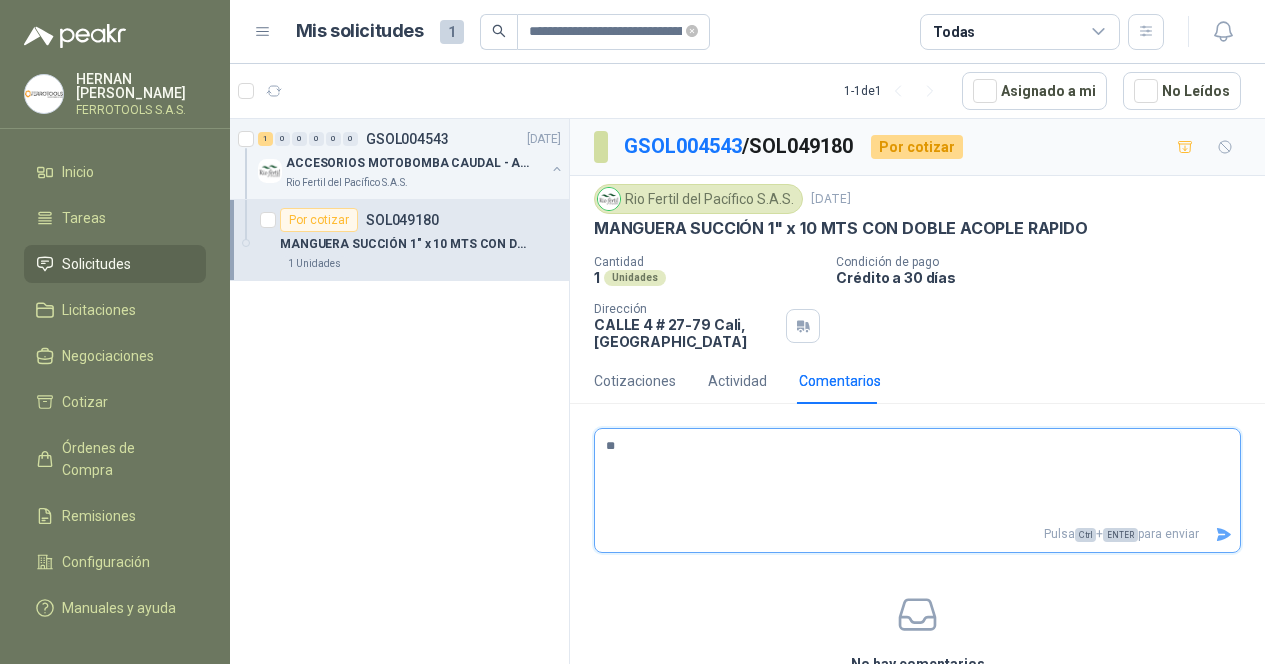 type 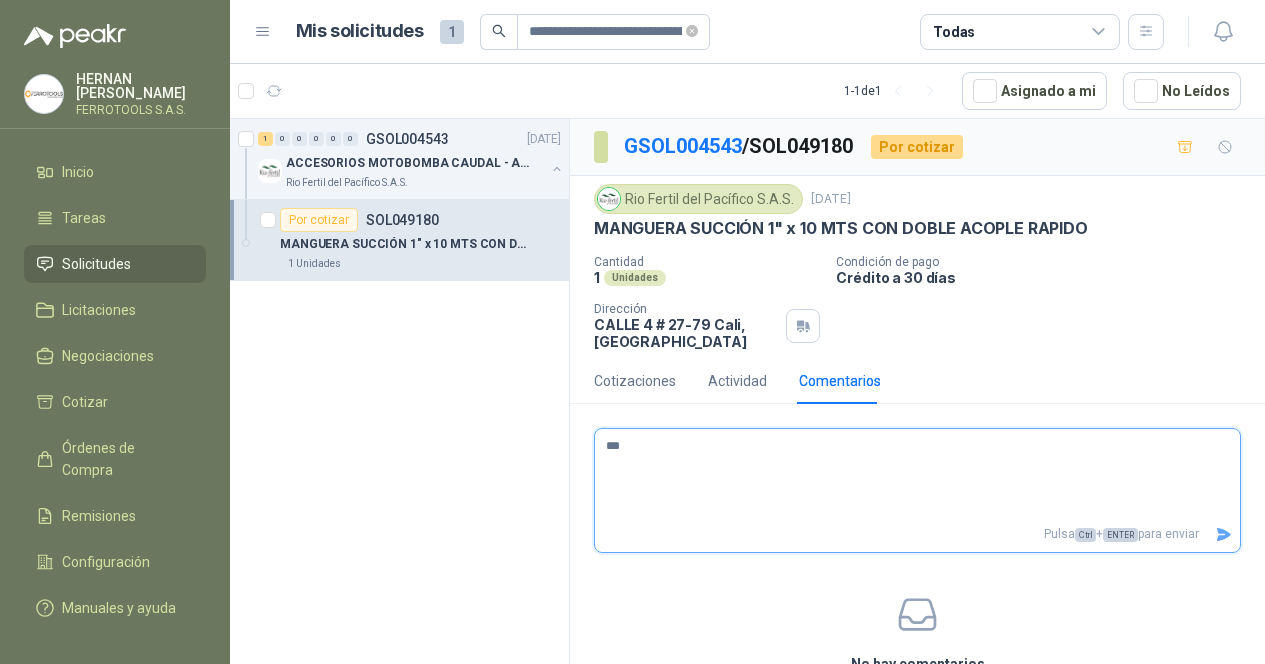 type 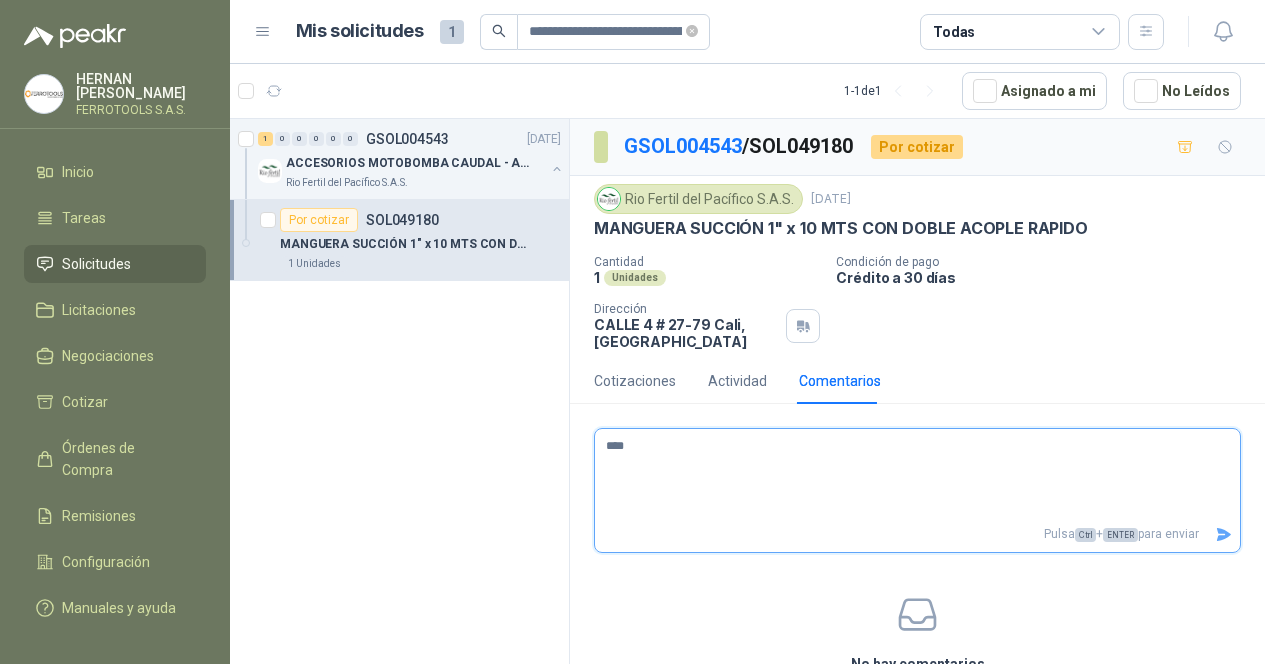 type on "*****" 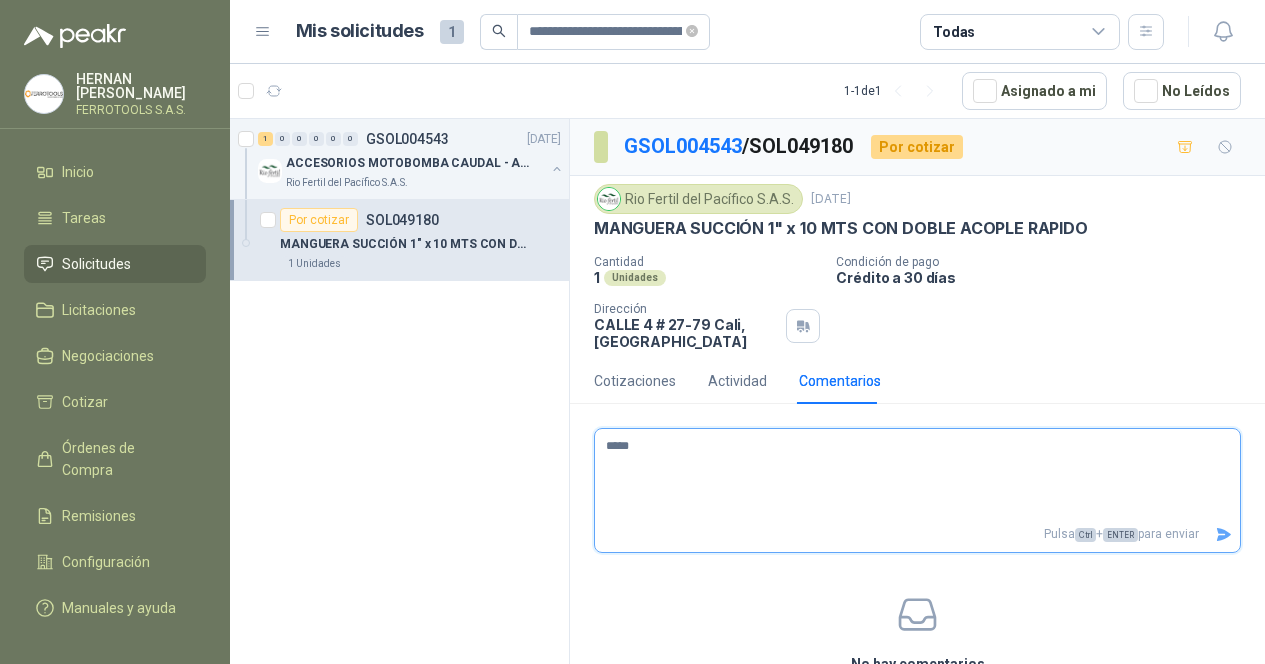type 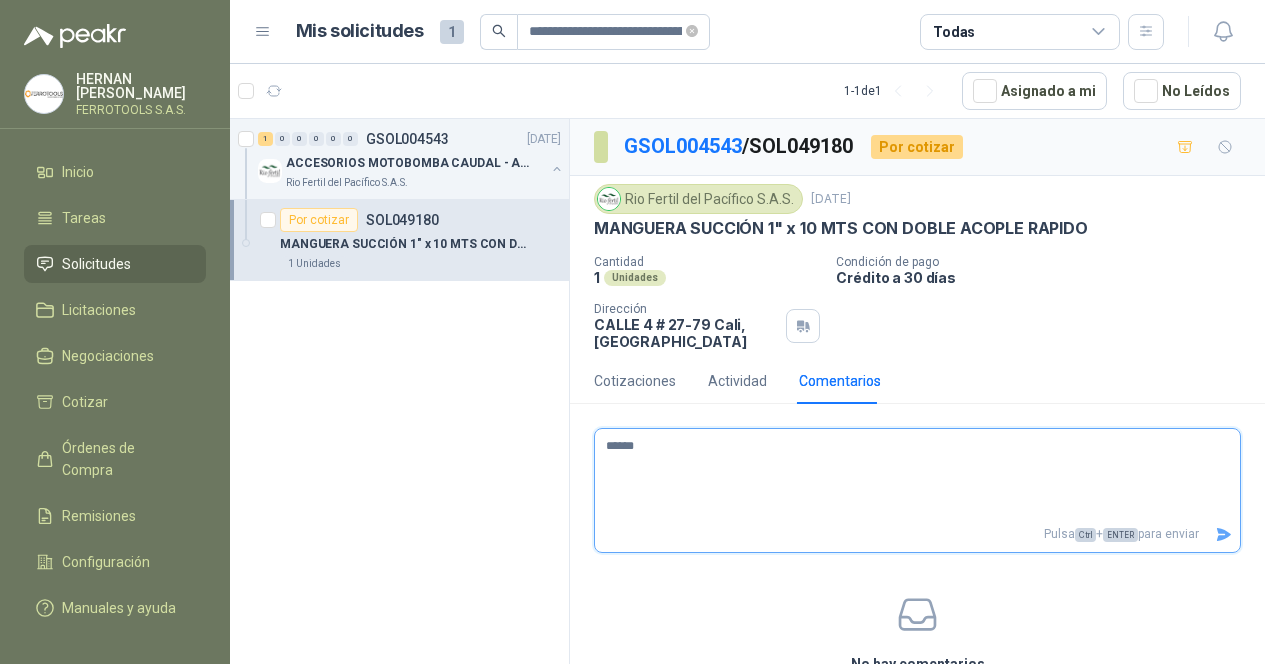 type 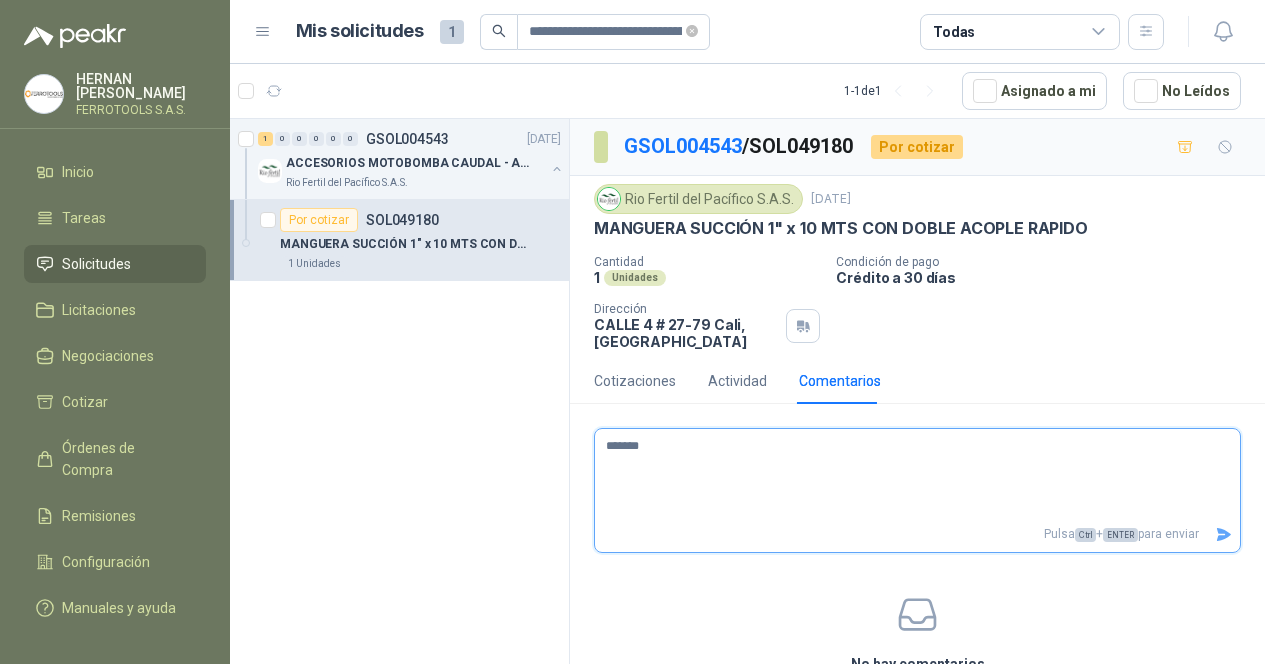 type on "********" 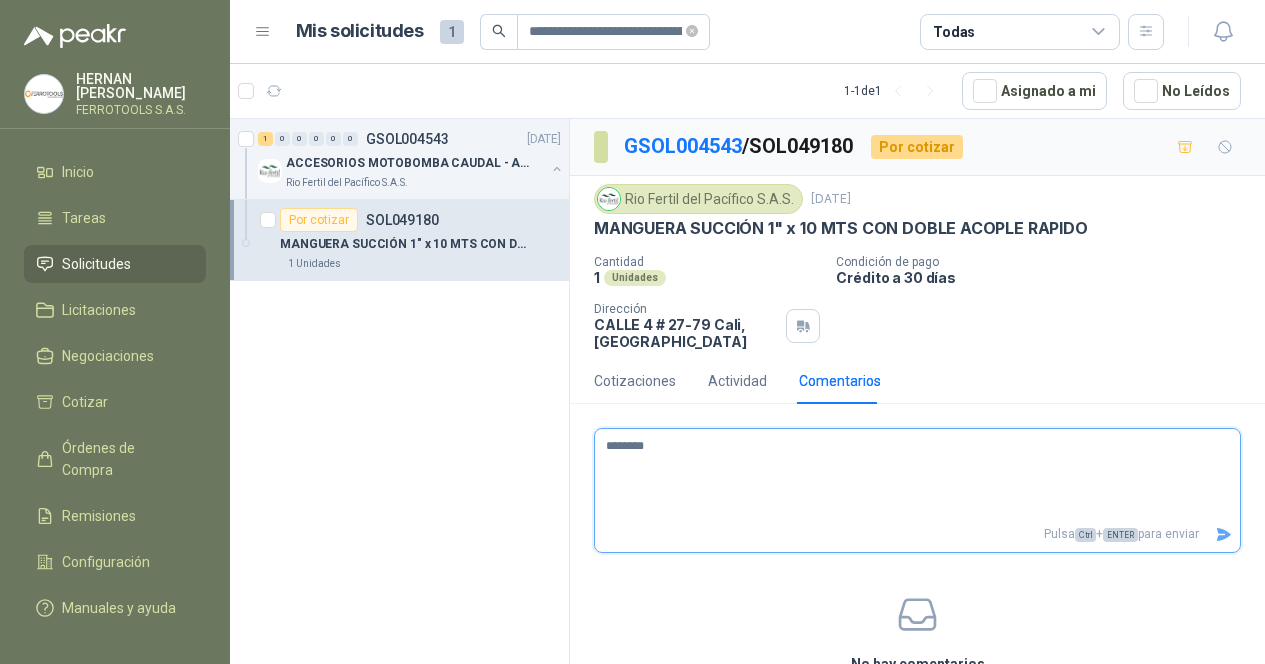 type 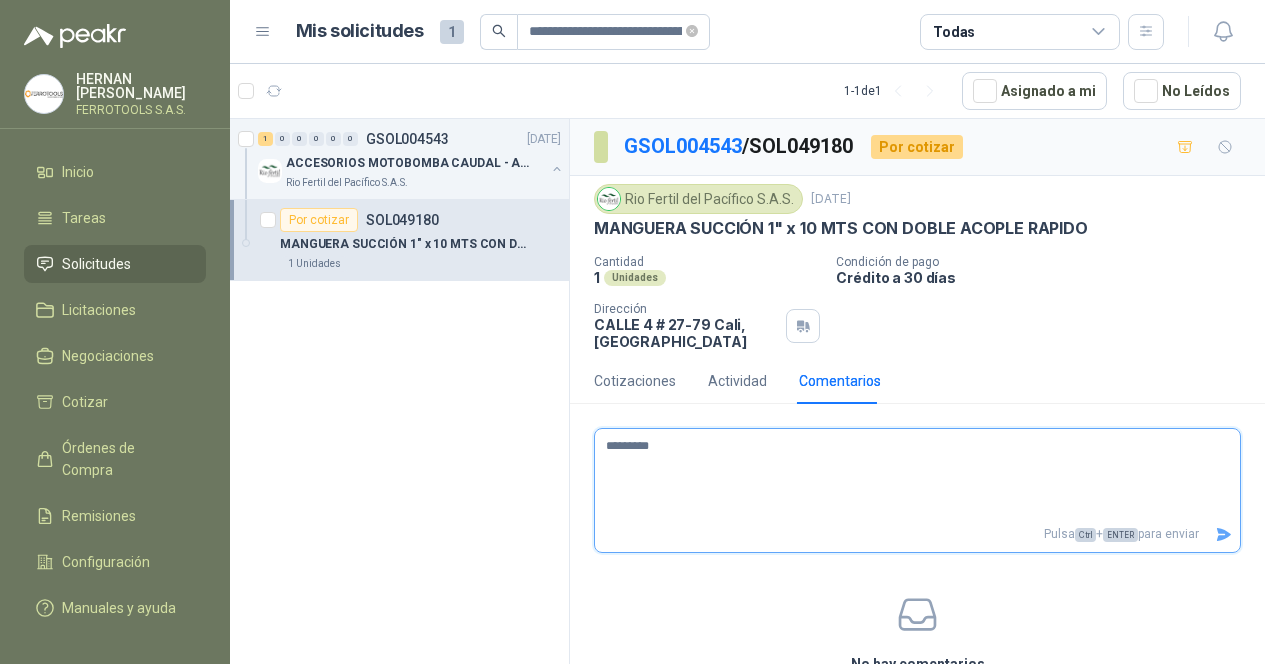 type 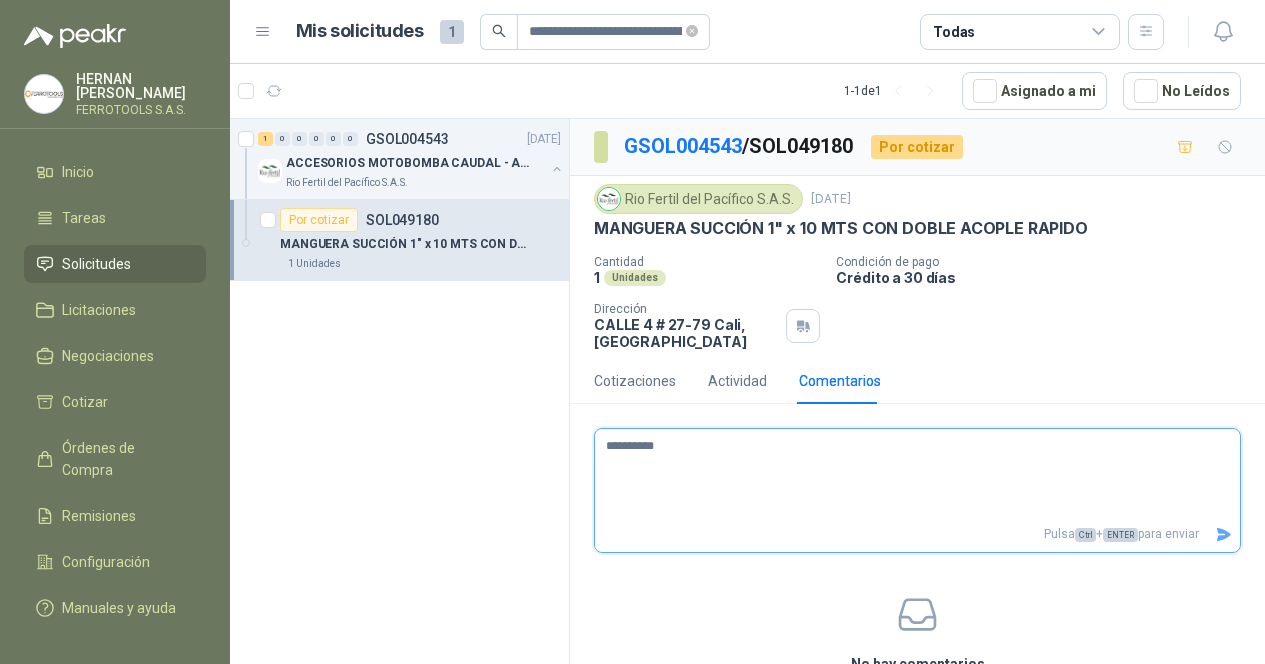 type 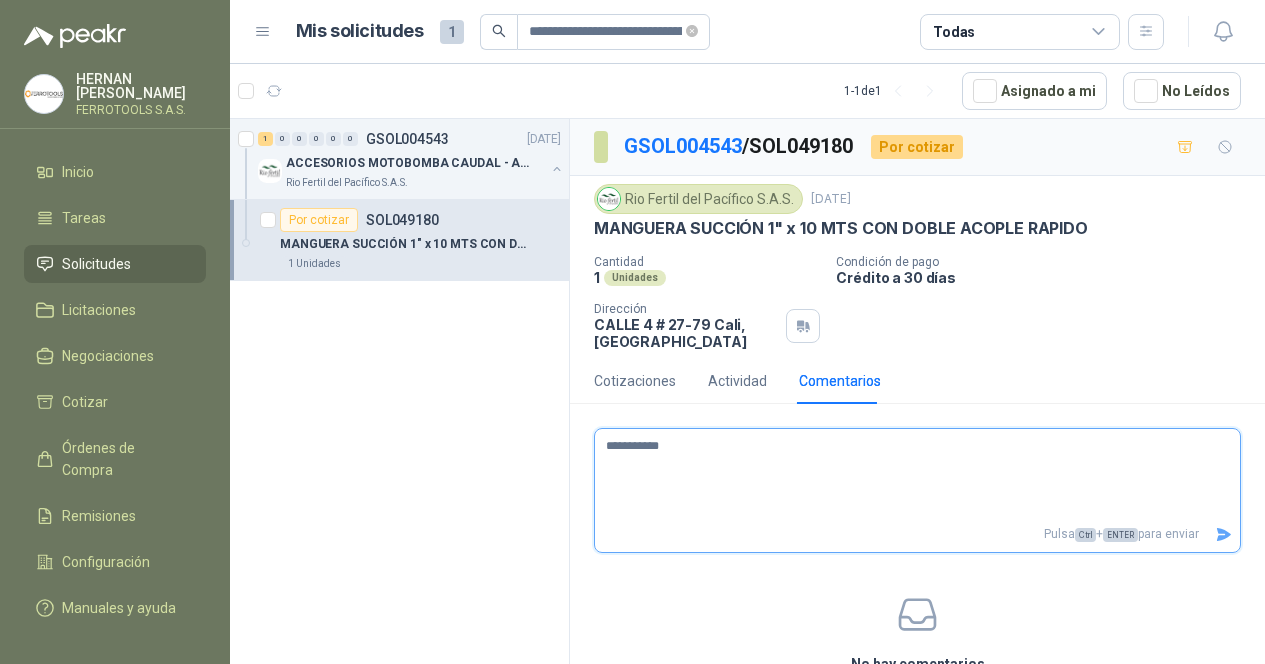 type 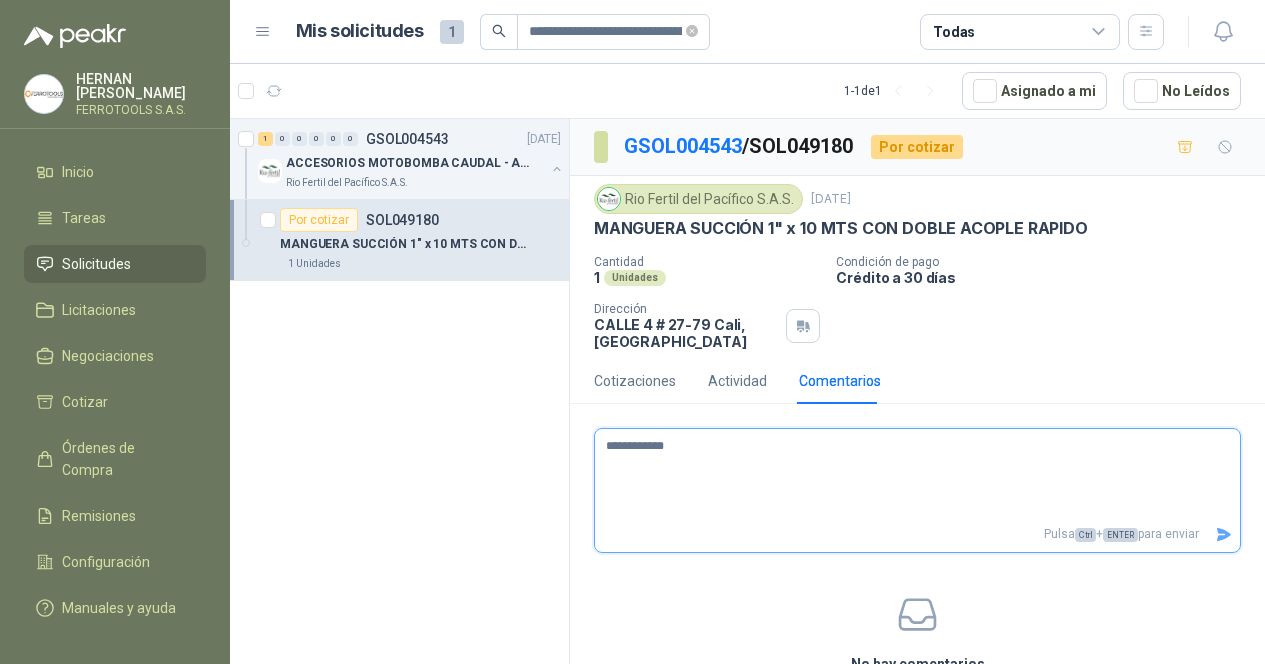 type 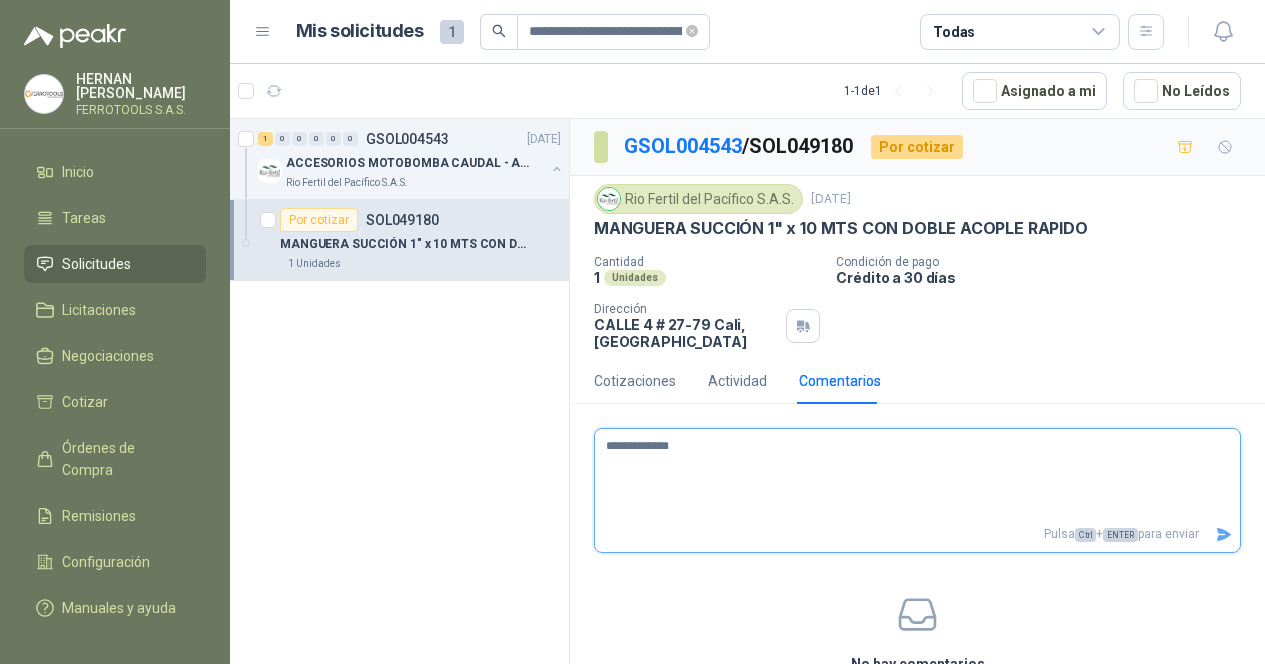 type 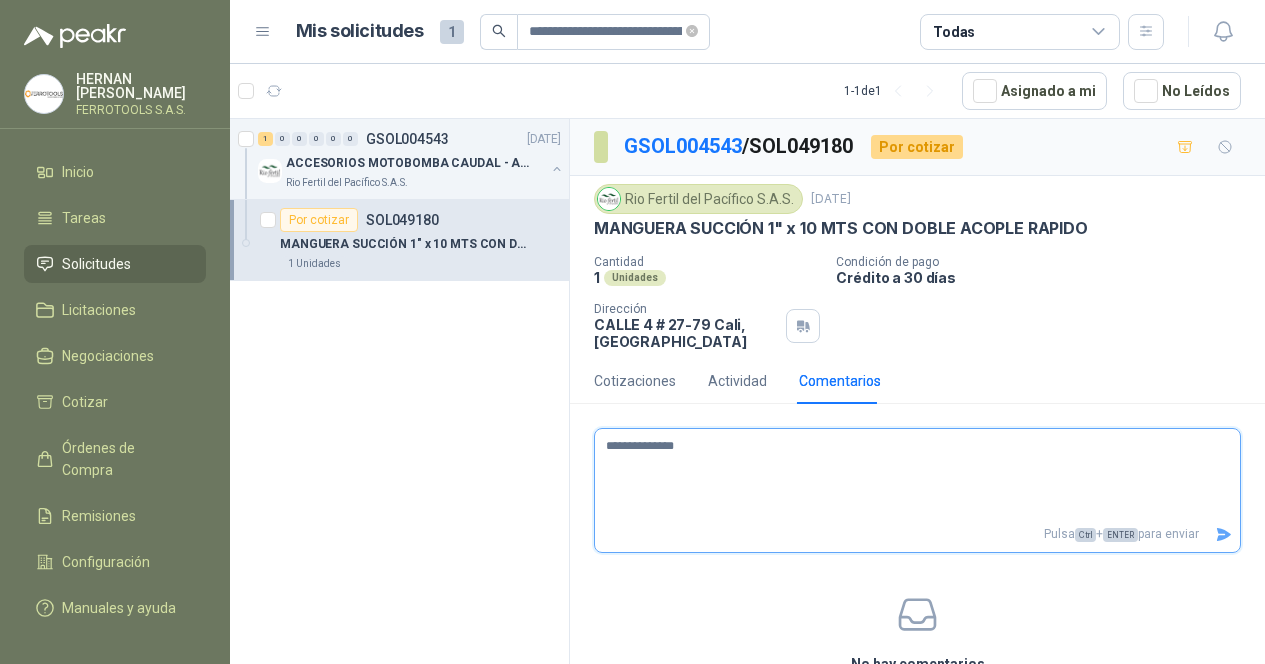 type 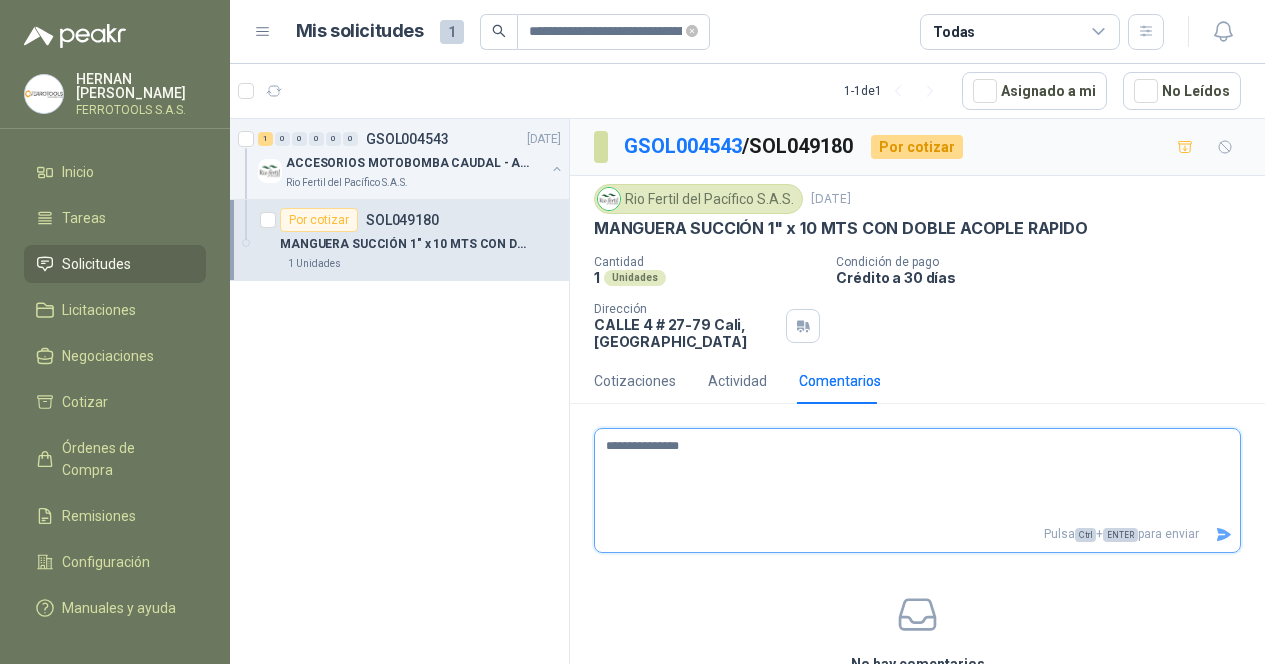 type 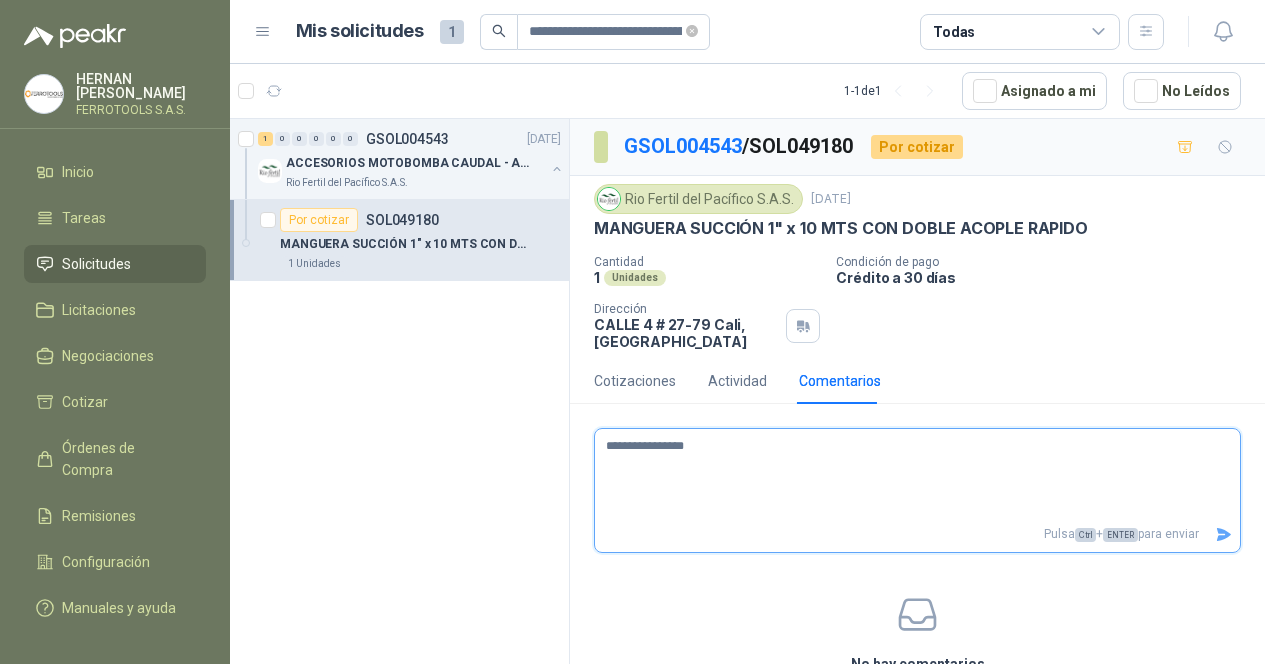 type 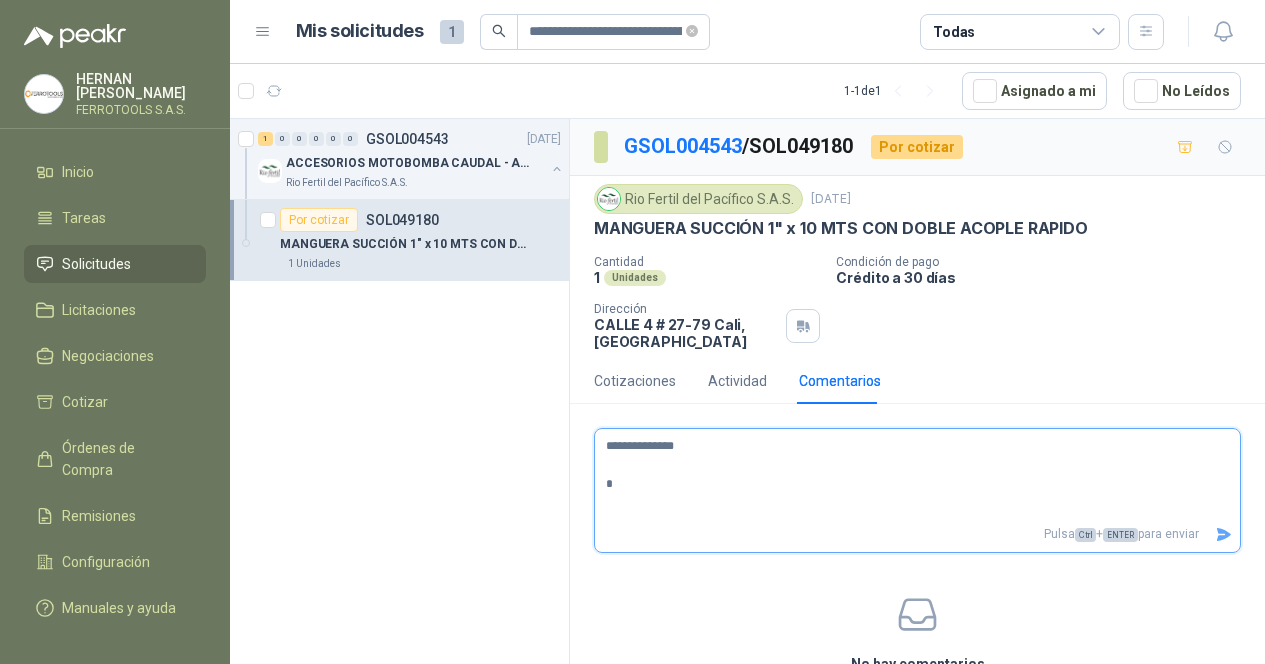type 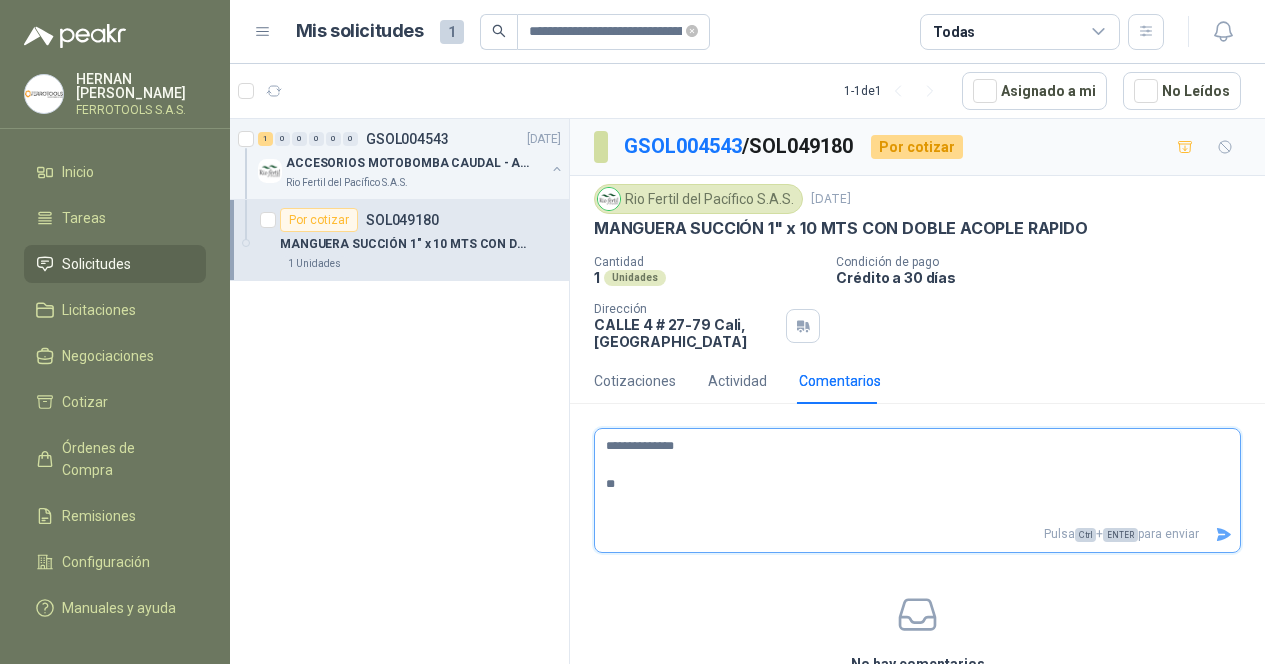 type 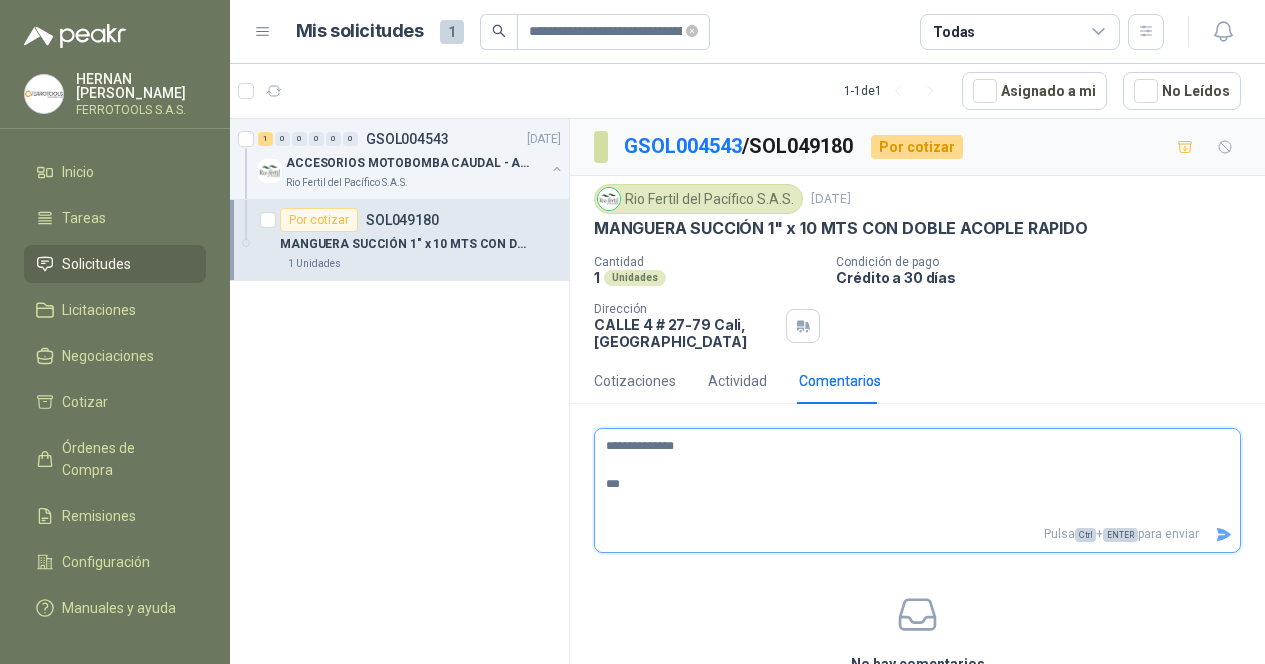 type 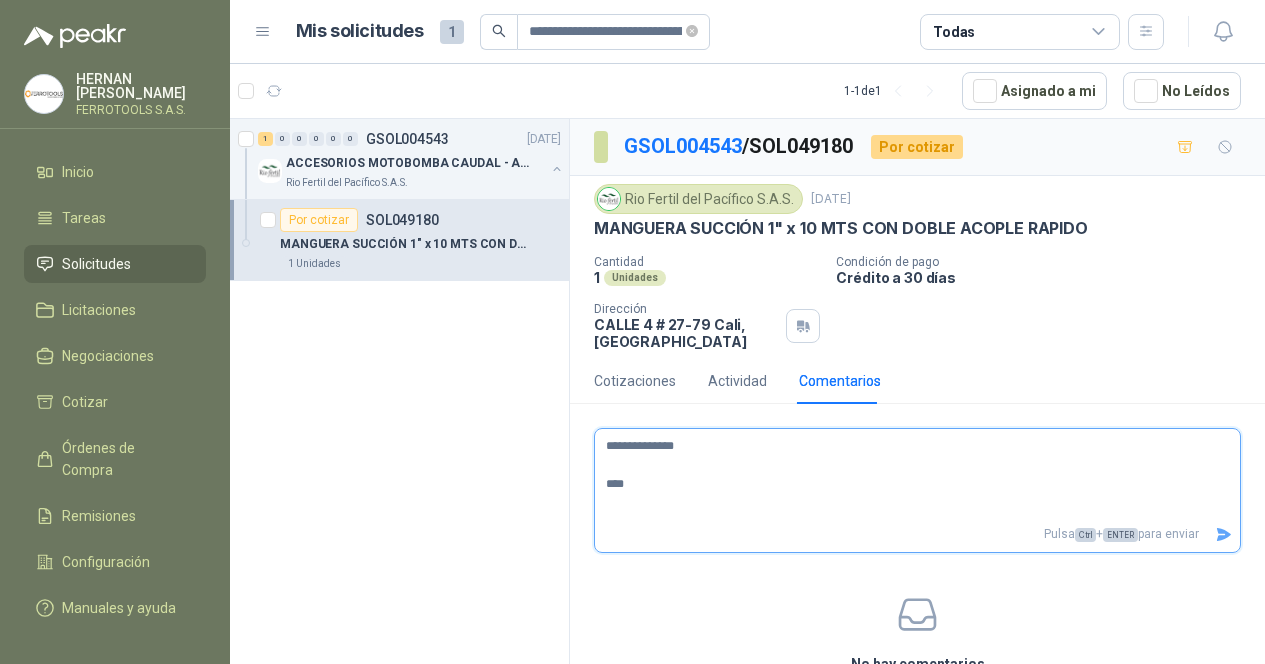 type 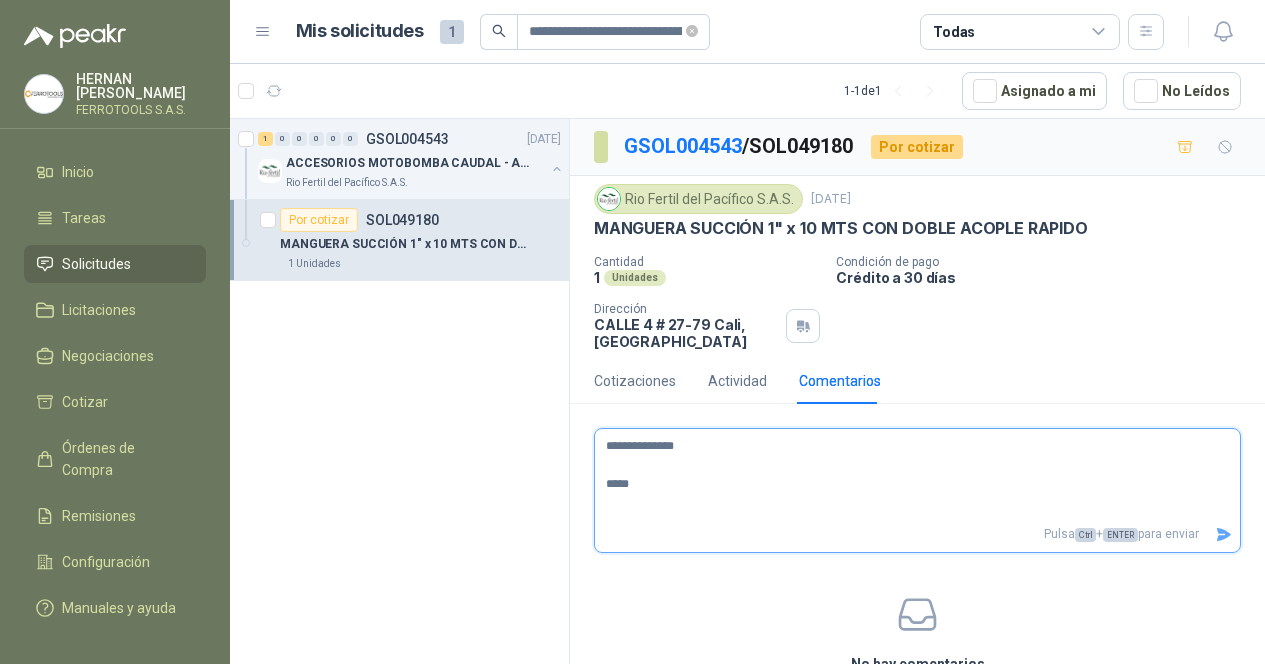 type 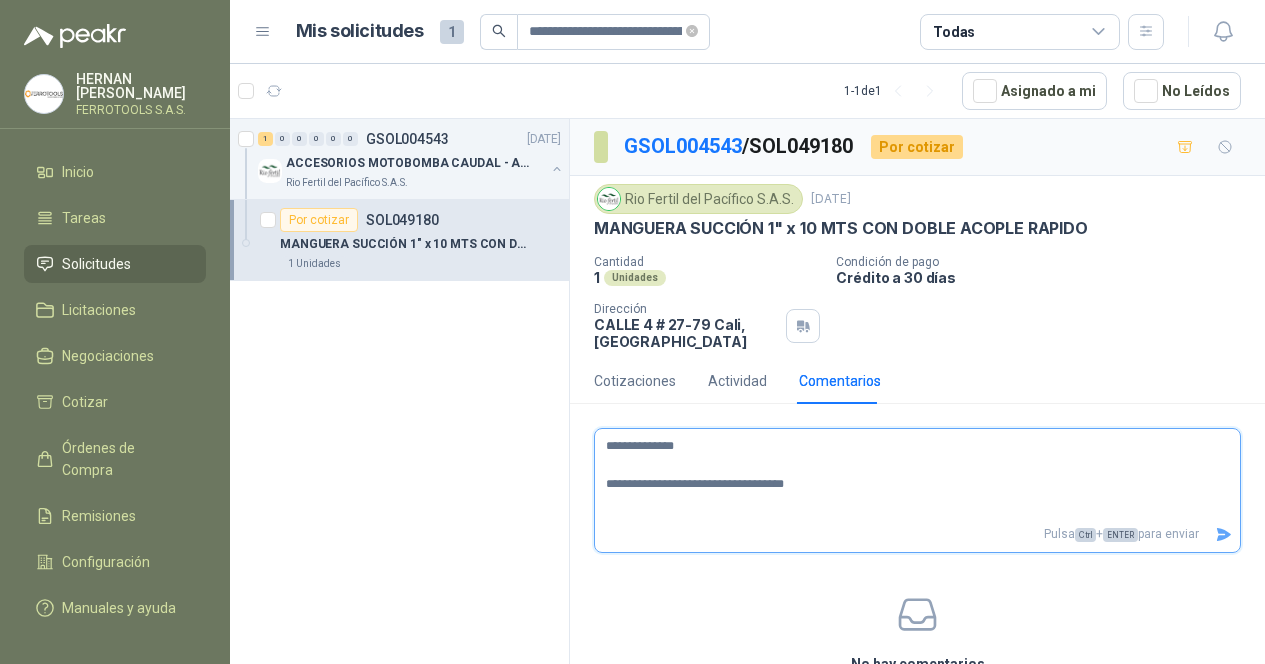 click 